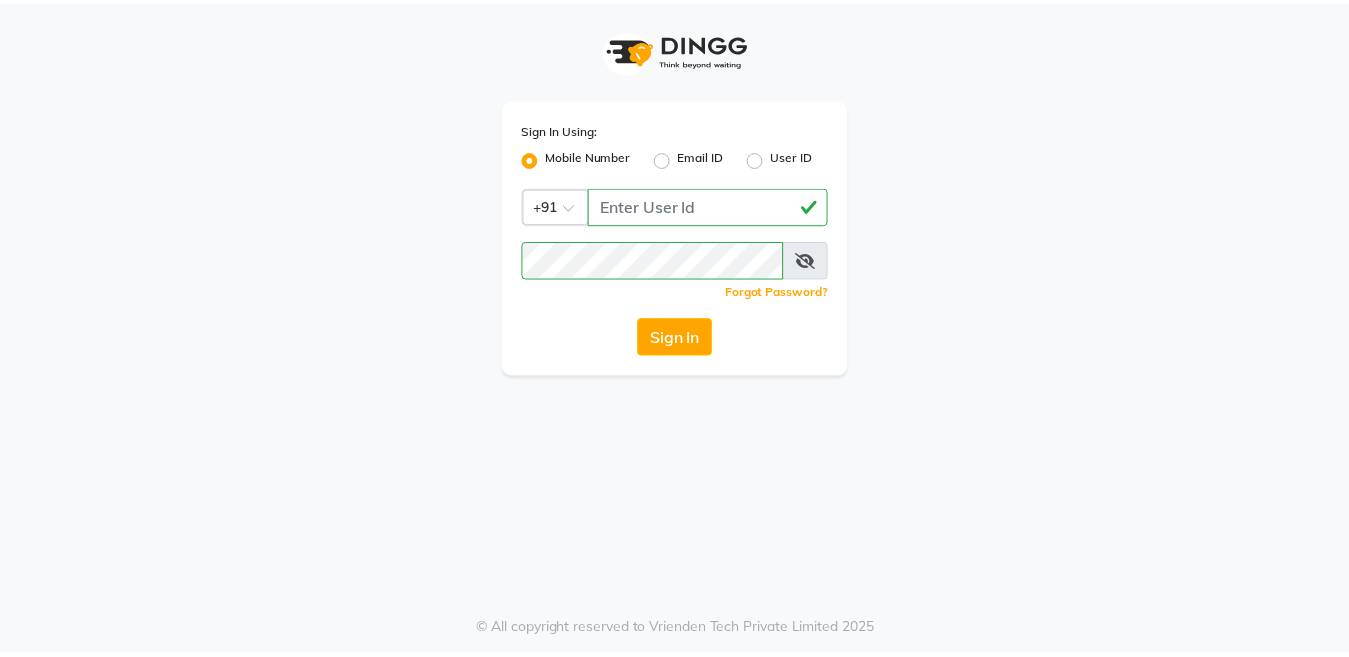 scroll, scrollTop: 0, scrollLeft: 0, axis: both 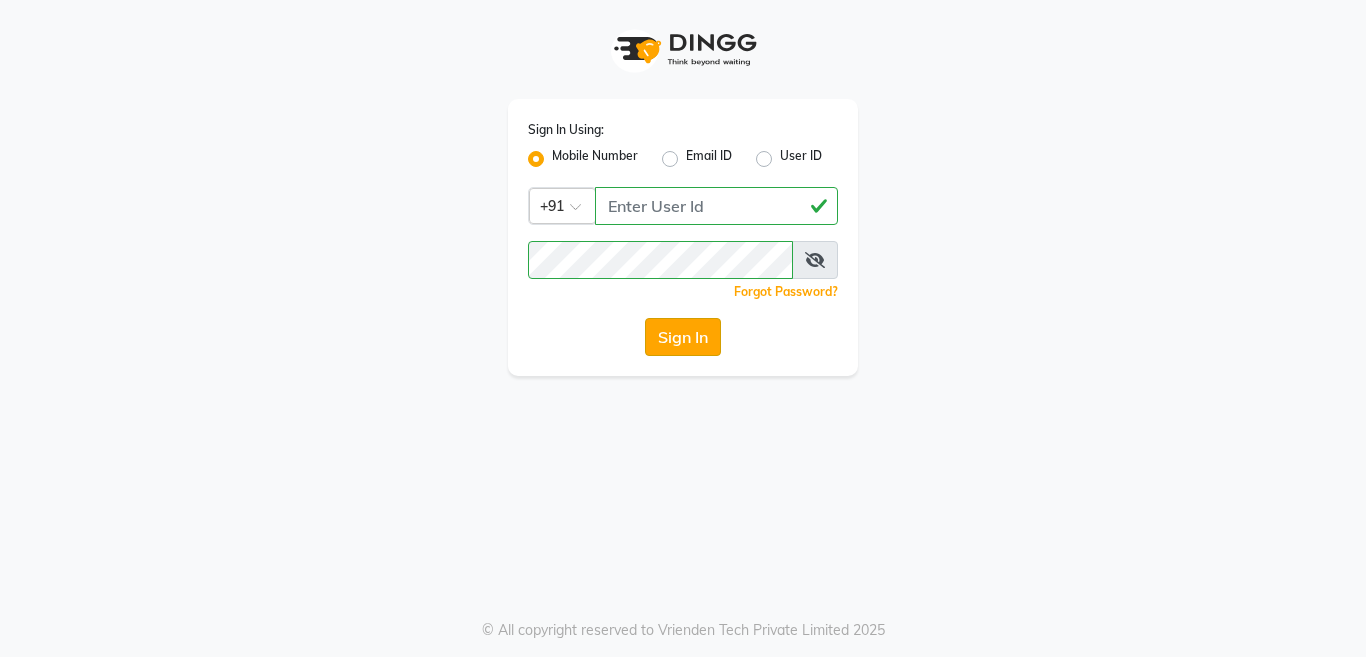 click on "Sign In" 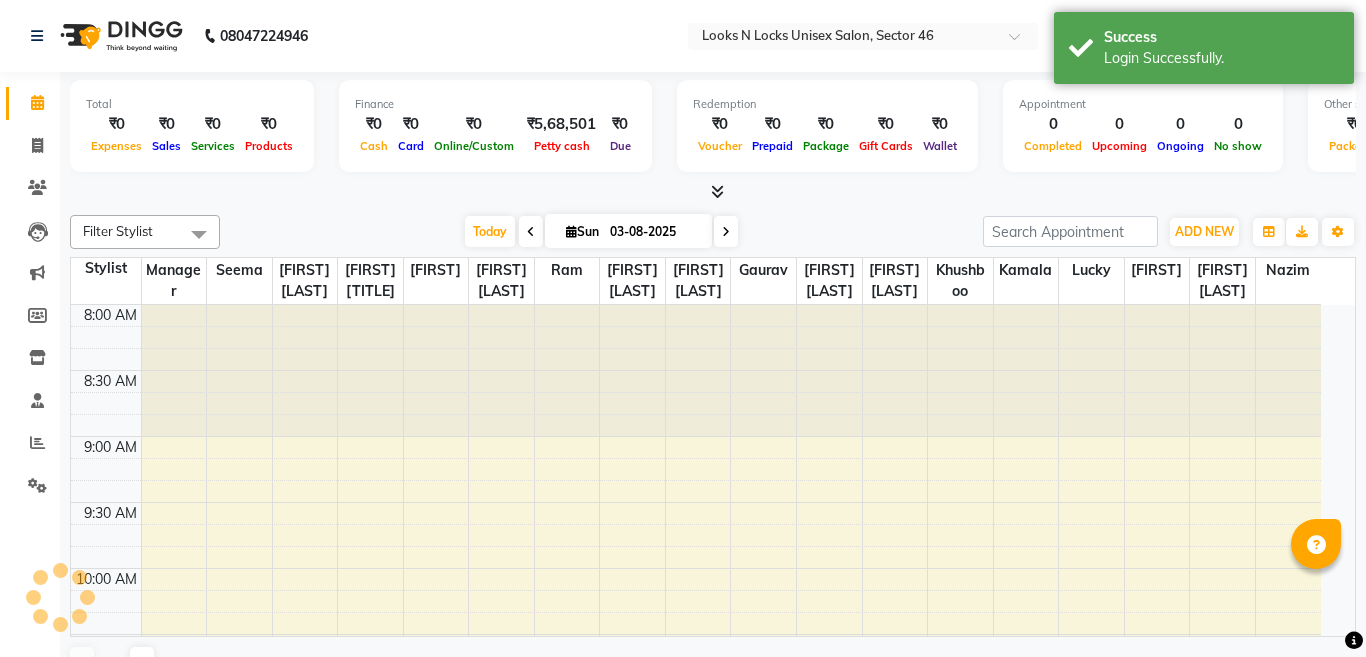 select on "en" 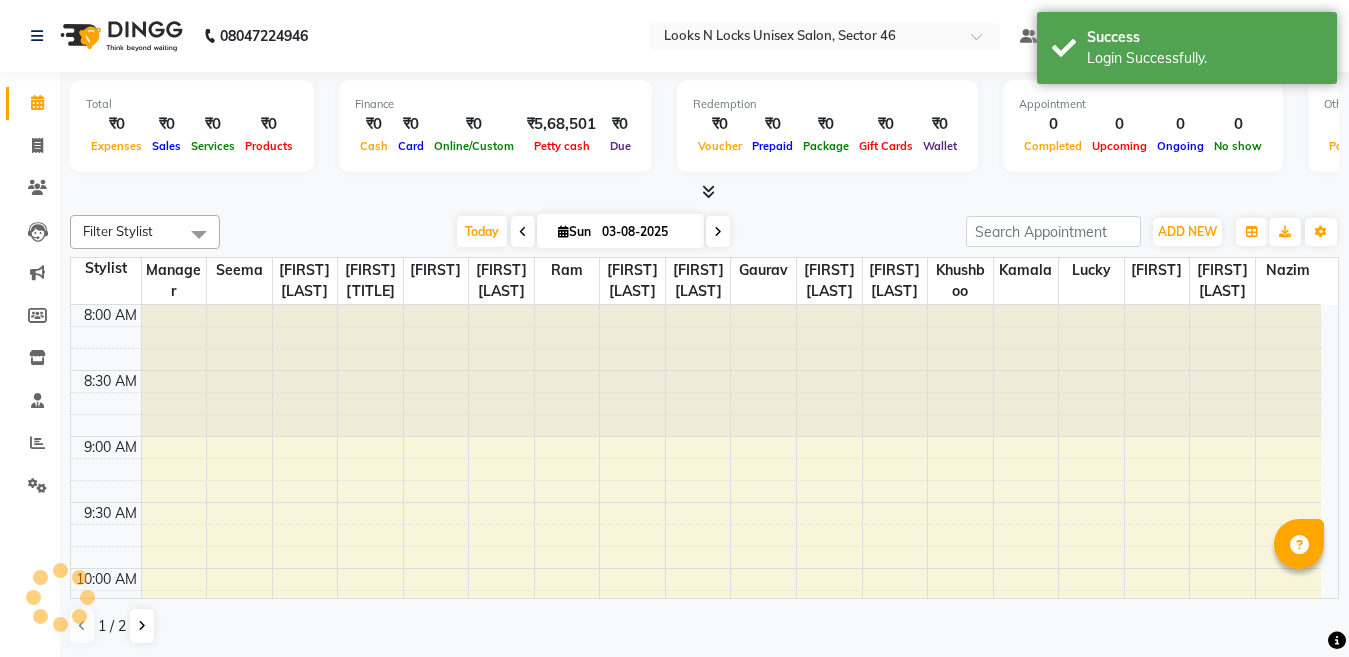 scroll, scrollTop: 0, scrollLeft: 0, axis: both 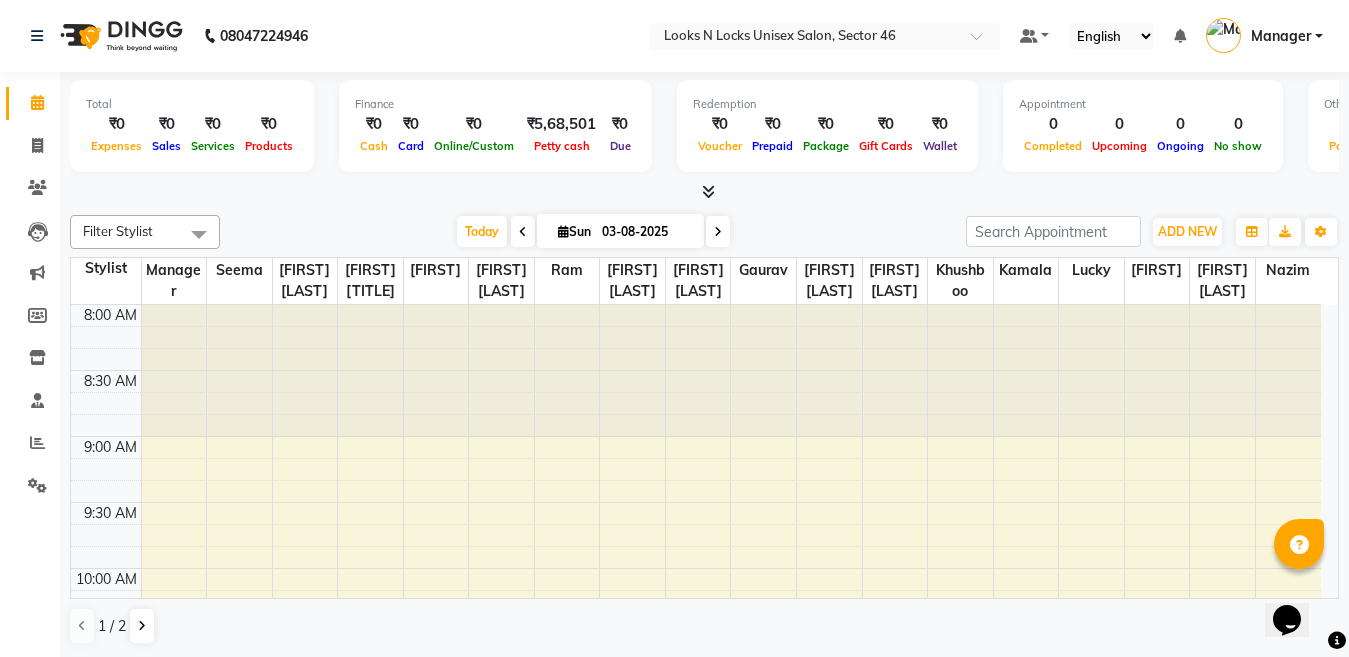 drag, startPoint x: 109, startPoint y: 165, endPoint x: 1015, endPoint y: -71, distance: 936.23285 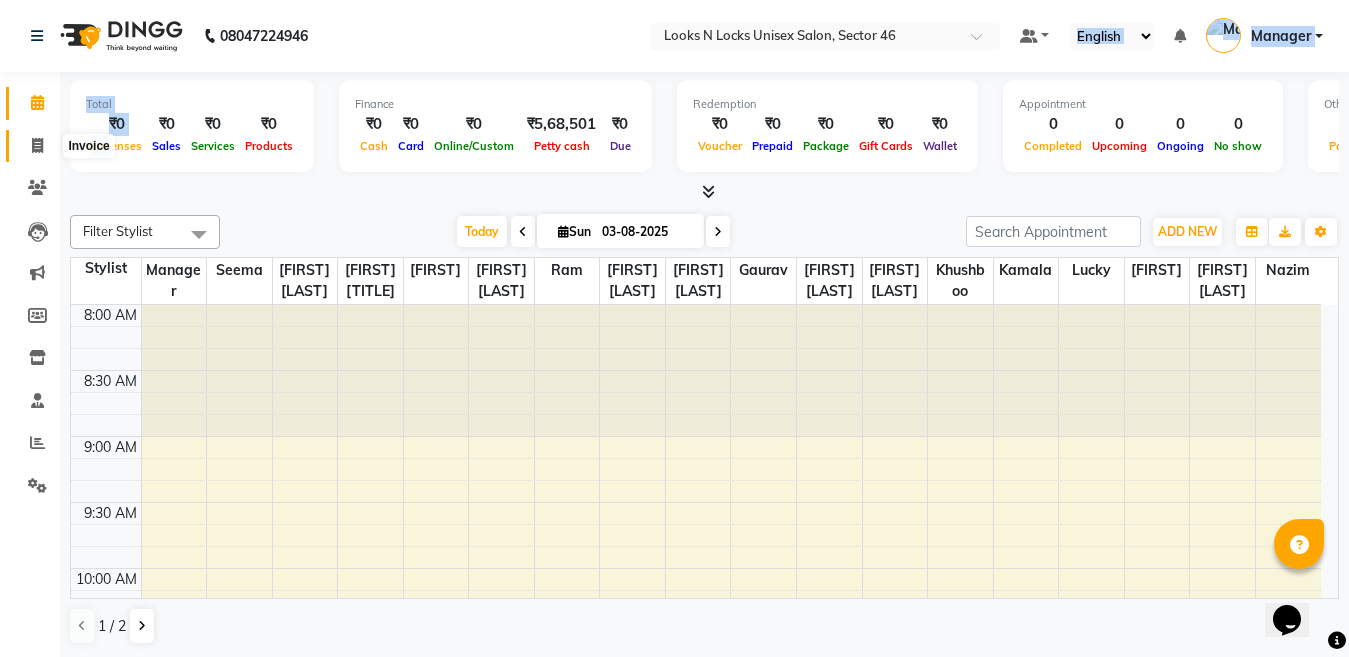 click 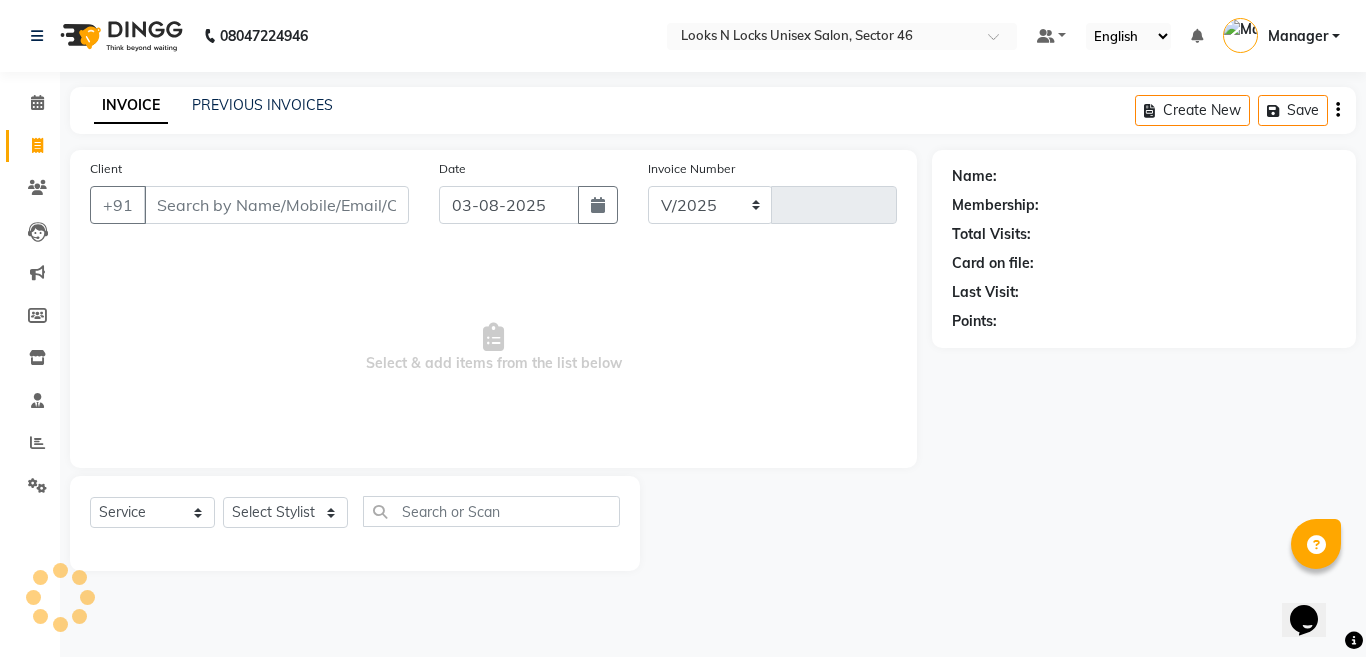 select on "3904" 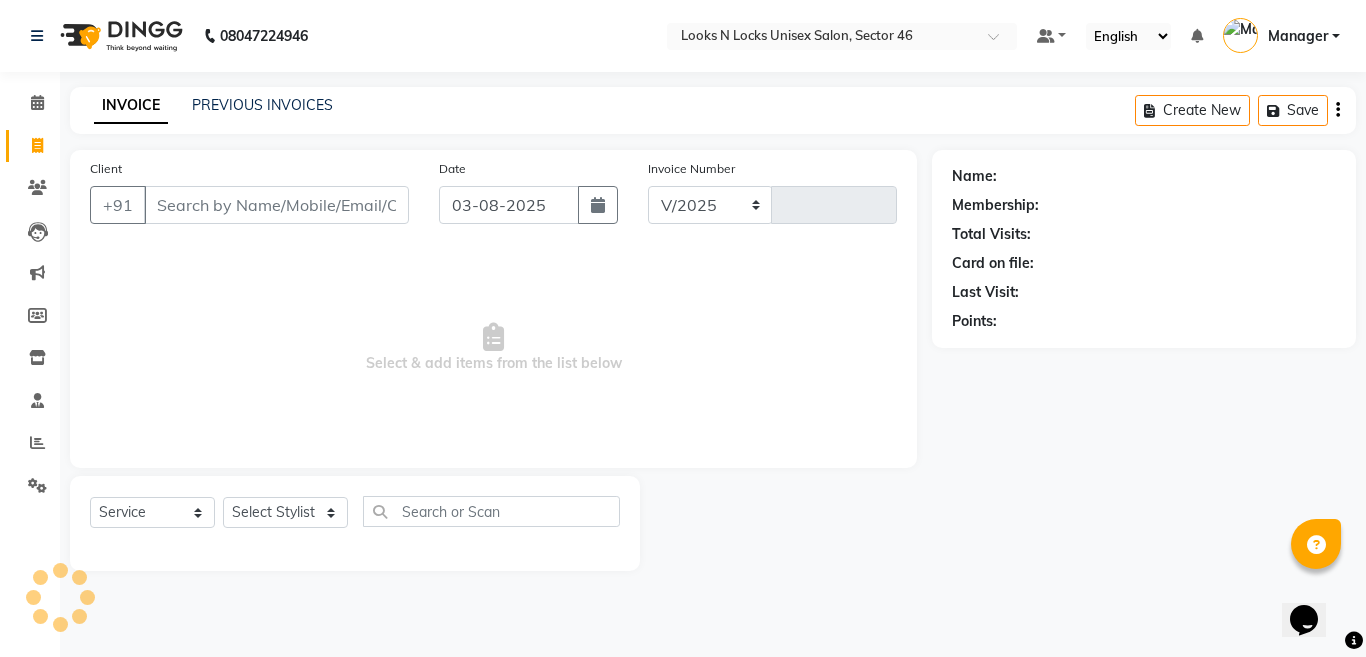 type on "0669" 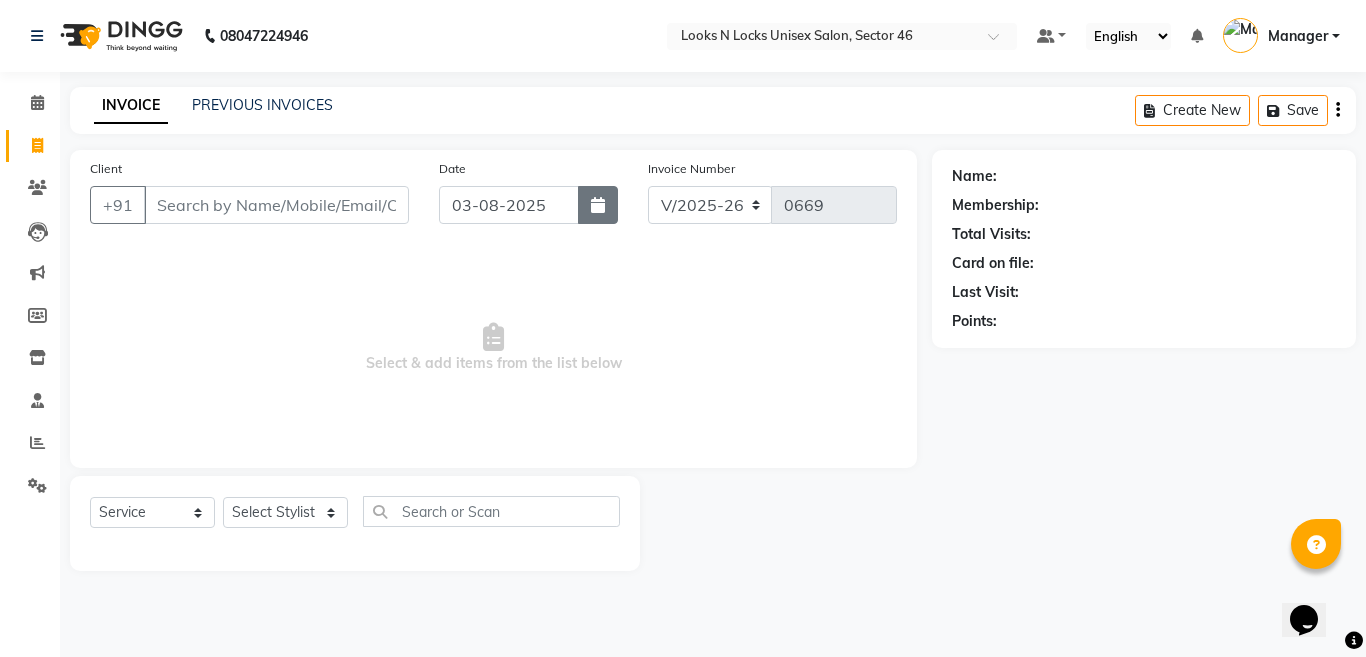 click 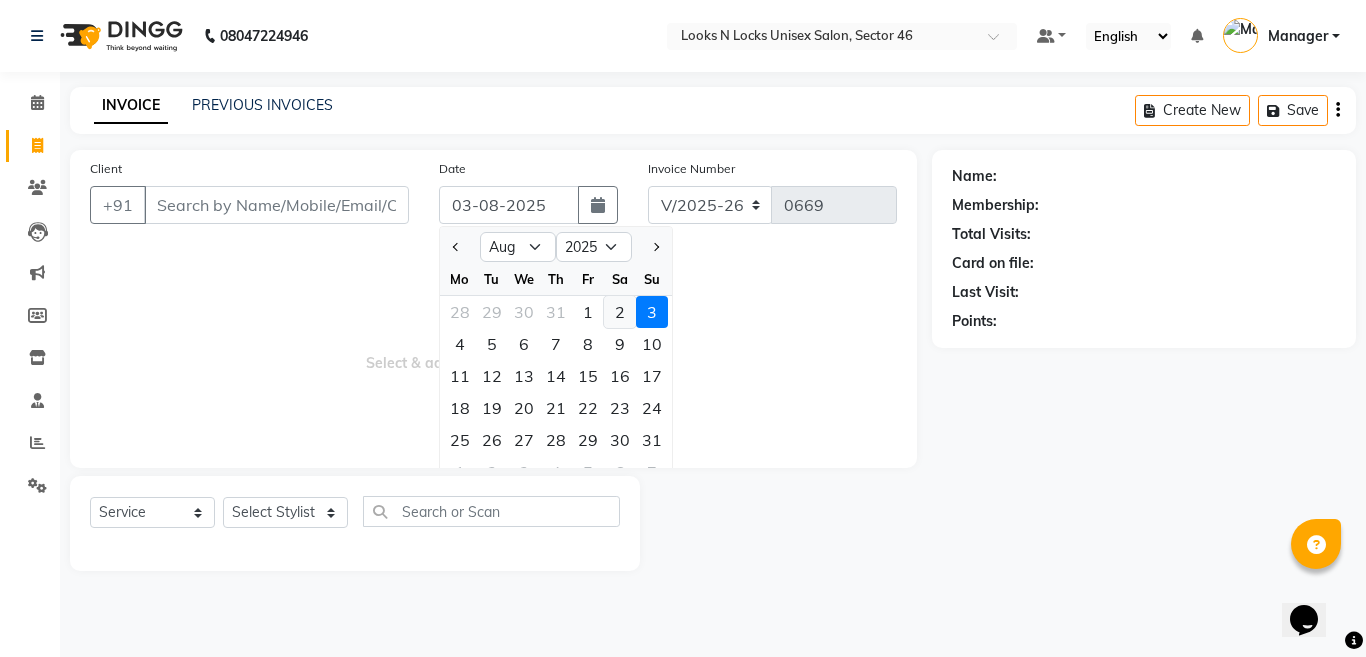 click on "2" 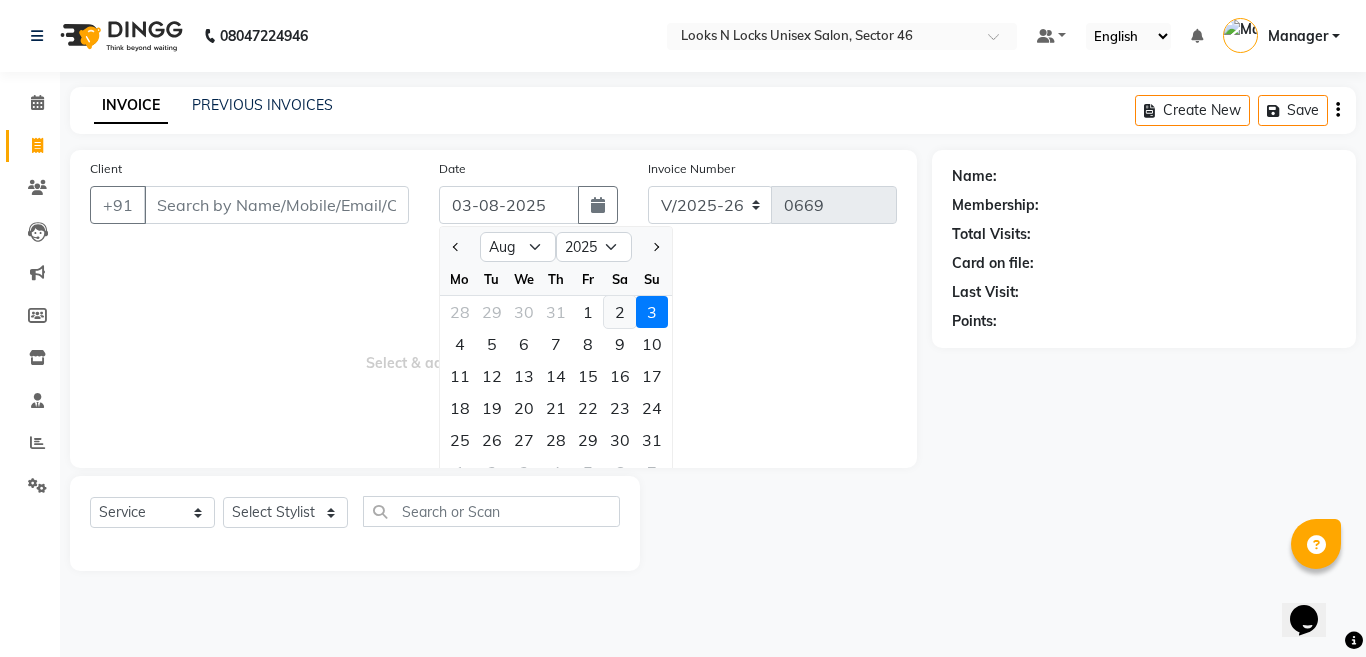 type on "02-08-2025" 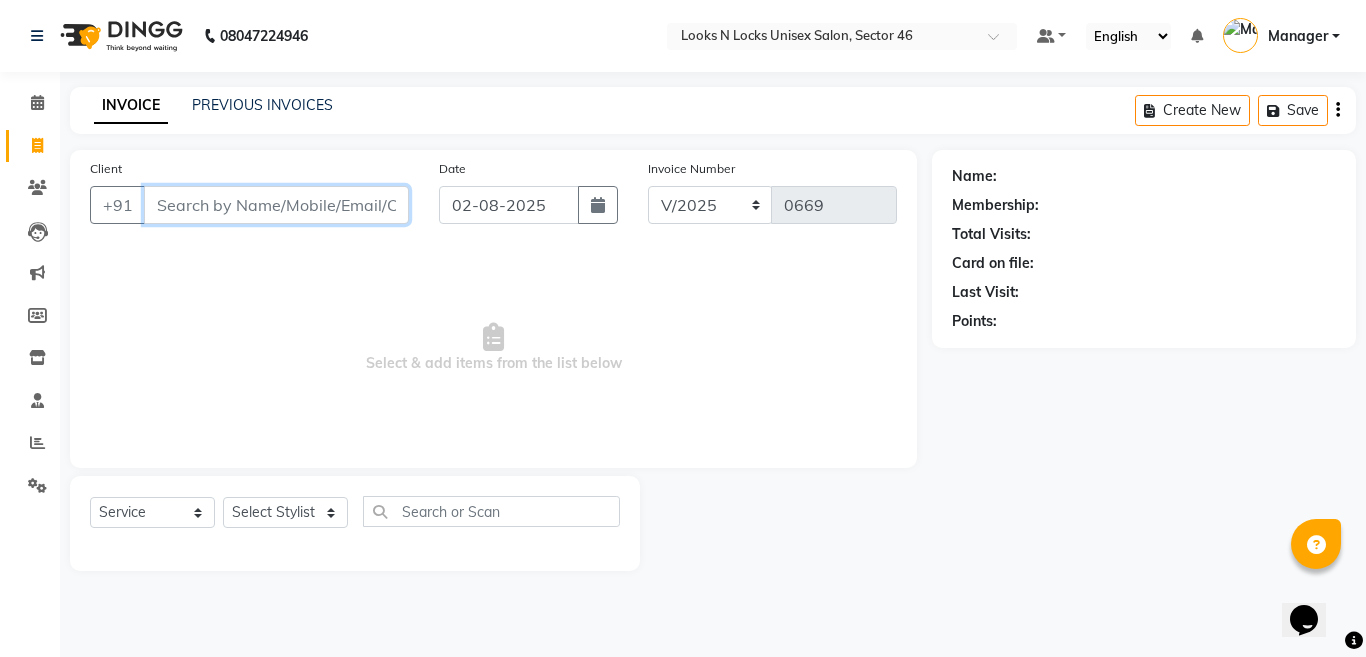 click on "Client" at bounding box center (276, 205) 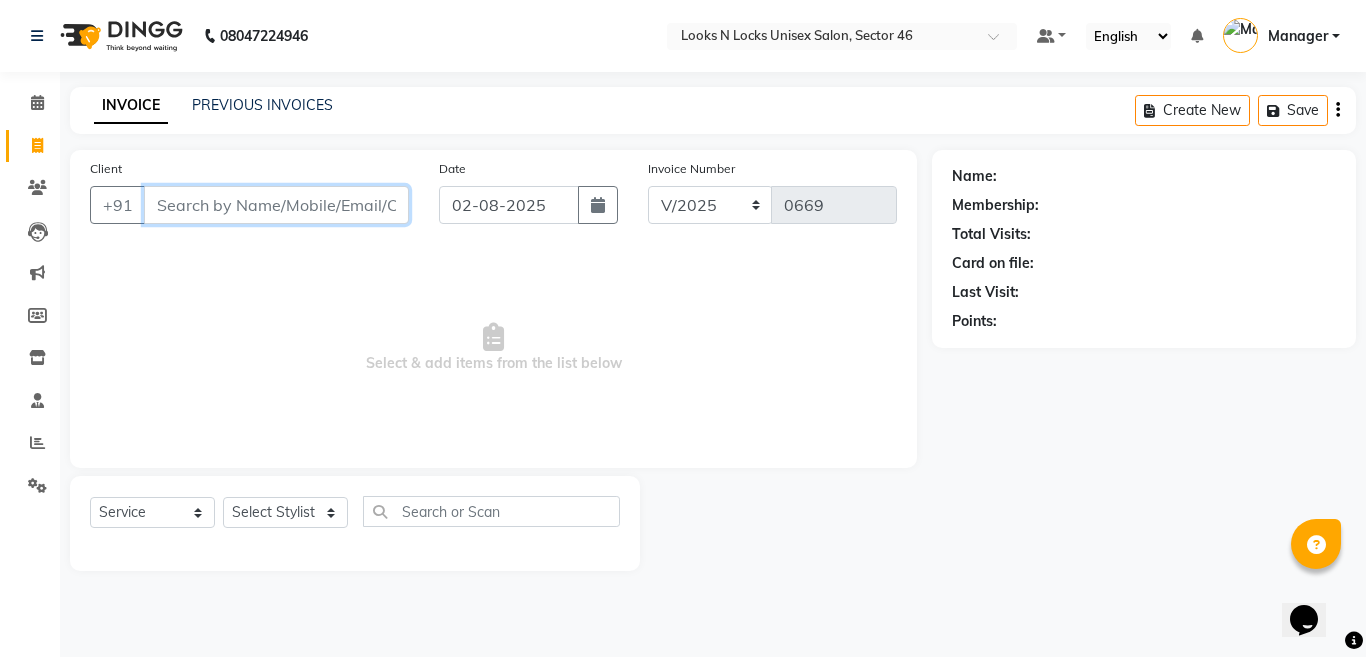 click on "Client" at bounding box center (276, 205) 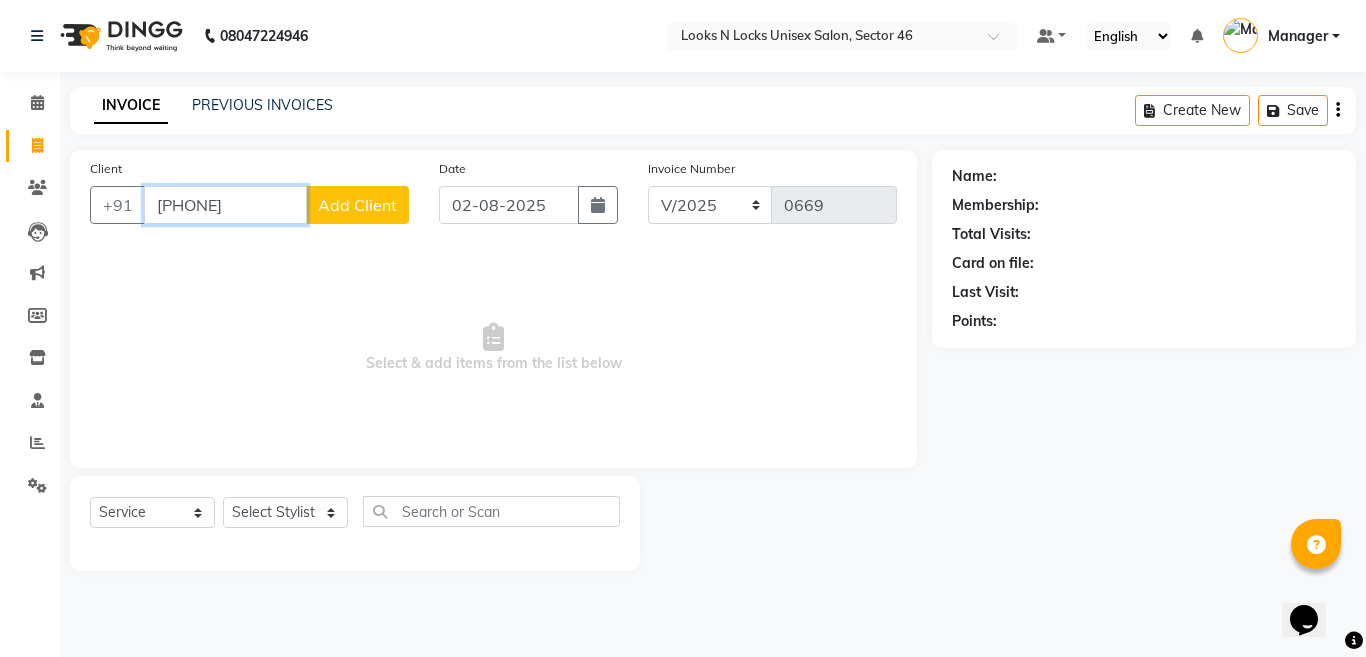 type on "[PHONE]" 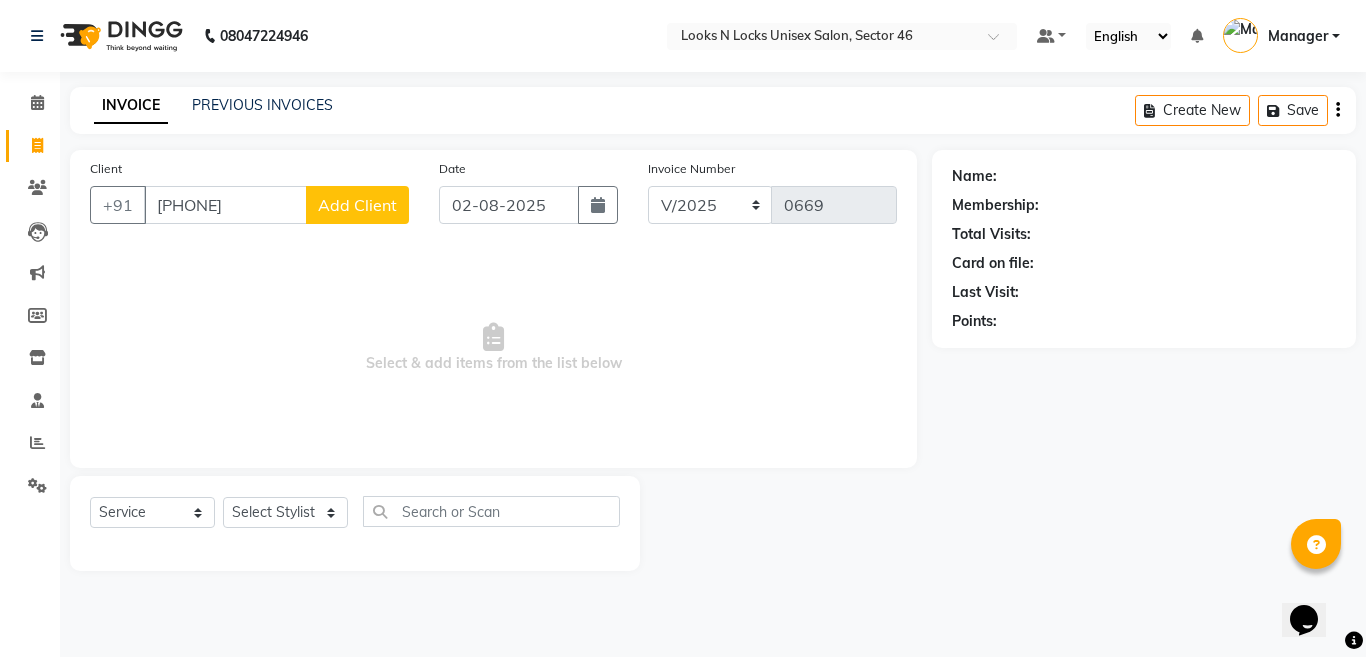 click on "Add Client" 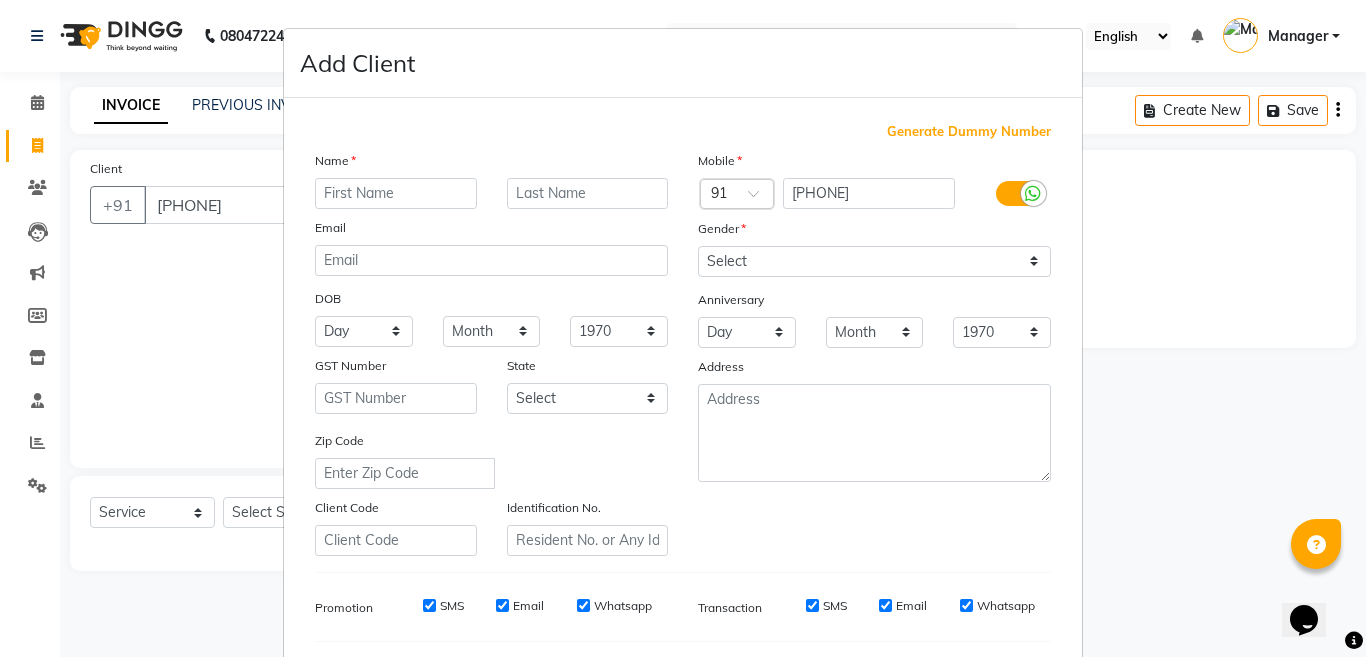 click at bounding box center (396, 193) 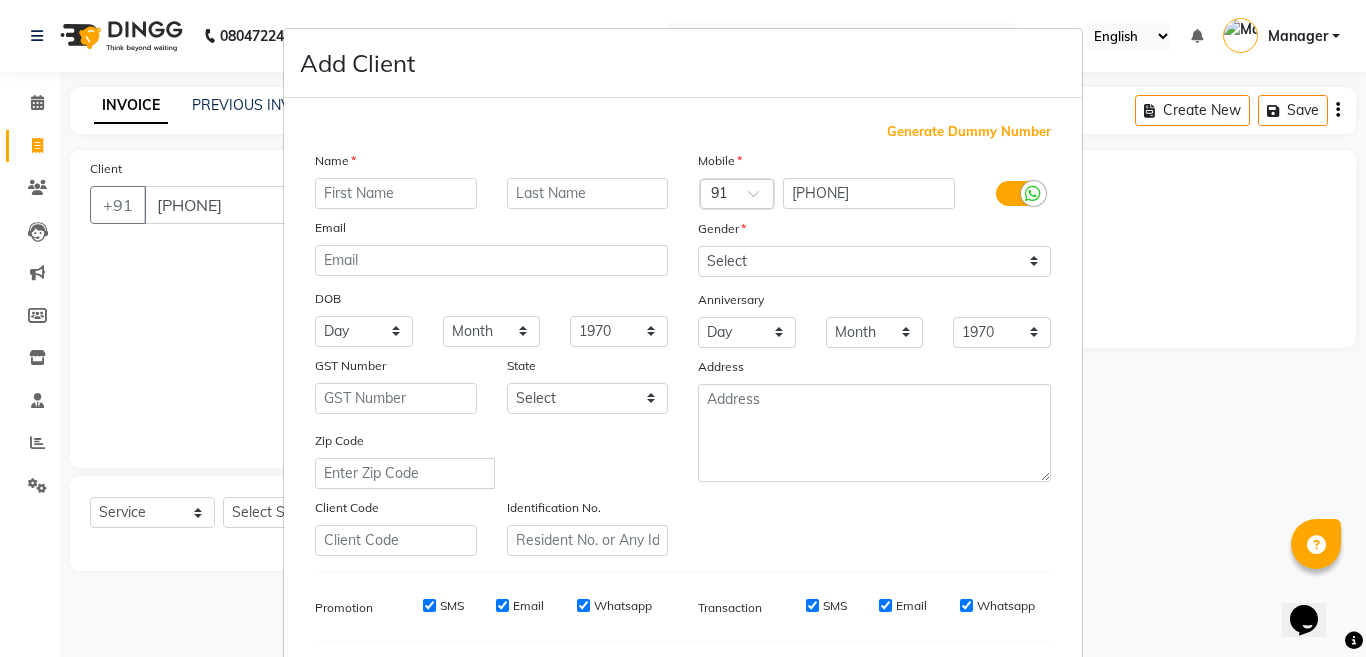 type on "l" 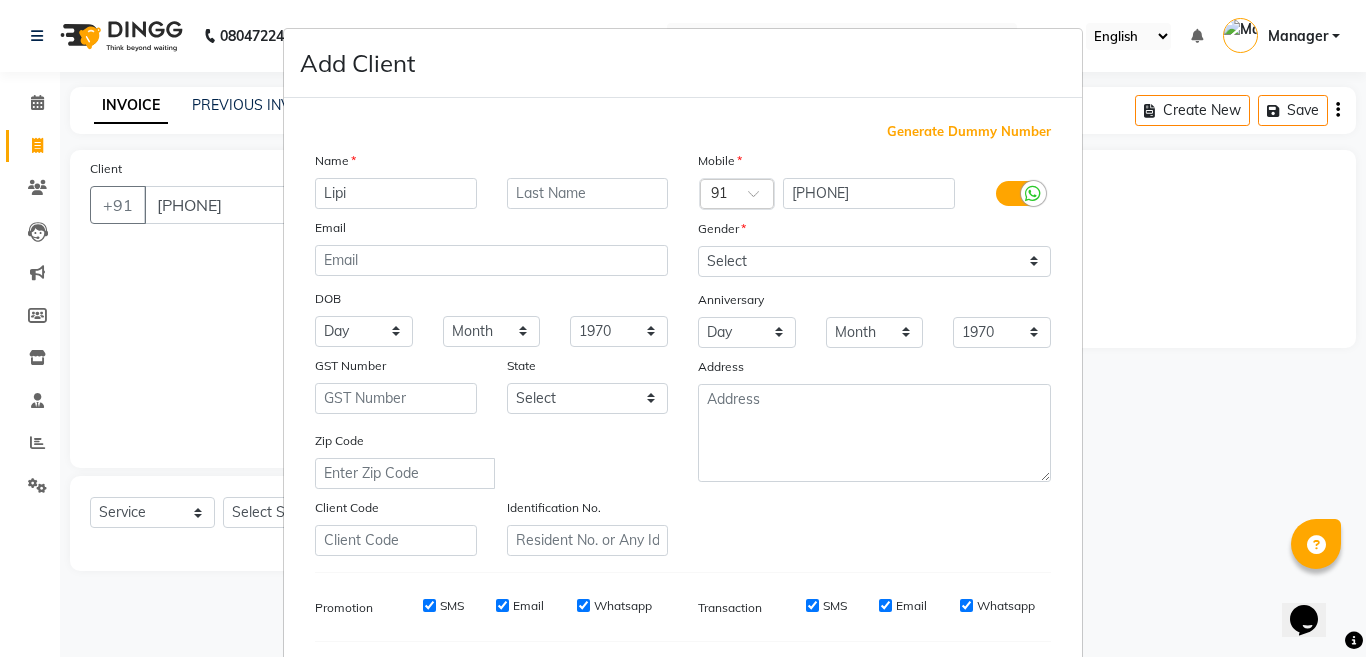 type on "Lipi" 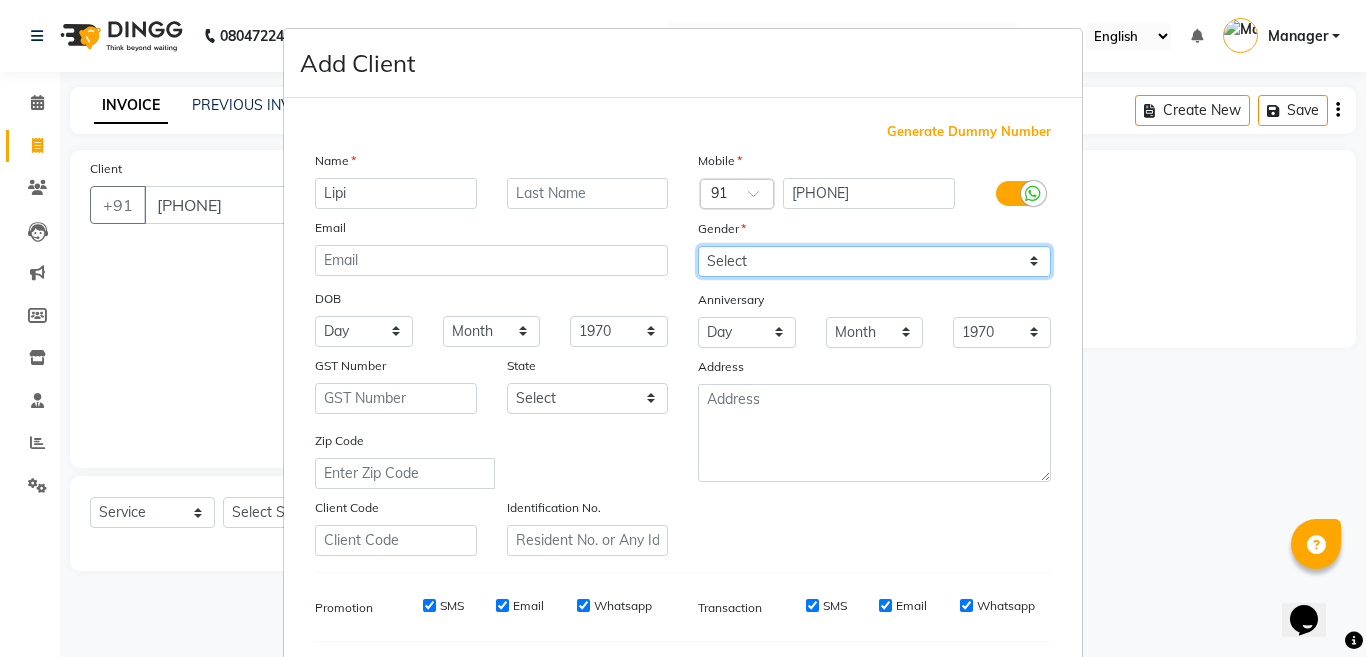 click on "Select Male Female Other Prefer Not To Say" at bounding box center (874, 261) 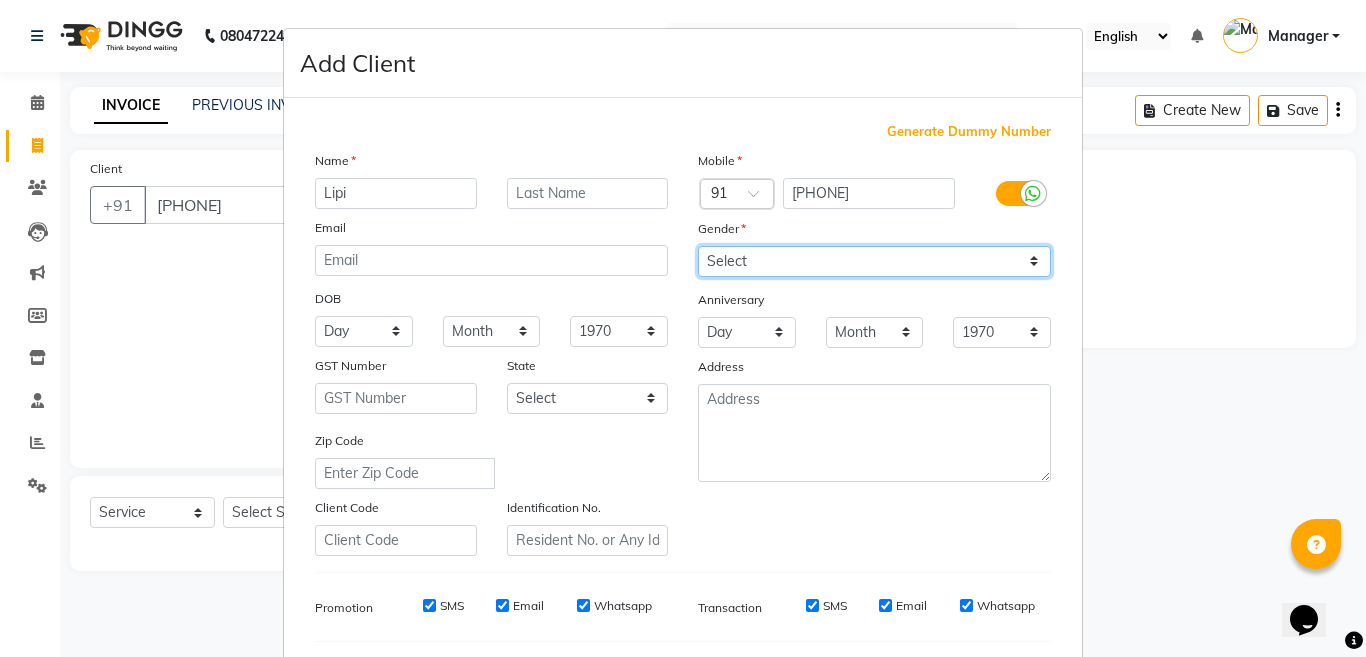 select on "female" 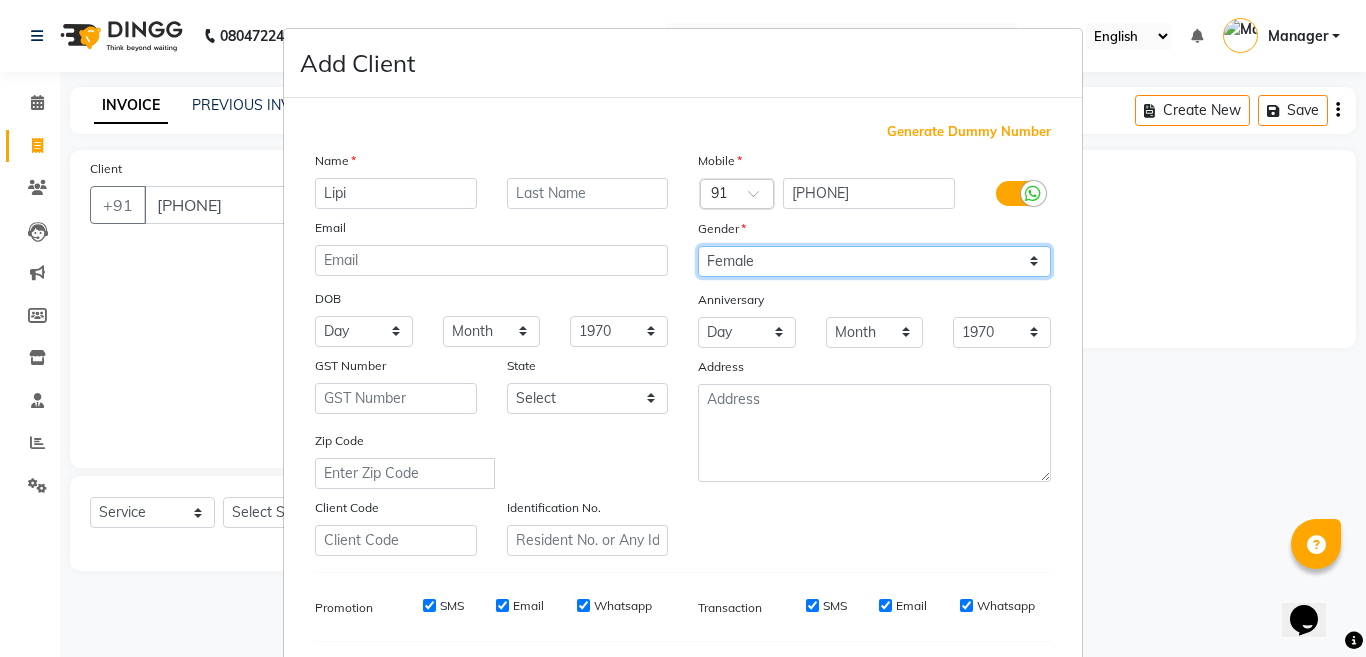 click on "Select Male Female Other Prefer Not To Say" at bounding box center (874, 261) 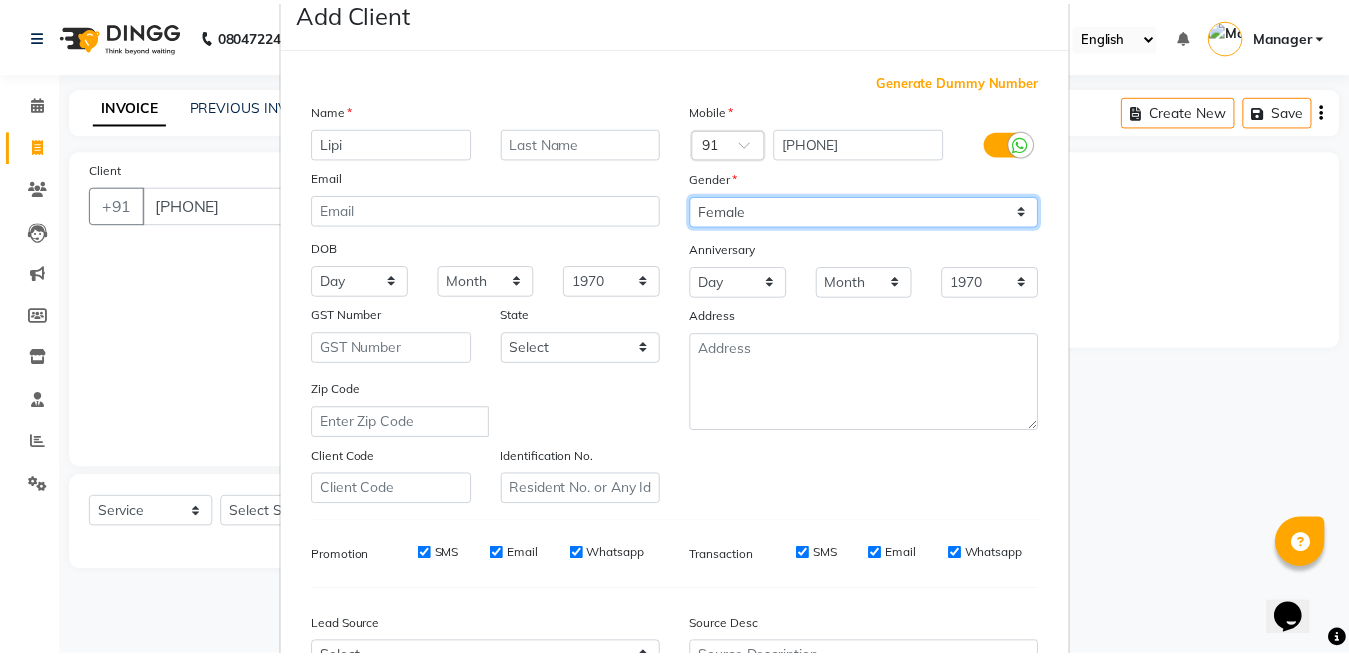 scroll, scrollTop: 266, scrollLeft: 0, axis: vertical 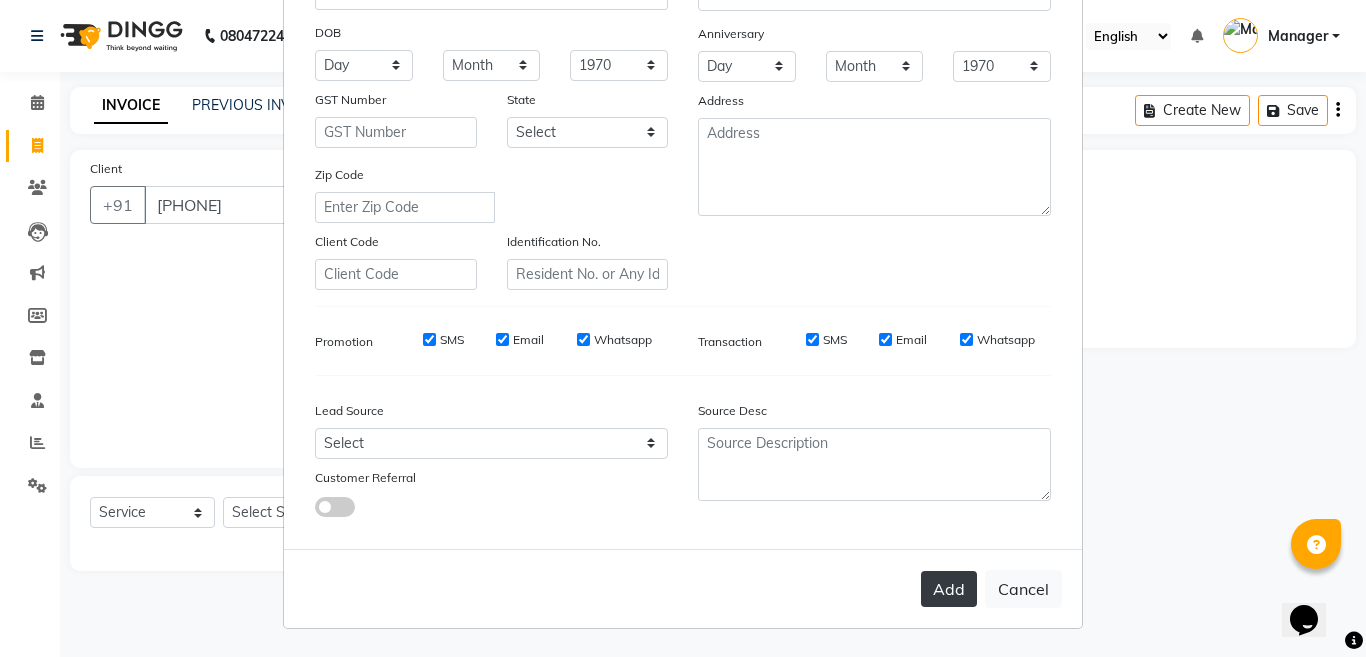 click on "Add" at bounding box center (949, 589) 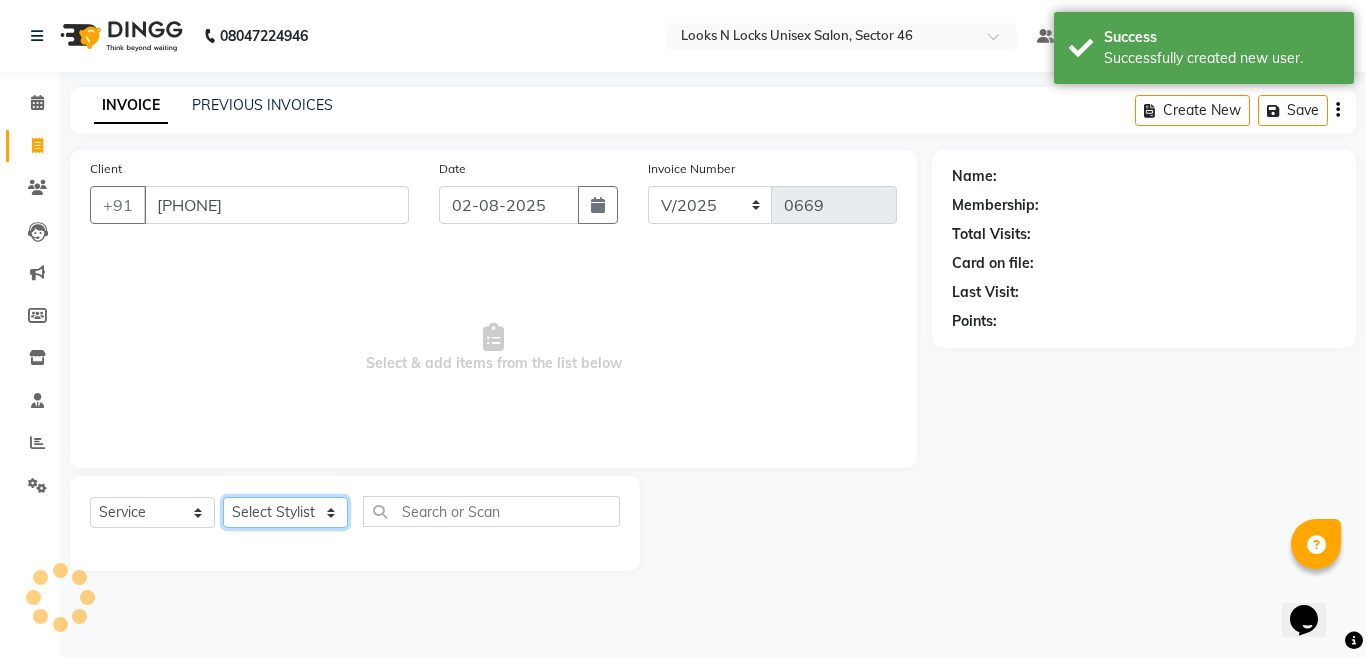 click on "Select Stylist [NAME] [NAME] [NAME] [NAME] [NAME] [NAME] [NAME] [NAME] [NAME] [NAME] [NAME] [NAME] [NAME] [NAME] [NAME] [NAME] [NAME] [NAME] [NAME] [NAME] [NAME] [NAME] [NAME]" 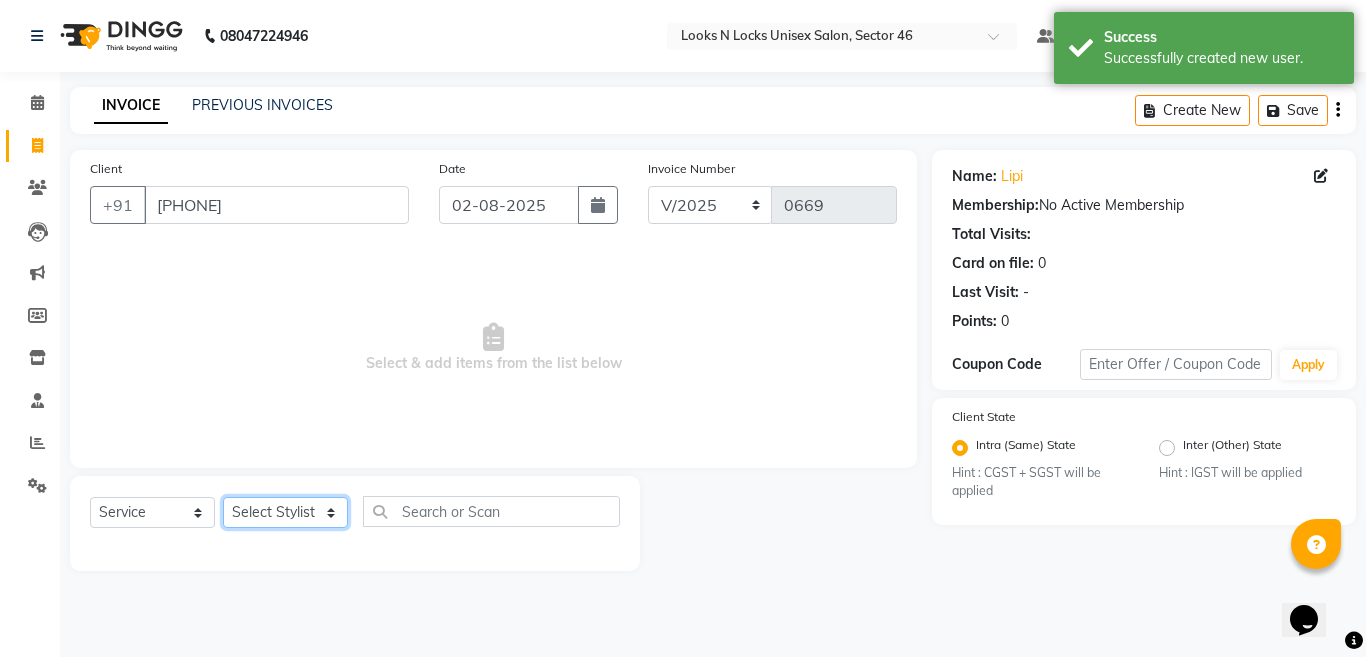 select on "[NUMBER]" 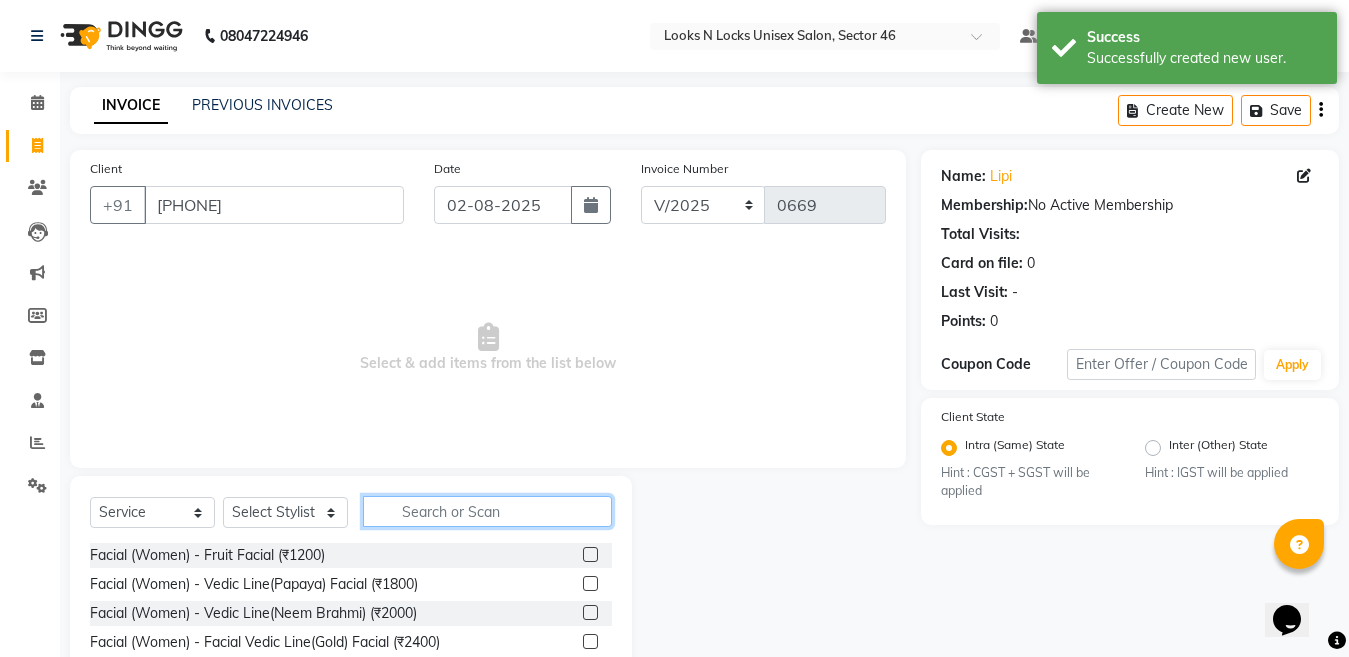 click 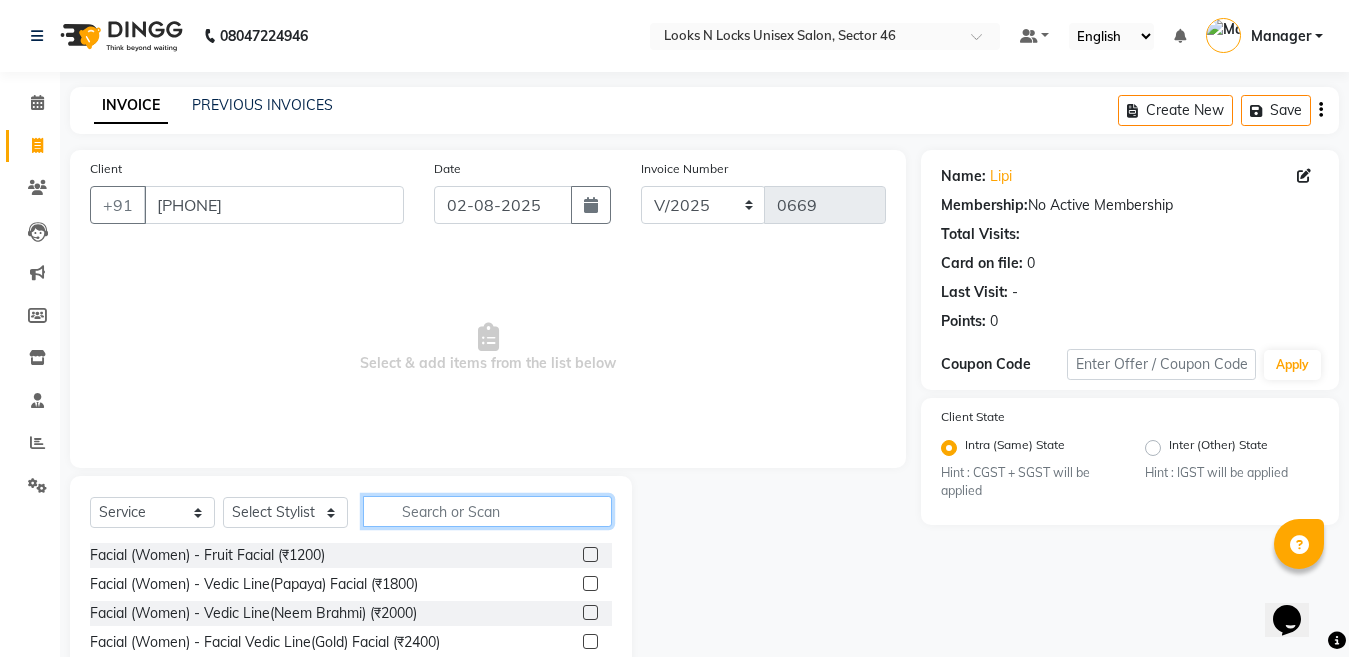 click 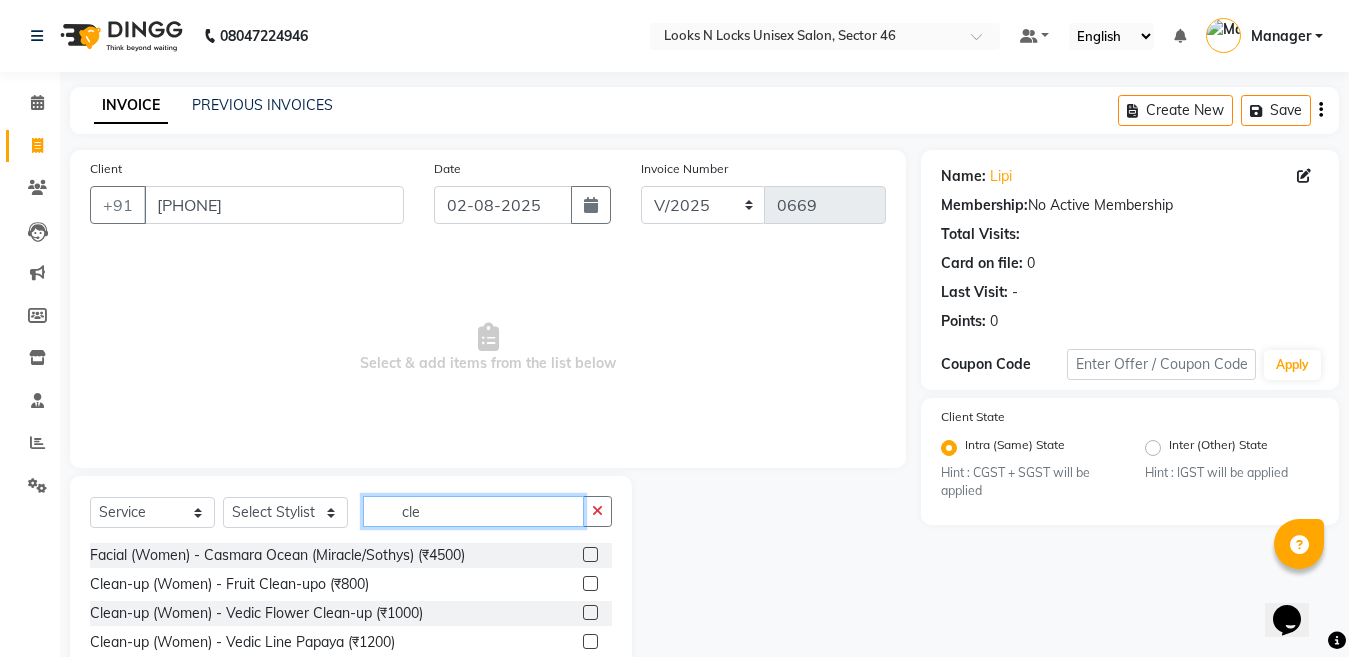type on "cle" 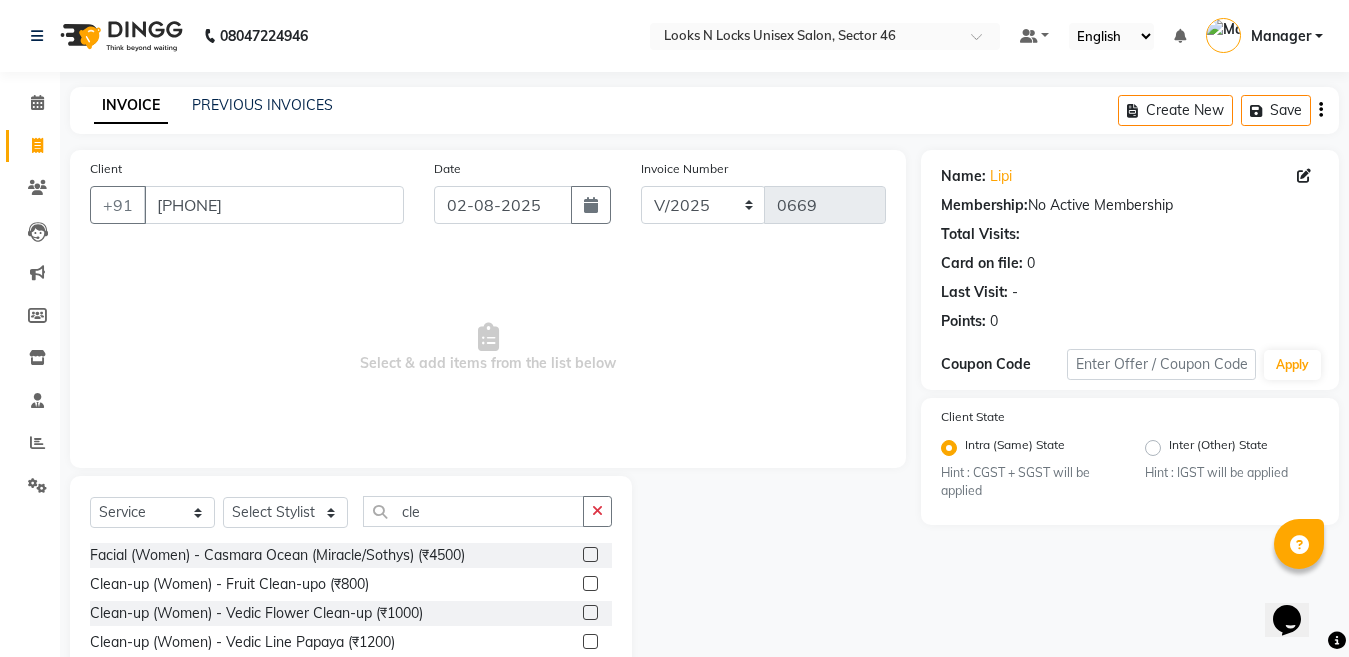 click 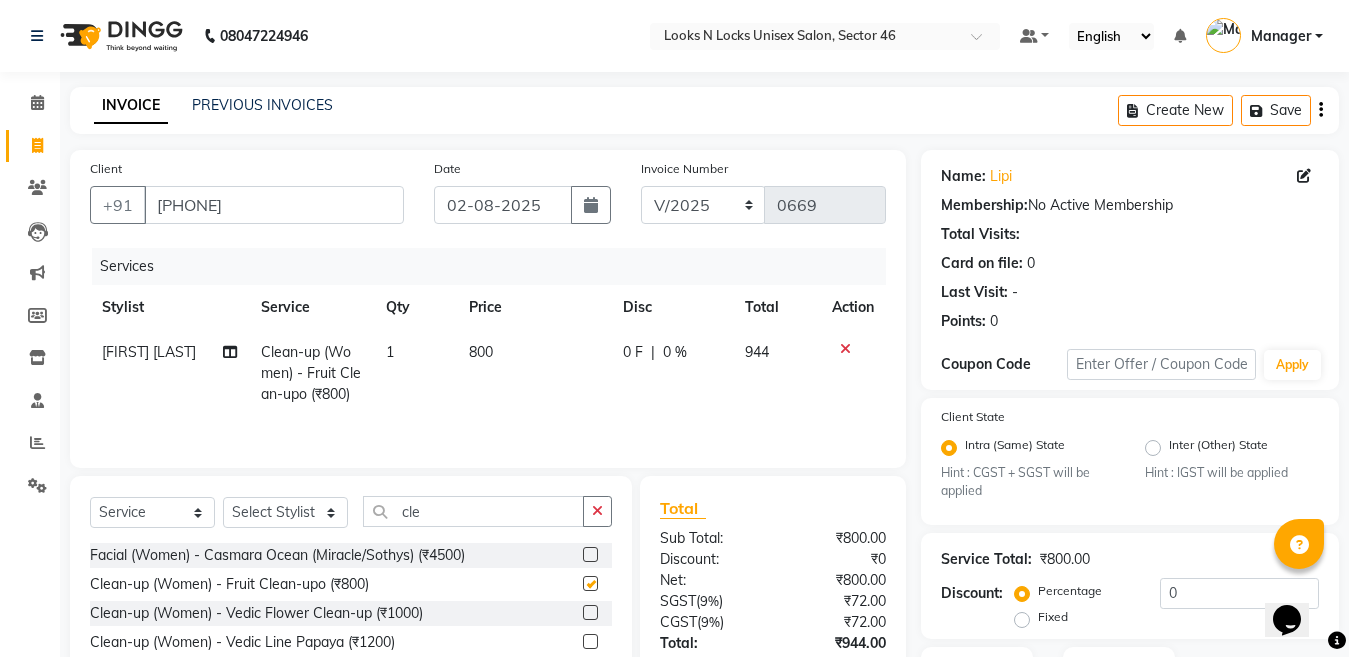 checkbox on "false" 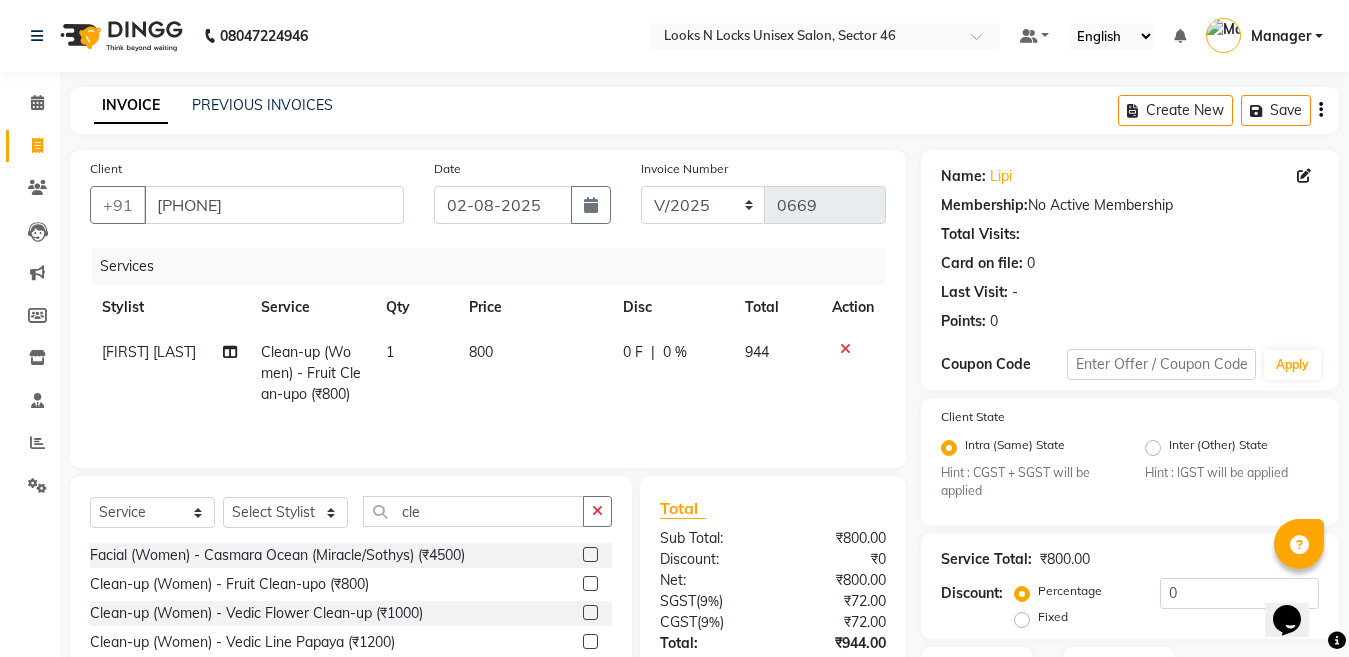 click on "800" 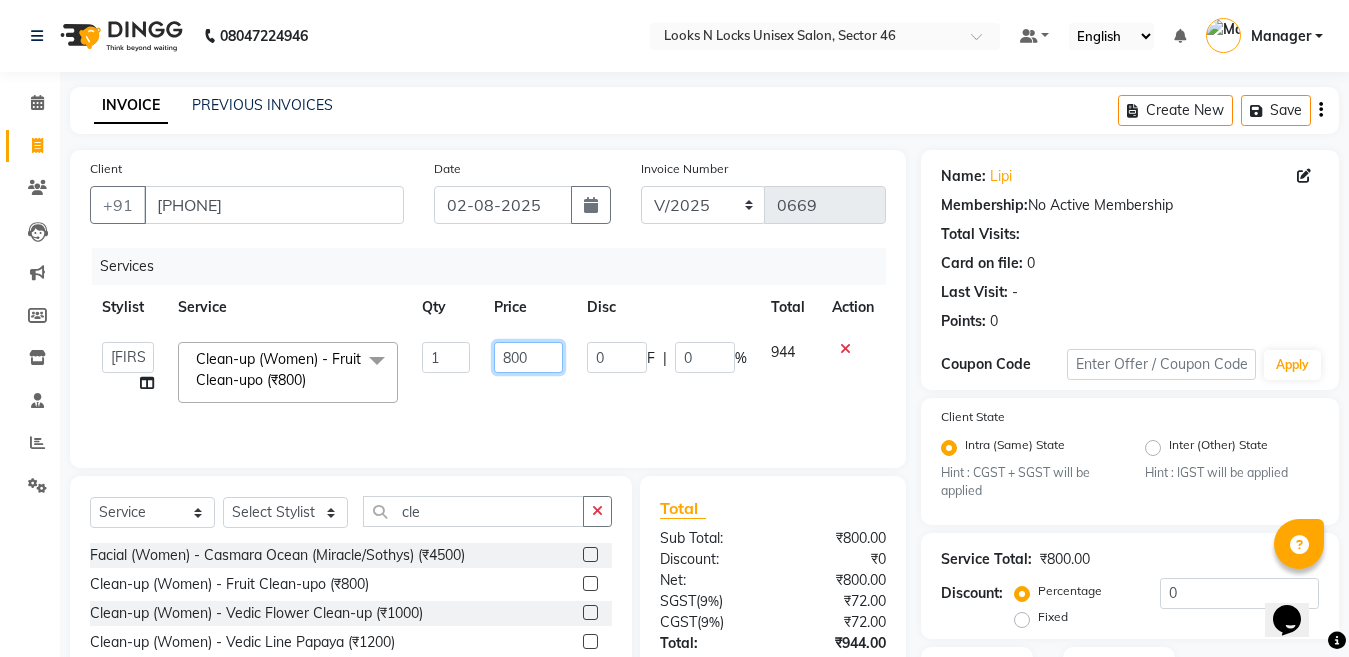 click on "800" 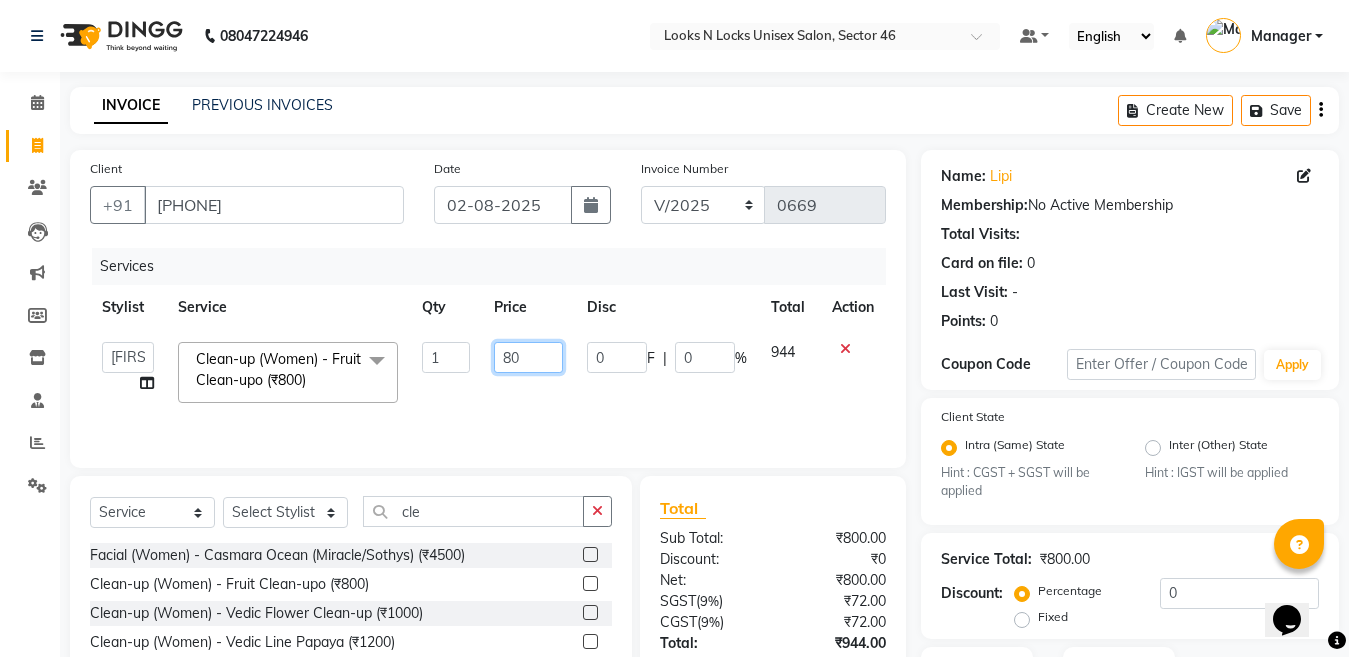 type on "8" 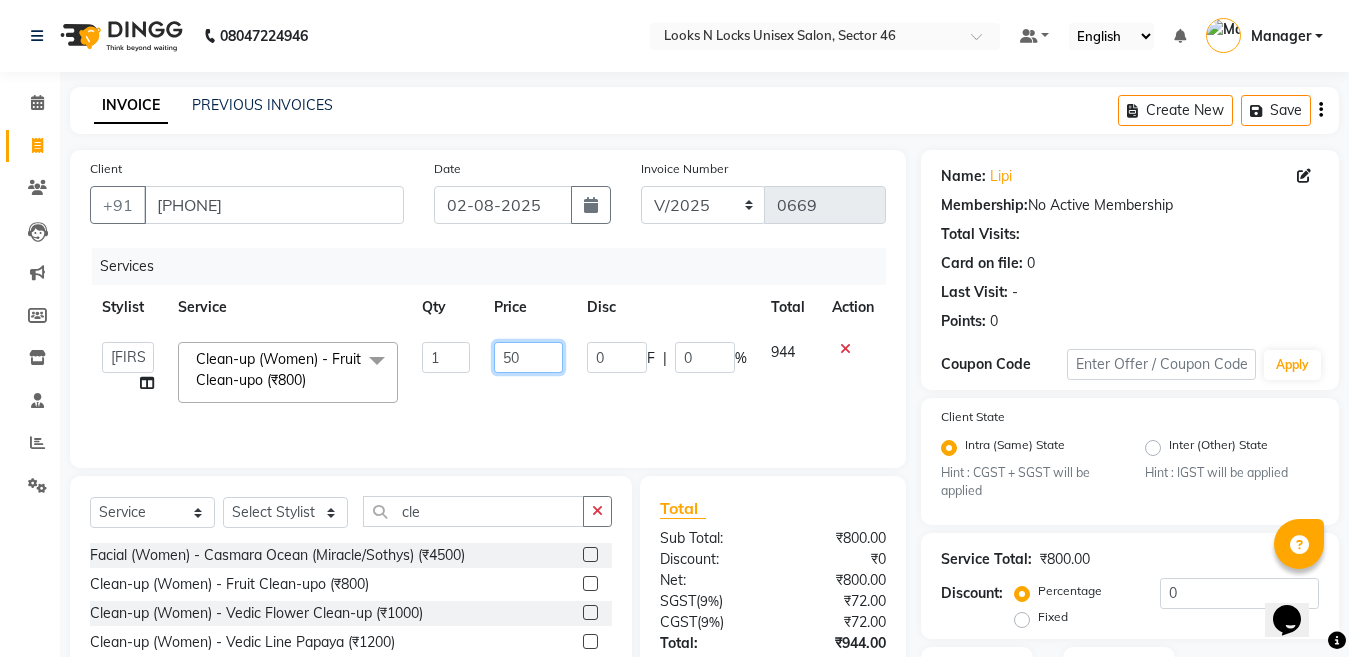 type on "500" 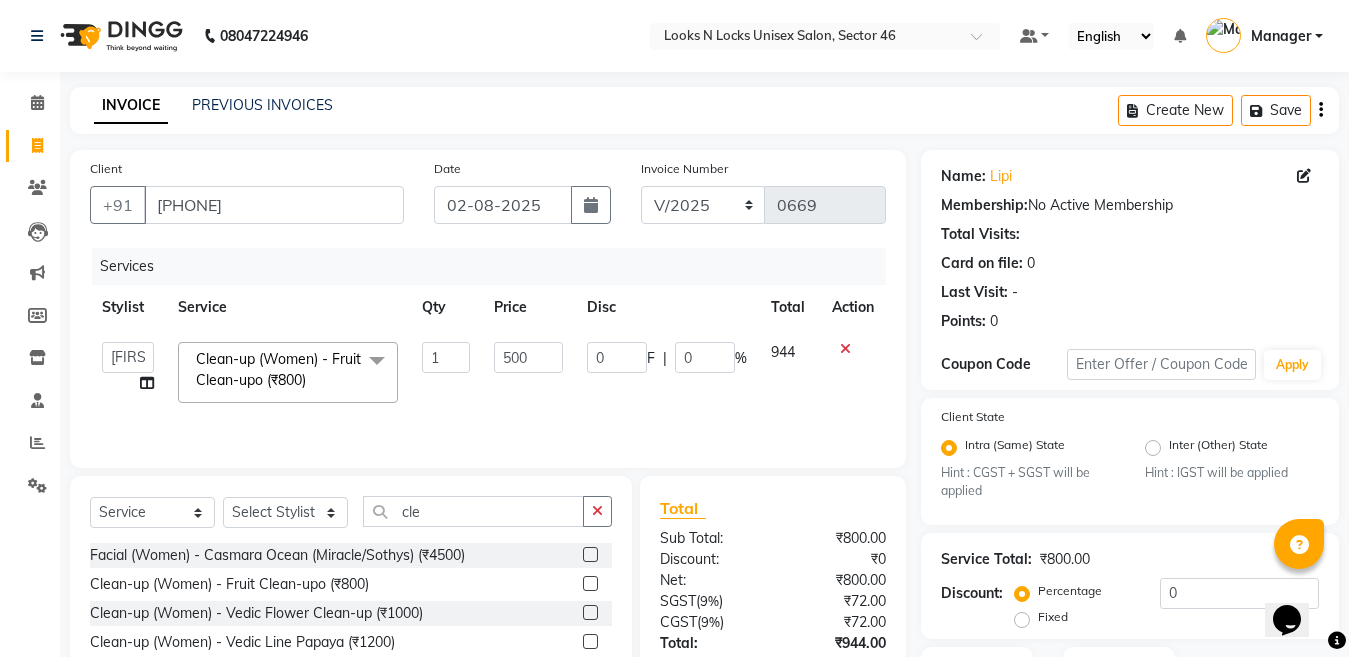 click on "Select  Service  Product  Membership  Package Voucher Prepaid Gift Card  Select Stylist [NAME] [NAME] [NAME] [NAME] [NAME] [NAME] [NAME] [NAME] [NAME] [NAME] [NAME] [NAME] [NAME] [NAME] [NAME] [NAME] [NAME] [NAME] [NAME] [NAME] [NAME] [NAME] [NAME] cle" 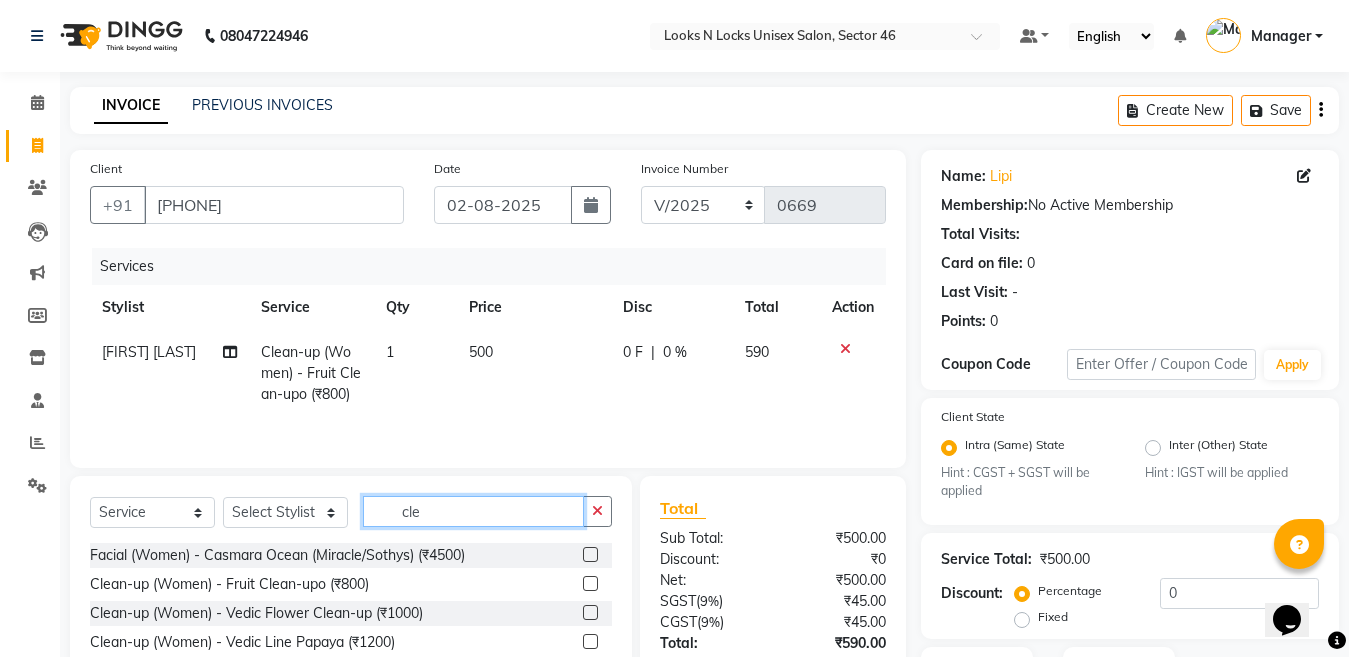 click on "cle" 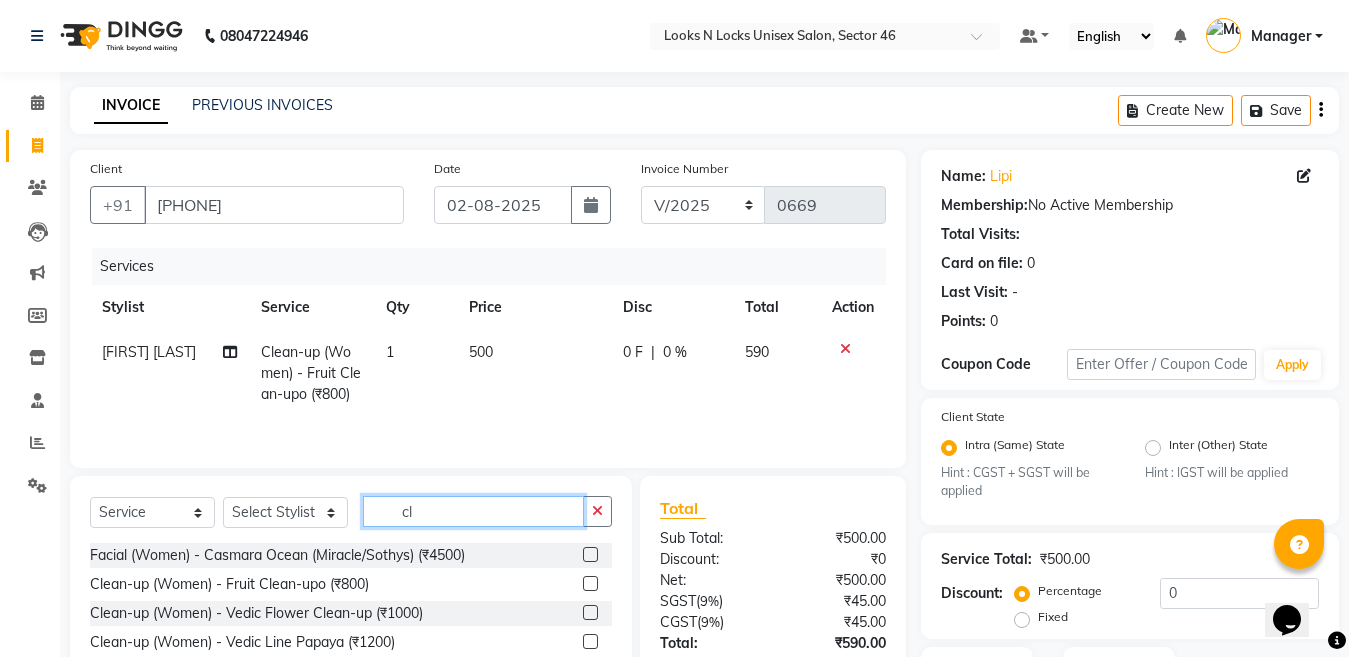 type on "c" 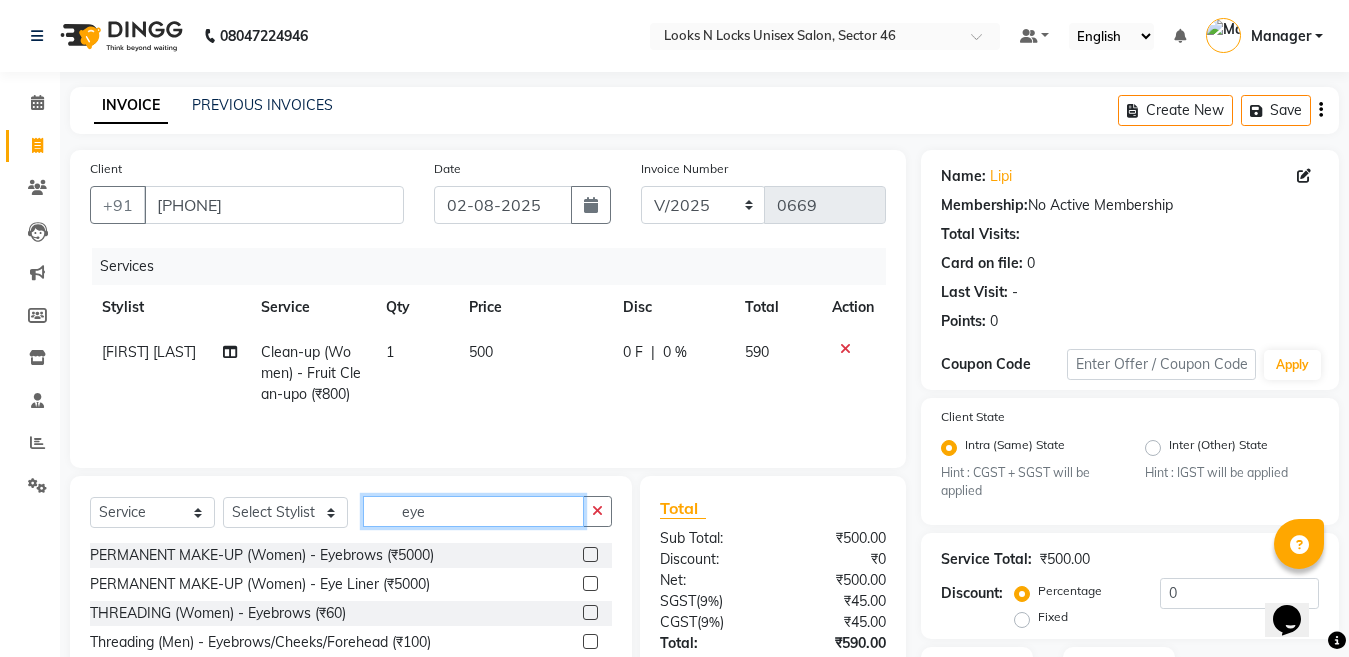 type on "eye" 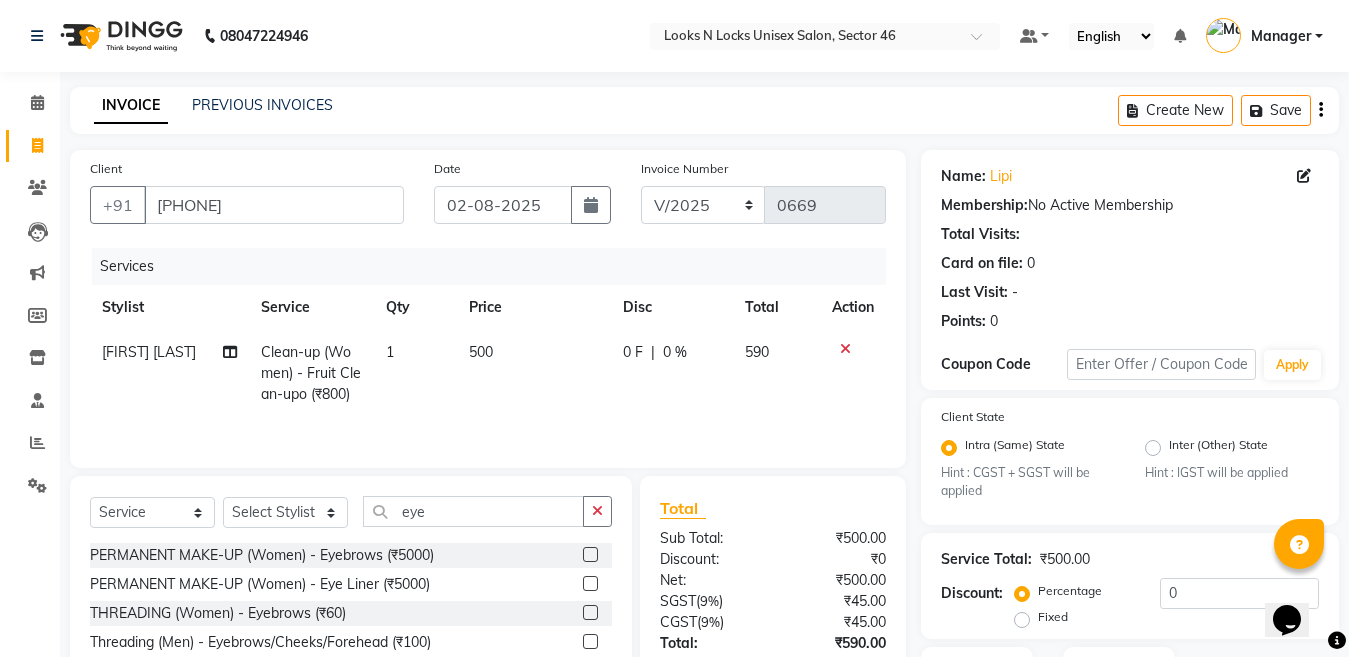 click on "THREADING (Women) - Eyebrows (₹60)" 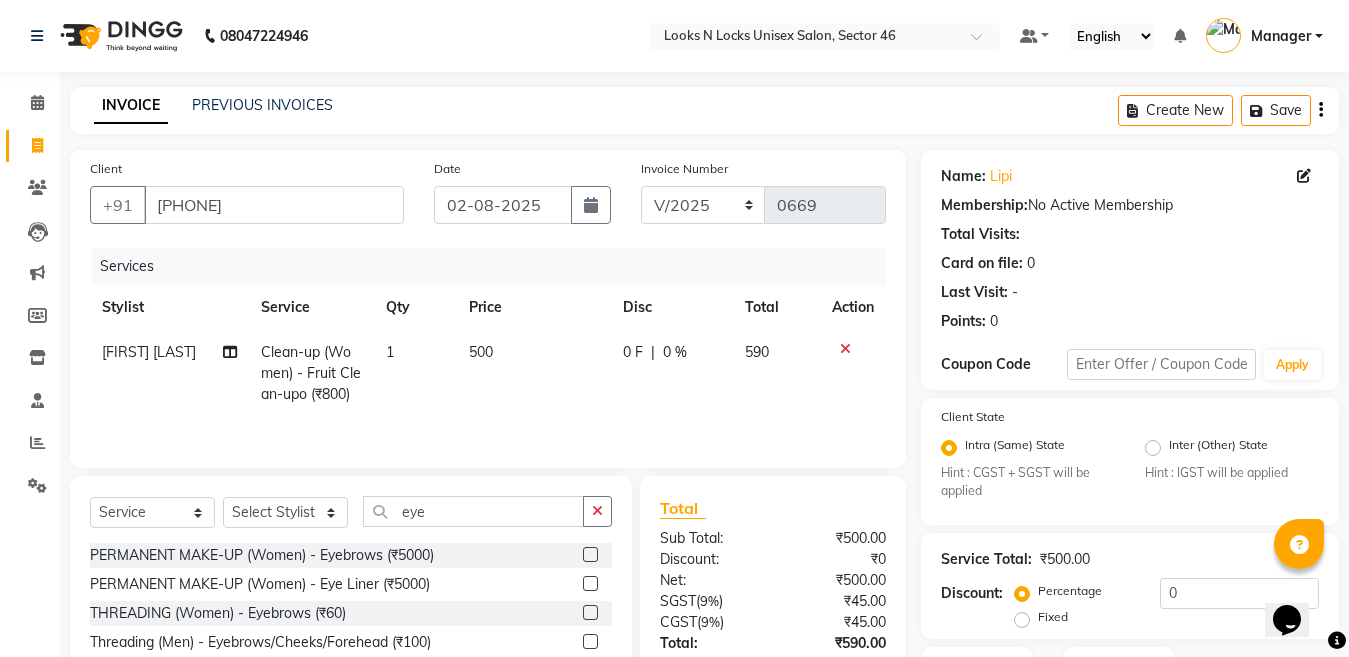 scroll, scrollTop: 153, scrollLeft: 0, axis: vertical 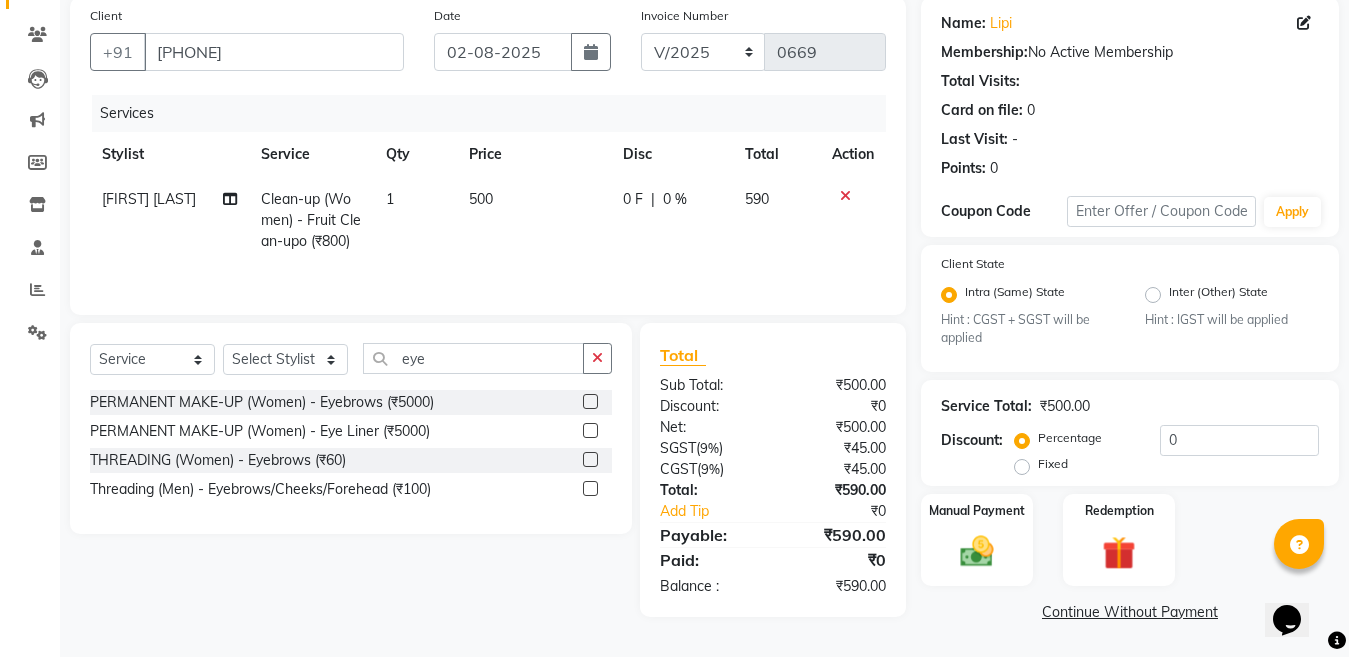 click 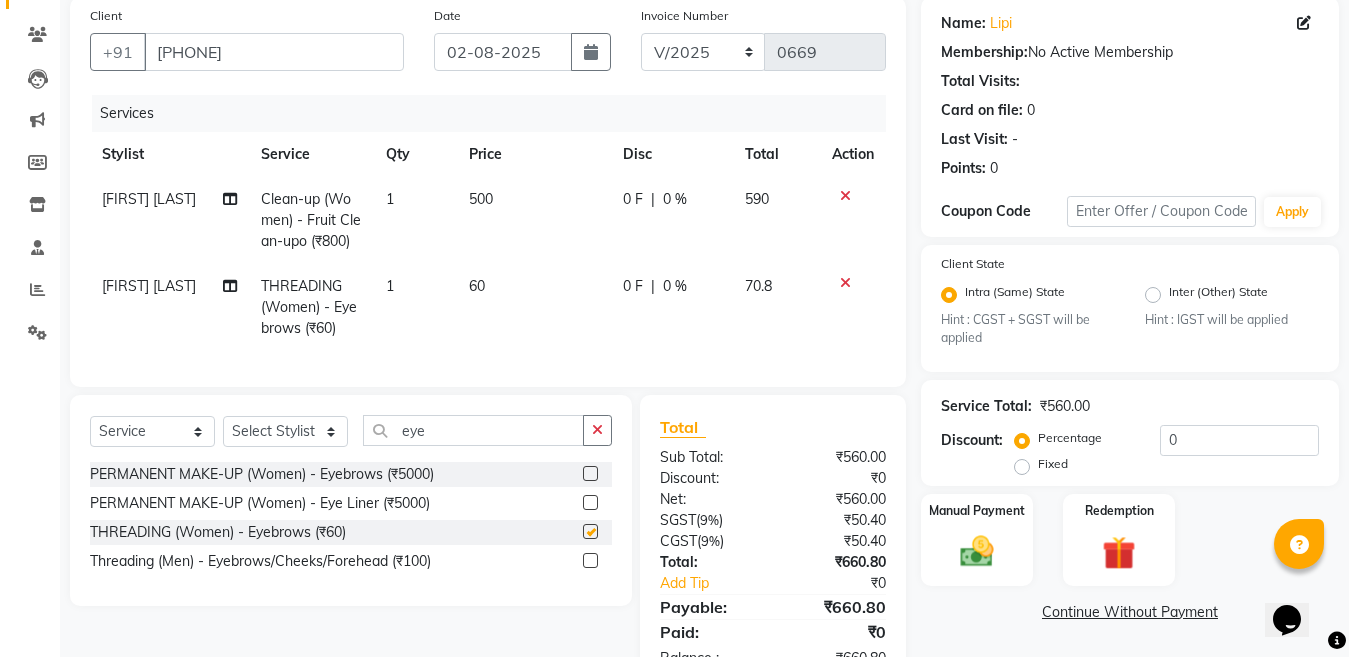 checkbox on "false" 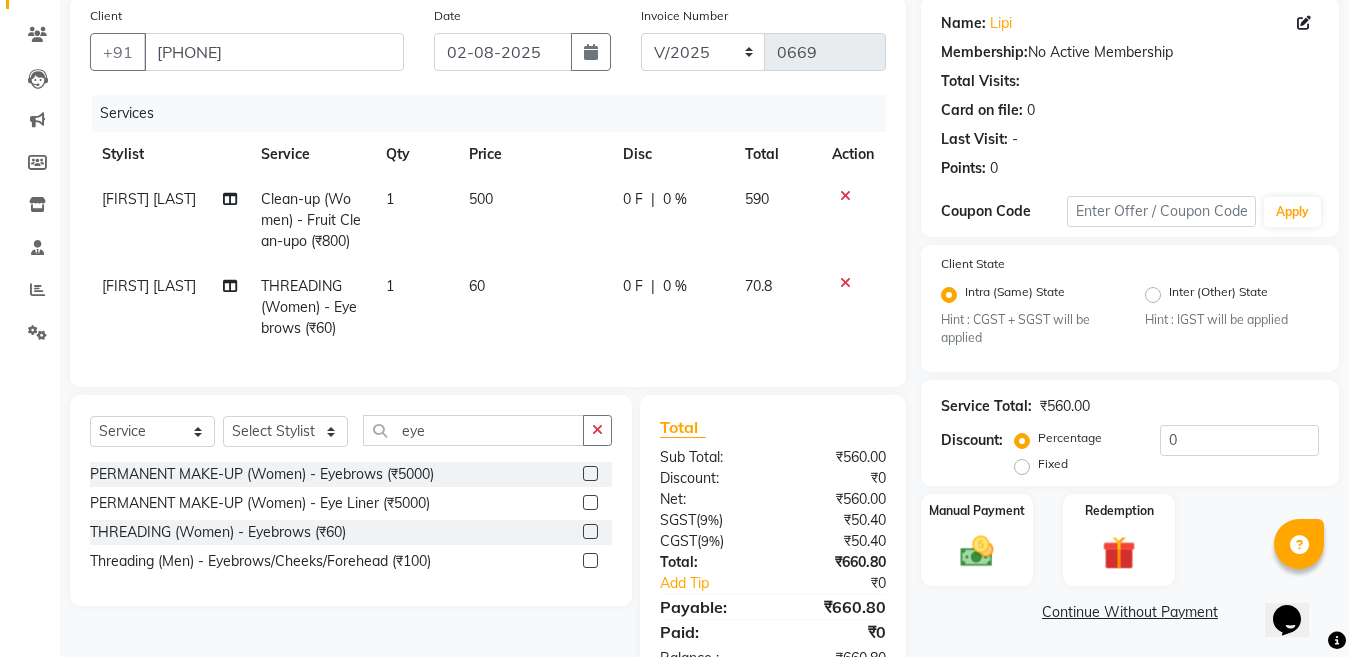 scroll, scrollTop: 232, scrollLeft: 0, axis: vertical 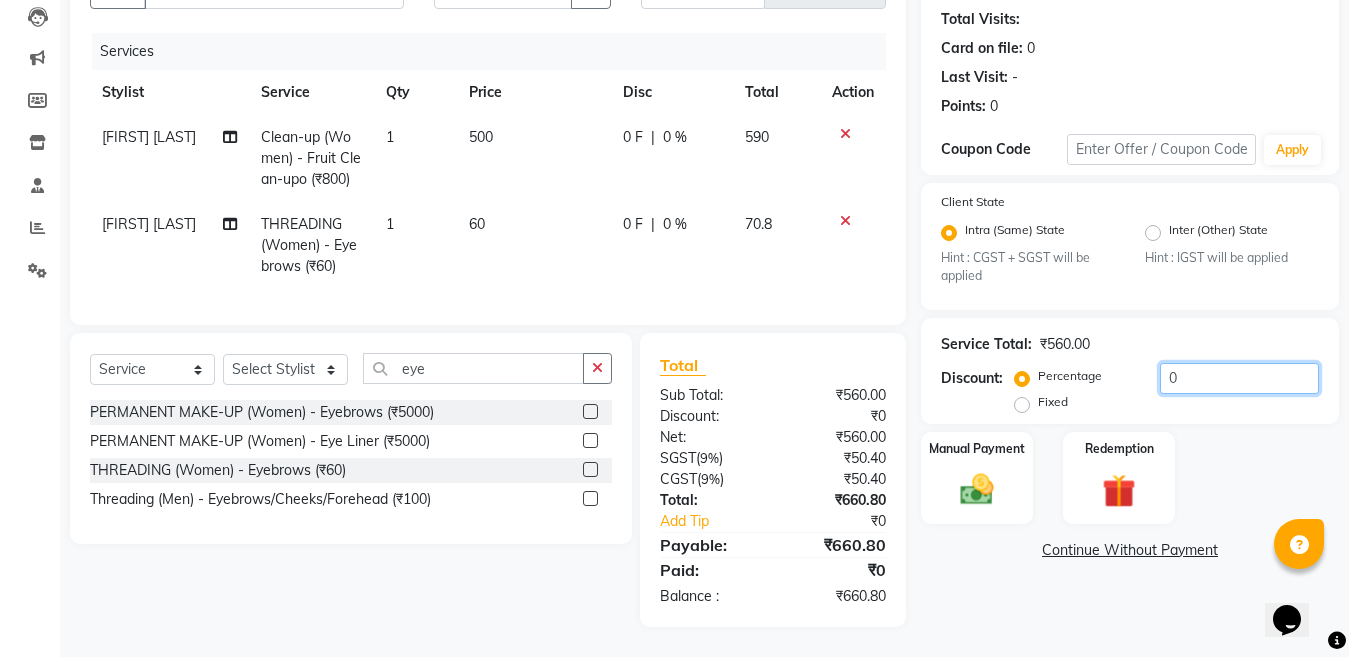 click on "0" 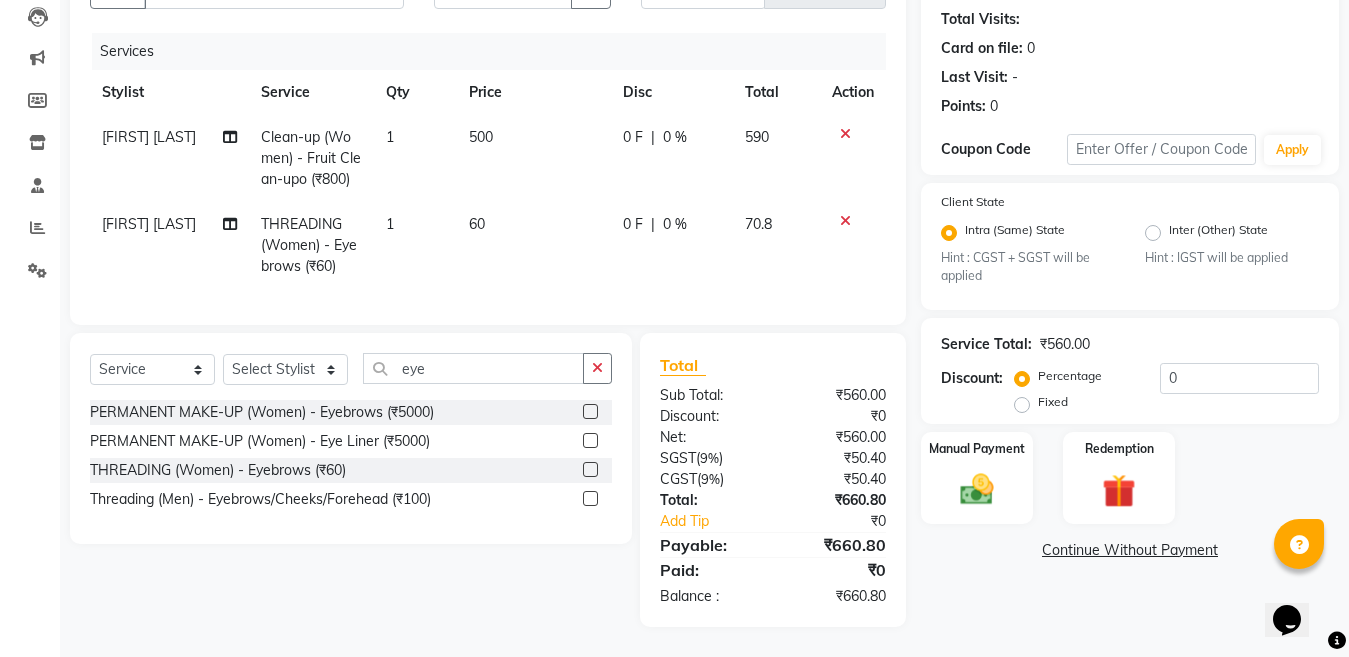 drag, startPoint x: 733, startPoint y: 29, endPoint x: 763, endPoint y: 34, distance: 30.413813 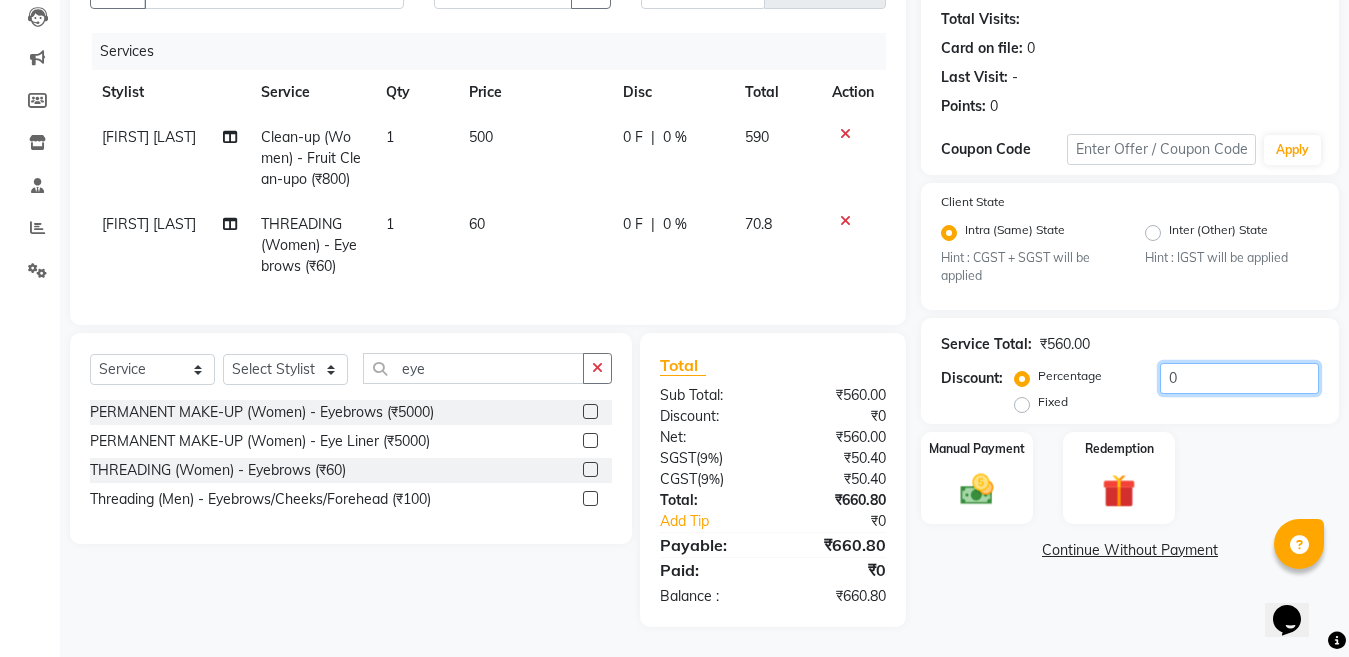 click on "0" 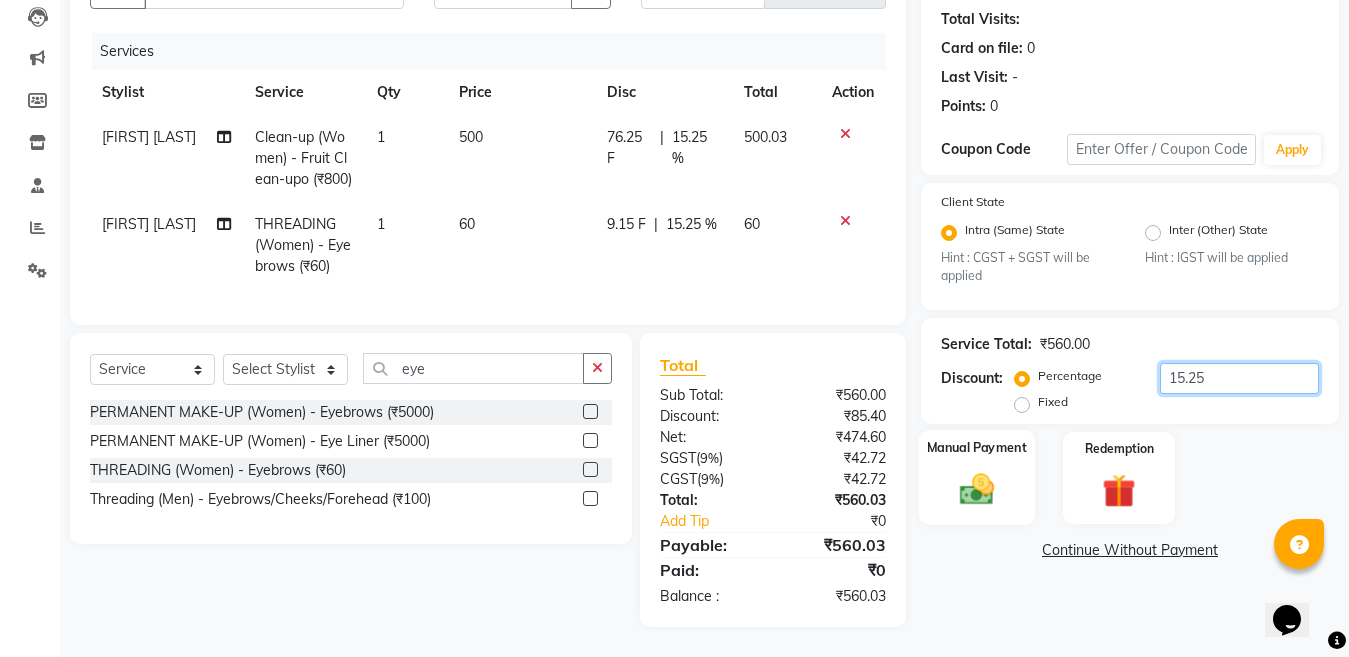 type on "15.25" 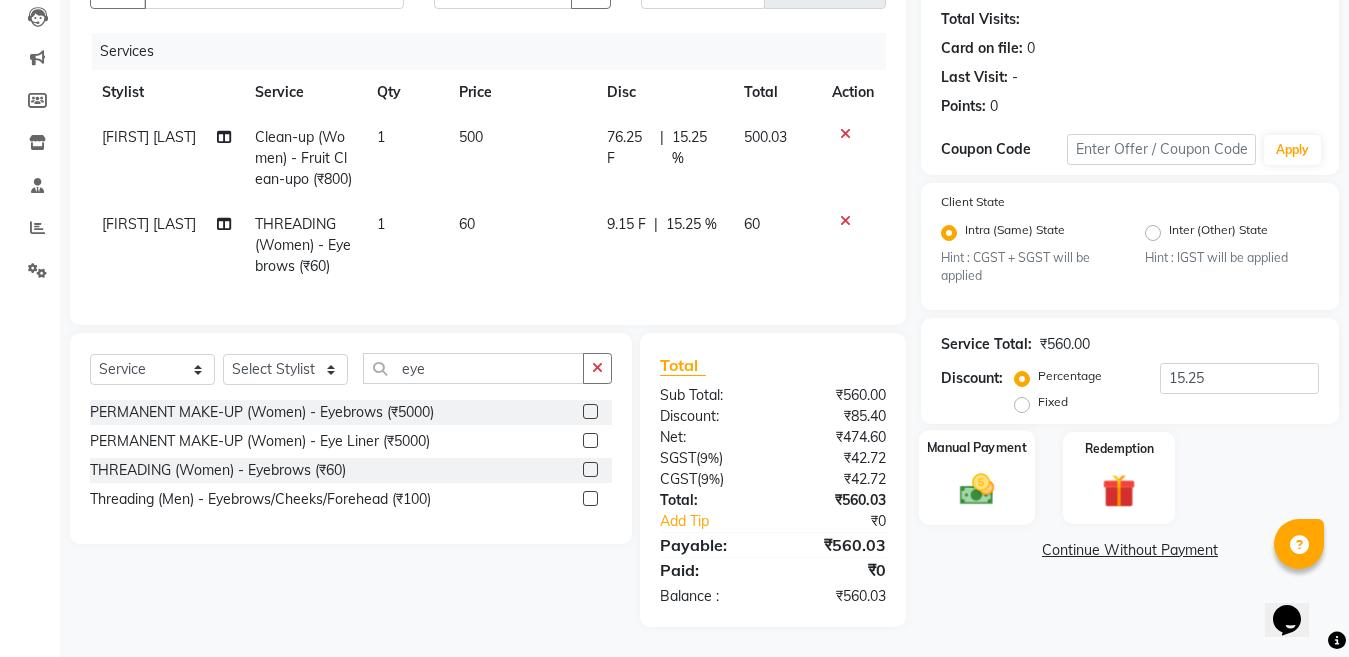 click 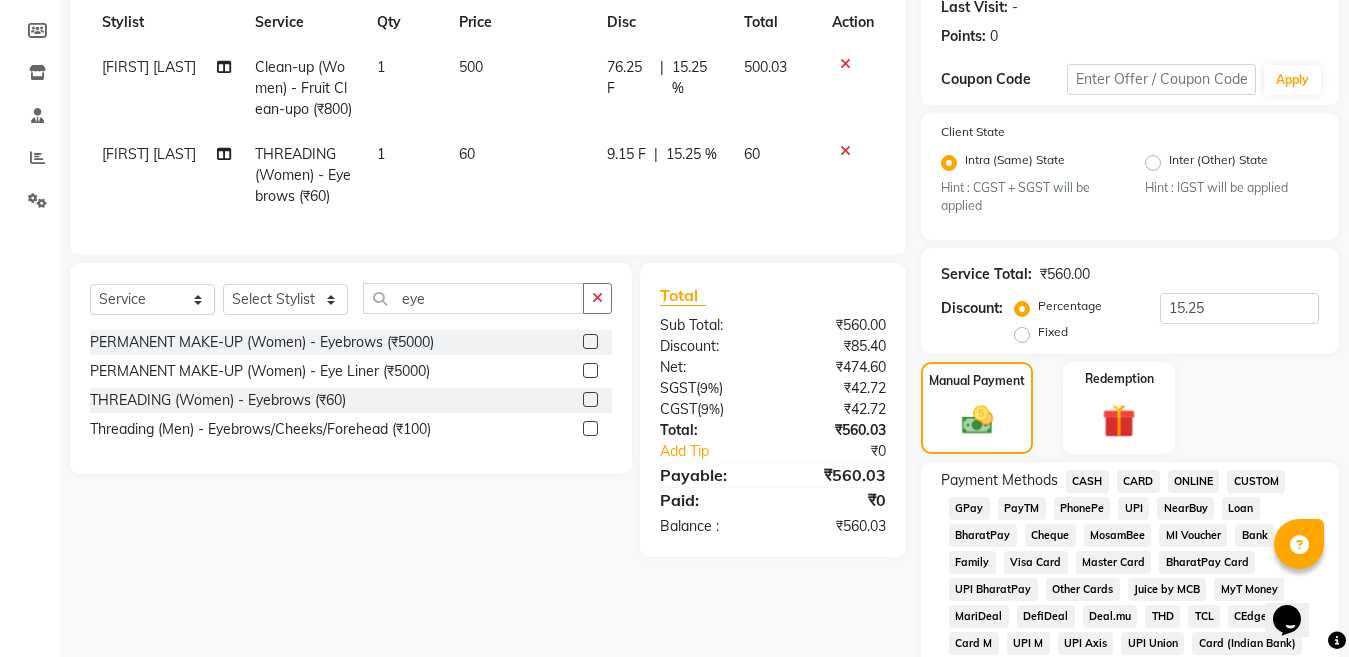 scroll, scrollTop: 332, scrollLeft: 0, axis: vertical 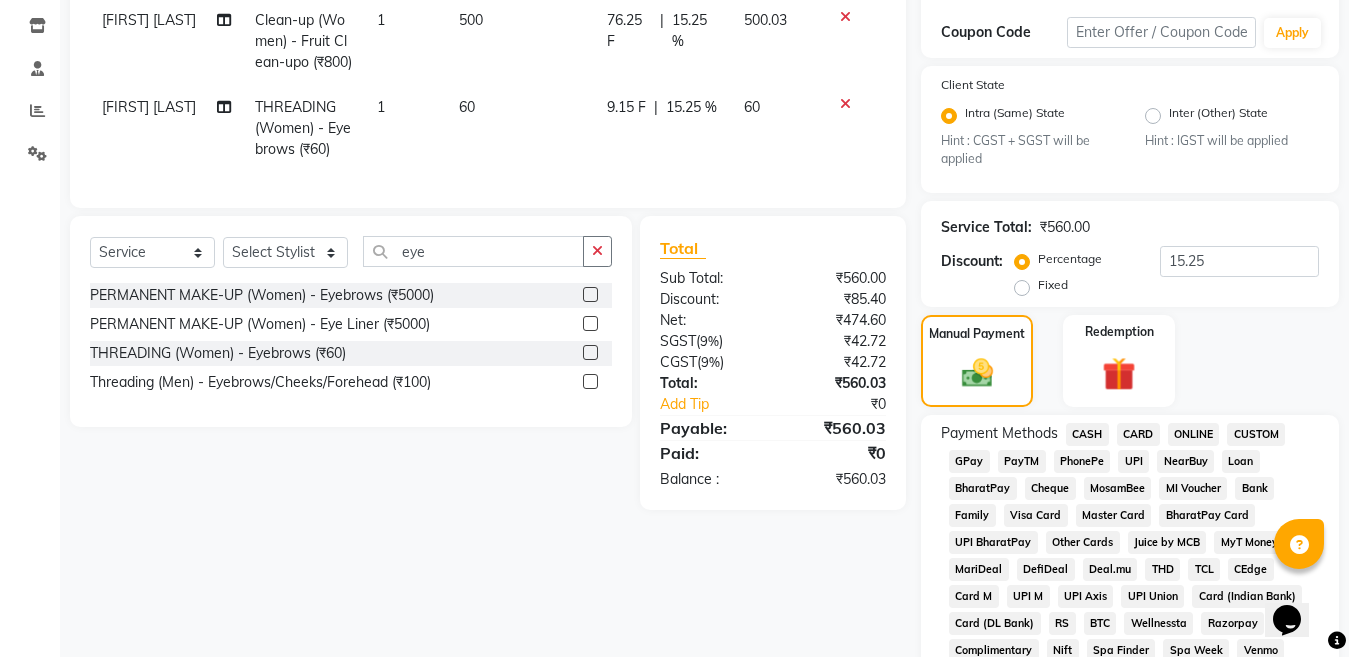 click on "ONLINE" 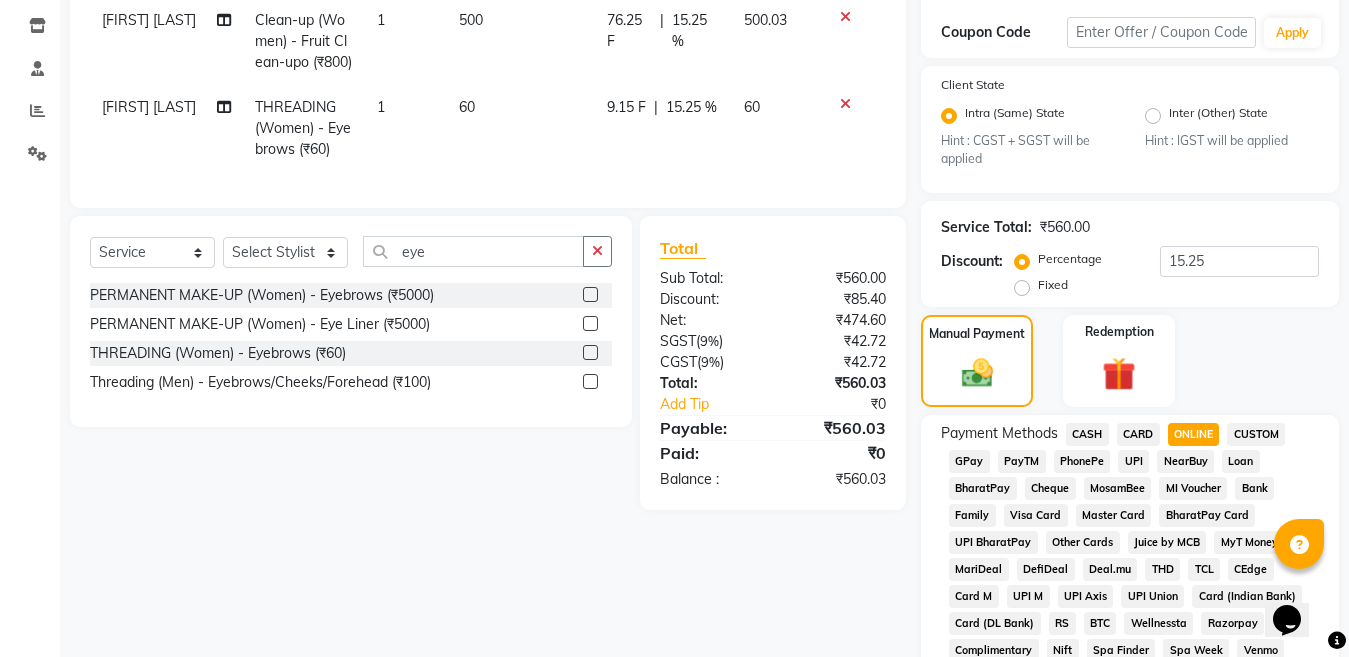 scroll, scrollTop: 932, scrollLeft: 0, axis: vertical 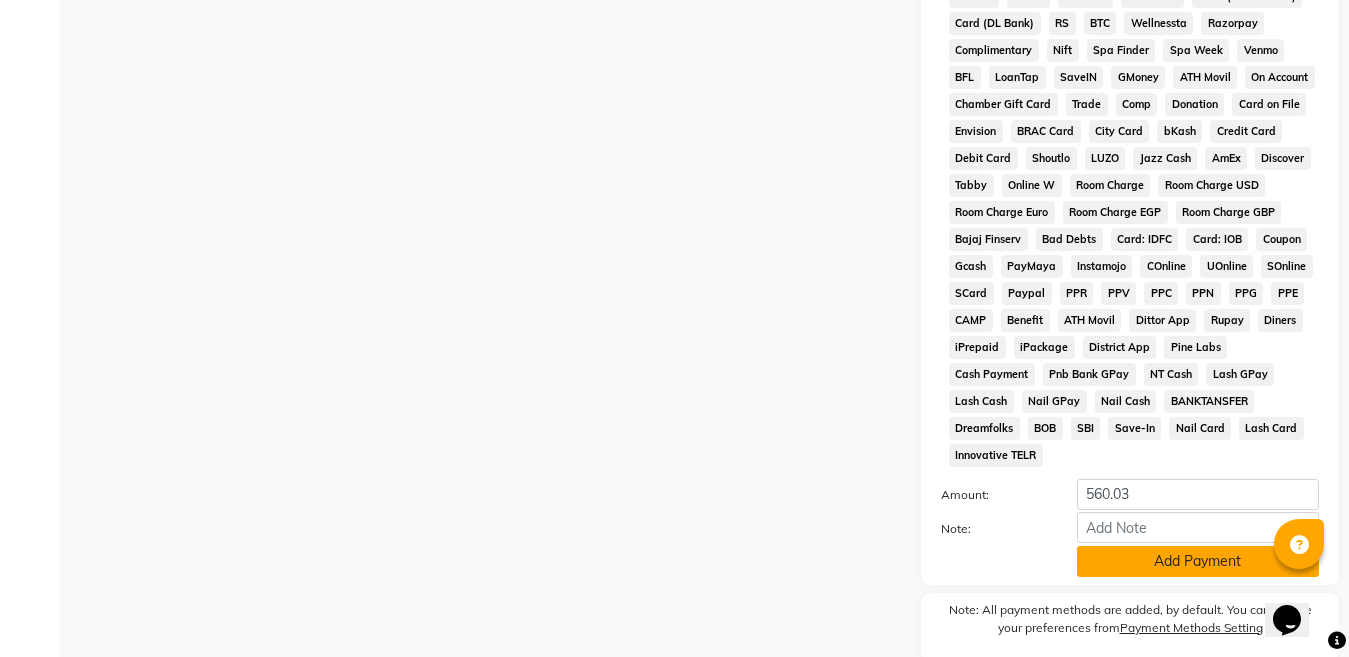 click on "Add Payment" 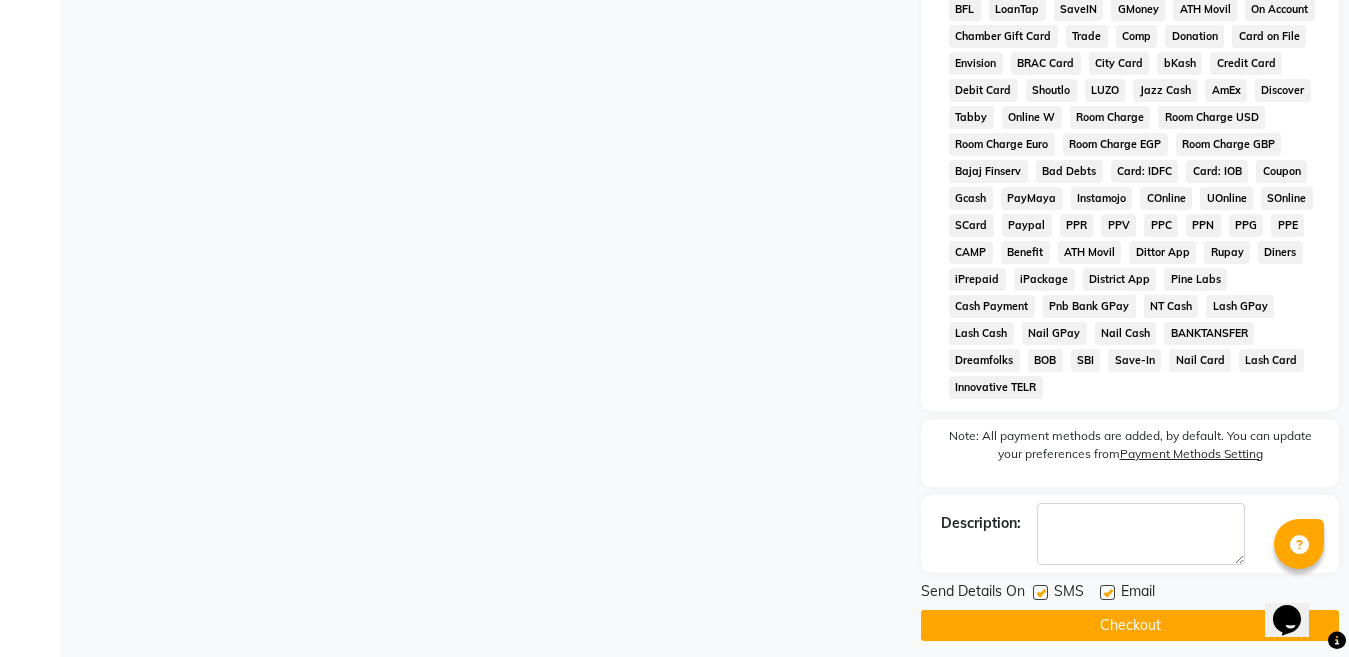 scroll, scrollTop: 1014, scrollLeft: 0, axis: vertical 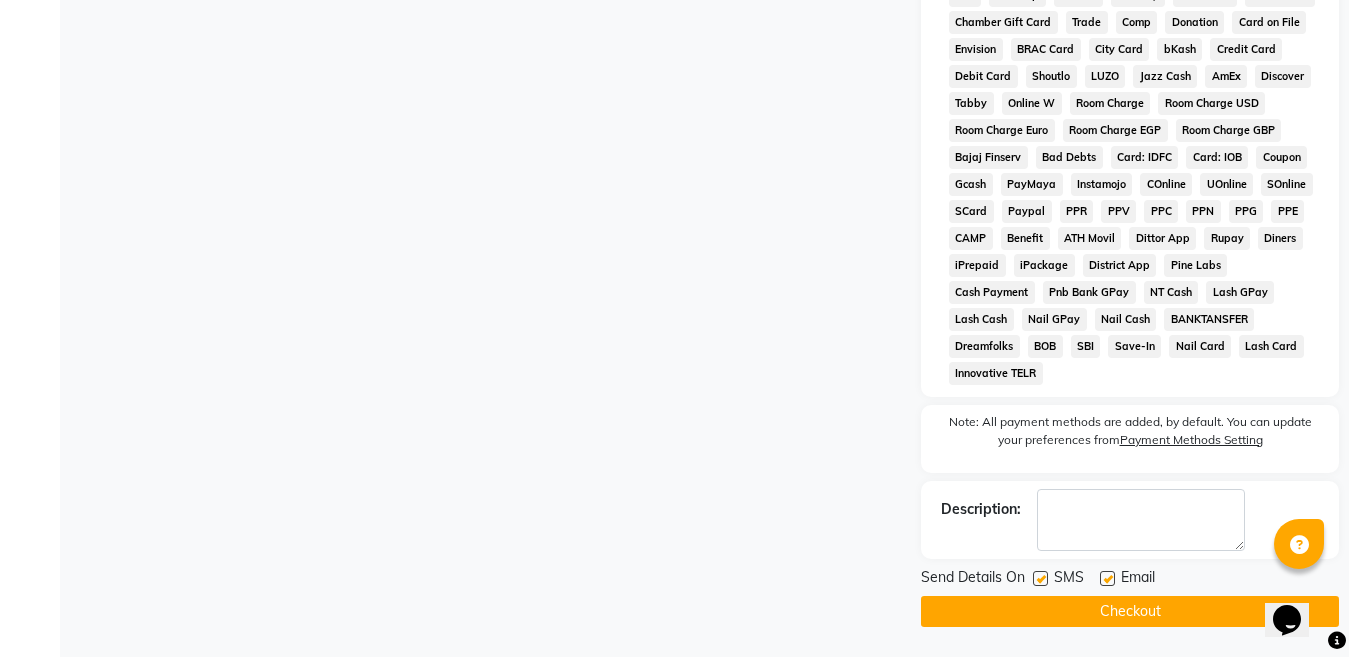 click on "Checkout" 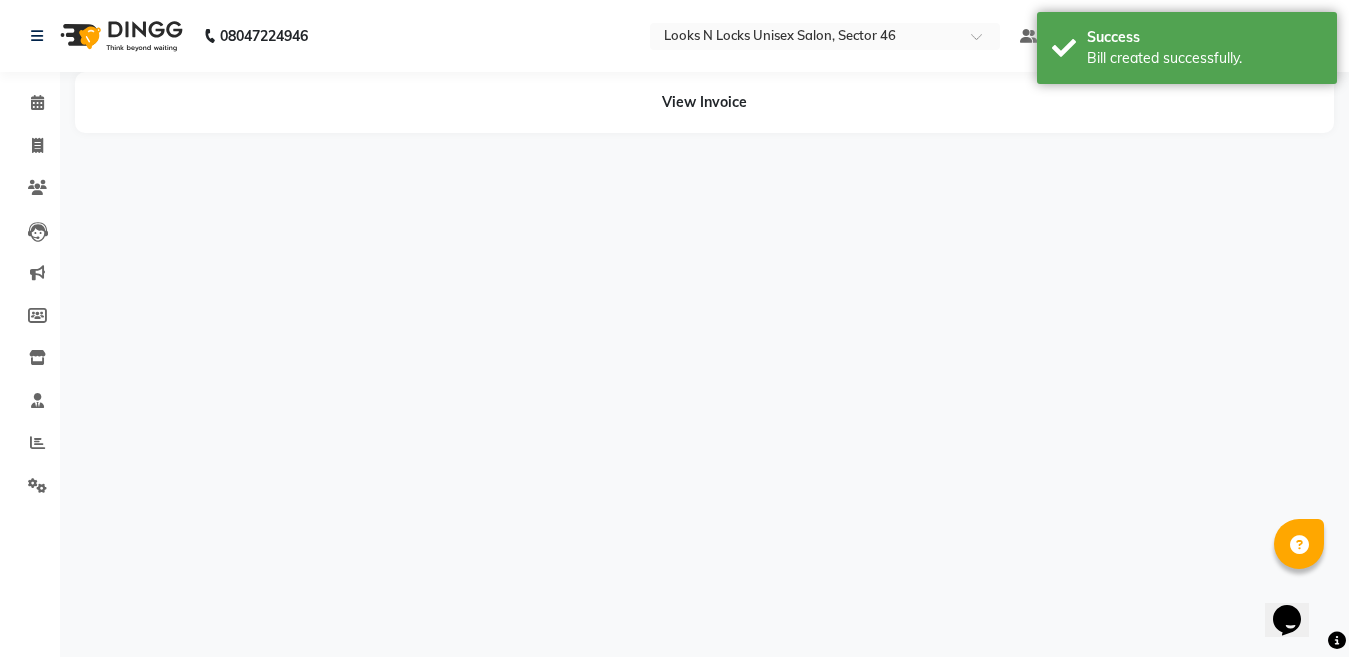 scroll, scrollTop: 0, scrollLeft: 0, axis: both 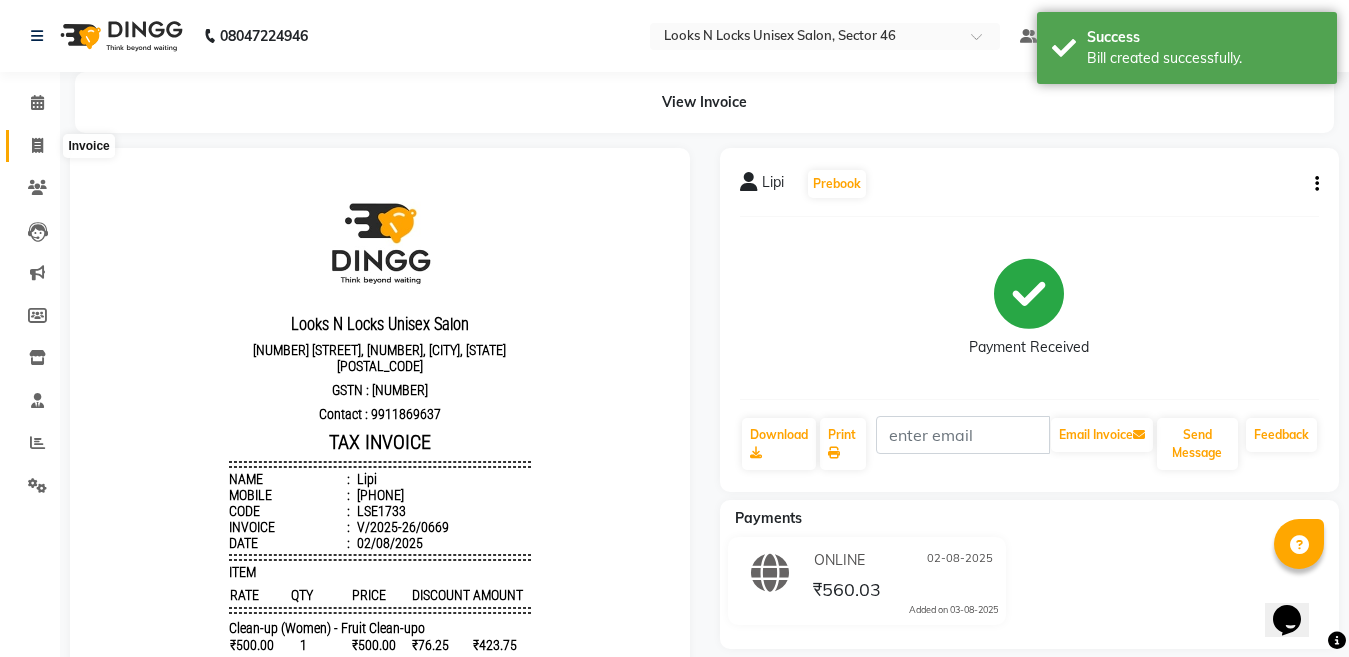 click 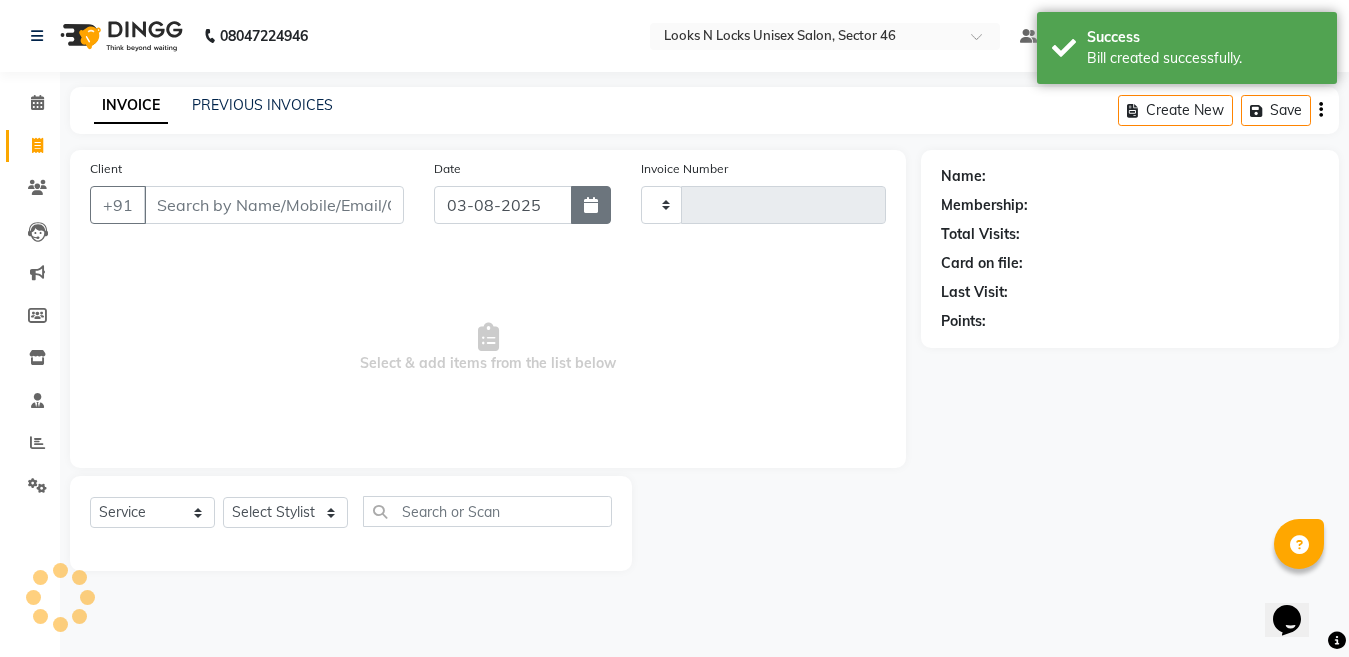 type on "0670" 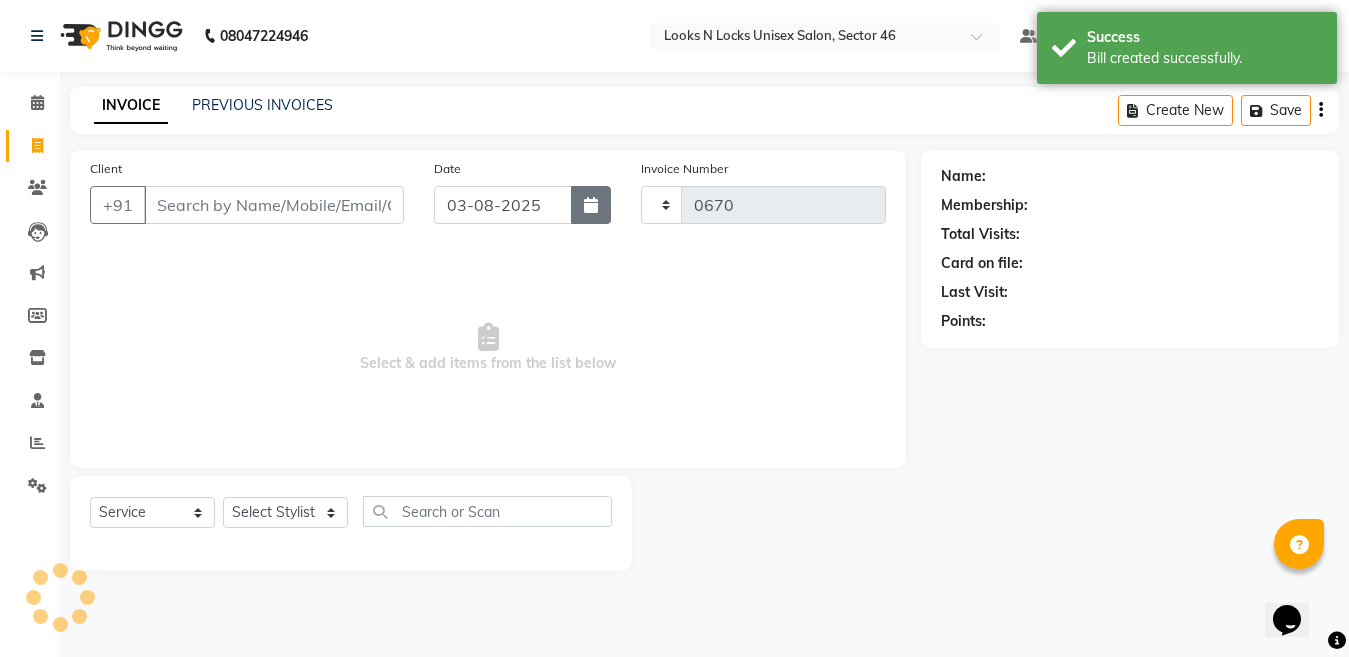 select on "3904" 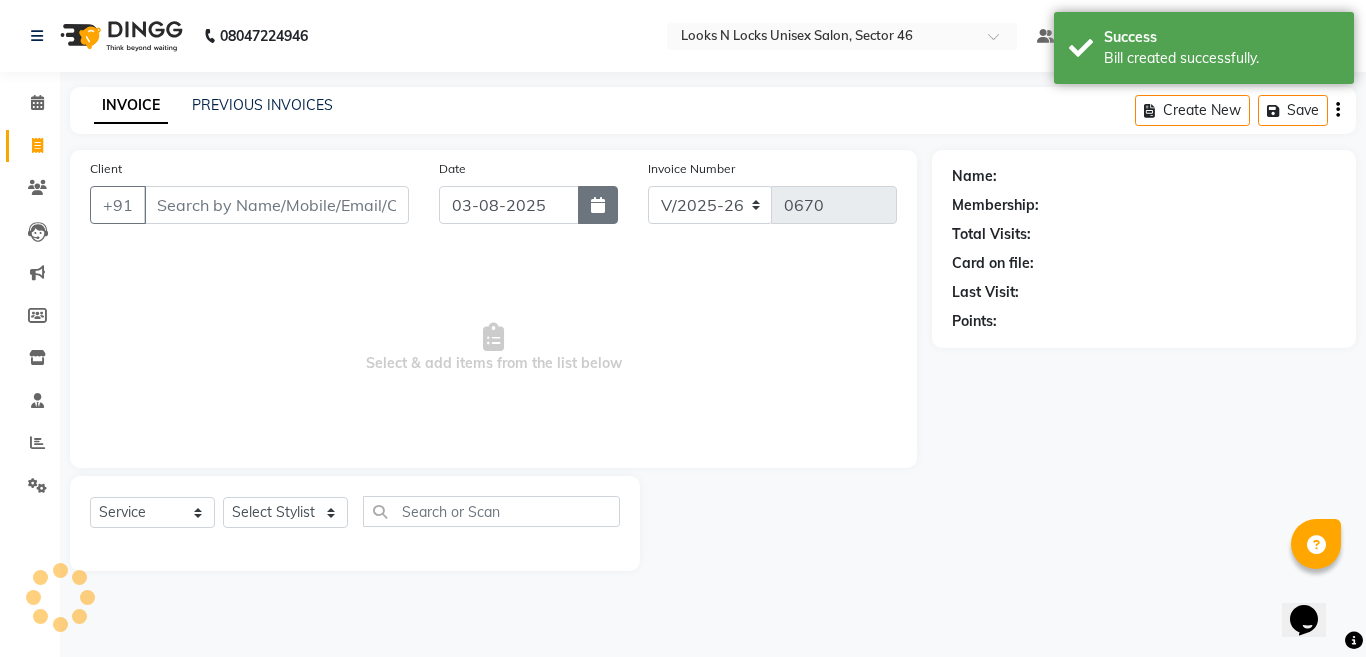 click 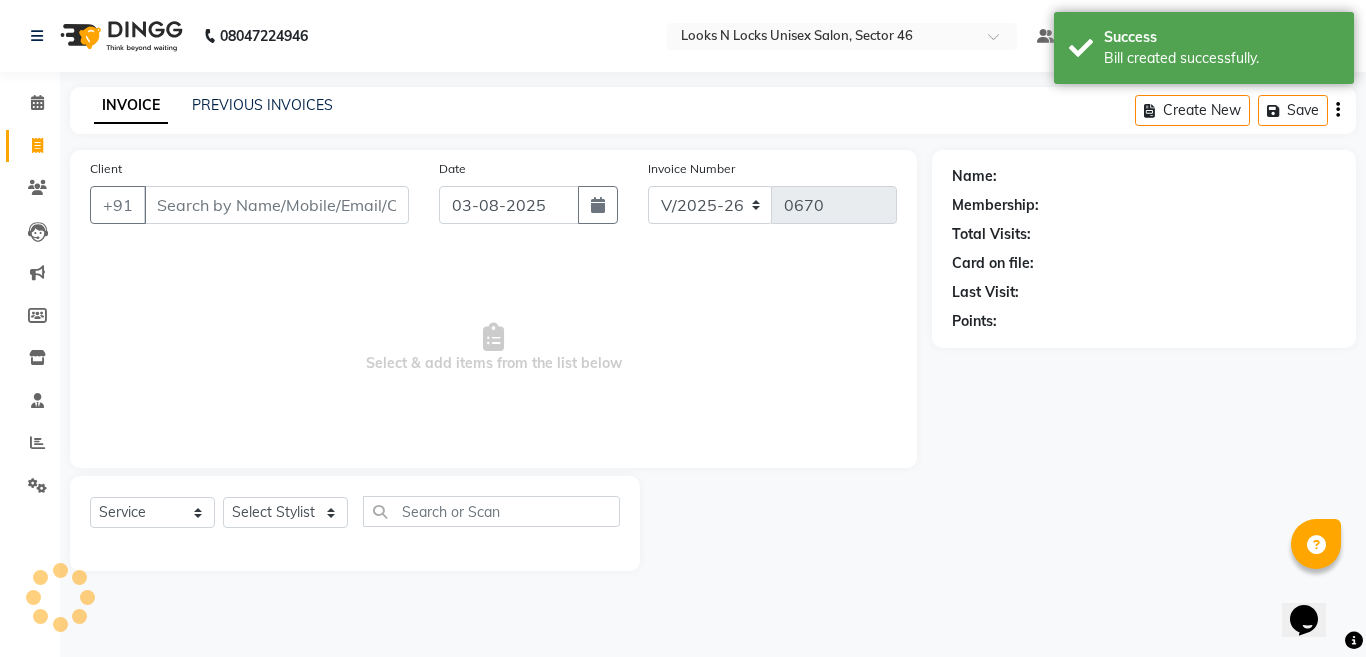 select on "8" 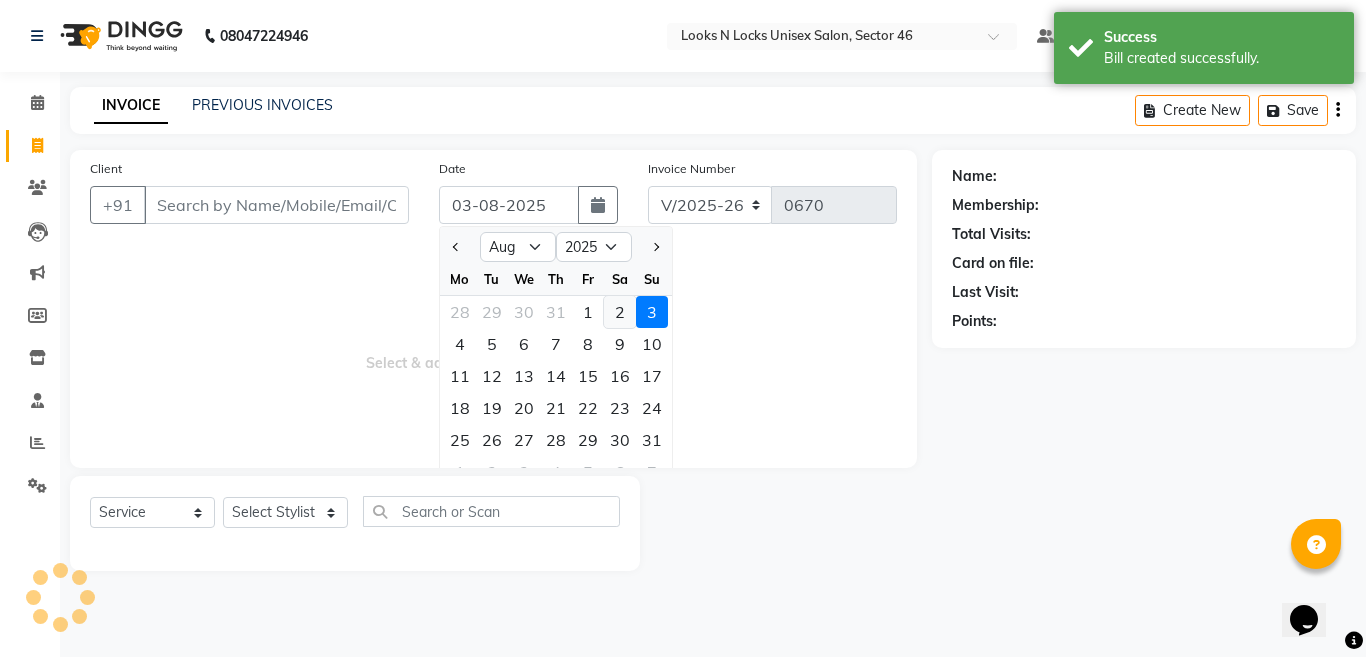 click on "2" 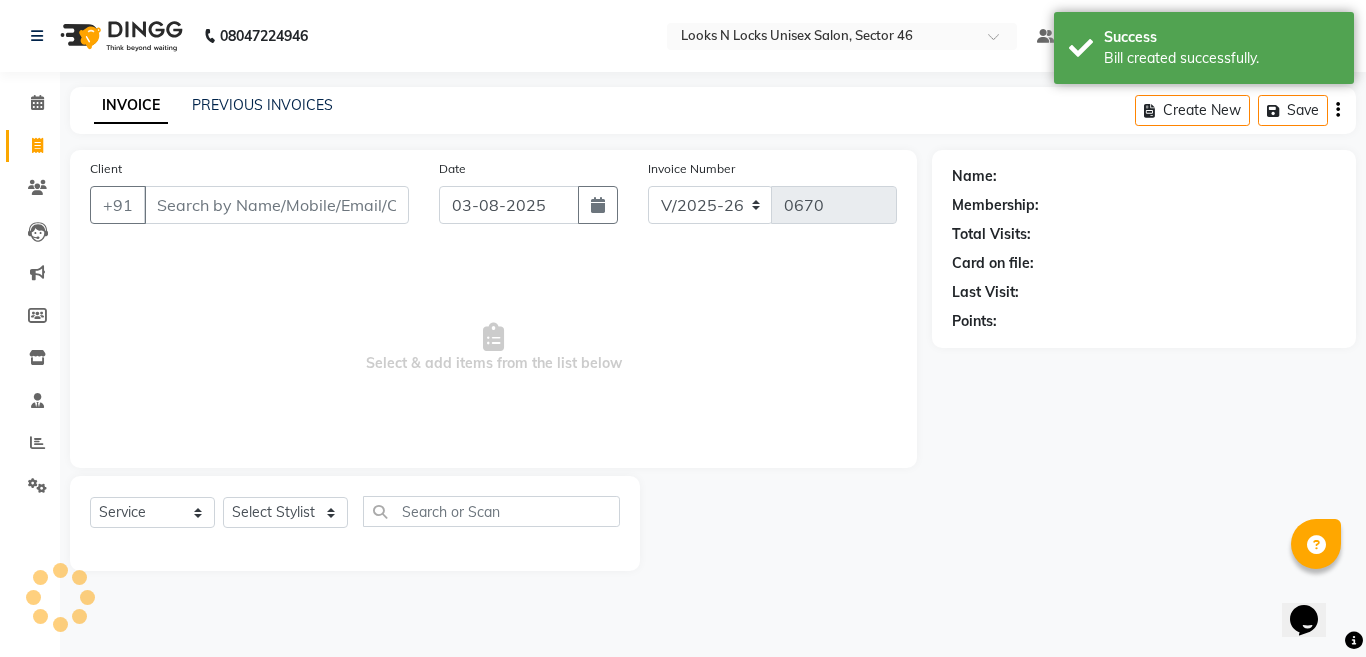 type on "02-08-2025" 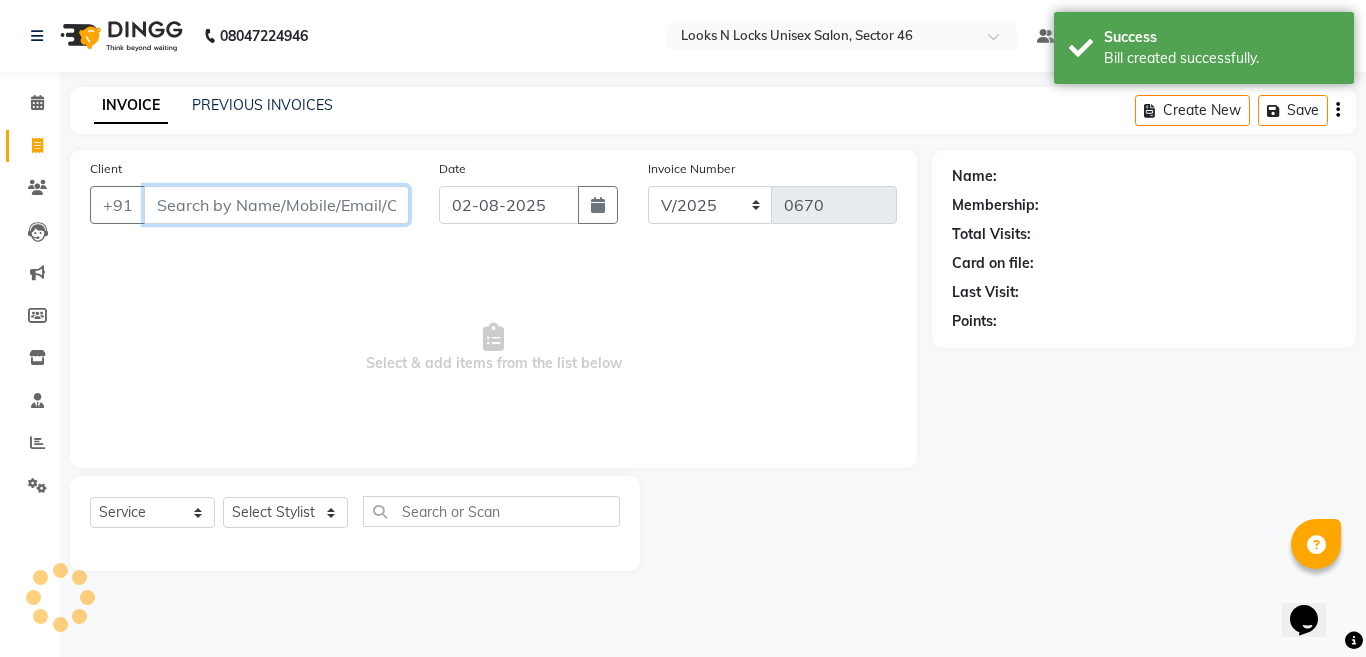 click on "Client" at bounding box center (276, 205) 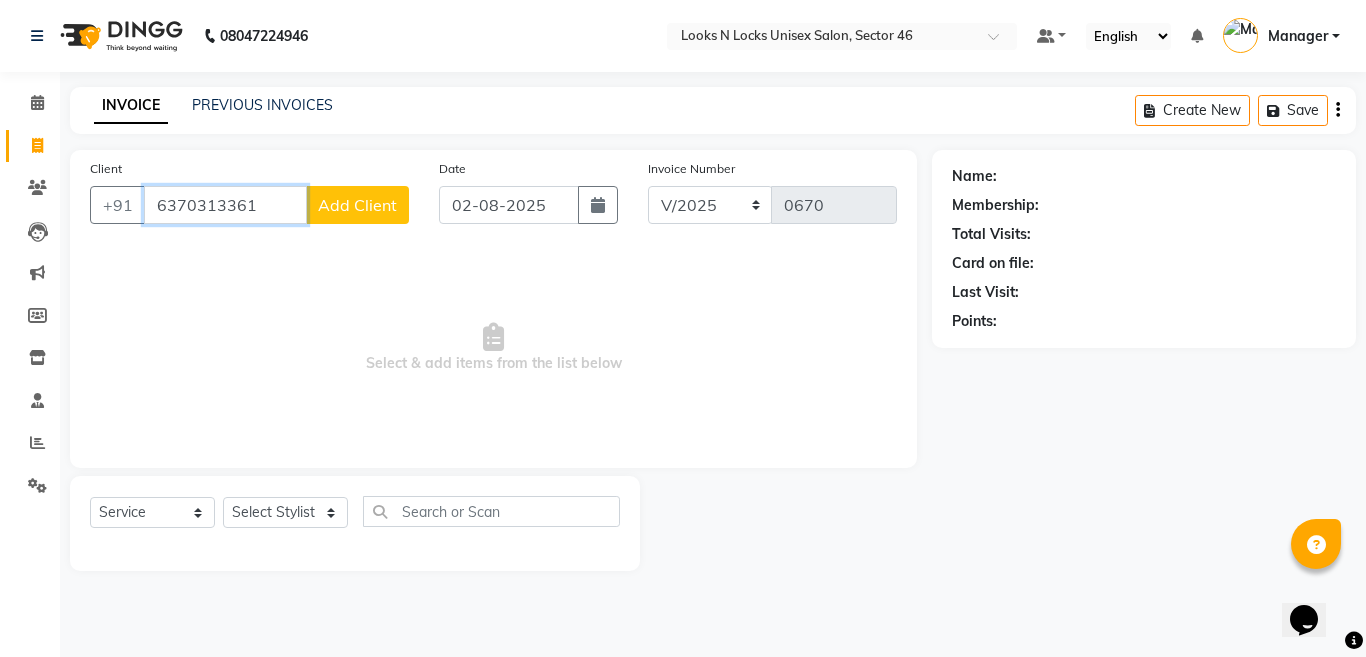 type on "6370313361" 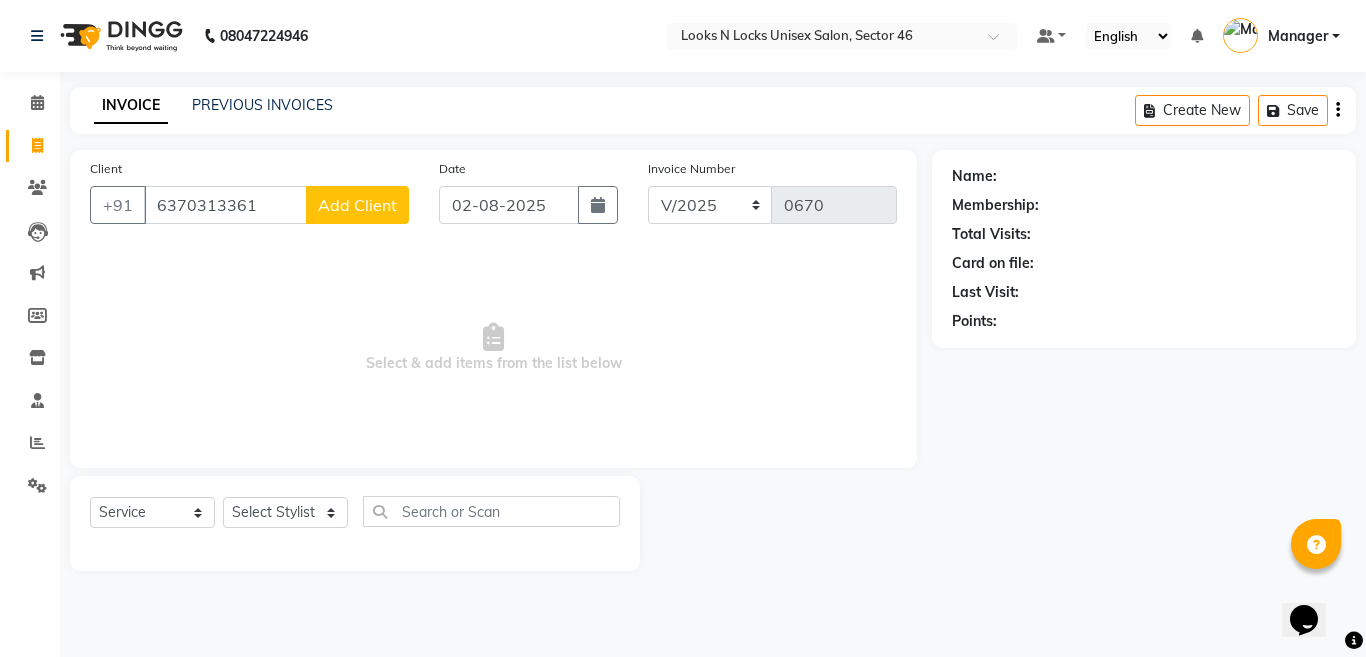 click on "Add Client" 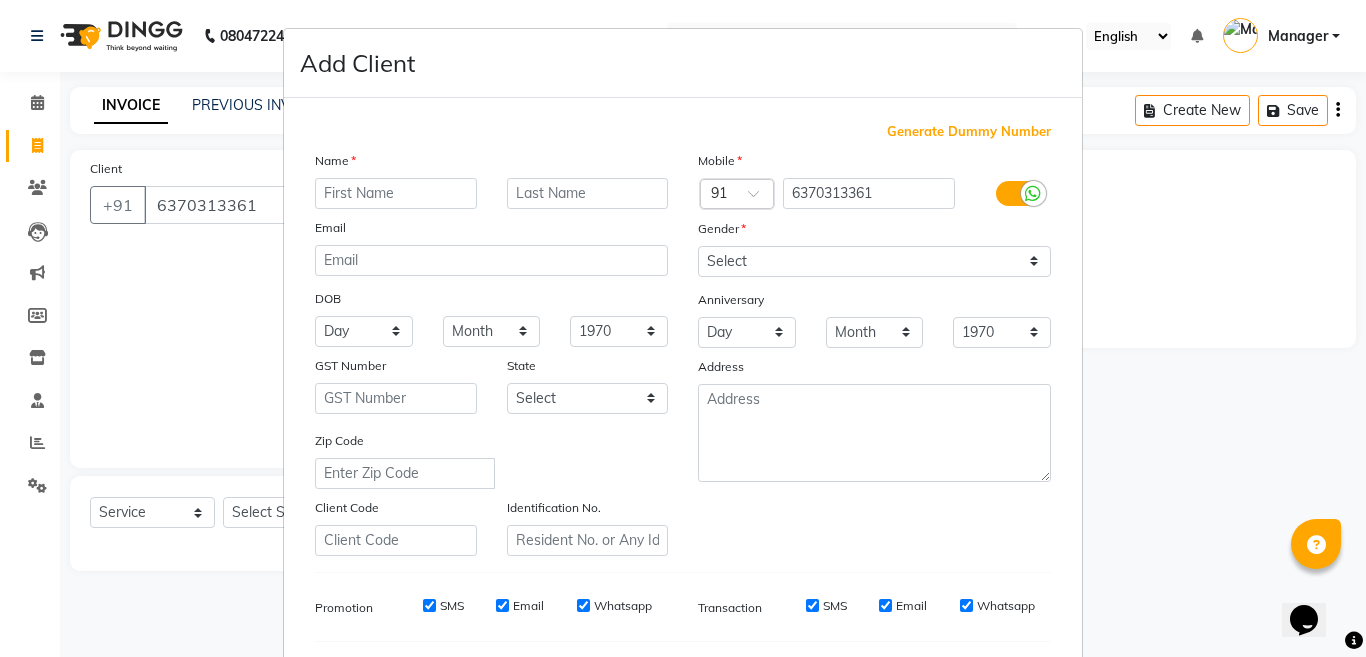 click at bounding box center [396, 193] 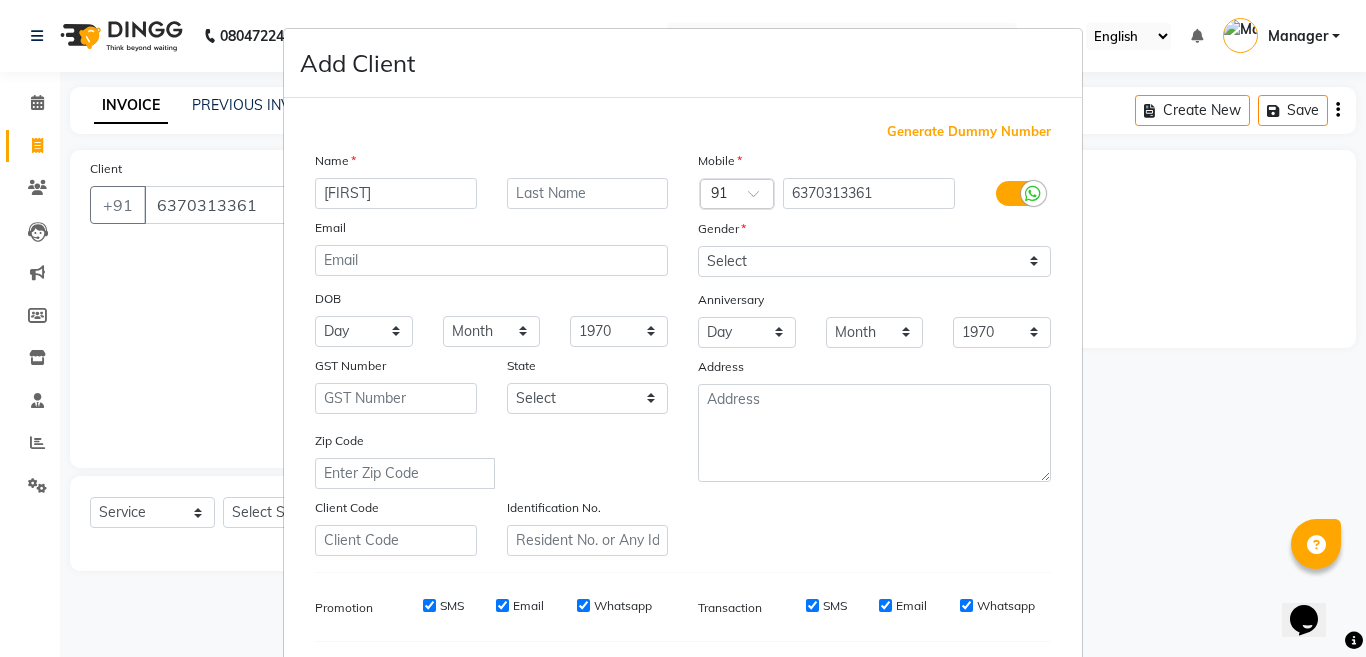 type on "[FIRST]" 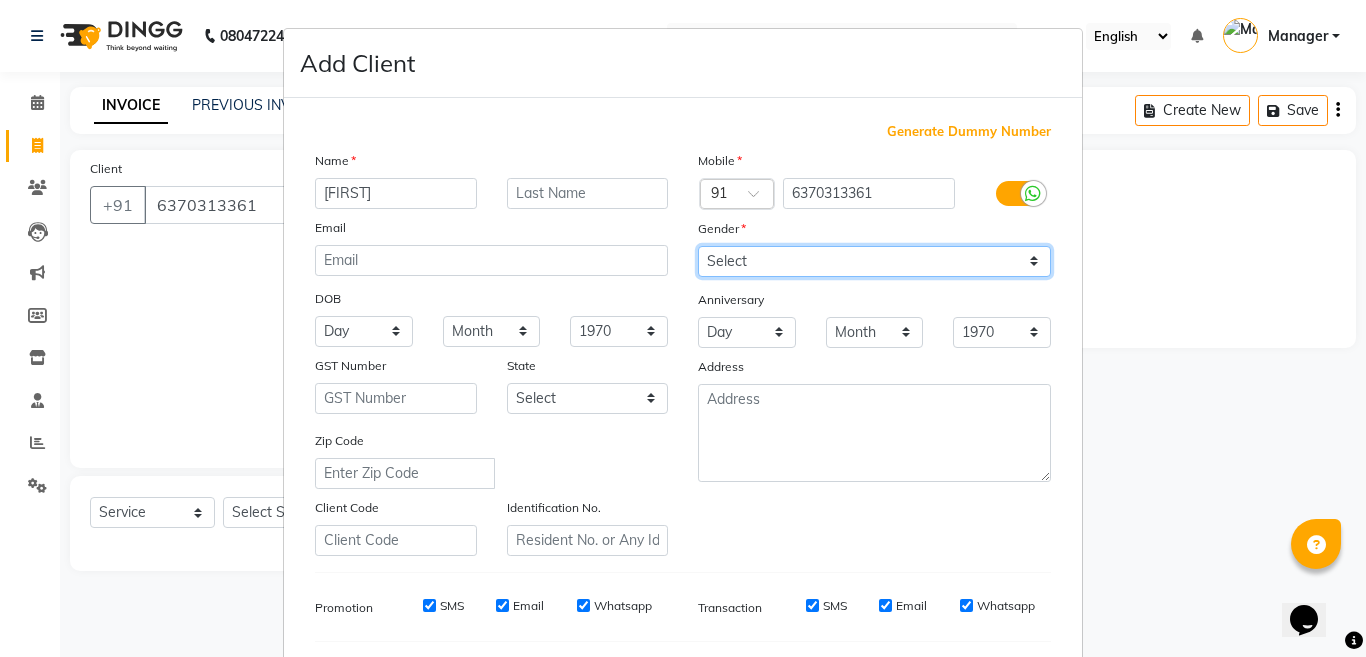 click on "Select Male Female Other Prefer Not To Say" at bounding box center [874, 261] 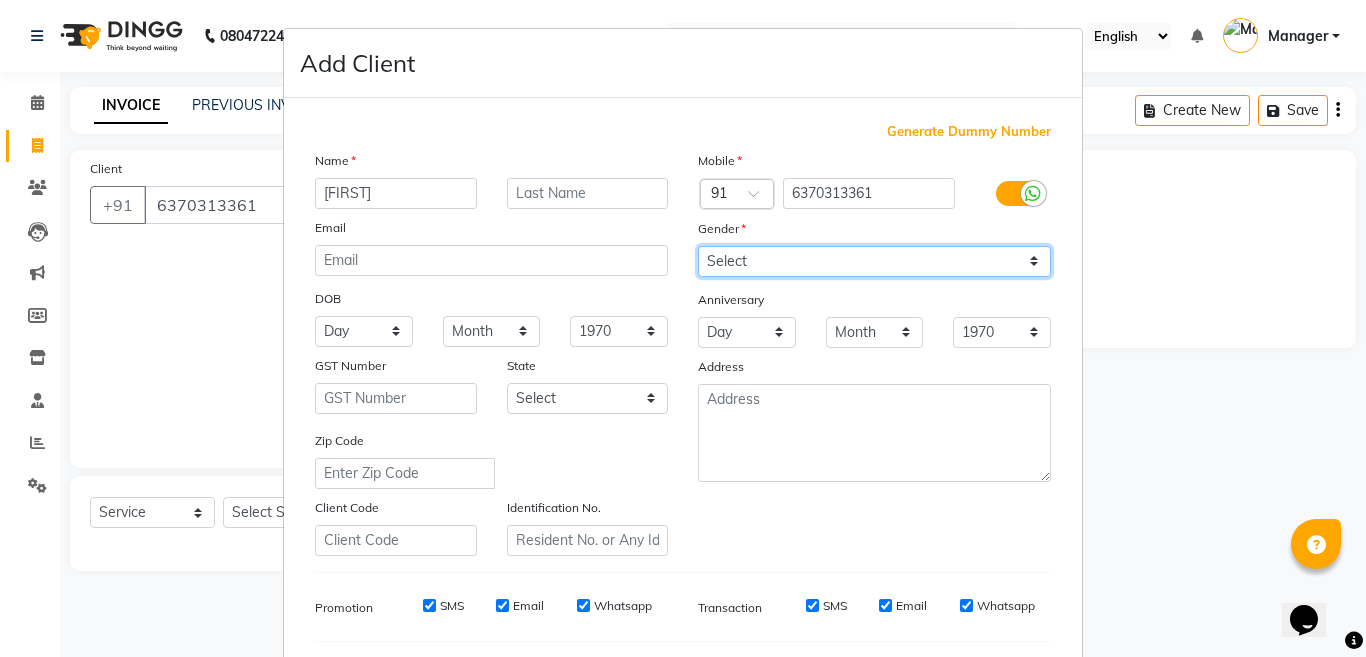 select on "female" 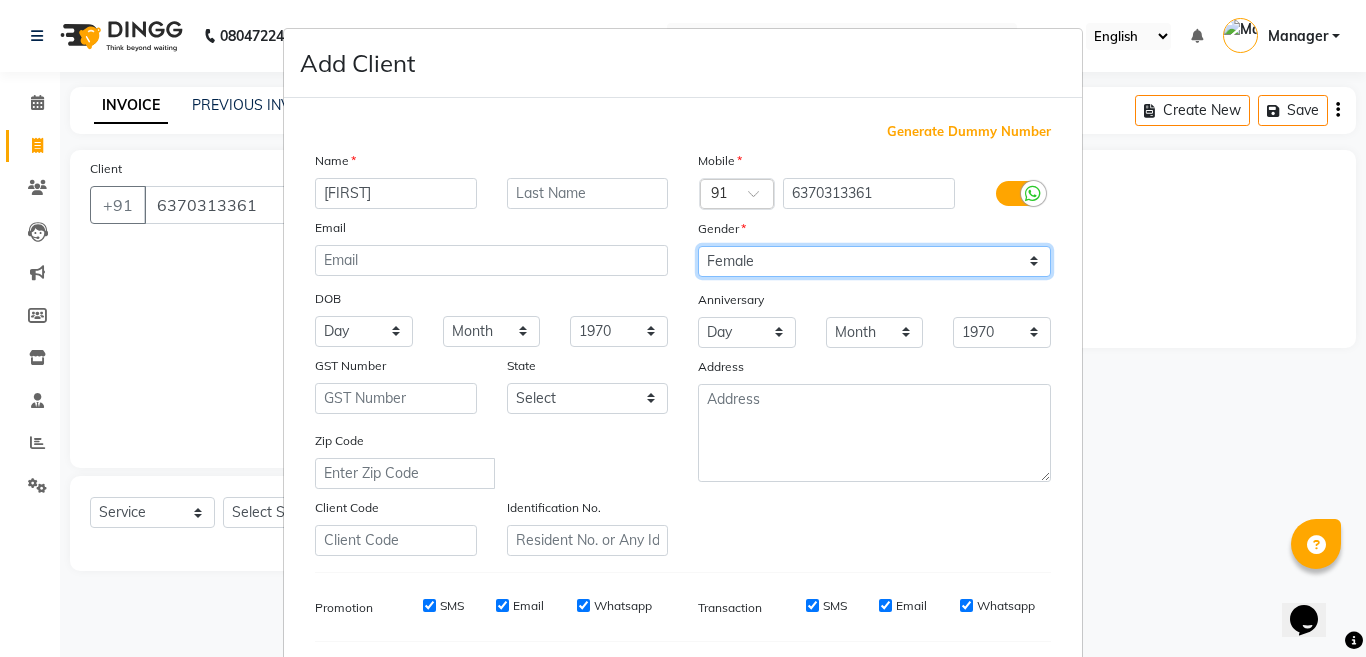 click on "Select Male Female Other Prefer Not To Say" at bounding box center (874, 261) 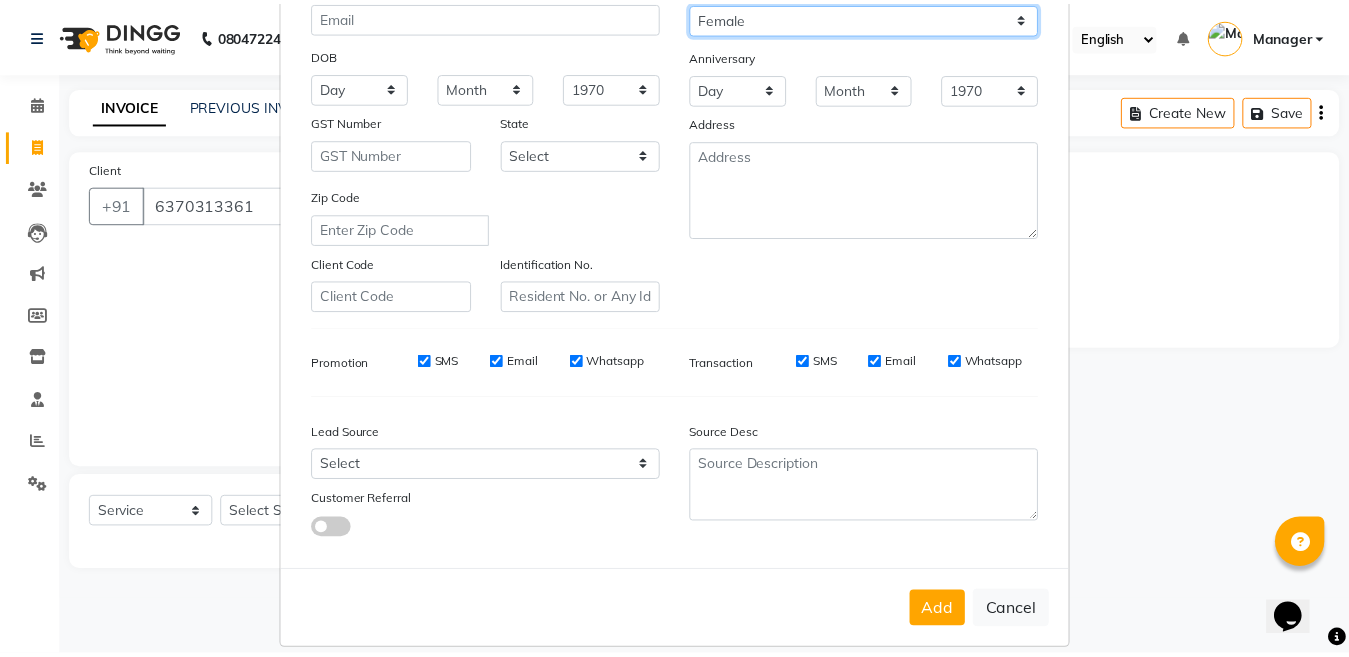 scroll, scrollTop: 266, scrollLeft: 0, axis: vertical 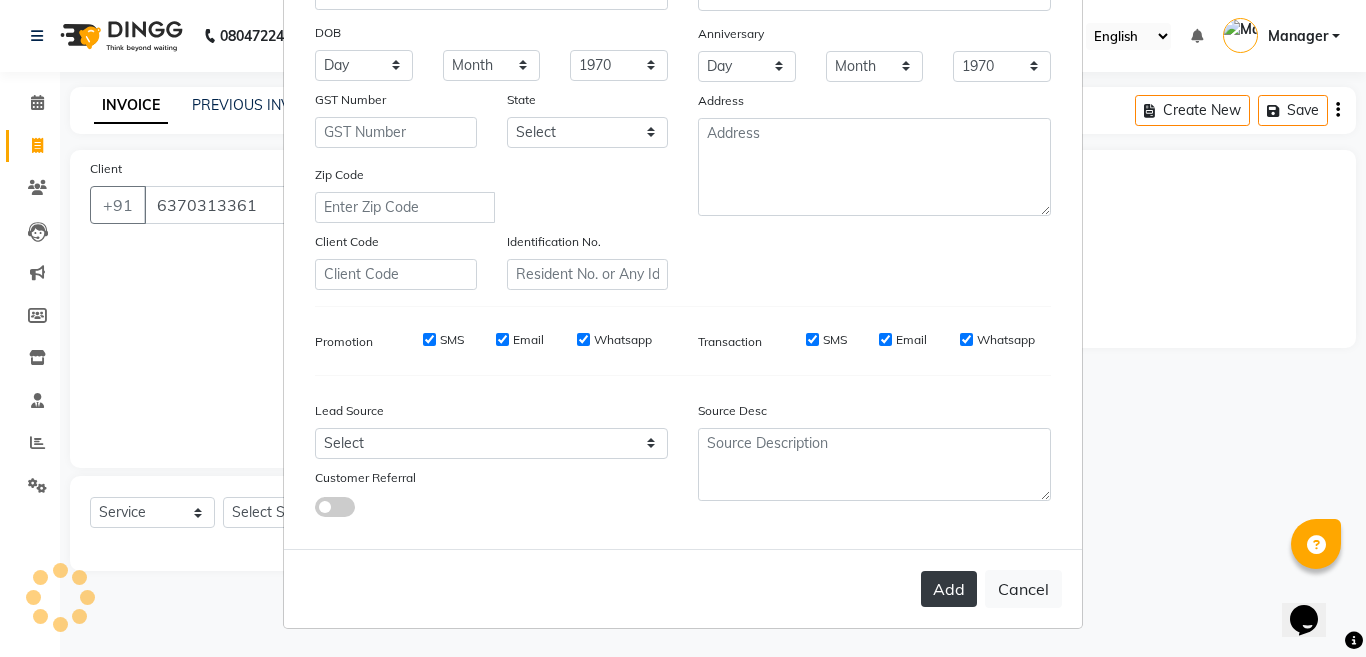 click on "Add" at bounding box center [949, 589] 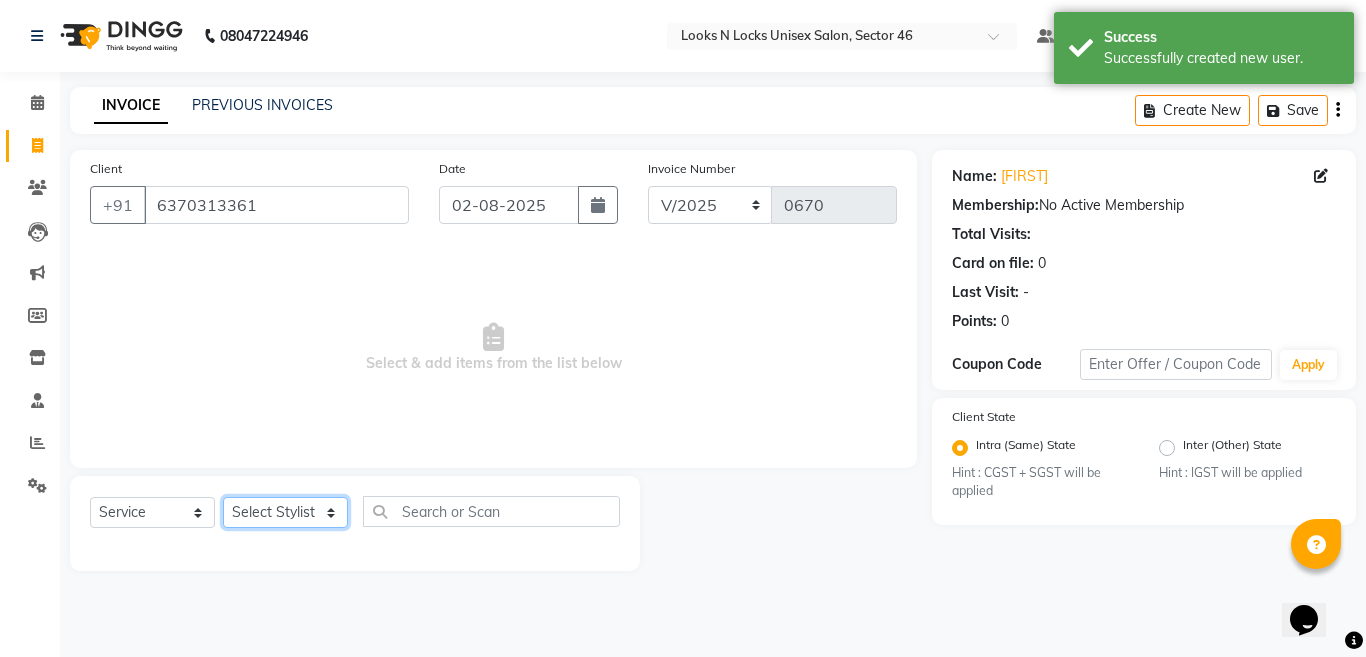 click on "Select Stylist [NAME] [NAME] [NAME] [NAME] [NAME] [NAME] [NAME] [NAME] [NAME] [NAME] [NAME] [NAME] [NAME] [NAME] [NAME] [NAME] [NAME] [NAME] [NAME] [NAME] [NAME] [NAME] [NAME]" 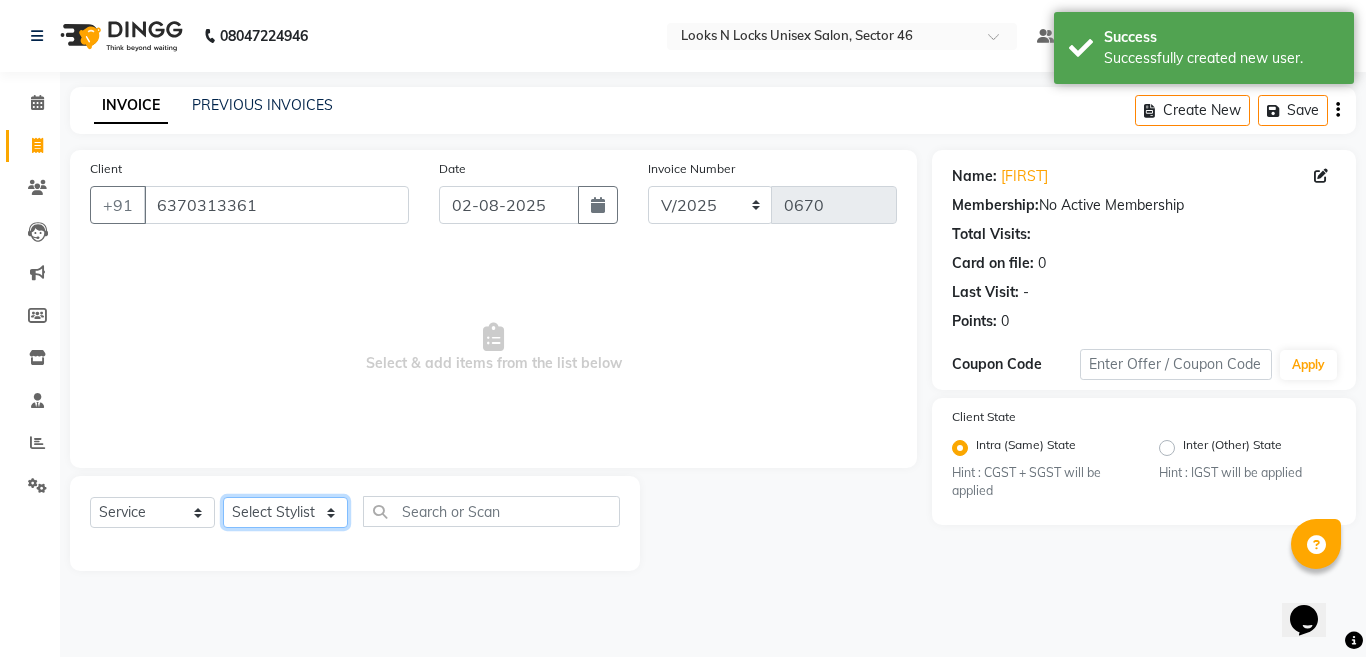 select on "83158" 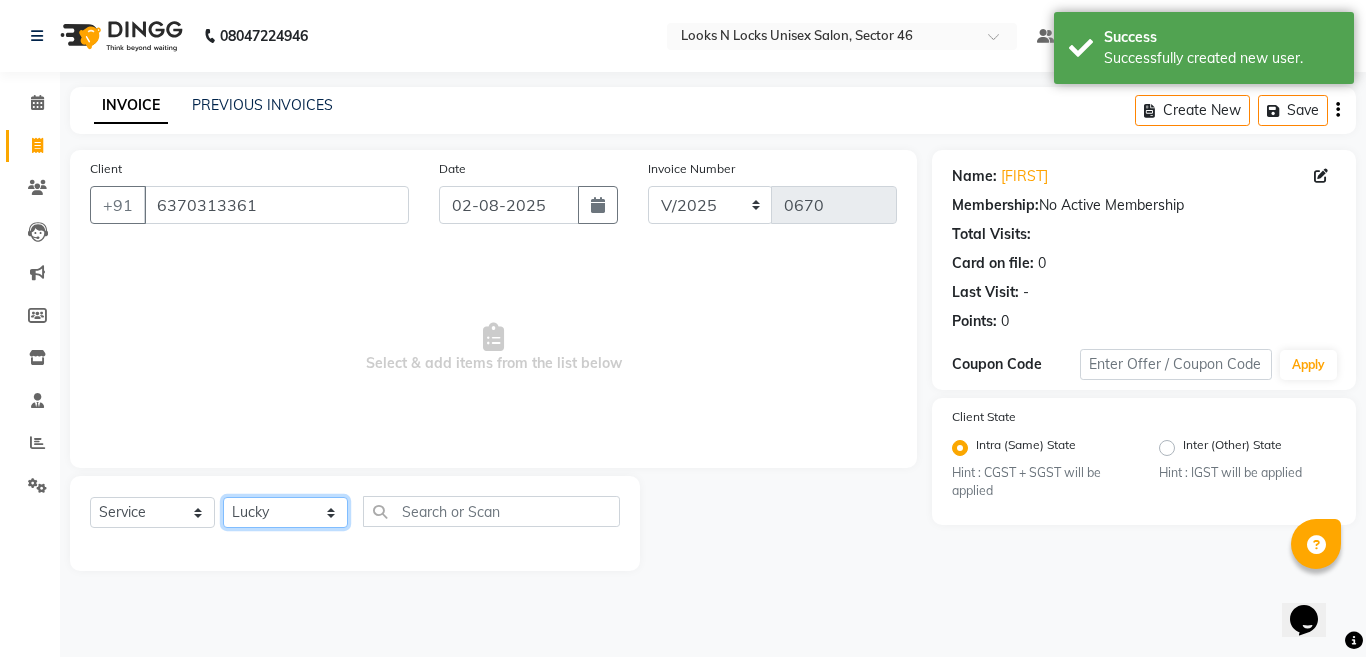 click on "Select Stylist [NAME] [NAME] [NAME] [NAME] [NAME] [NAME] [NAME] [NAME] [NAME] [NAME] [NAME] [NAME] [NAME] [NAME] [NAME] [NAME] [NAME] [NAME] [NAME] [NAME] [NAME] [NAME] [NAME]" 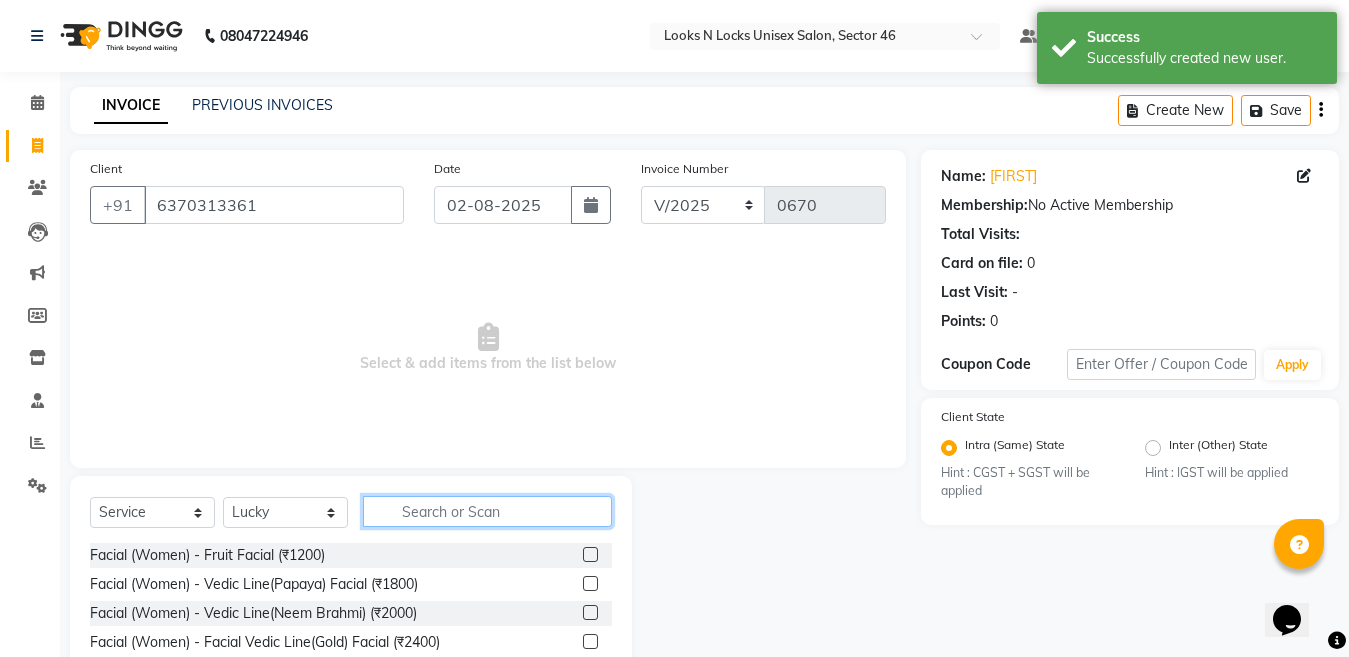 click 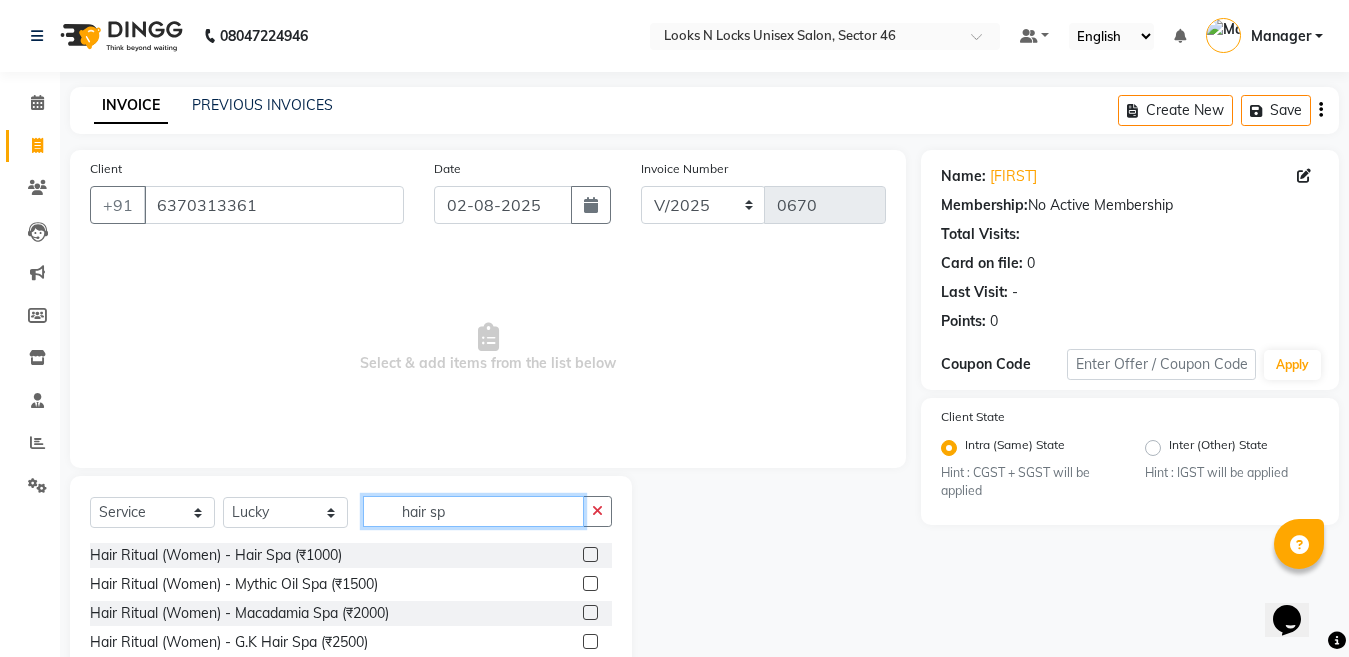 type on "hair sp" 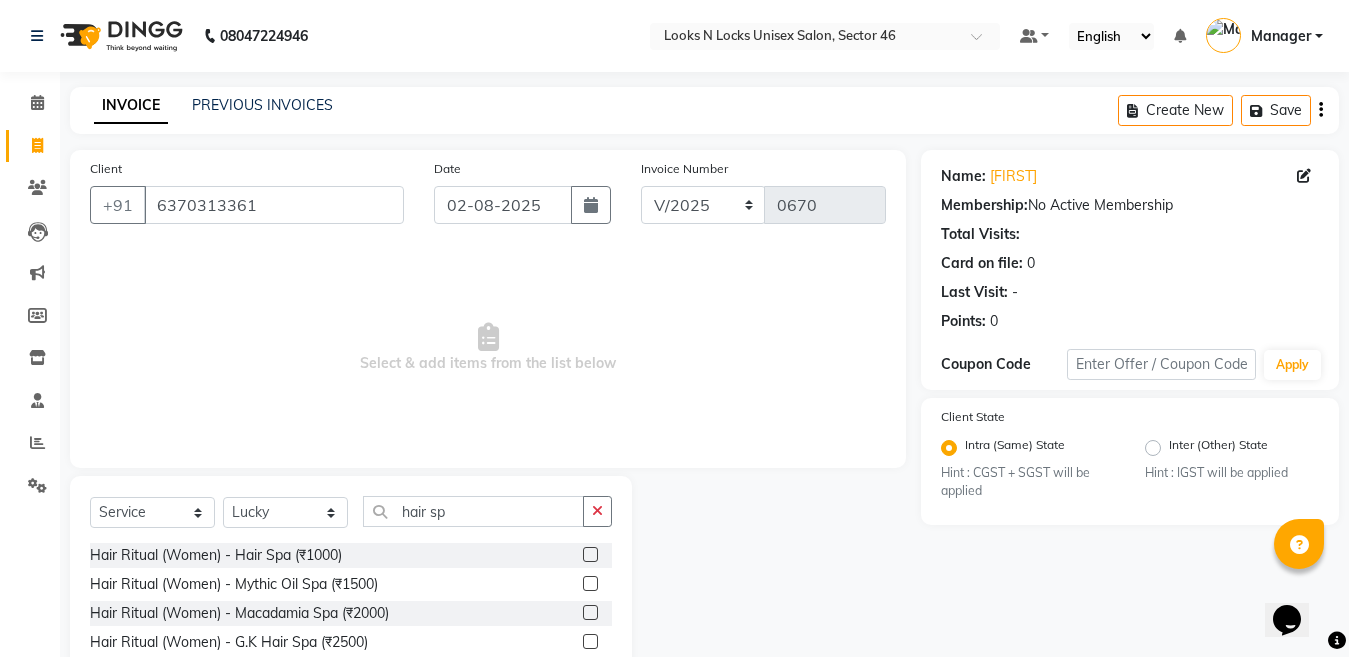 click 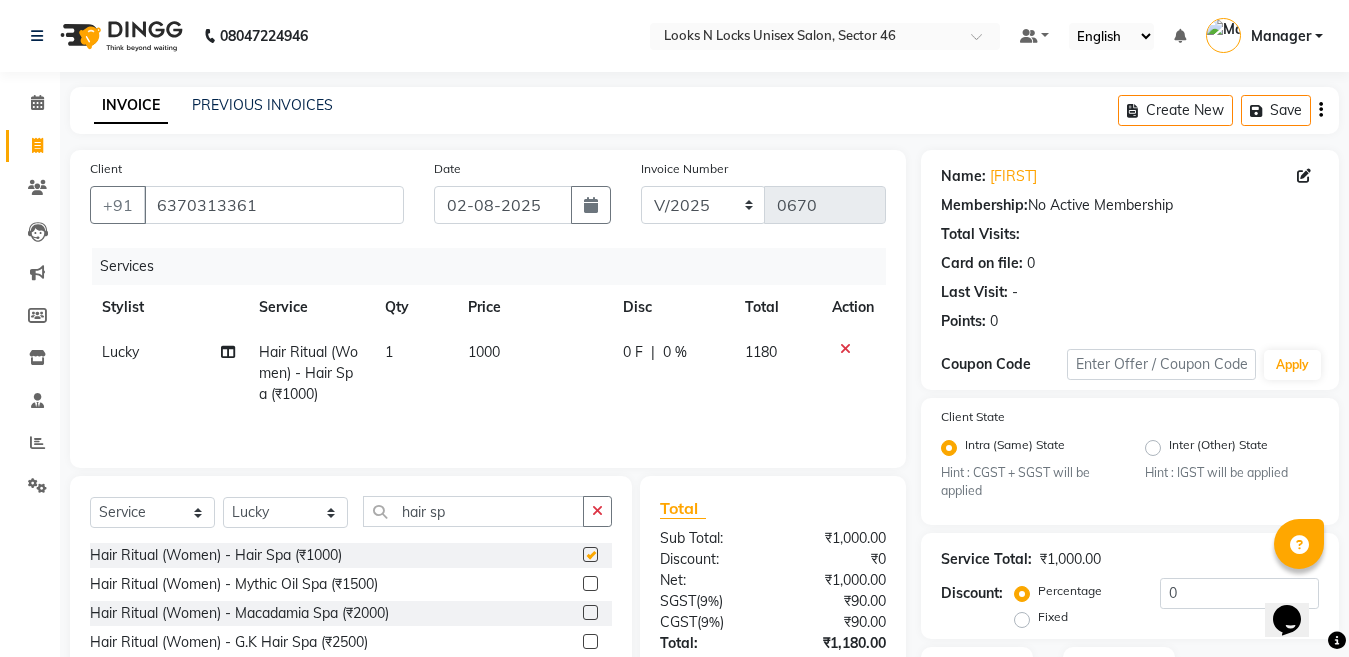checkbox on "false" 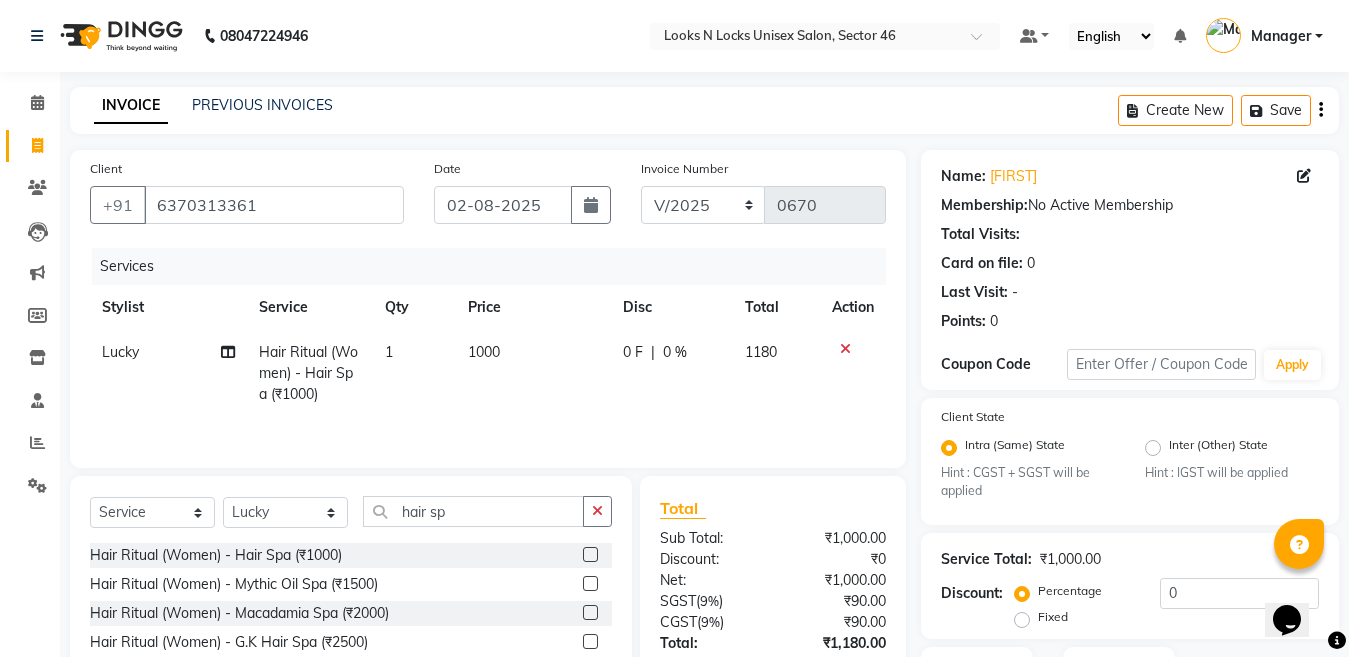 click on "1000" 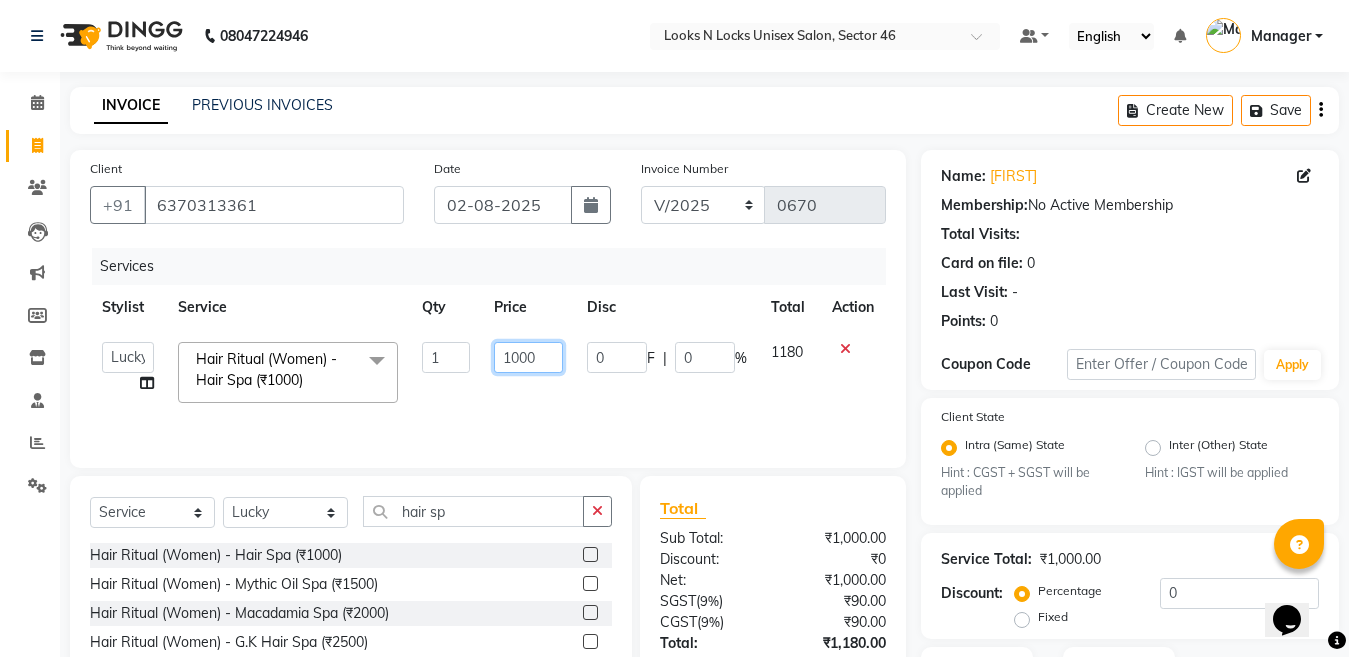 click on "1000" 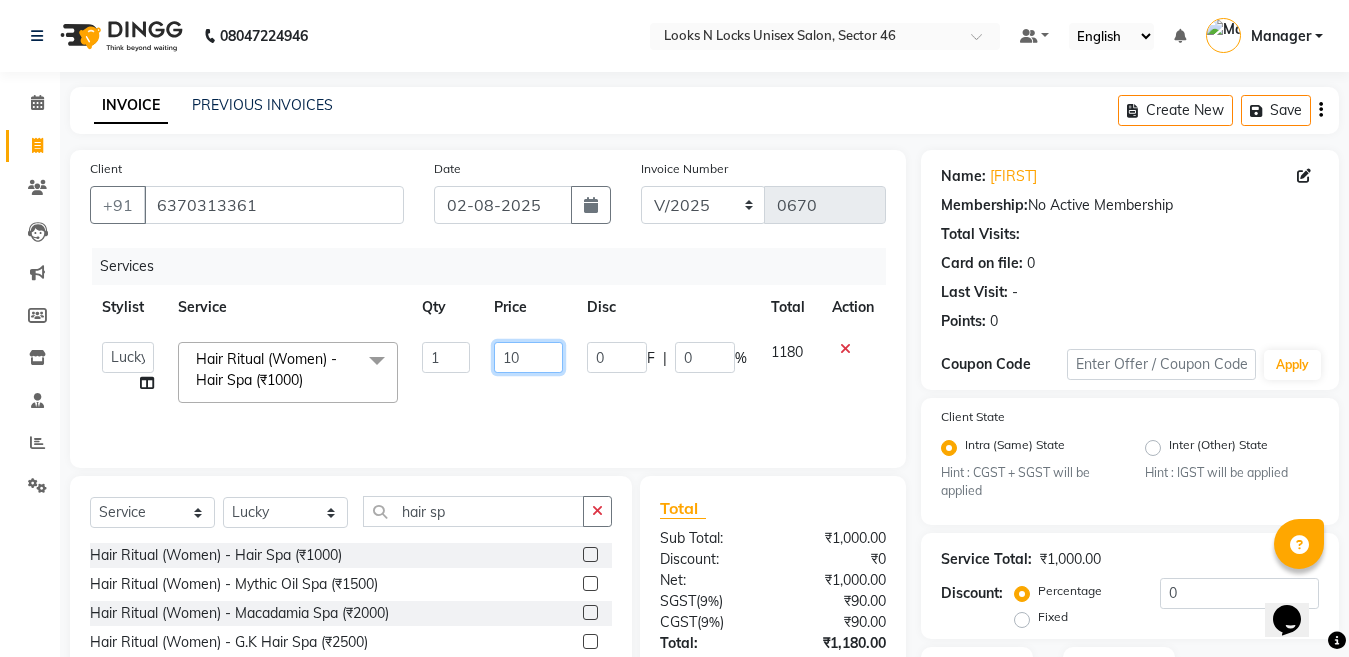 type on "1" 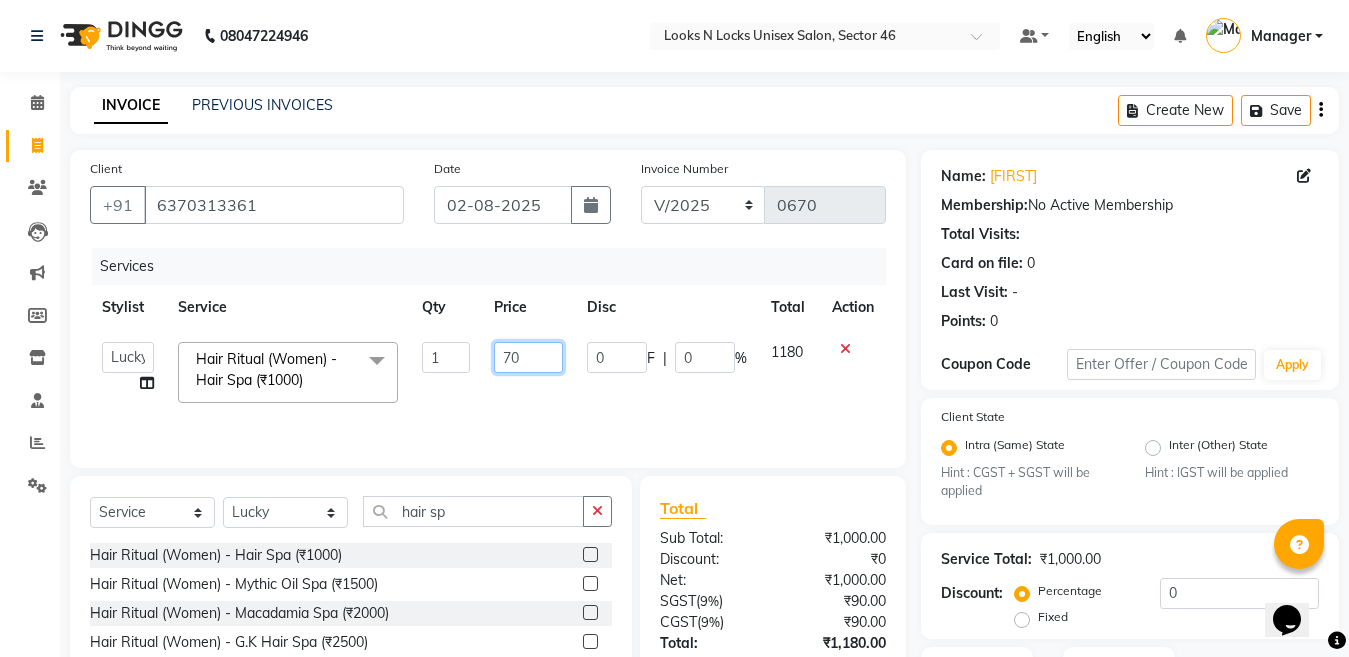 type on "700" 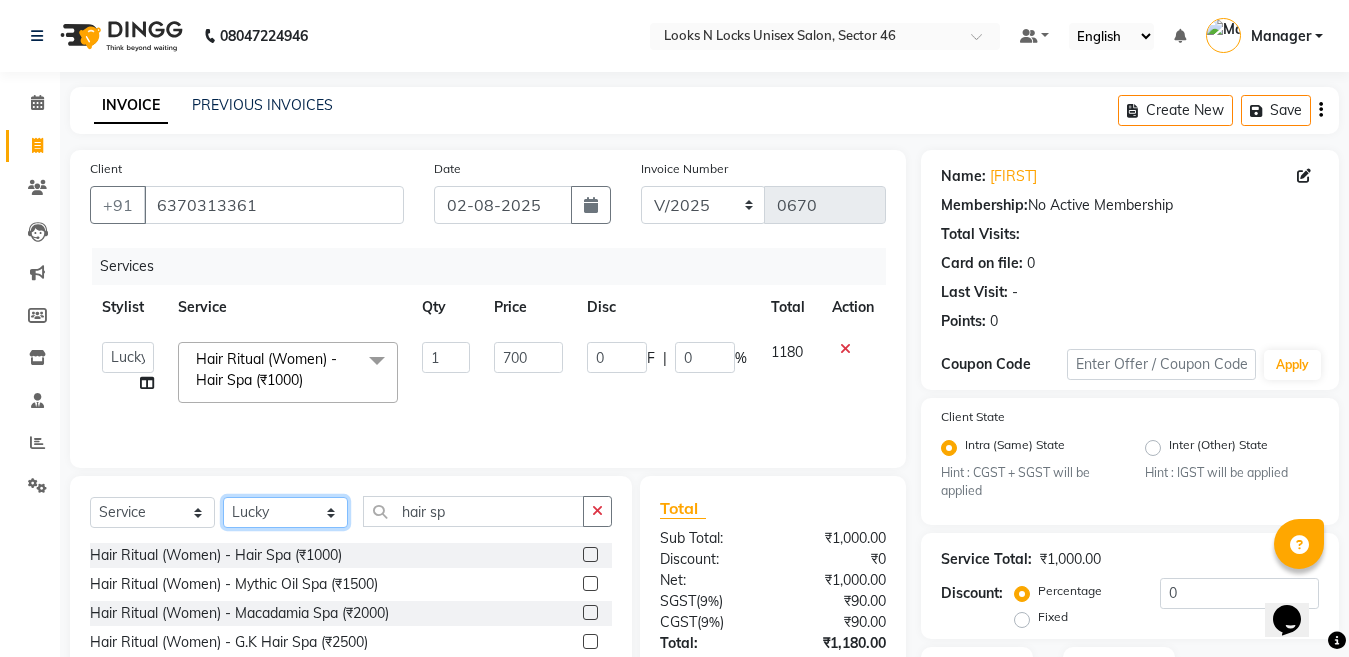 click on "Select Stylist [NAME] [NAME] [NAME] [NAME] [NAME] [NAME] [NAME] [NAME] [NAME] [NAME] [NAME] [NAME] [NAME] [NAME] [NAME] [NAME] [NAME] [NAME] [NAME] [NAME] [NAME] [NAME] [NAME]" 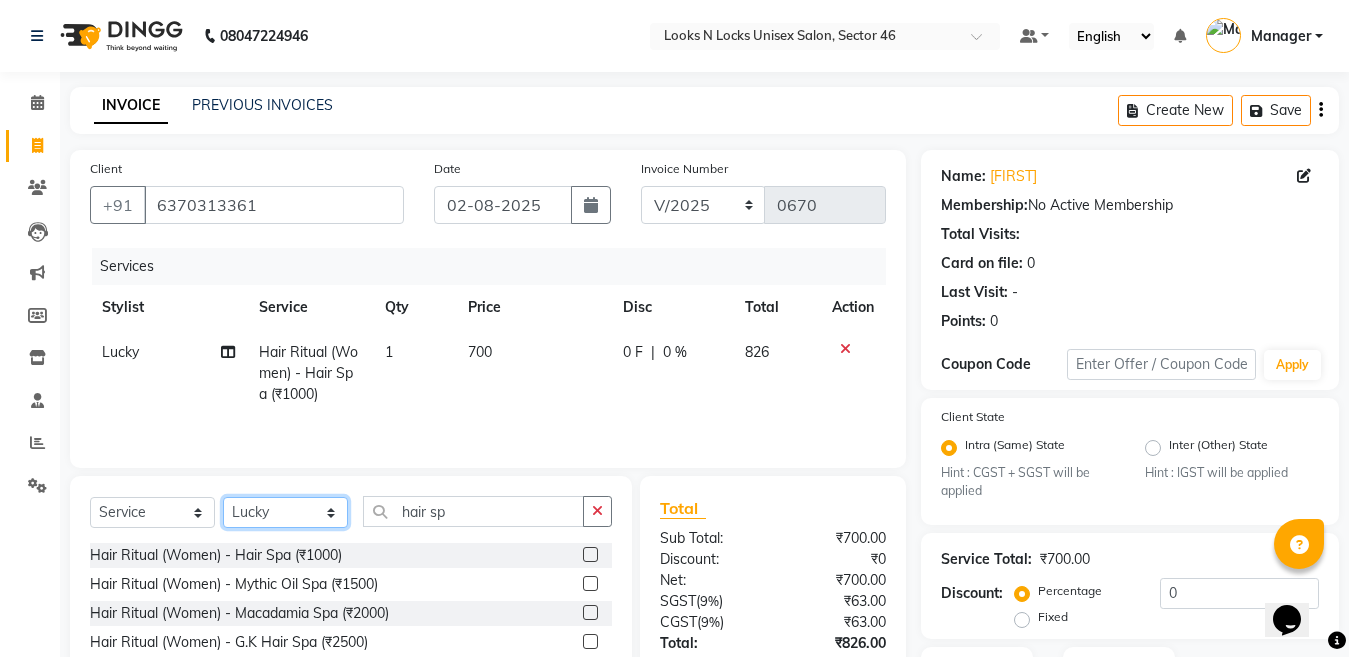 select on "83154" 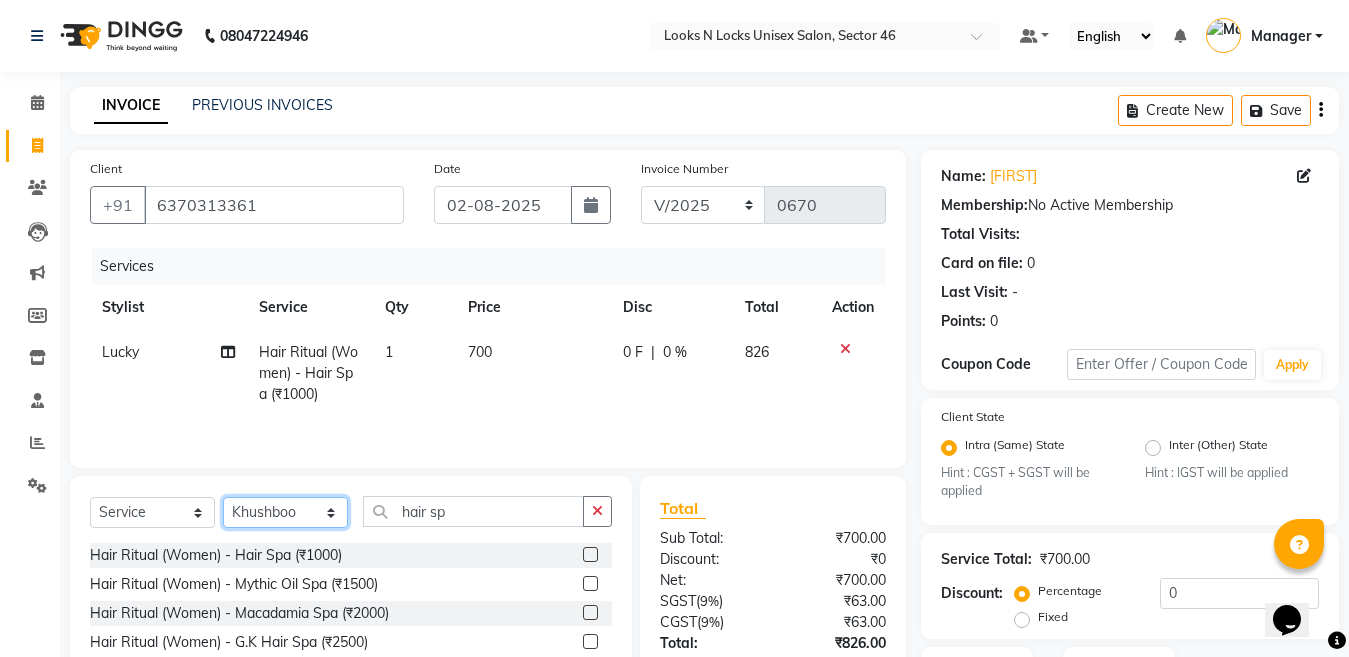 click on "Select Stylist [NAME] [NAME] [NAME] [NAME] [NAME] [NAME] [NAME] [NAME] [NAME] [NAME] [NAME] [NAME] [NAME] [NAME] [NAME] [NAME] [NAME] [NAME] [NAME] [NAME] [NAME] [NAME] [NAME]" 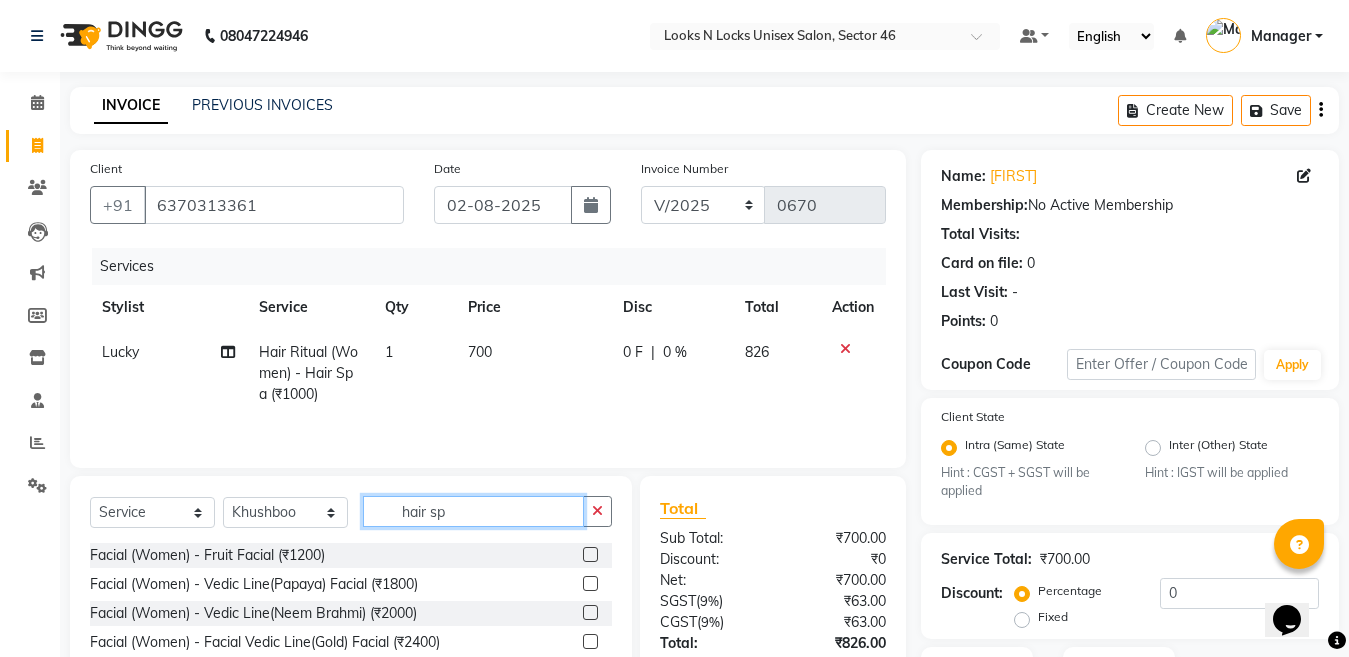 click on "hair sp" 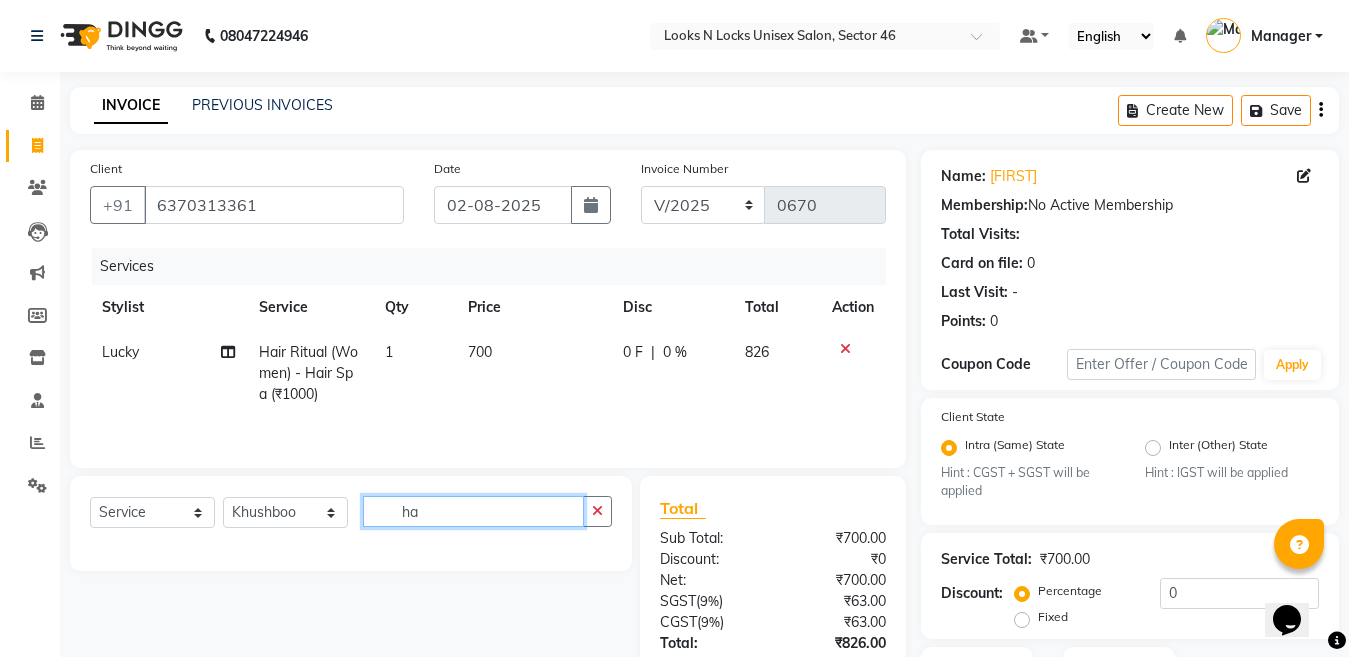 type on "h" 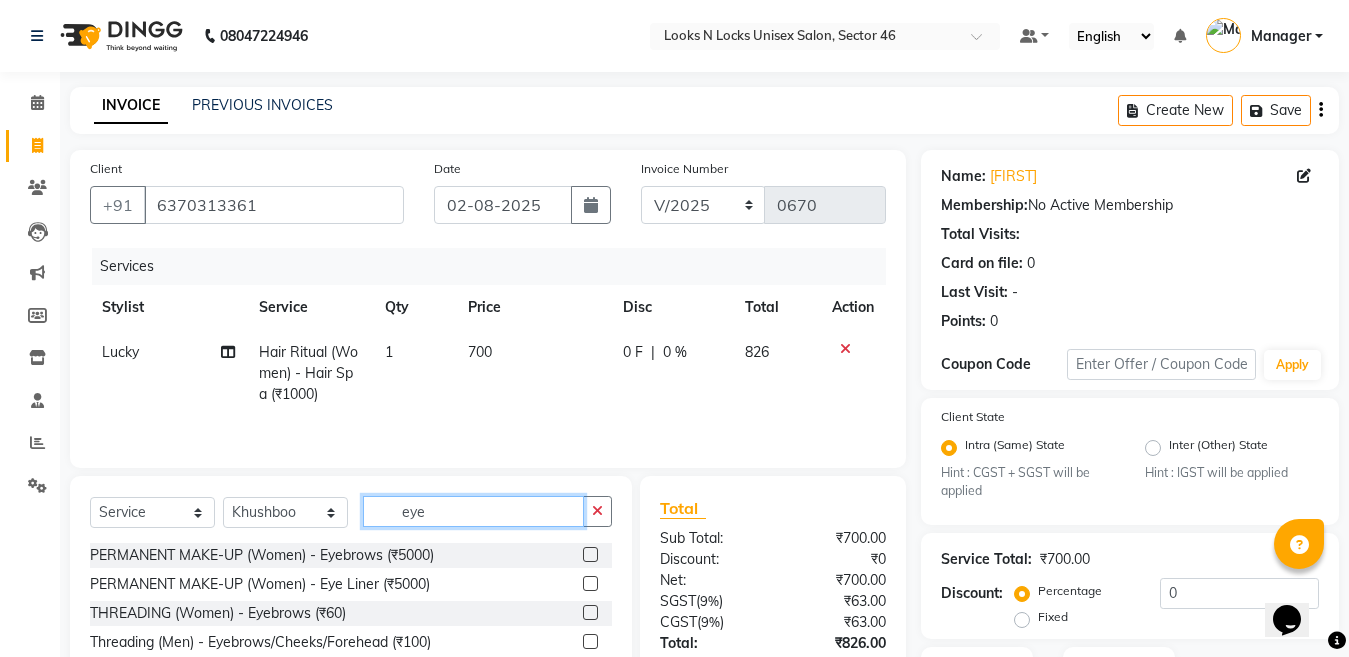 type on "eye" 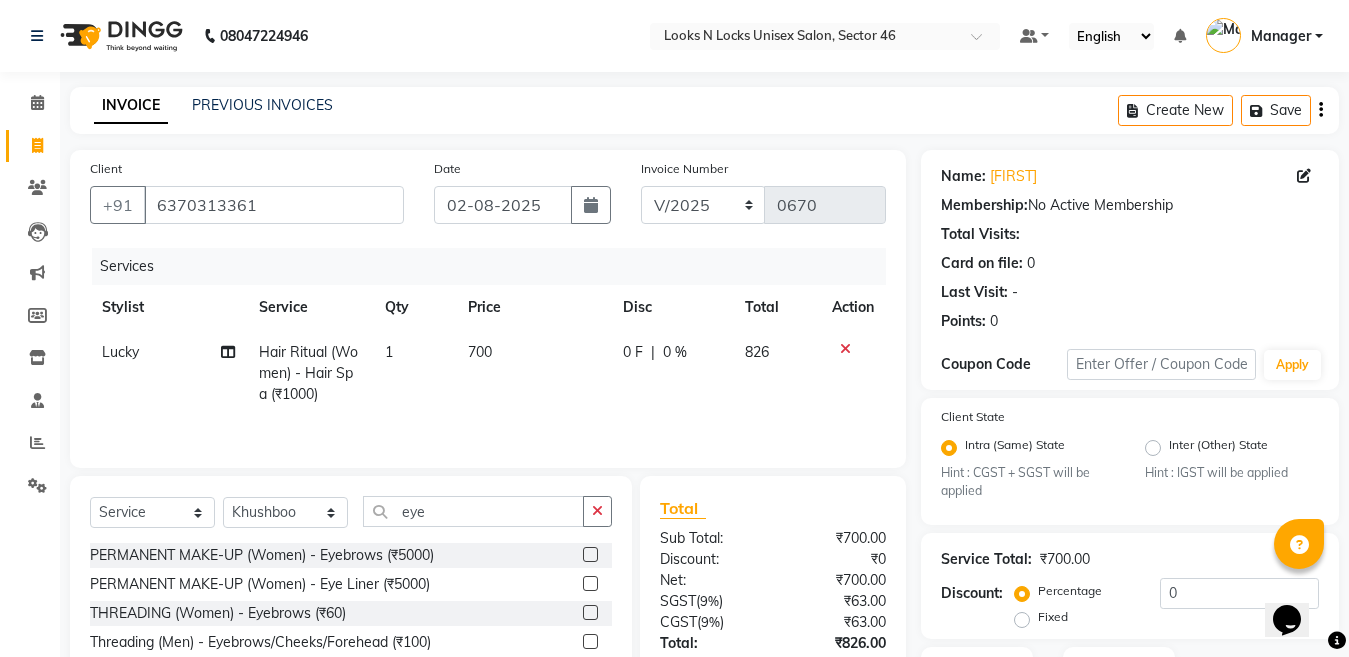 click 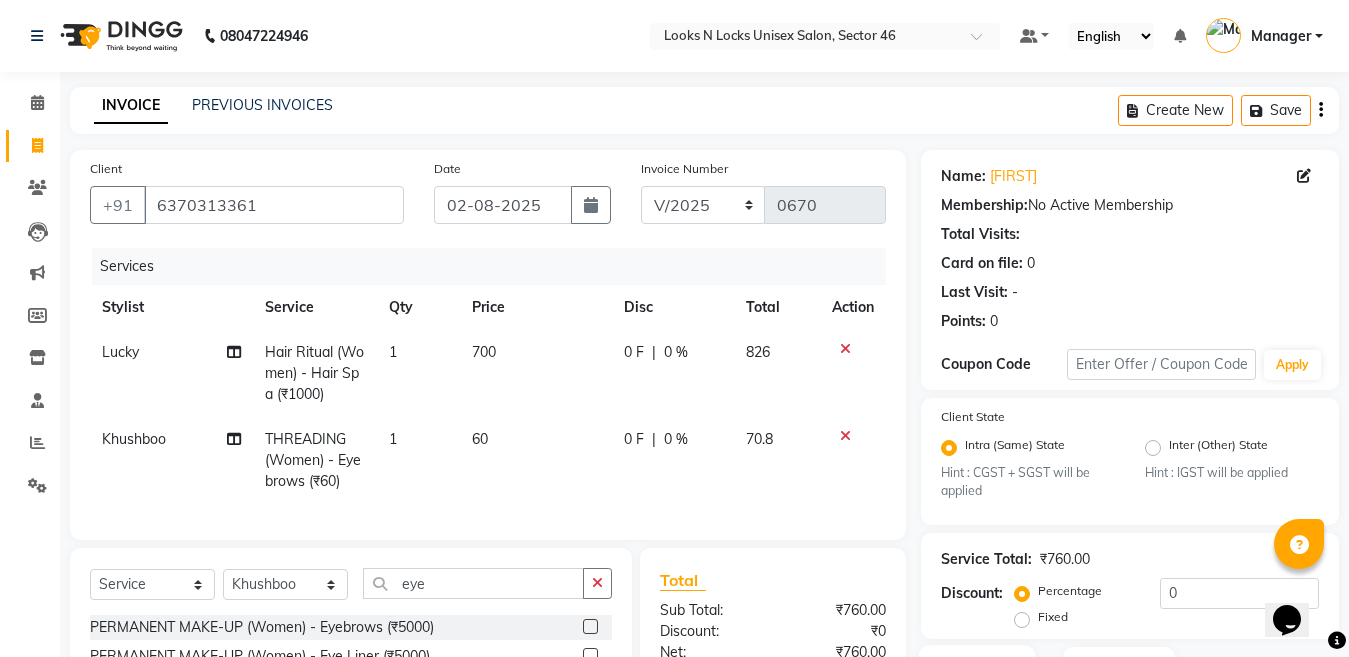 checkbox on "false" 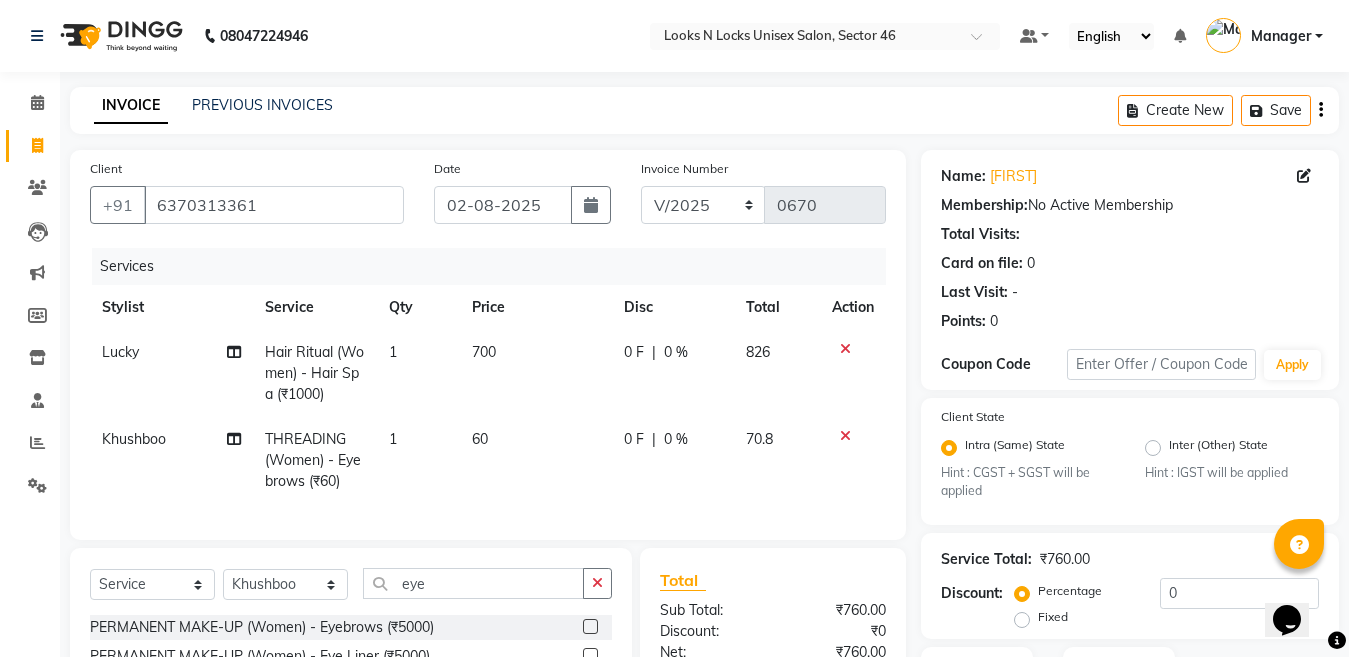 scroll, scrollTop: 200, scrollLeft: 0, axis: vertical 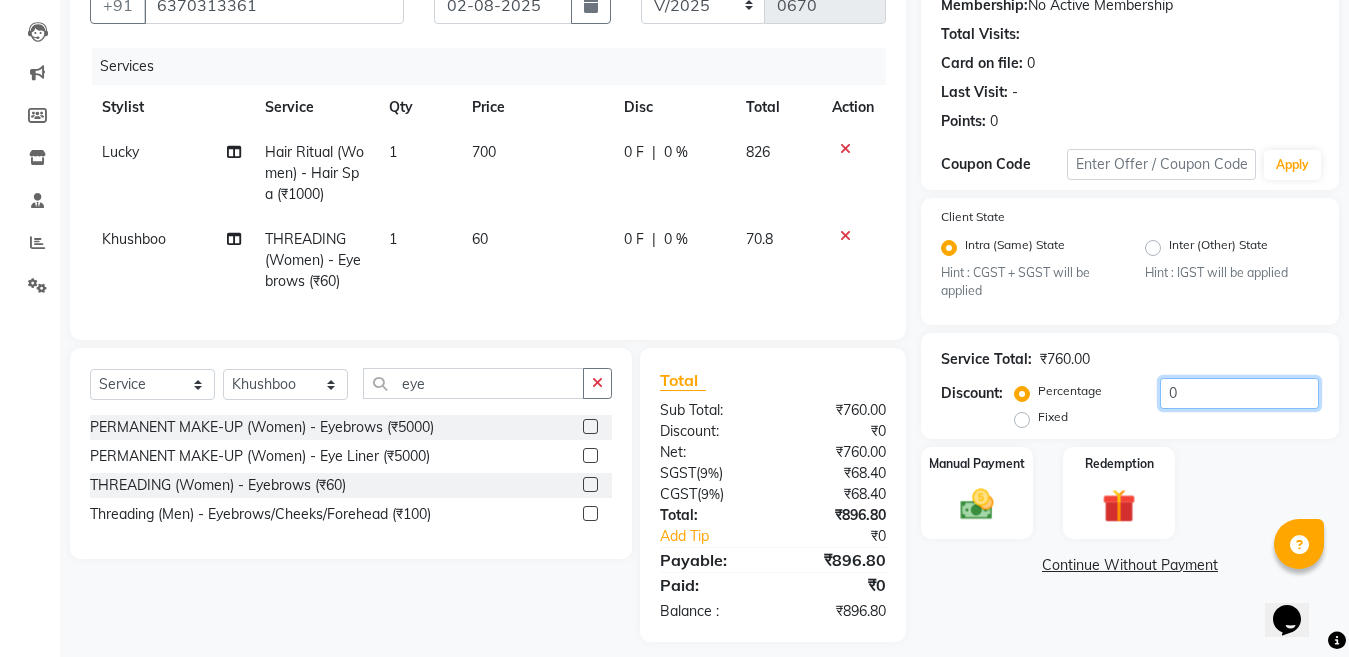 click on "0" 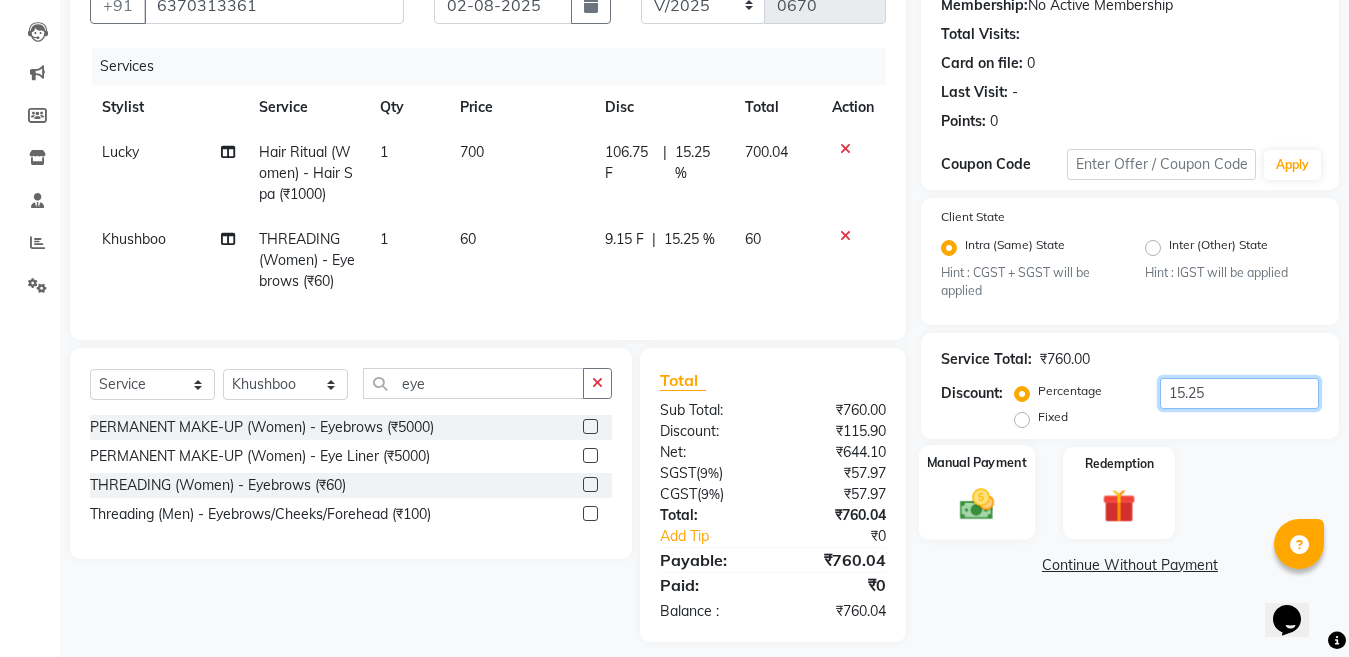 type on "15.25" 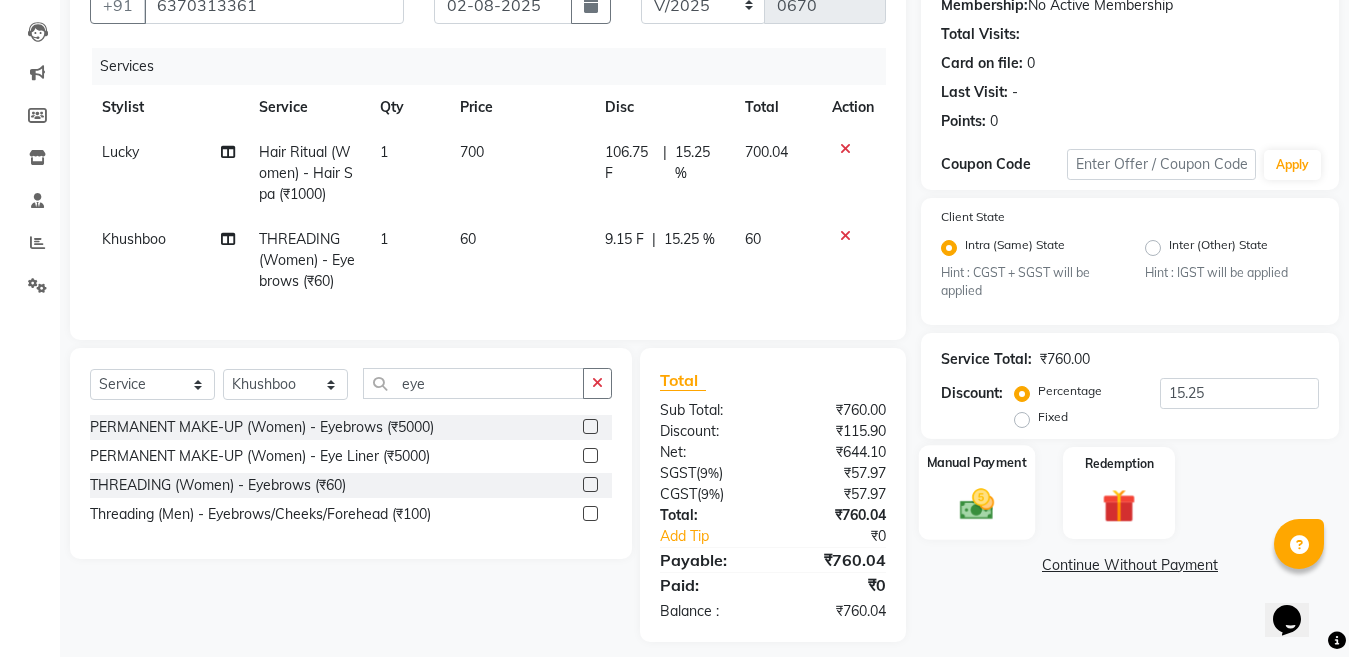 click 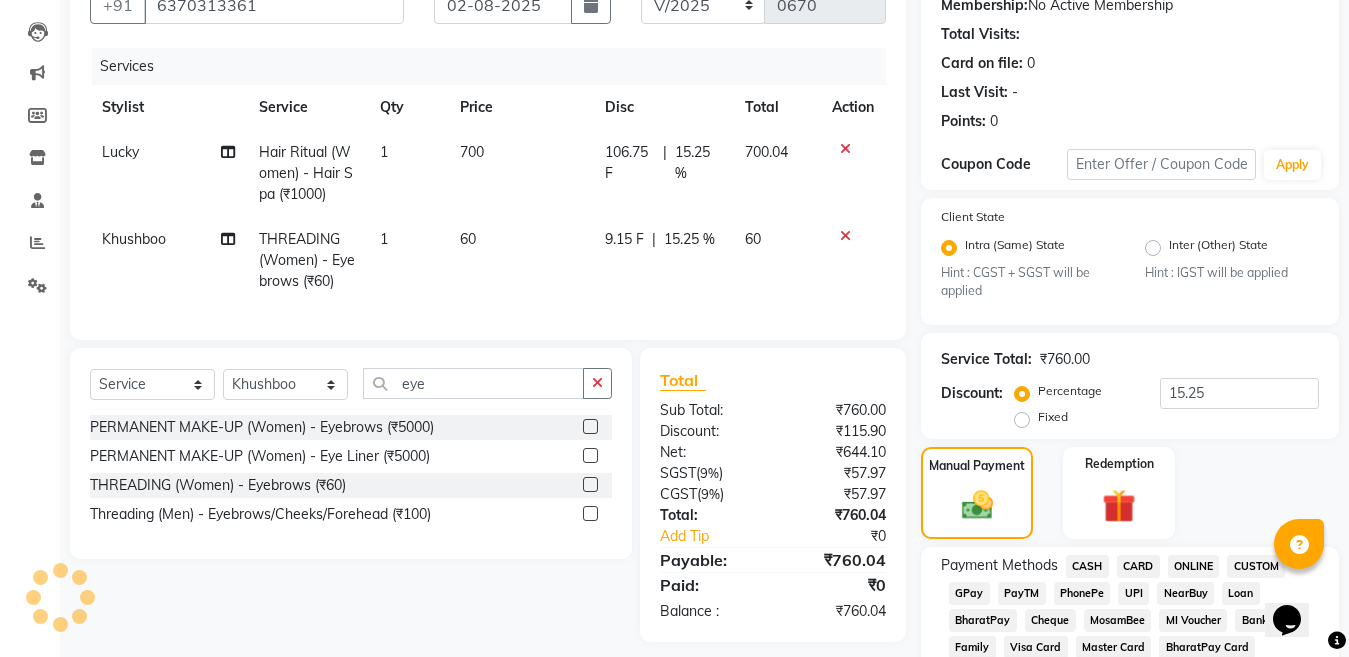scroll, scrollTop: 500, scrollLeft: 0, axis: vertical 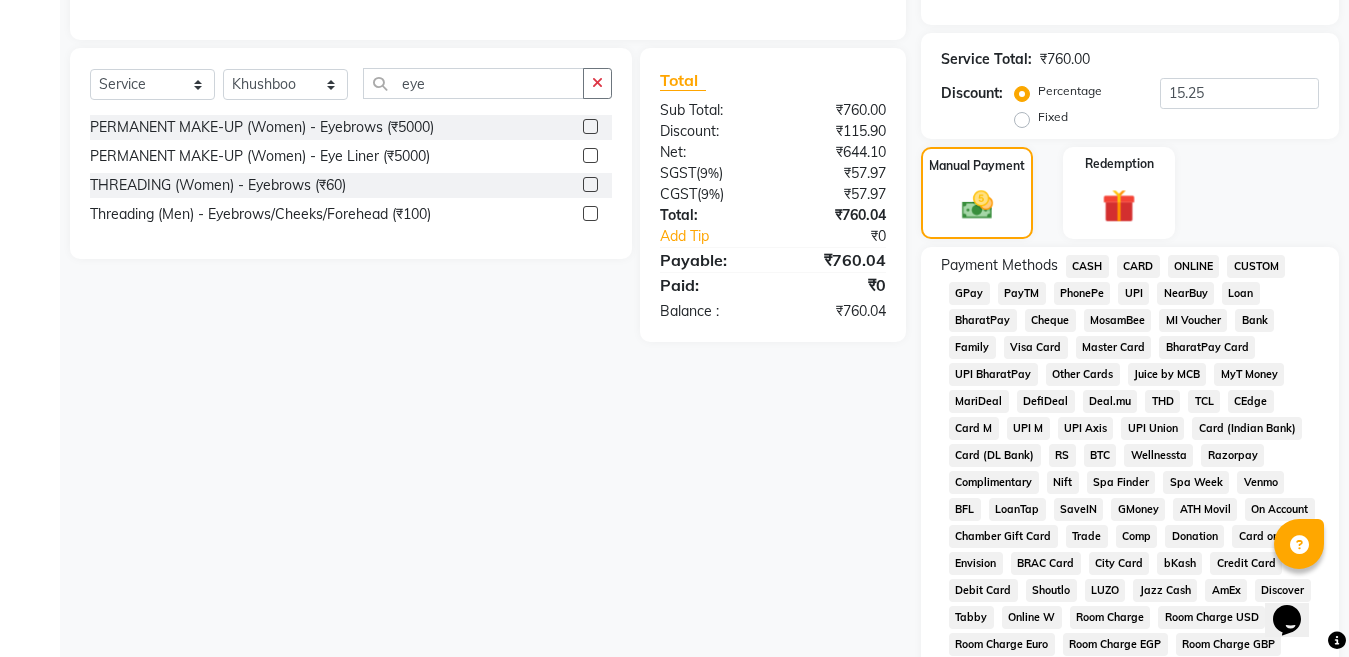 click on "ONLINE" 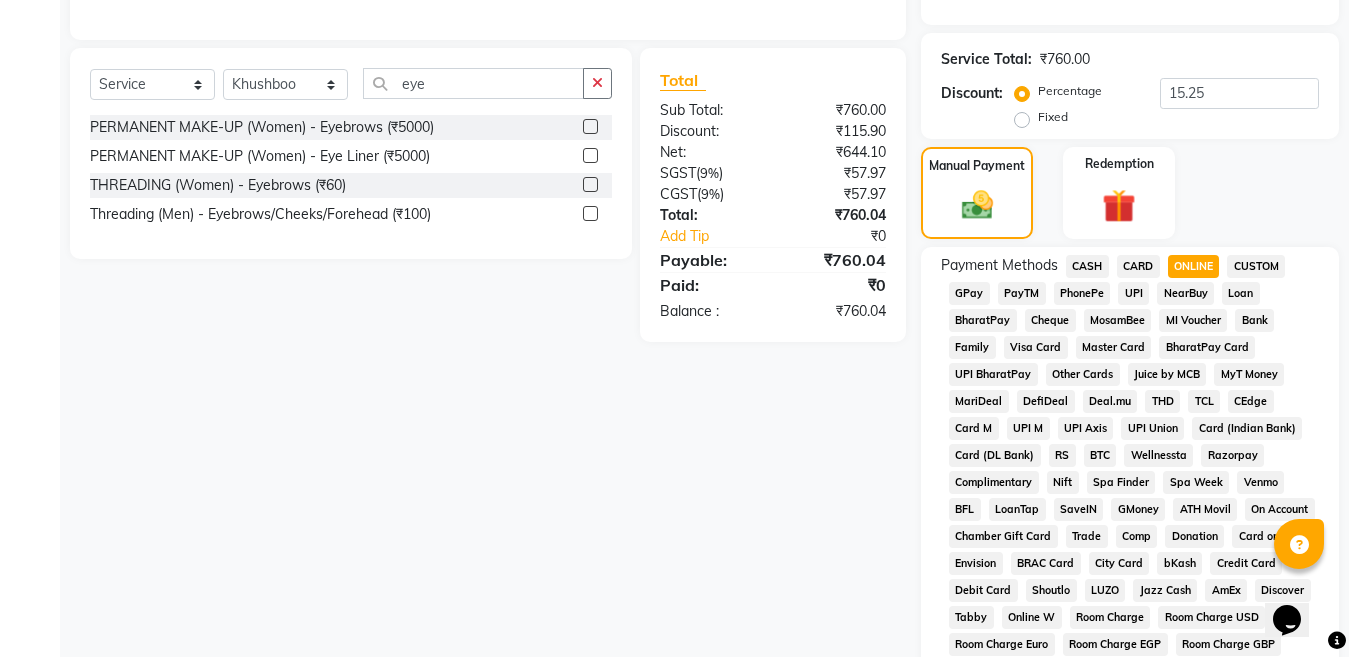 scroll, scrollTop: 1000, scrollLeft: 0, axis: vertical 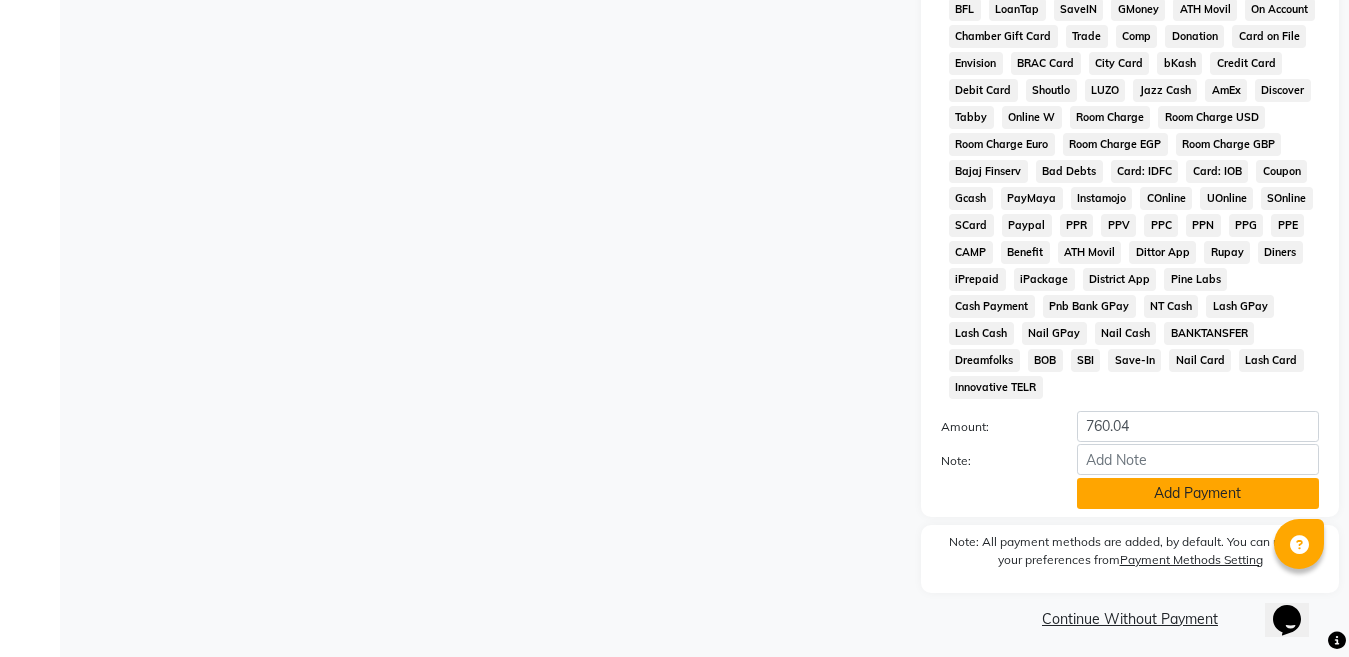 click on "Add Payment" 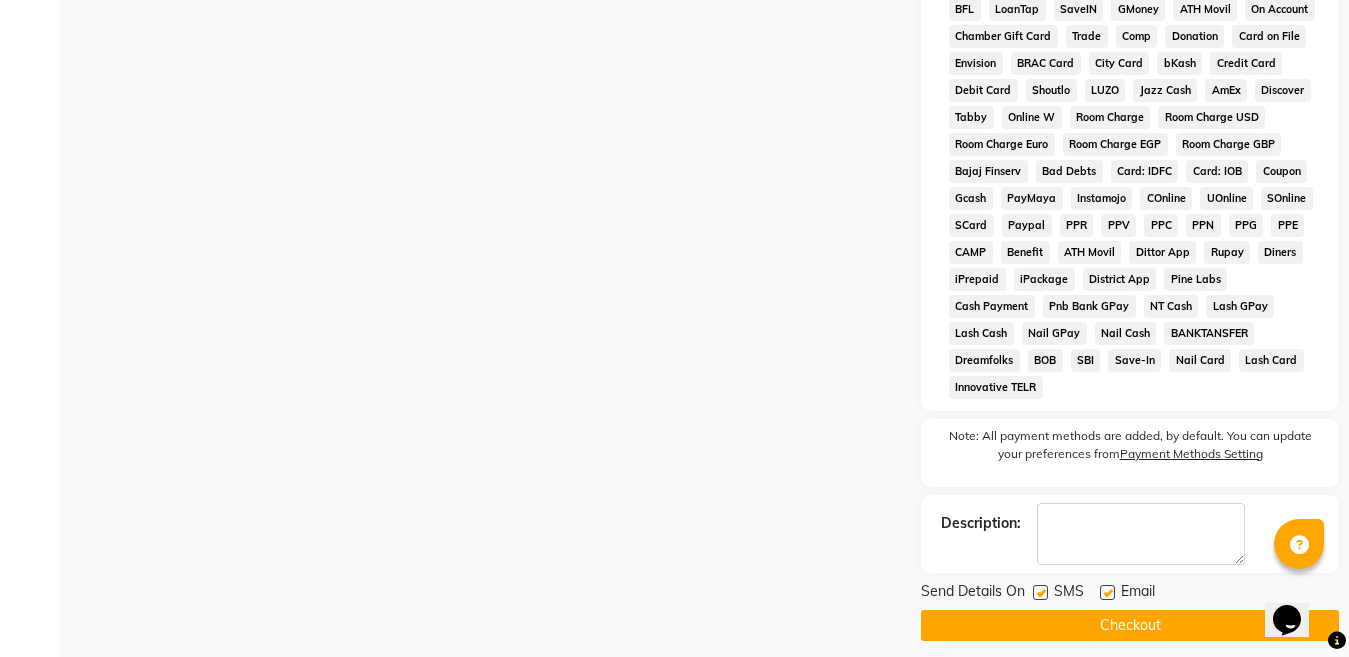 scroll, scrollTop: 1014, scrollLeft: 0, axis: vertical 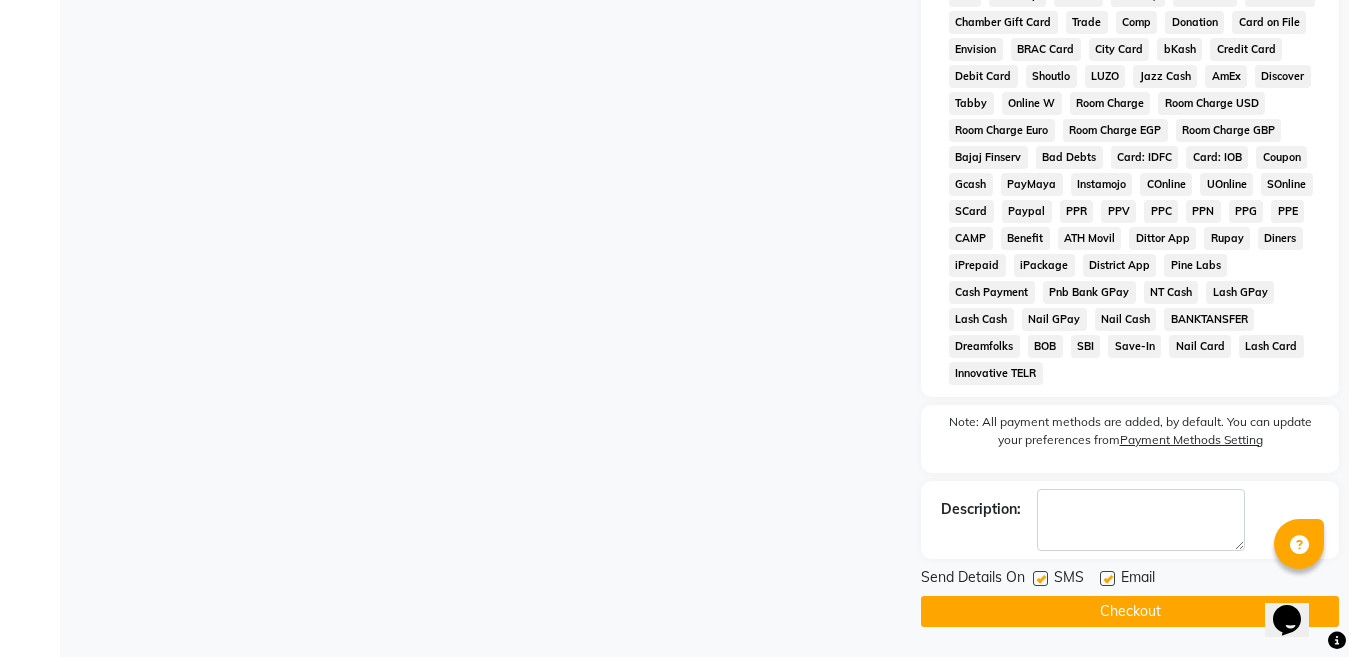 click on "Checkout" 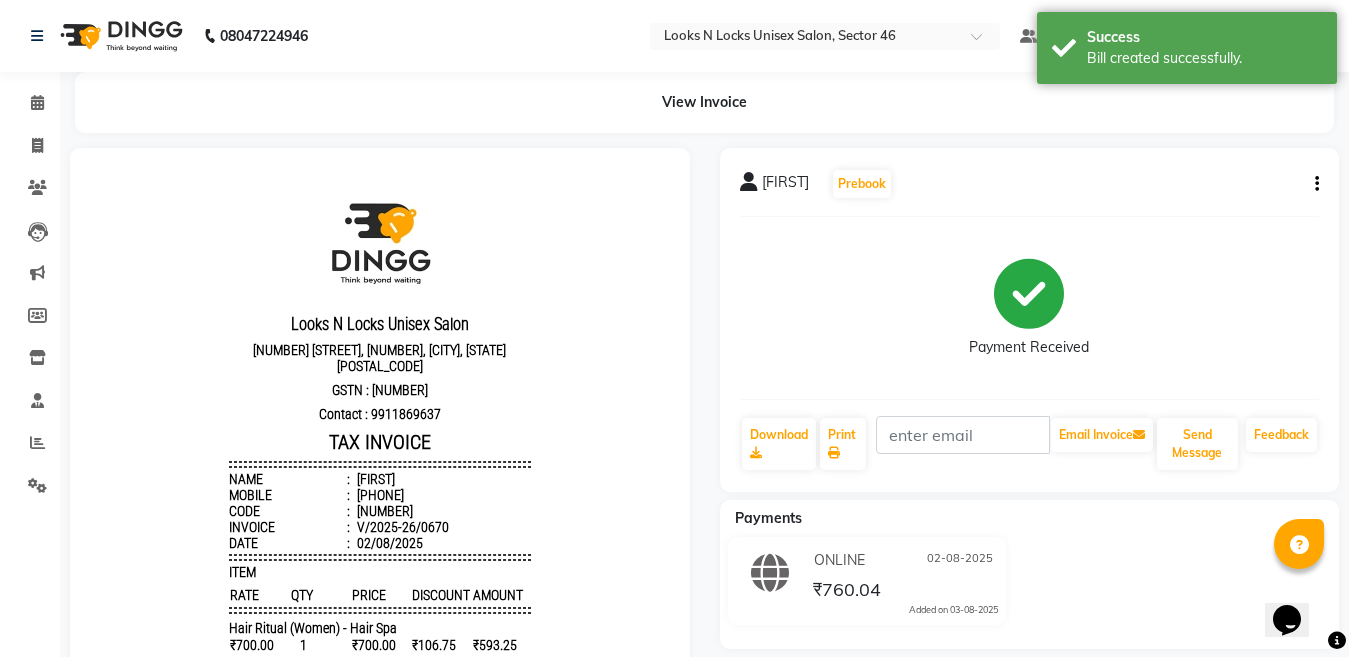 scroll, scrollTop: 0, scrollLeft: 0, axis: both 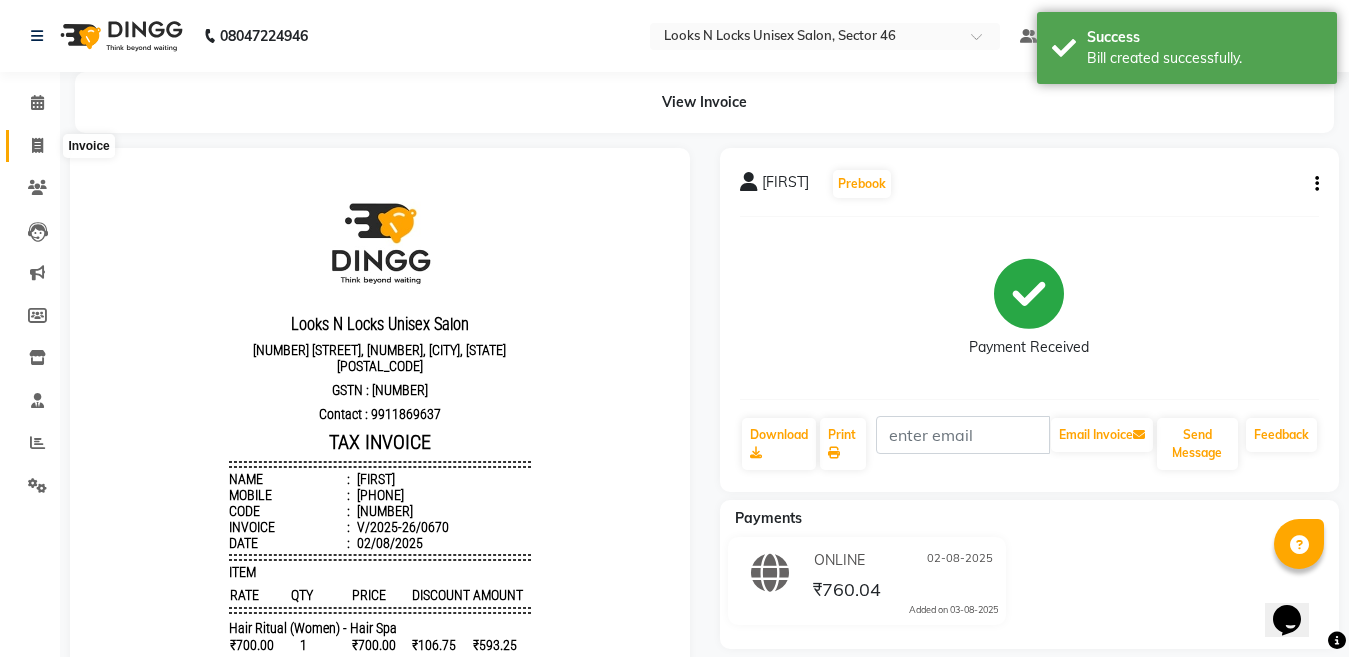click 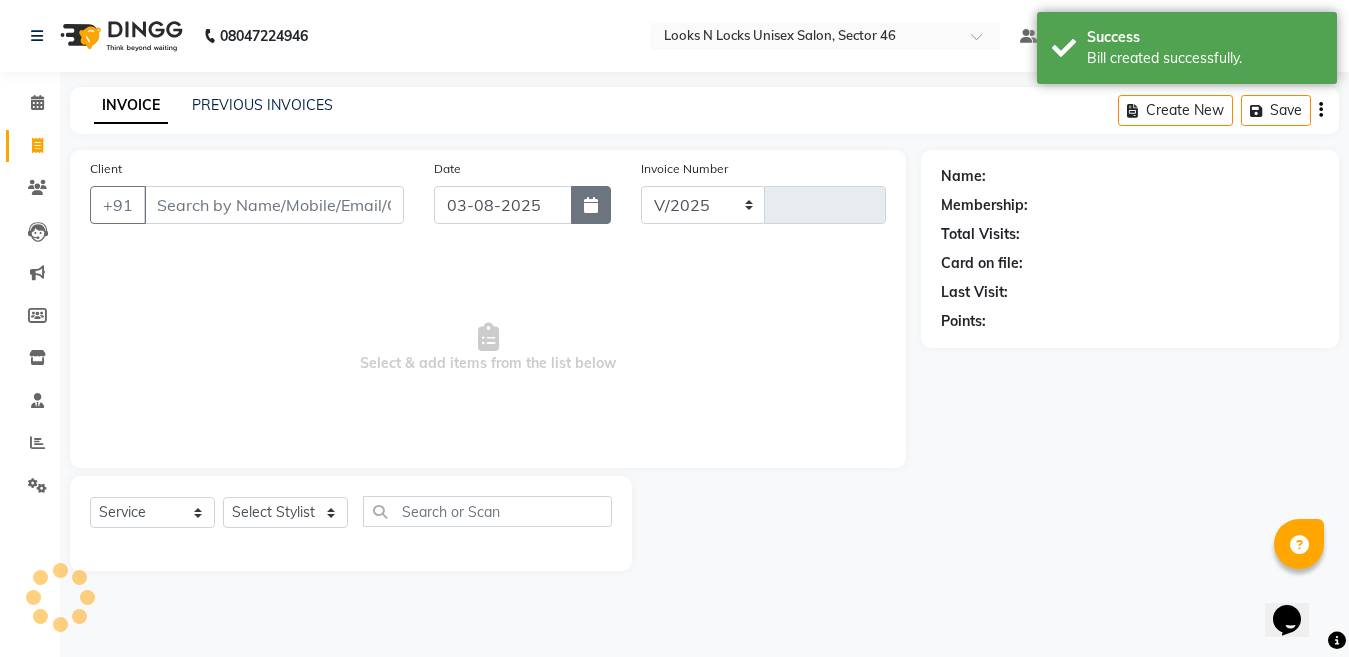 select on "3904" 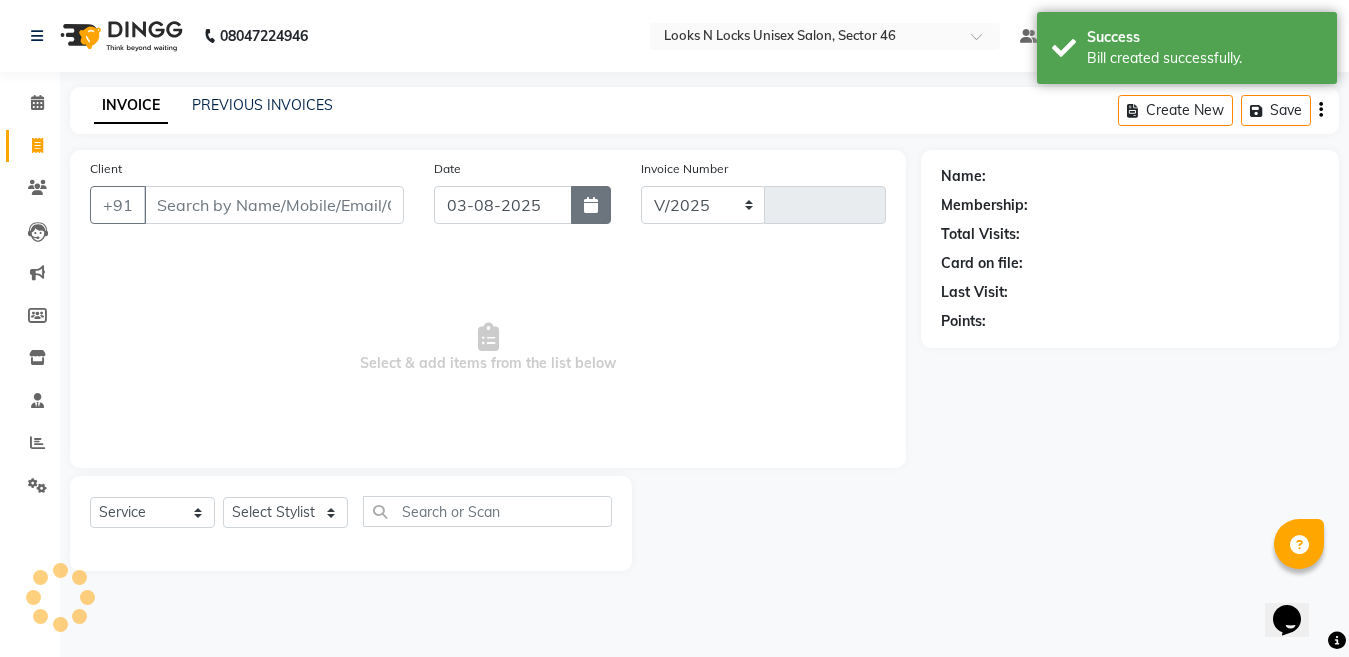 type on "0671" 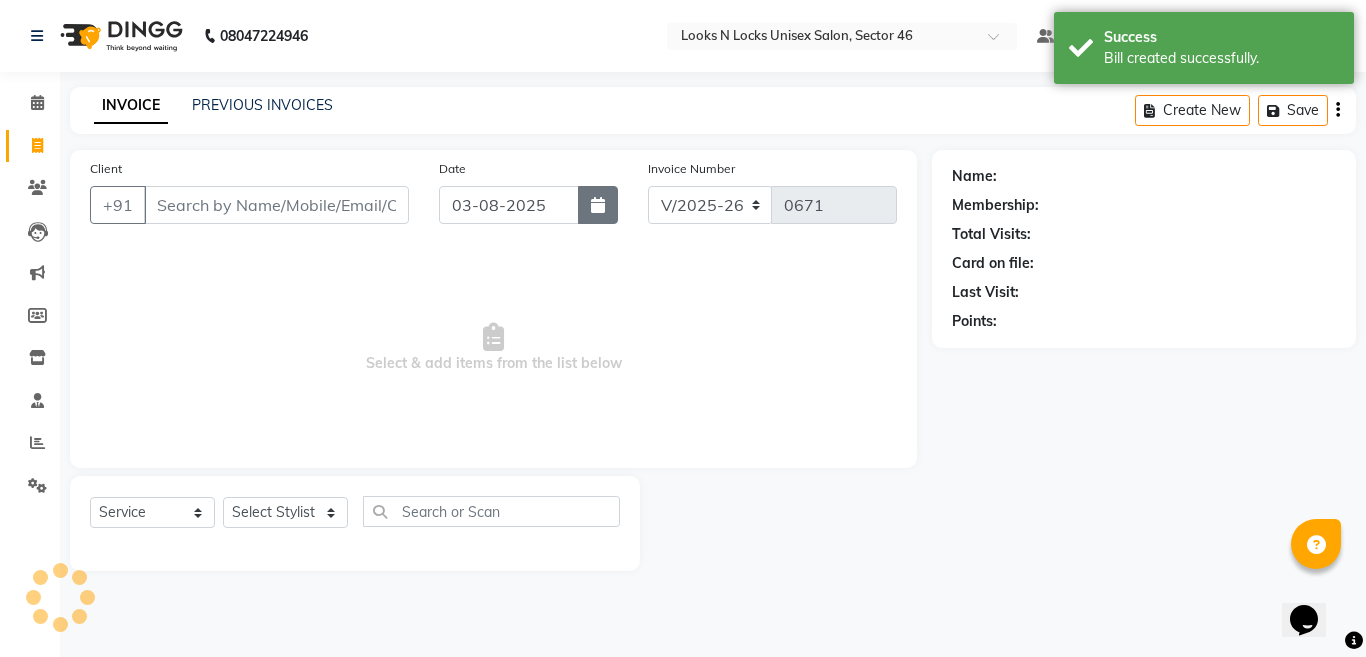 click 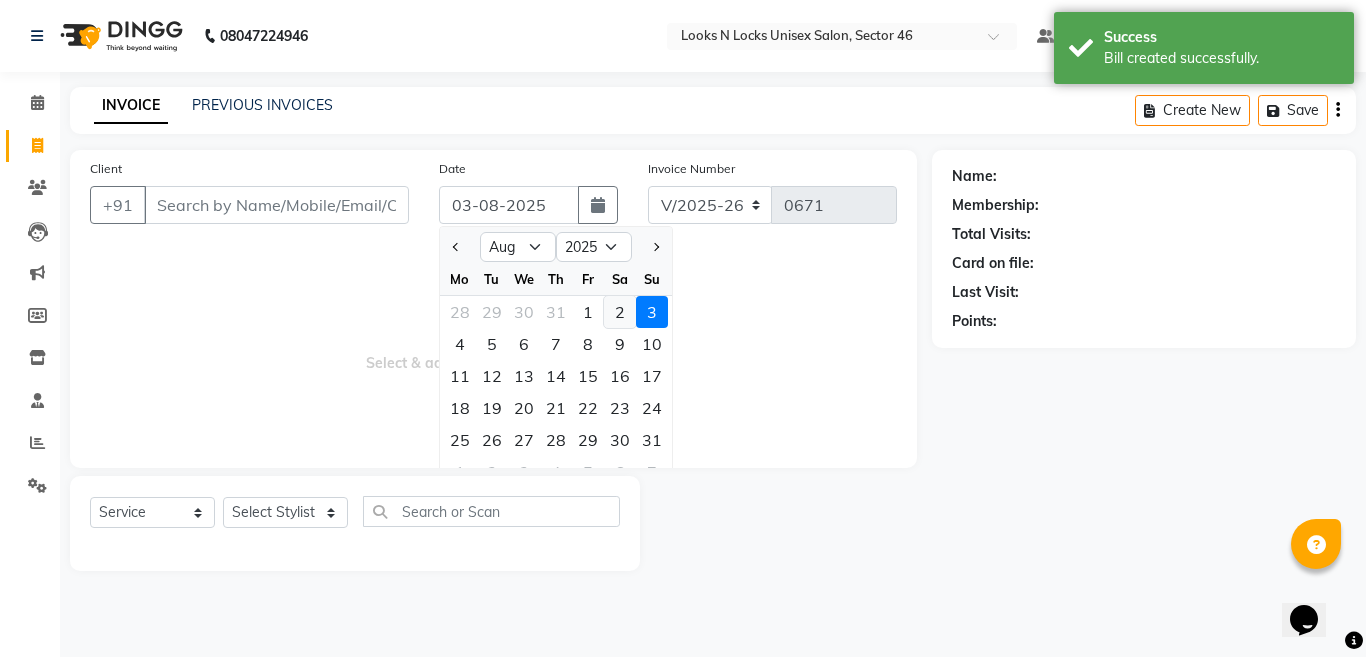 click on "2" 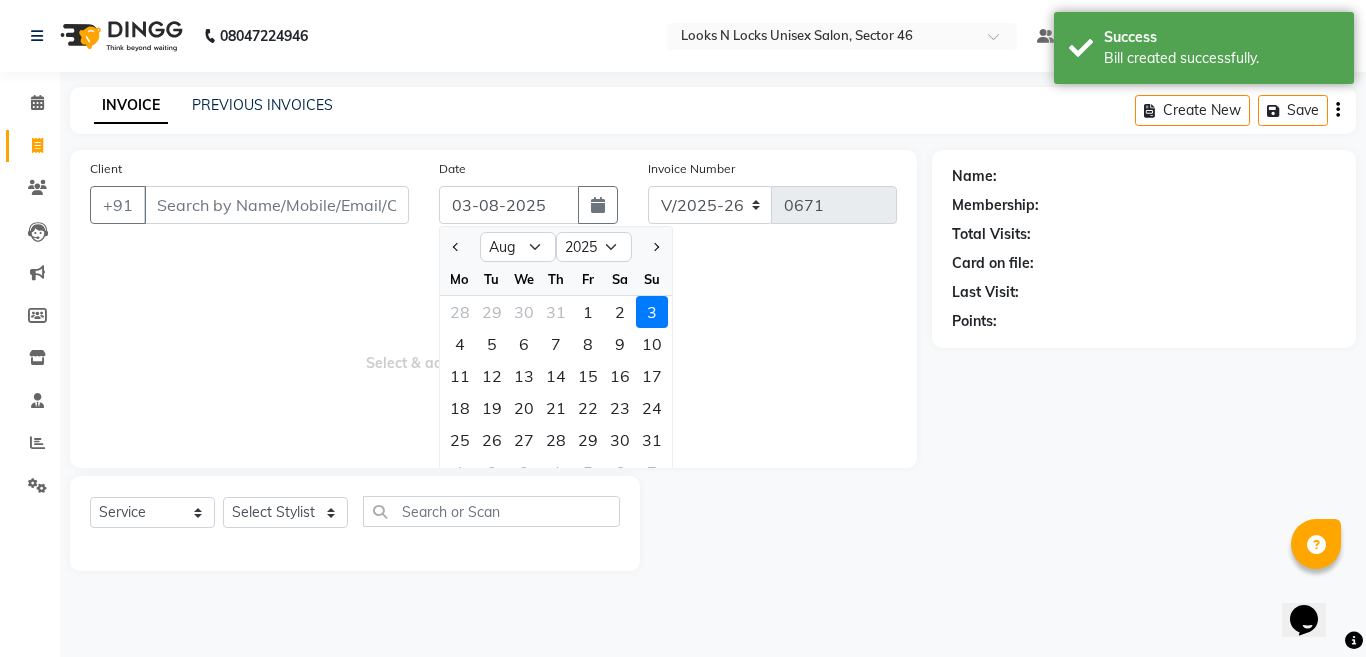 type on "02-08-2025" 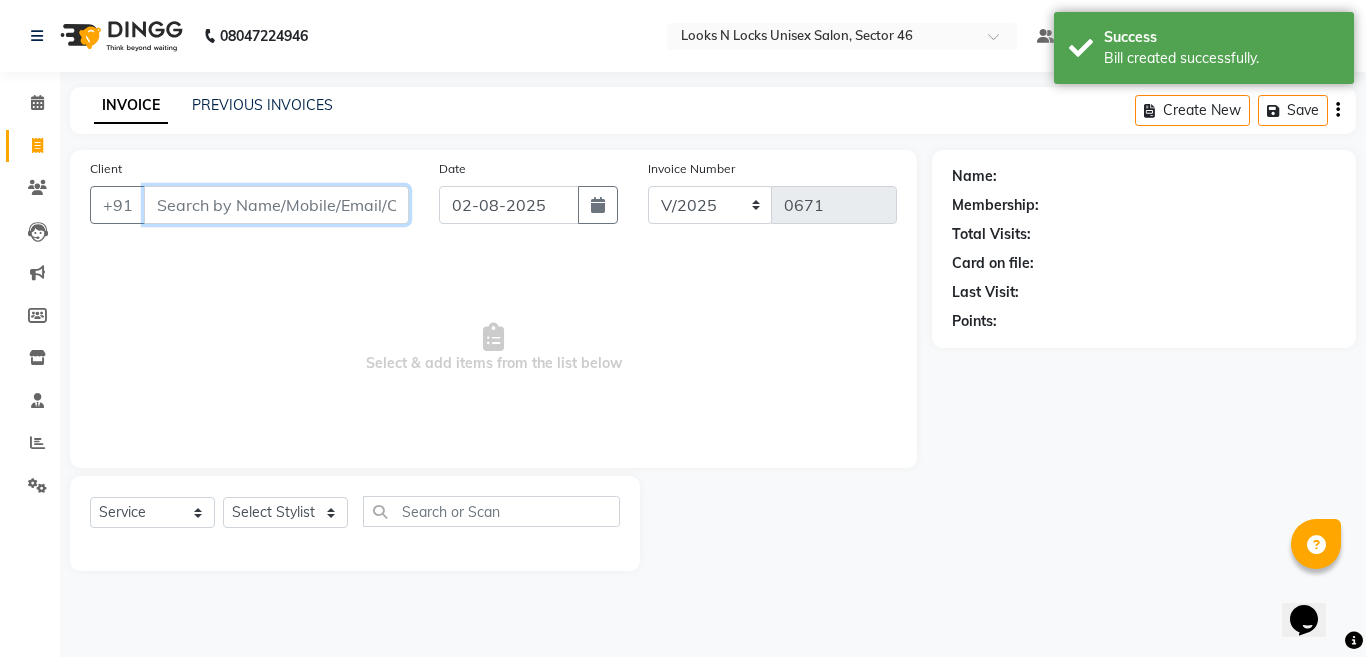 click on "Client" at bounding box center [276, 205] 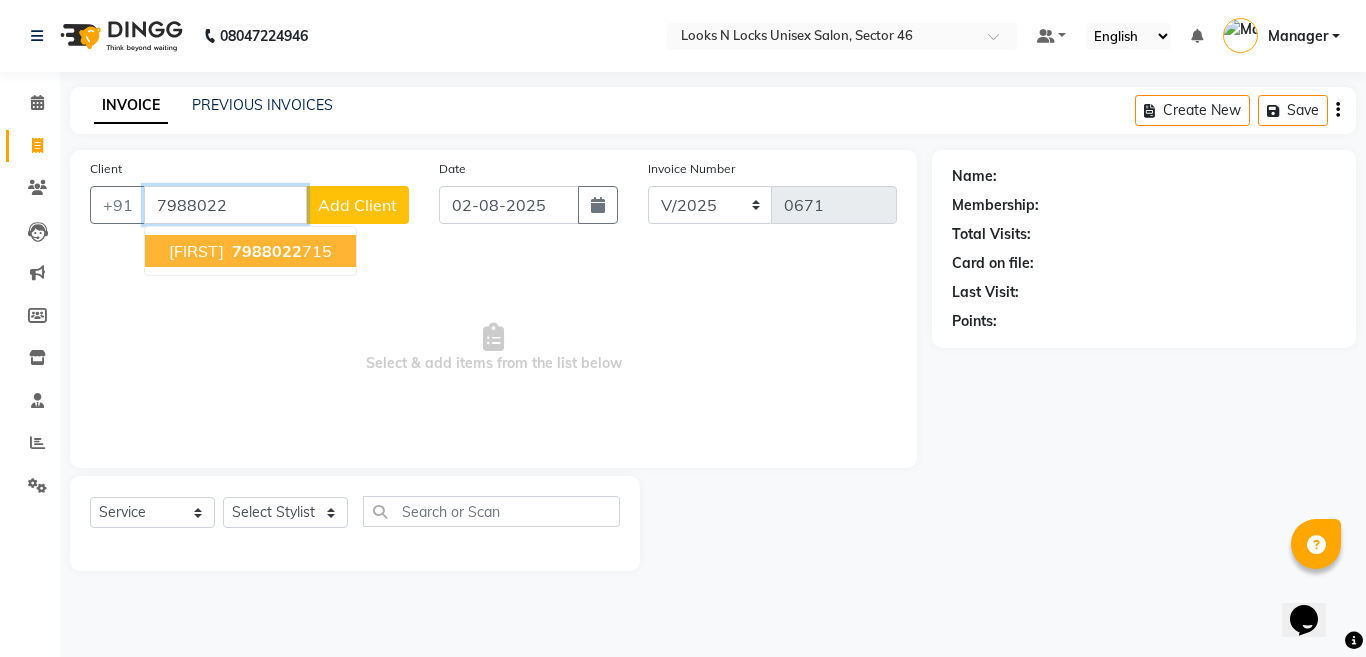 click on "7988022" at bounding box center [267, 251] 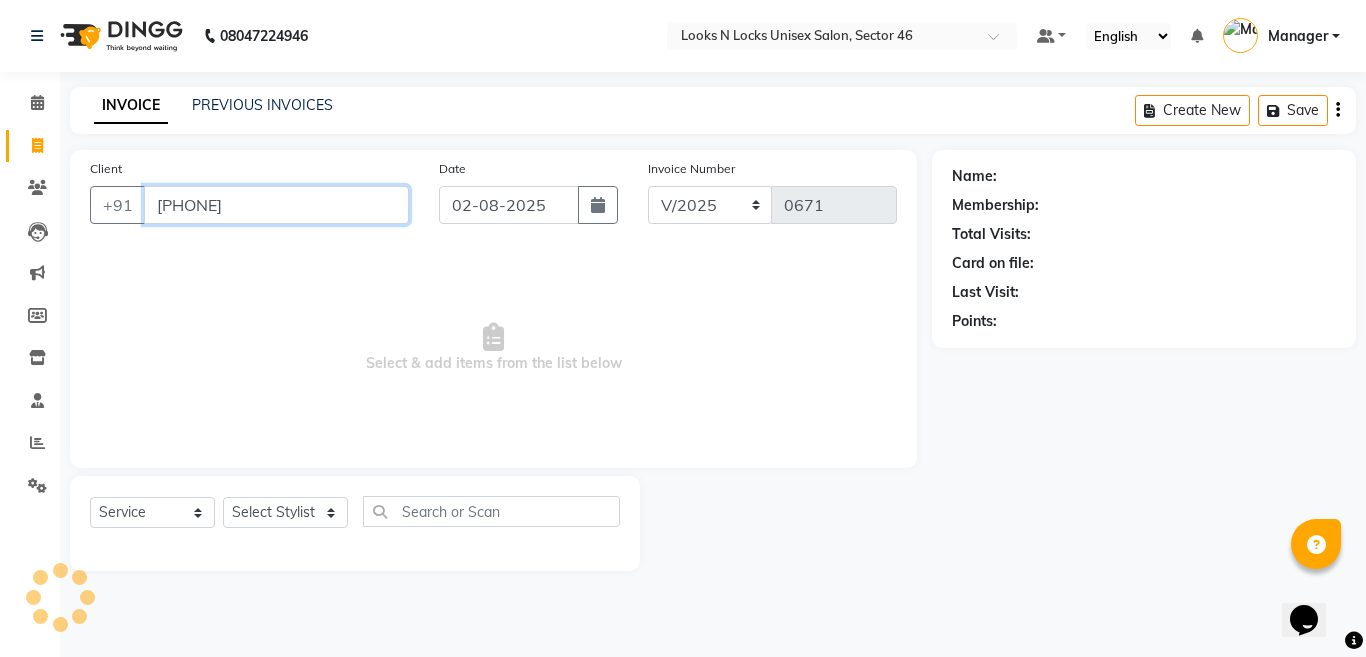 type on "[PHONE]" 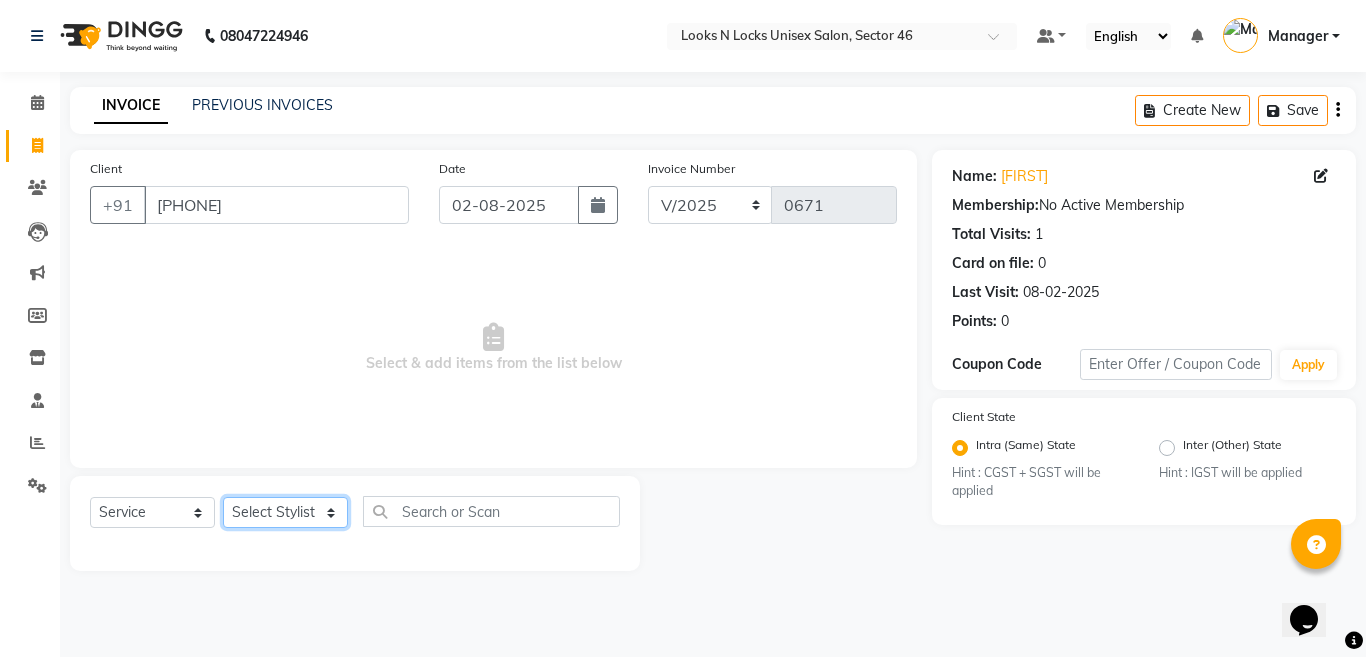 click on "Select Stylist [NAME] [NAME] [NAME] [NAME] [NAME] [NAME] [NAME] [NAME] [NAME] [NAME] [NAME] [NAME] [NAME] [NAME] [NAME] [NAME] [NAME] [NAME] [NAME] [NAME] [NAME] [NAME] [NAME]" 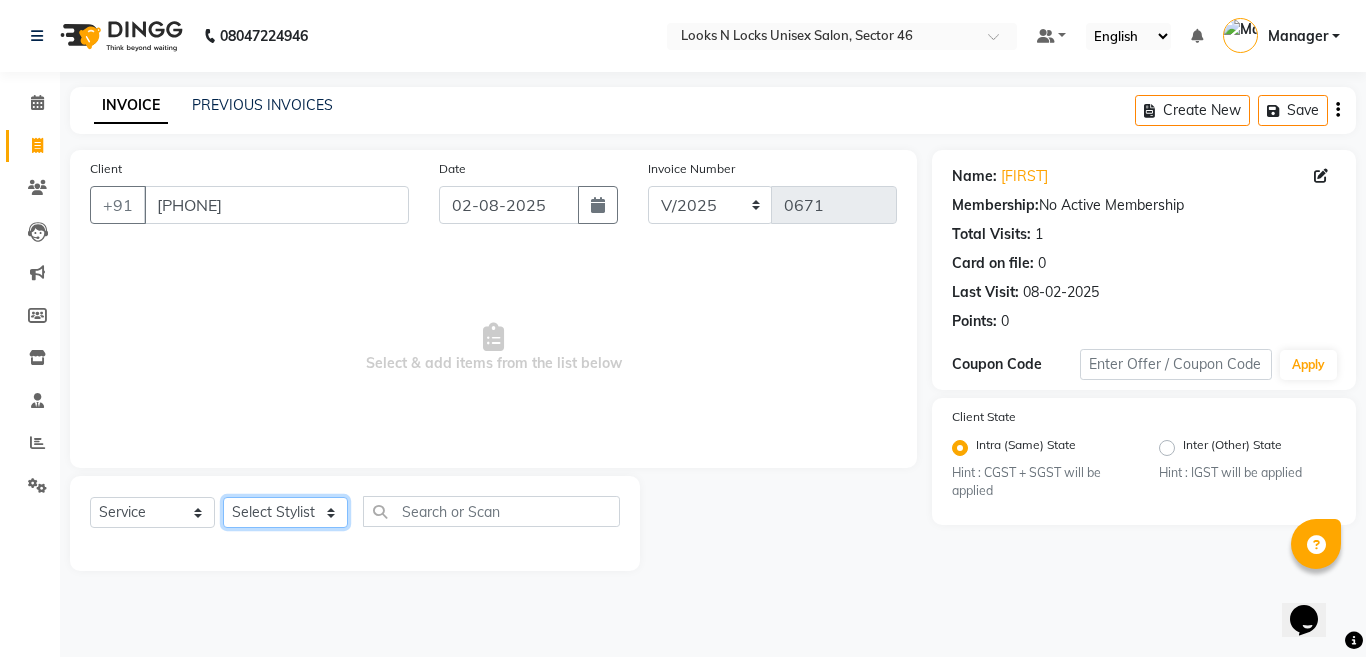 select on "[NUMBER]" 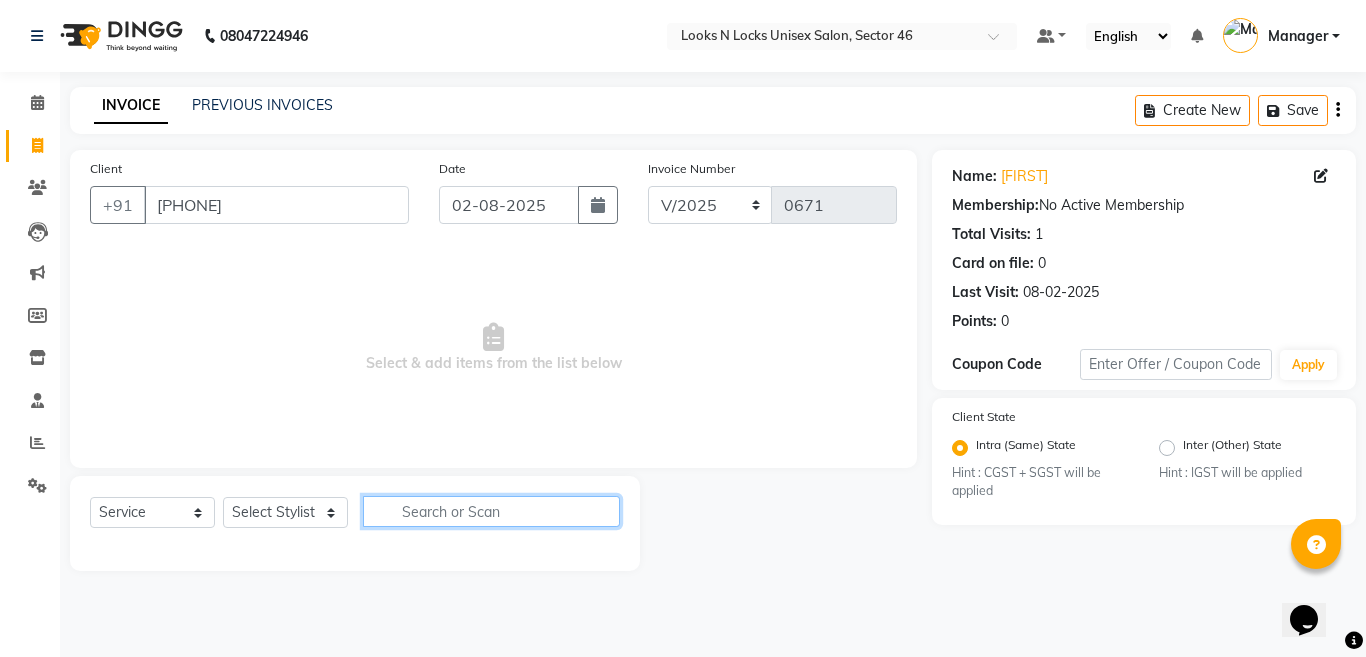 click 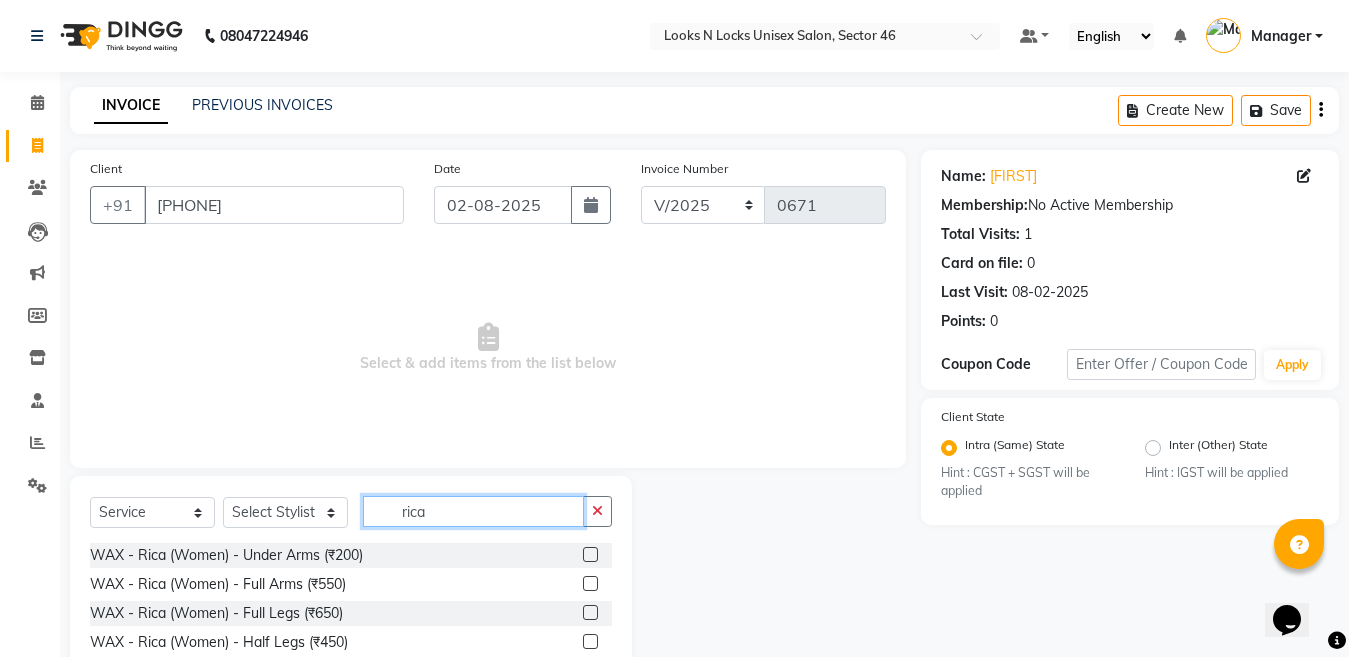 scroll, scrollTop: 144, scrollLeft: 0, axis: vertical 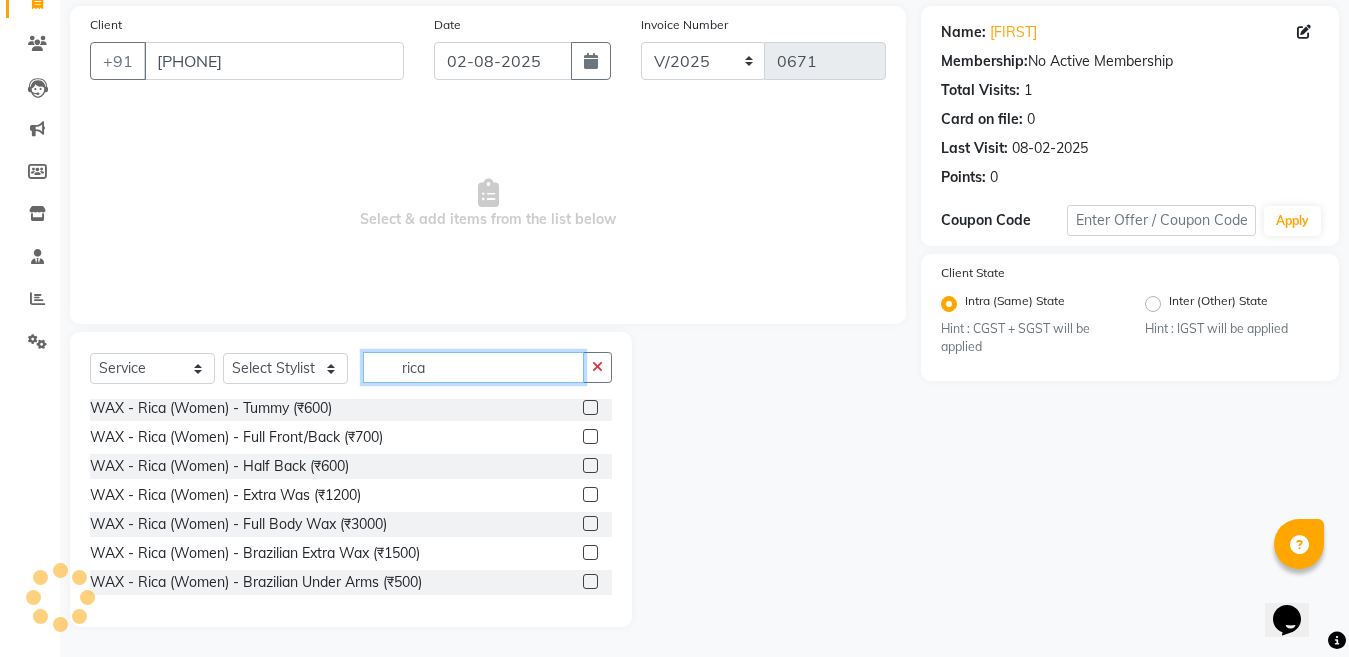 type on "rica" 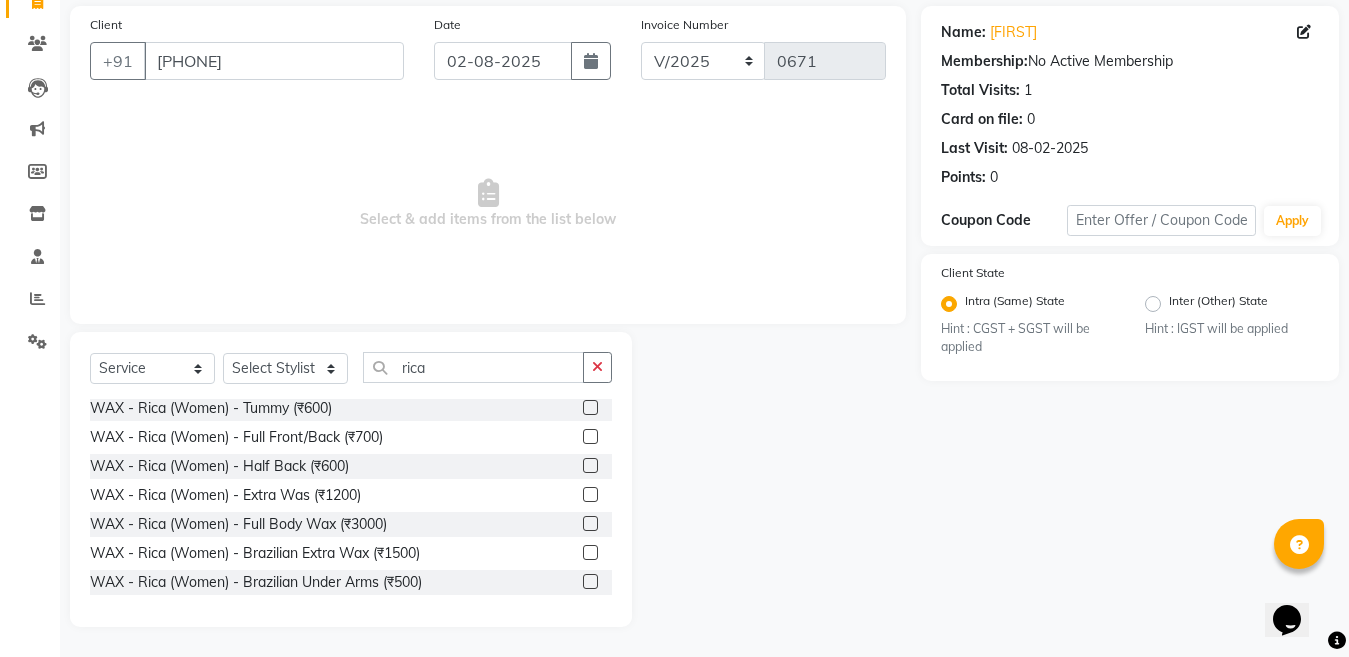 click 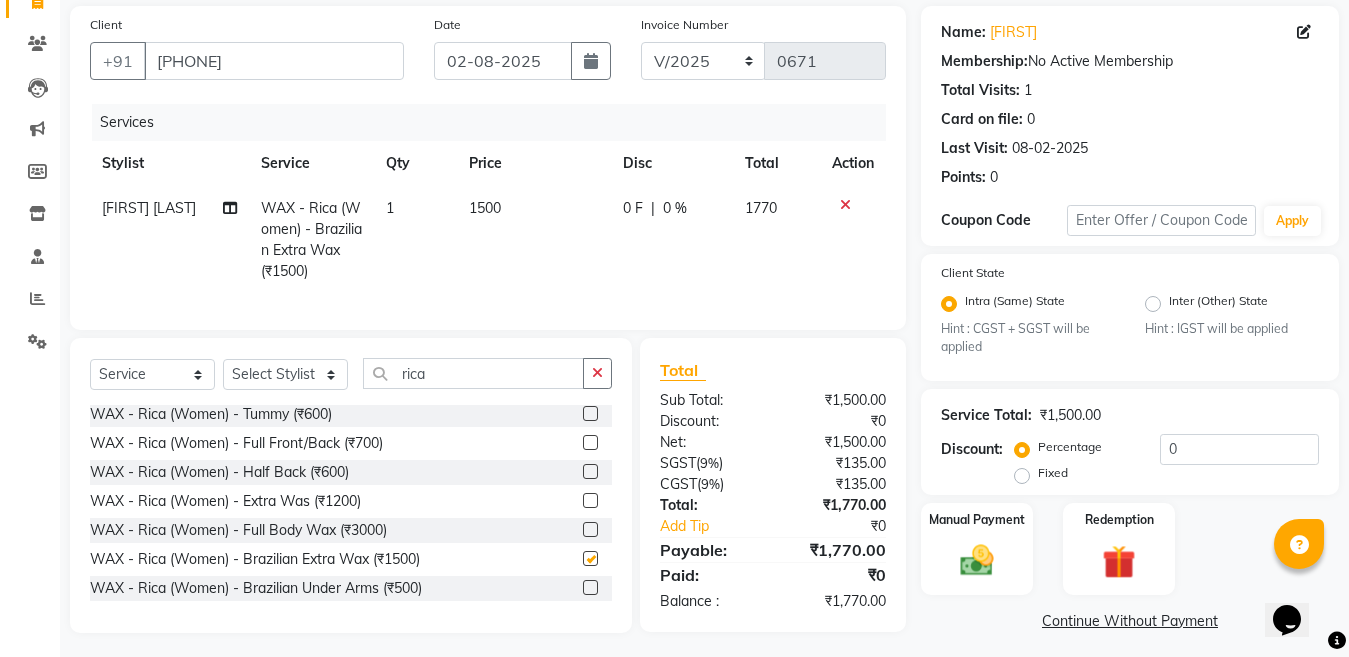 checkbox on "false" 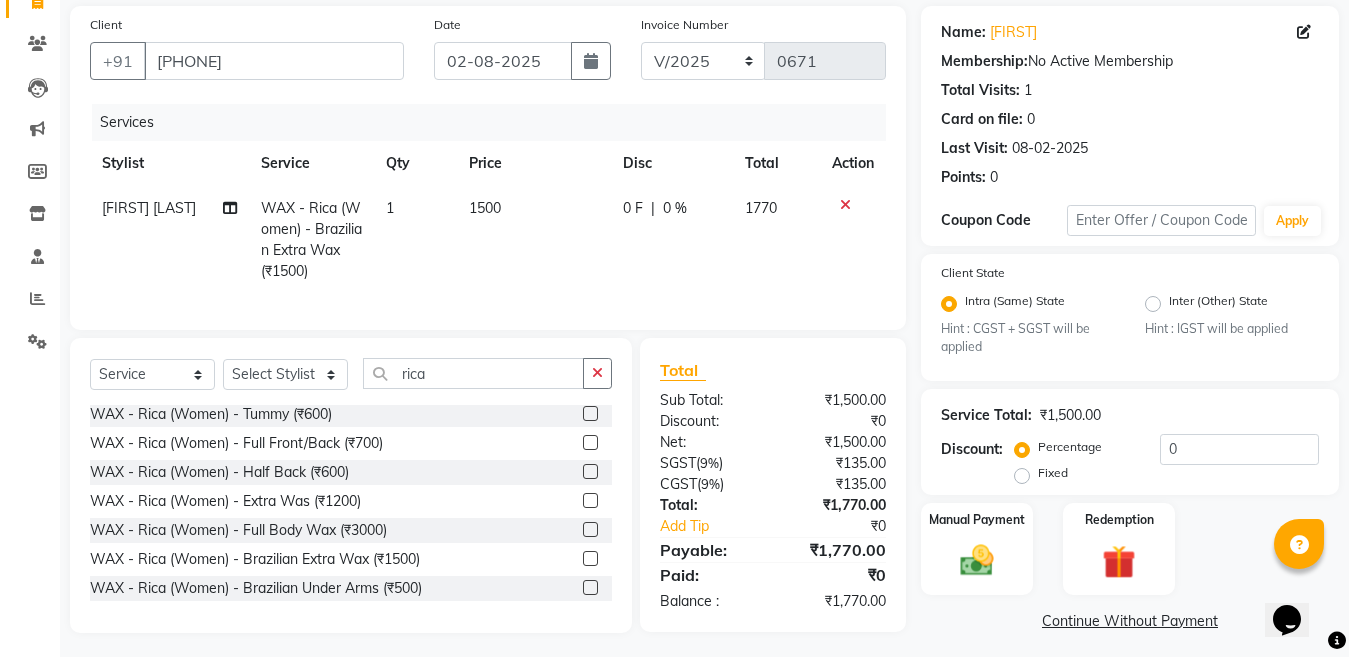scroll, scrollTop: 167, scrollLeft: 0, axis: vertical 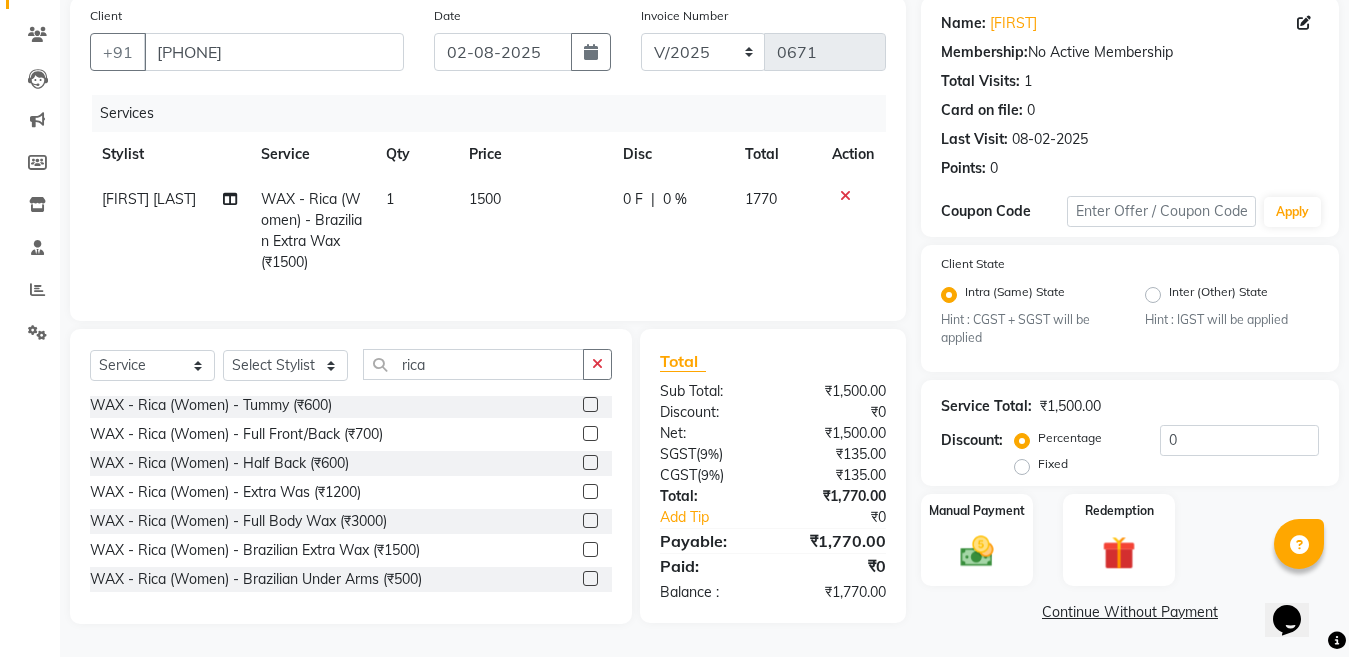 click 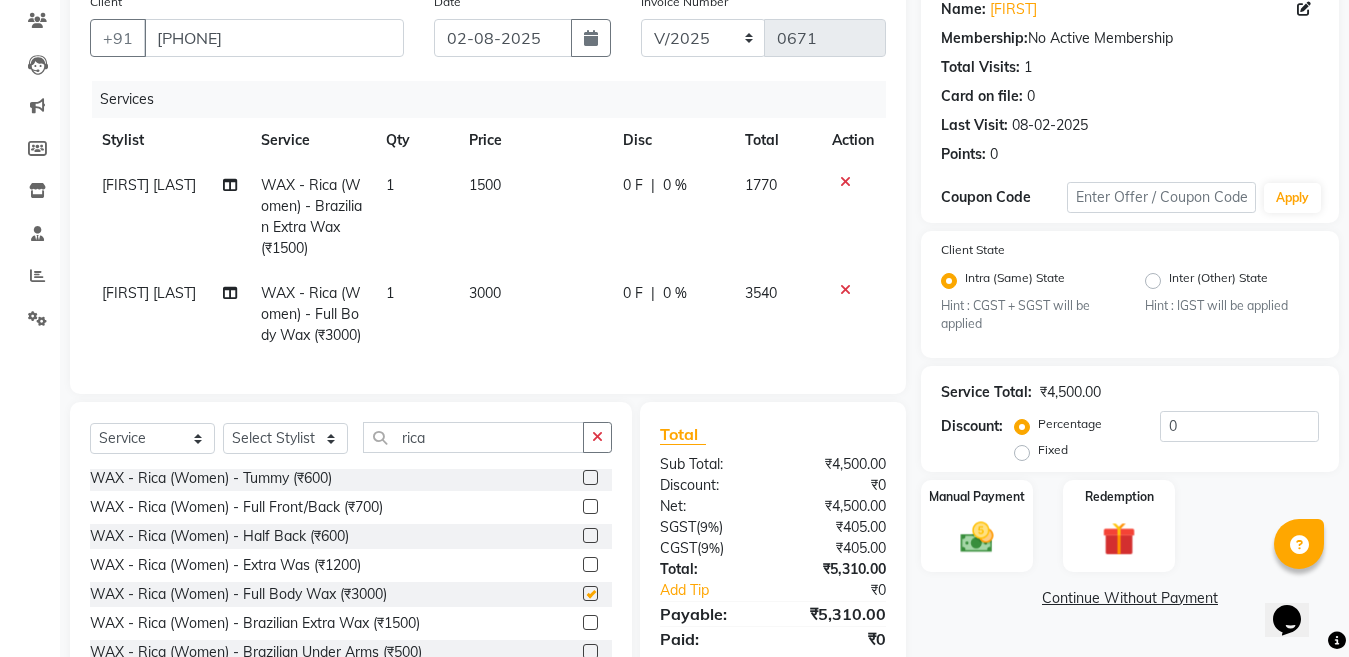 checkbox on "false" 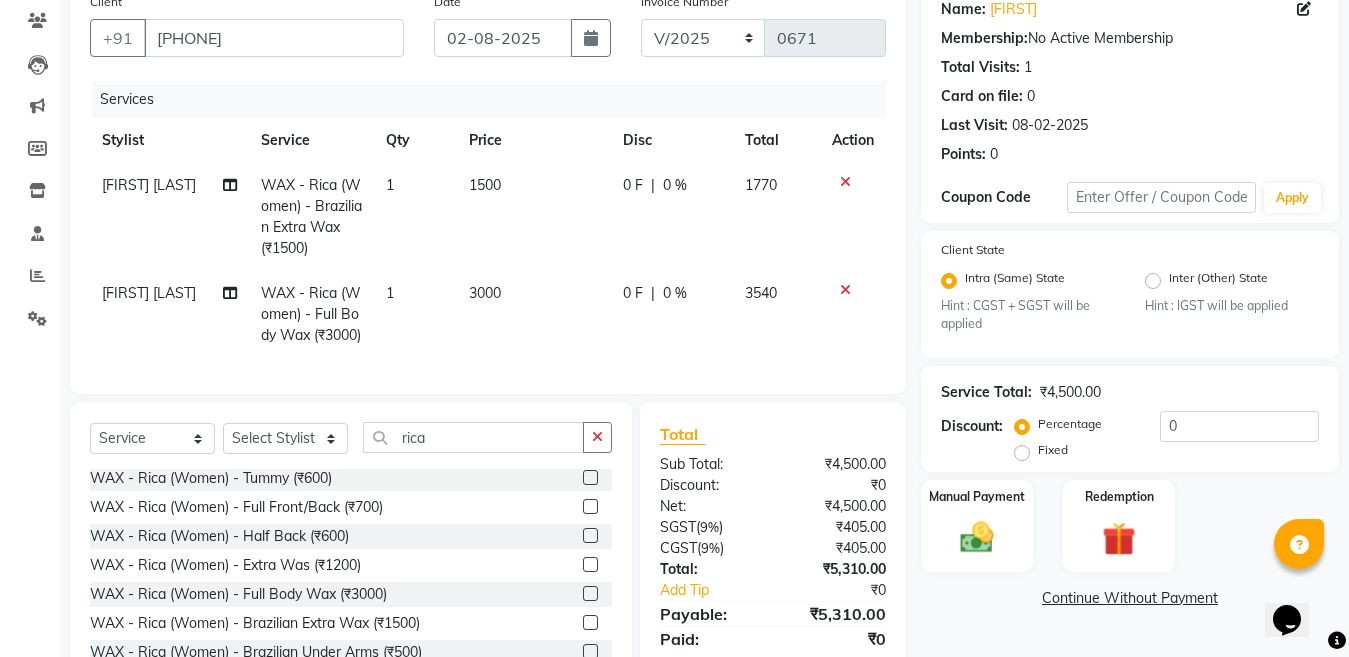 click on "1500" 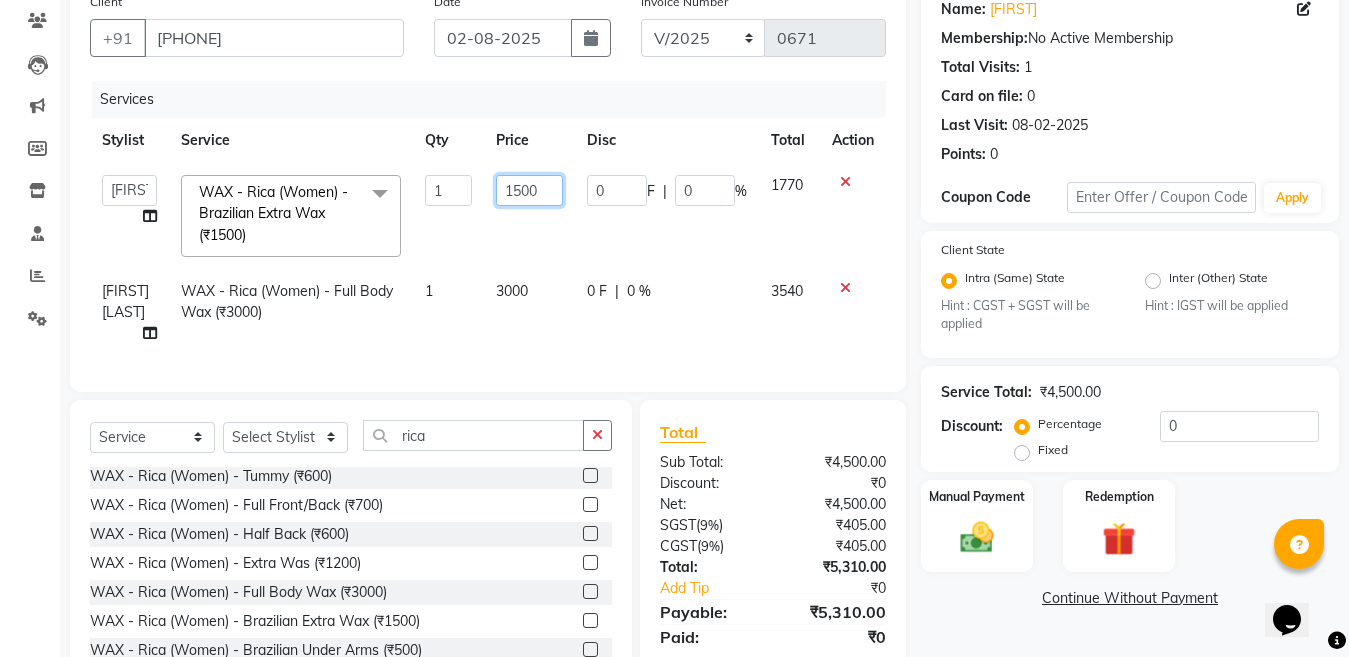 click on "1500" 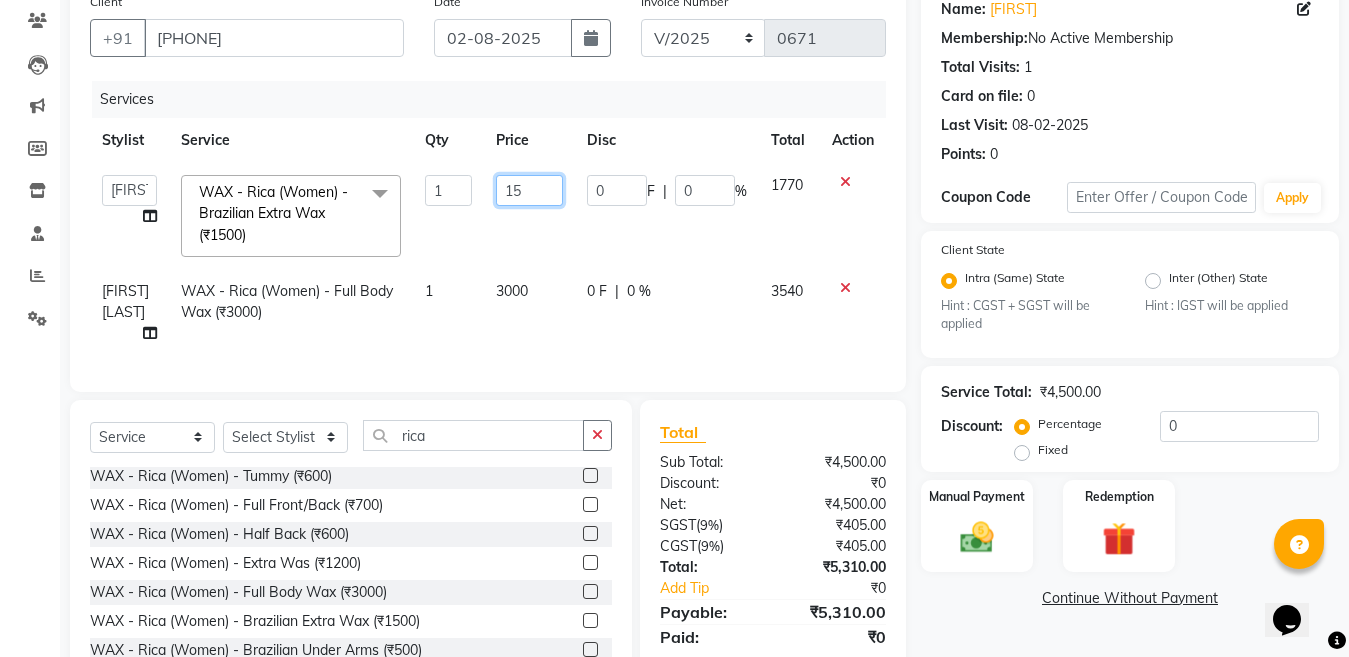 type on "1" 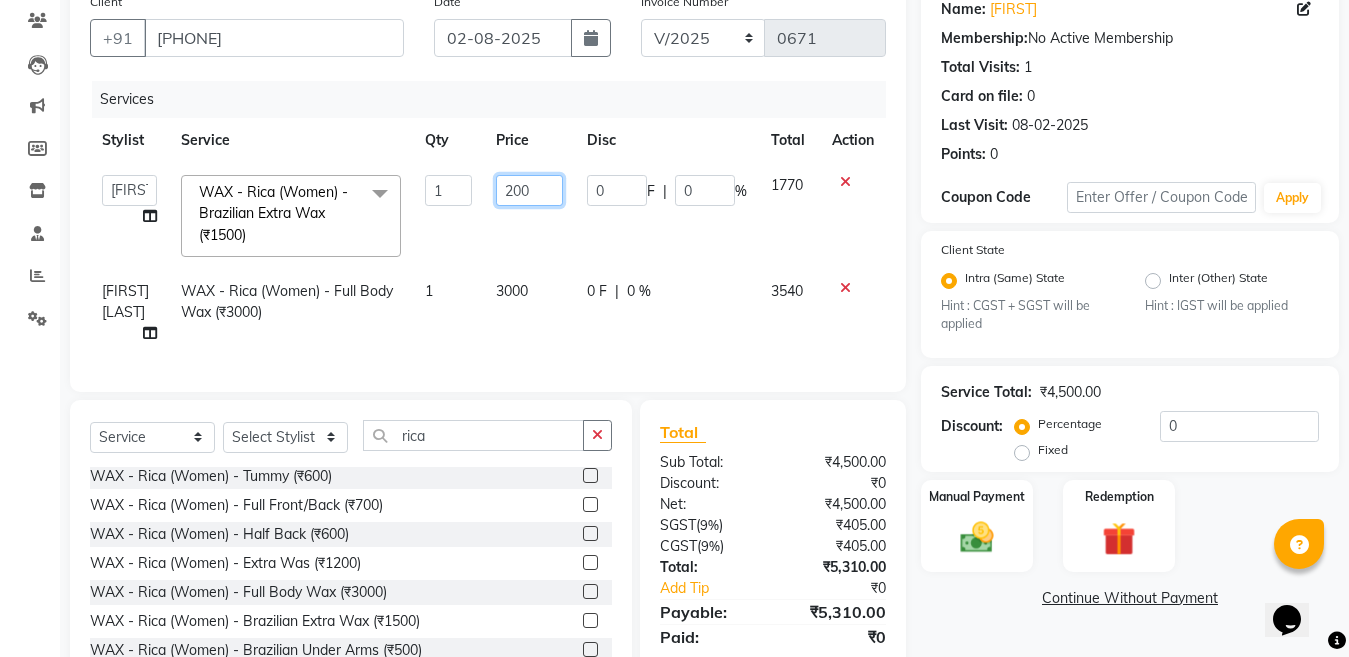 type on "2000" 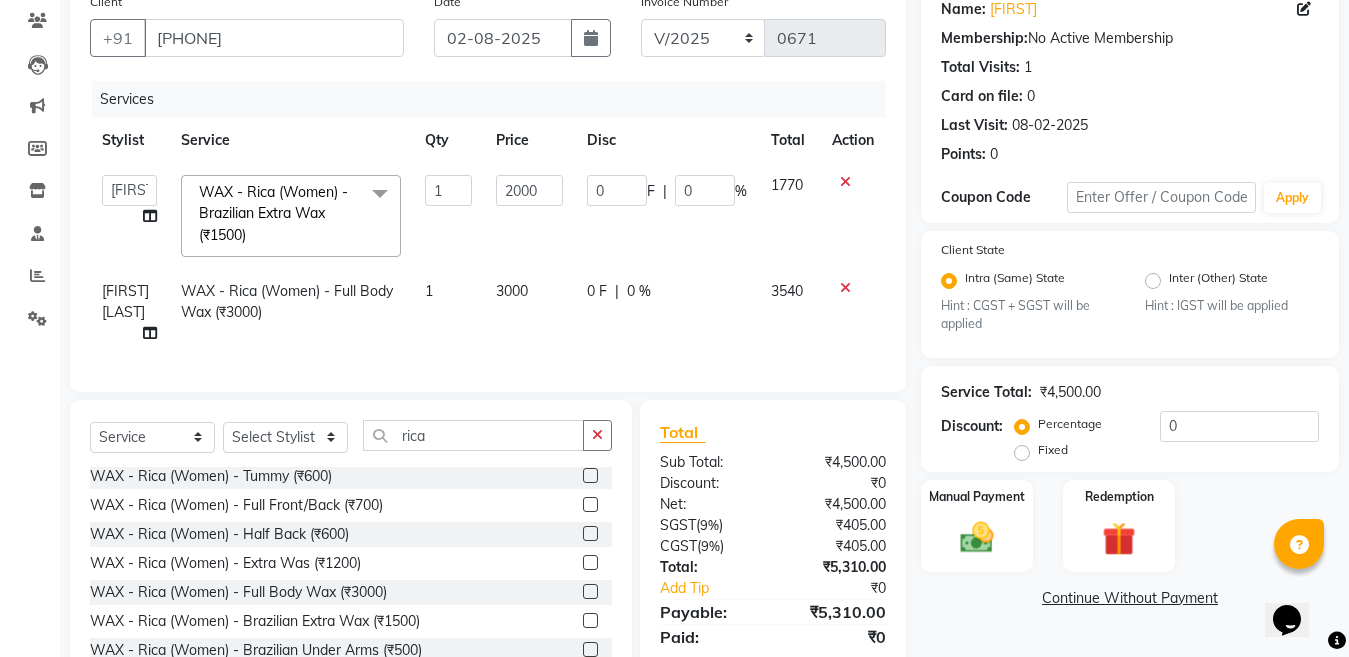 click on "3000" 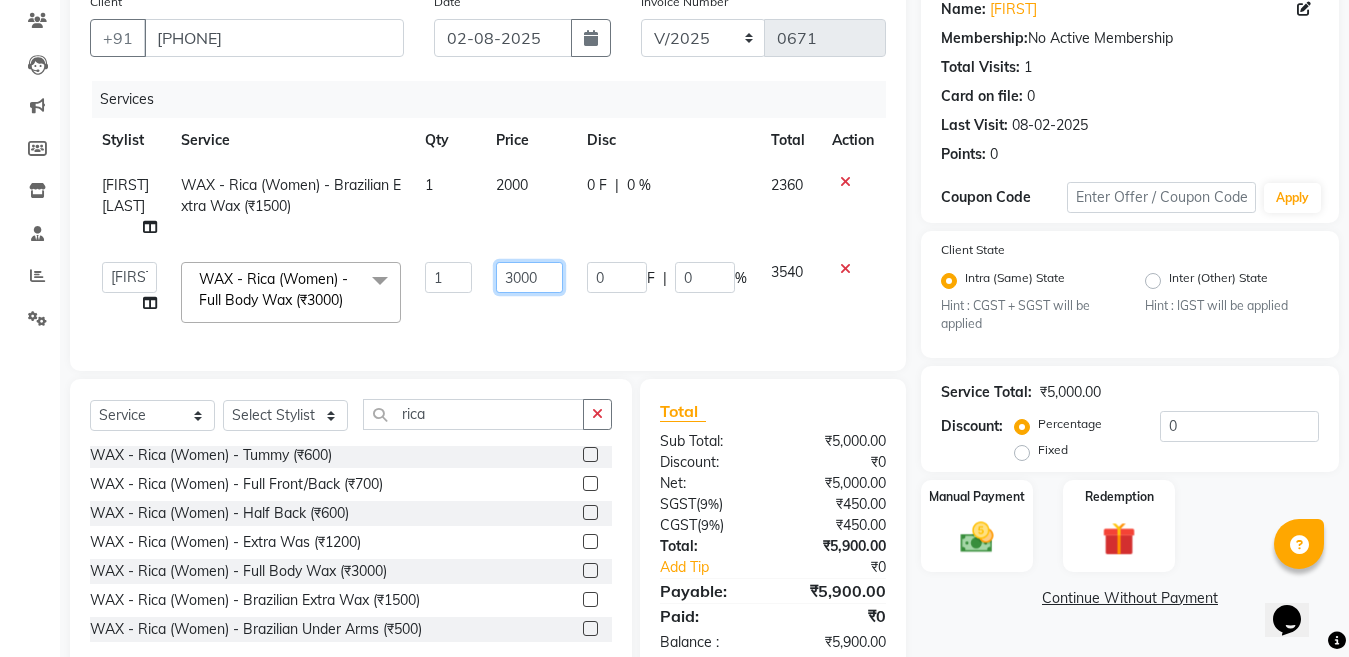 click on "3000" 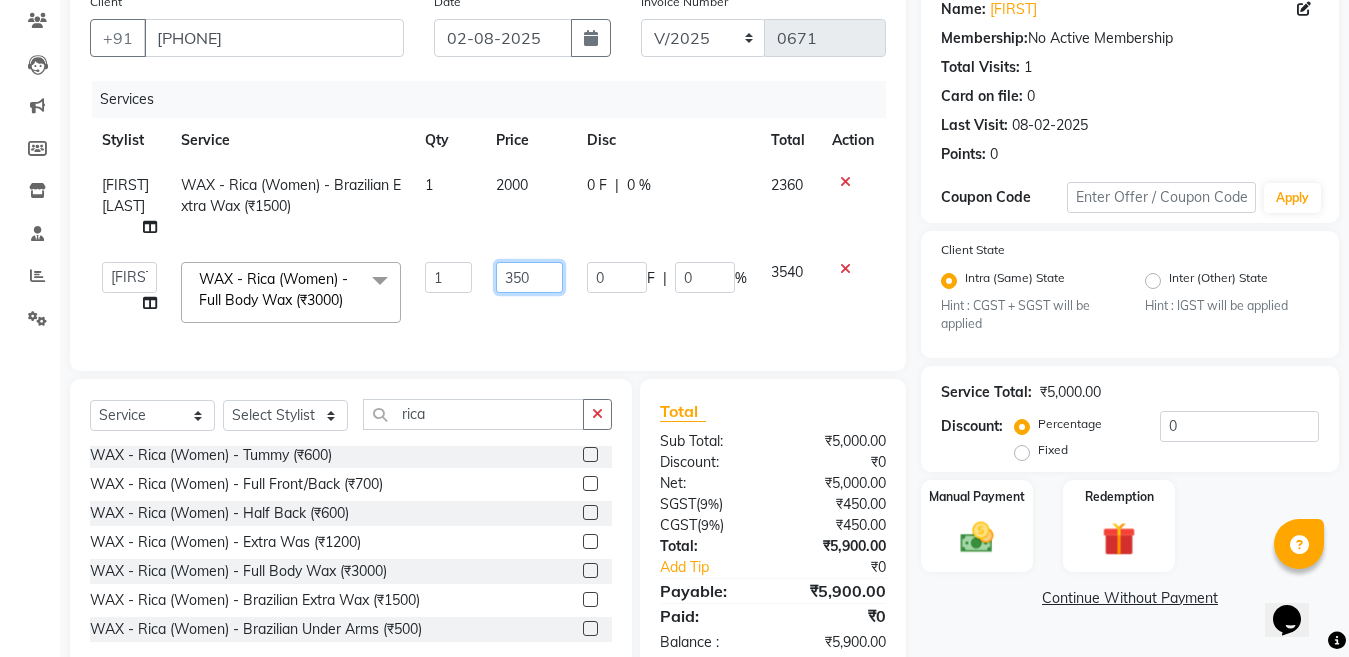 type on "3500" 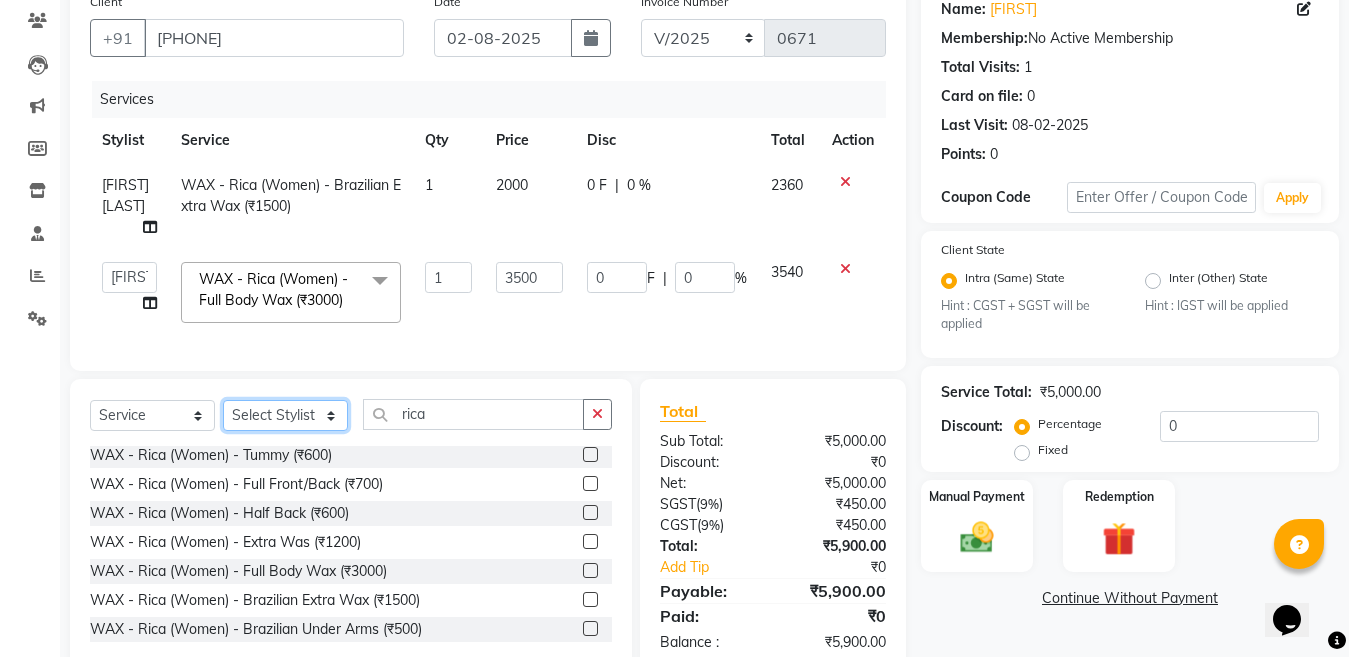 click on "Client +[PHONE] Date 02-08-2025 Invoice Number V/2025 V/2025-26 0671 Services Stylist Service Qty Price Disc Total Action Priya Rao WAX - Rica (Women) - Brazilian Extra Wax (₹1500) 1 2000 0 F | 0 % 2360 Aakib Ansari Aalam Sheikh Ajay sain Anil Sahu Gaurav Gulzar Anshari Ibrahim Kamala Khushboo kusum maam Lucky Manager Marry Lepcha Nazim Priya Rao Ram Saurabha Seema Shilpa ( sunita) Sonia Sunita Chauhan Vanshika Varun Zafar WAX - Rica (Women) - Full Body Wax (₹3000) x Facial (Women) - Fruit Facial (₹1200) Facial (Women) - Vedic Line(Papaya) Facial (₹1800) Facial (Women) - Vedic Line(Neem Brahmi) (₹2000) Facial (Women) - Facial Vedic Line(Gold) Facial (₹2400) Facial (Women) - Lotus(Hydra-Pura) Facial (₹1800) Facial (Women) - Lotus(Insta Fair) Facial (₹2500) Facial (Women) - Lotus(Gold Sheen) Facial (₹2800) Facial (Women) - Raaga(For Oily Skin) Facial (₹2400) Facial (Women) - Cheryls Facial (₹1800) Facial (Women) - Casmara (₹4000)" 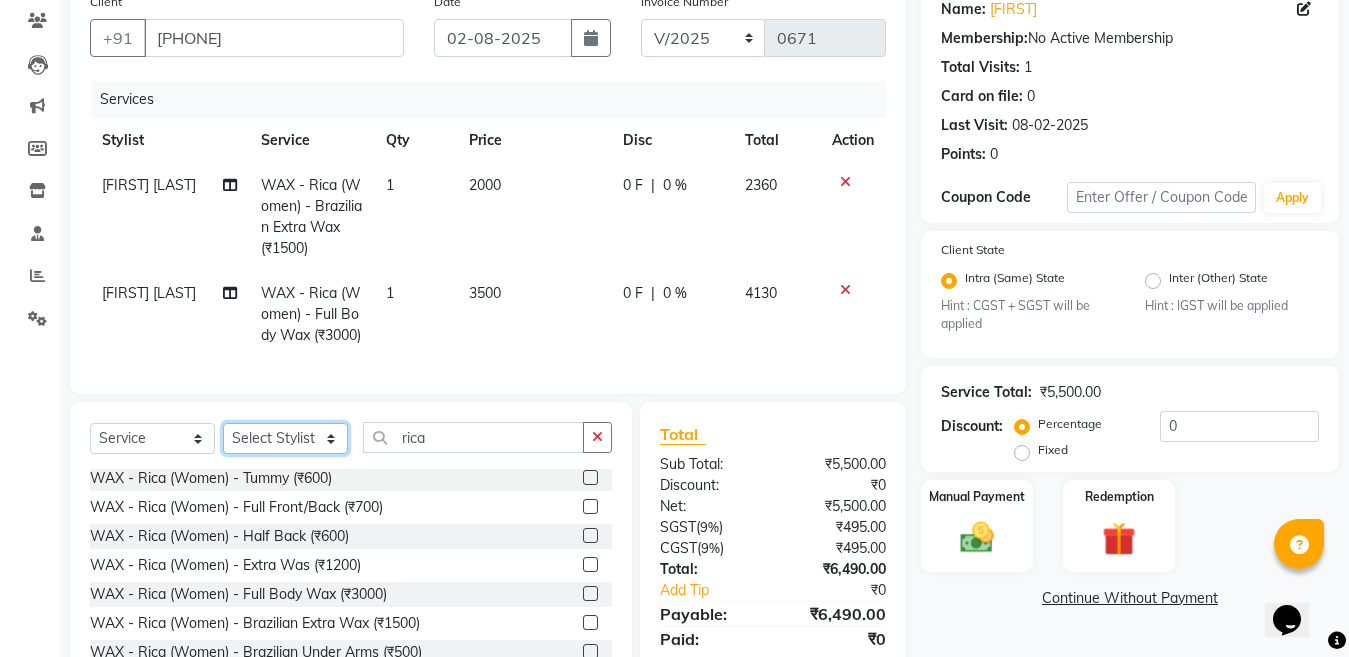 select on "[NUMBER]" 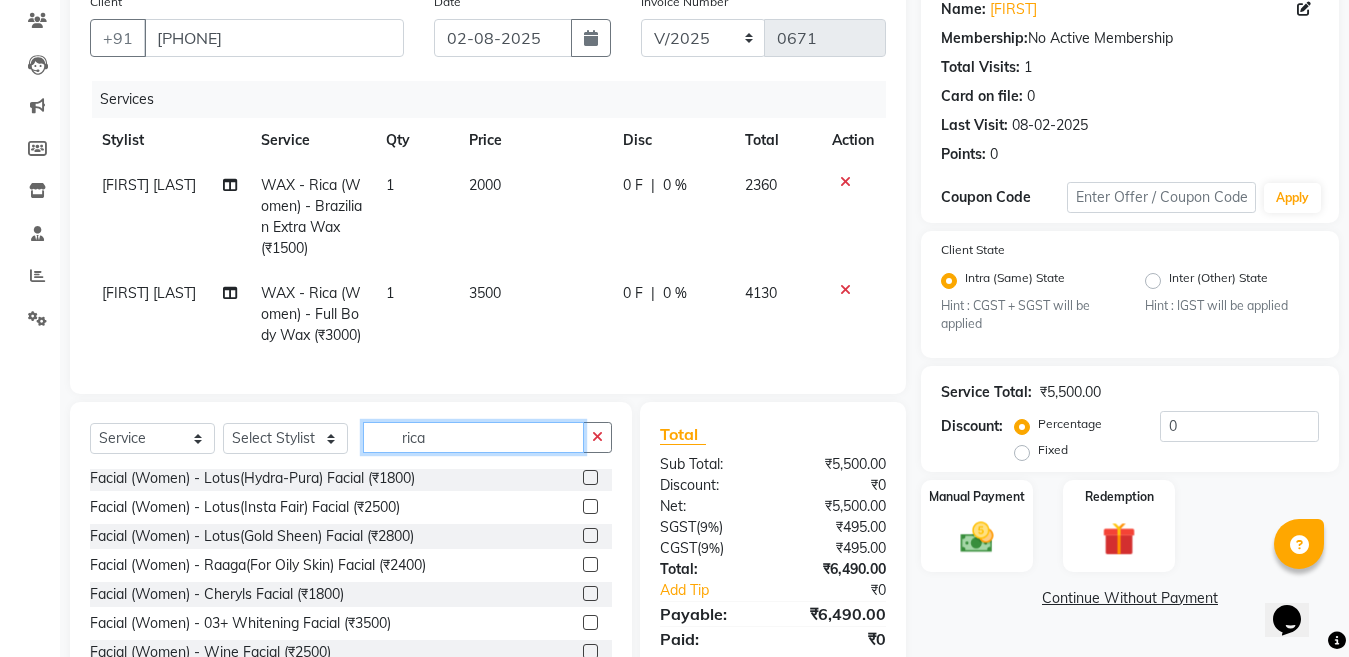 click on "rica" 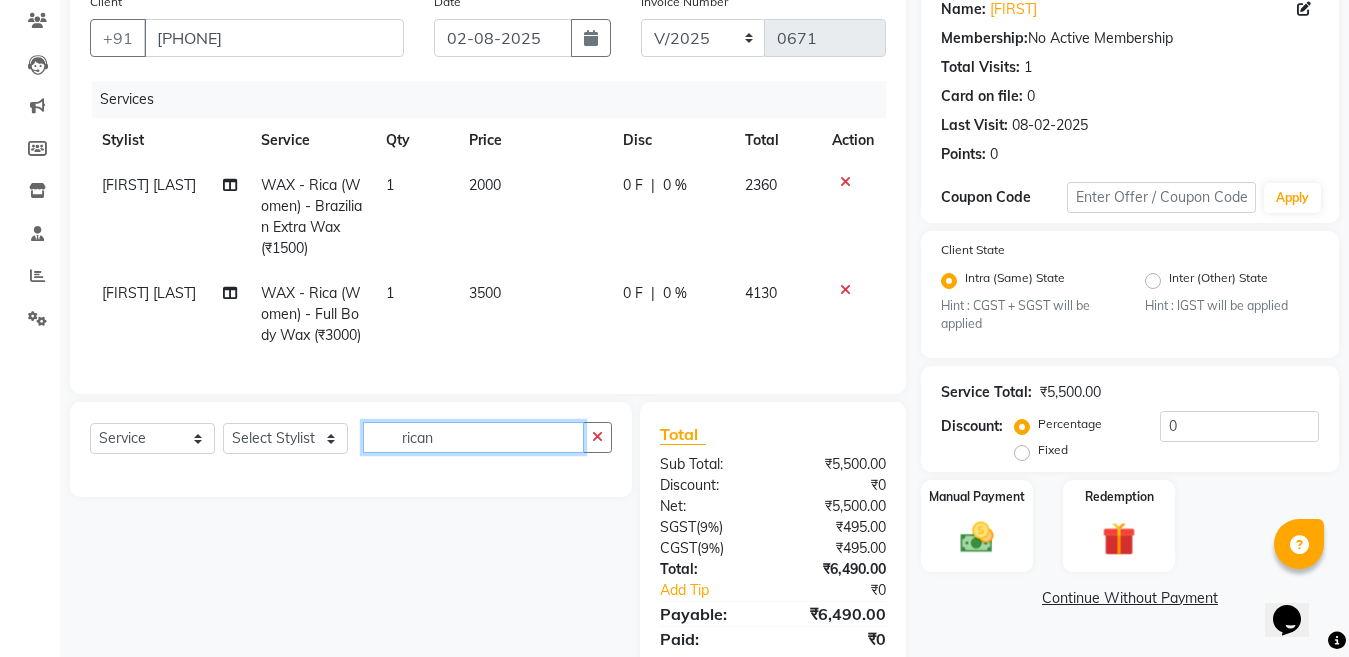 scroll, scrollTop: 0, scrollLeft: 0, axis: both 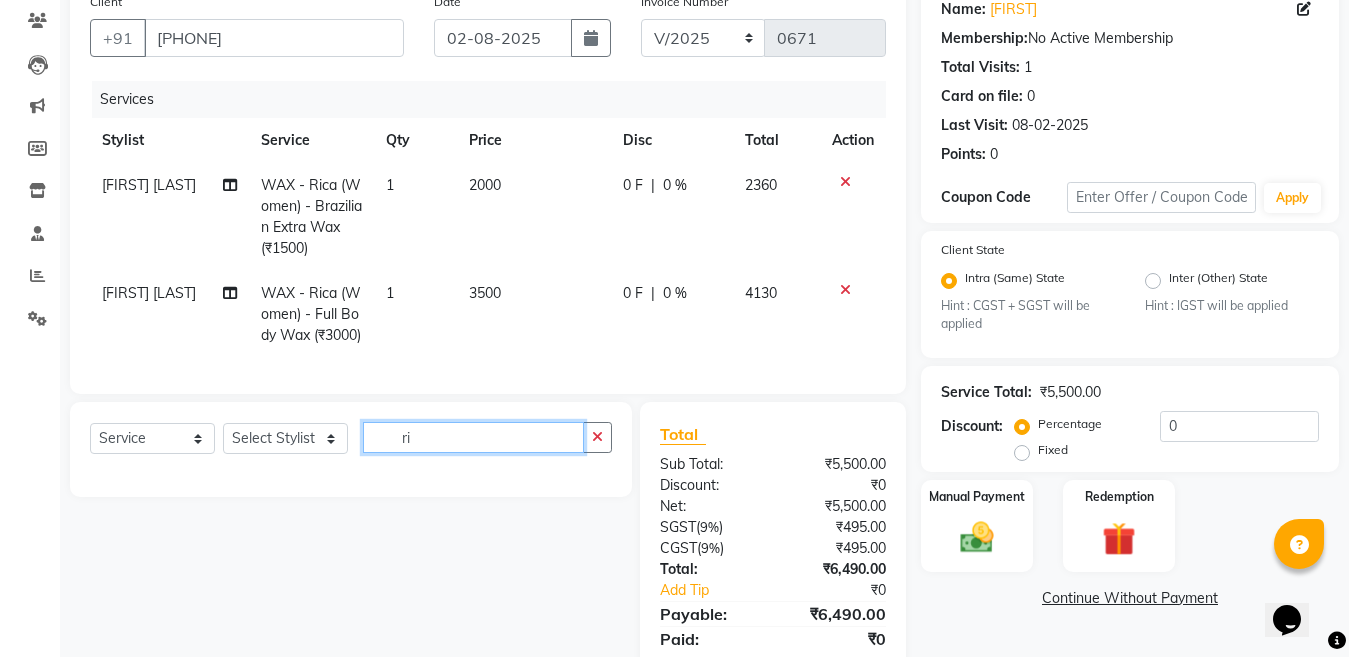 type on "r" 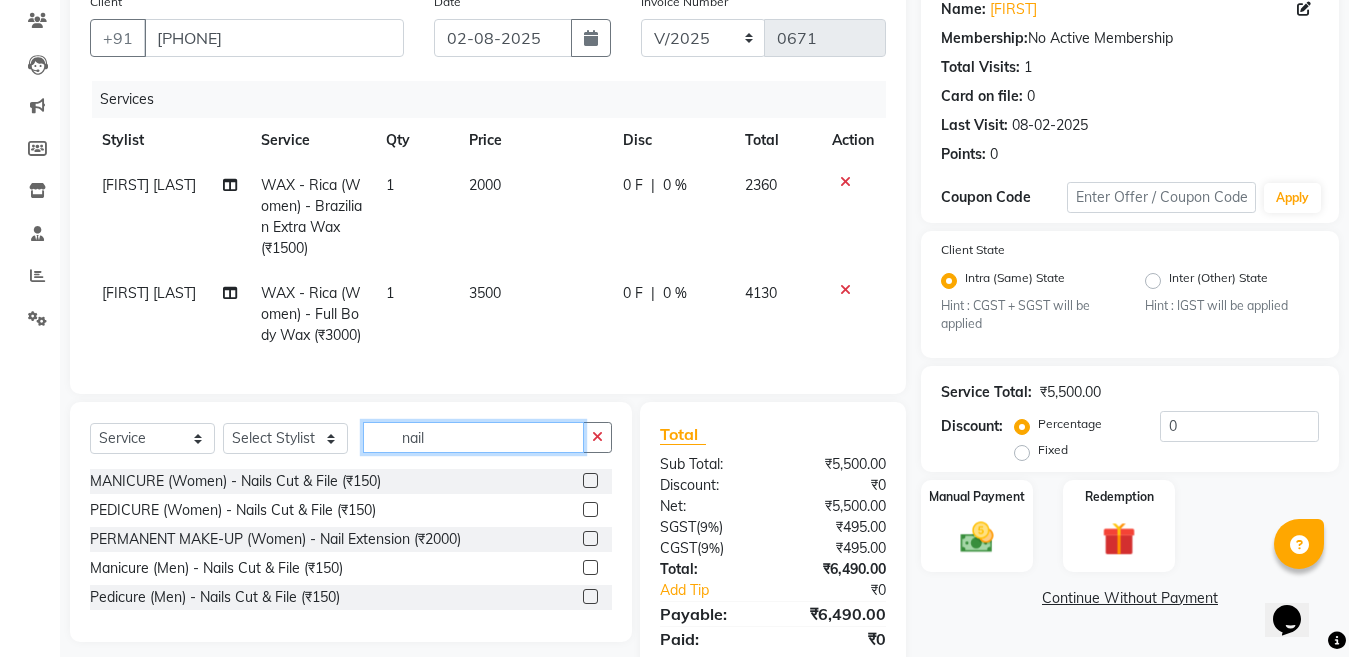 type on "nail" 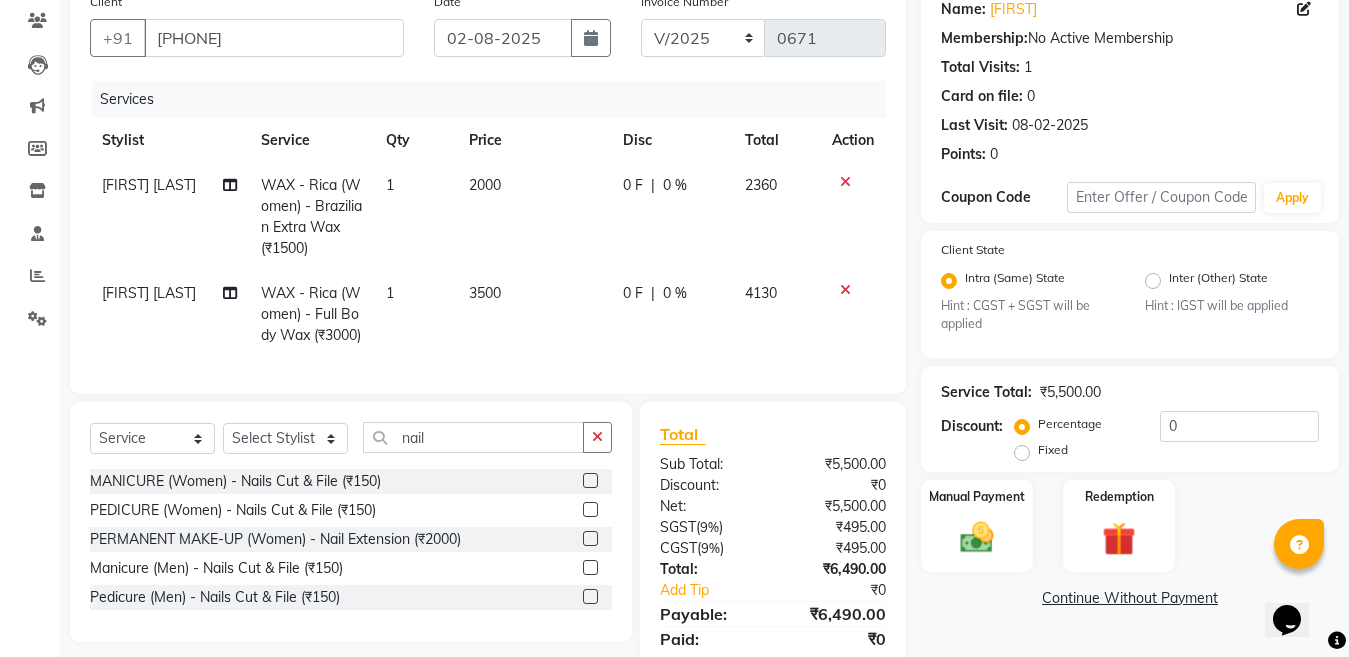 click 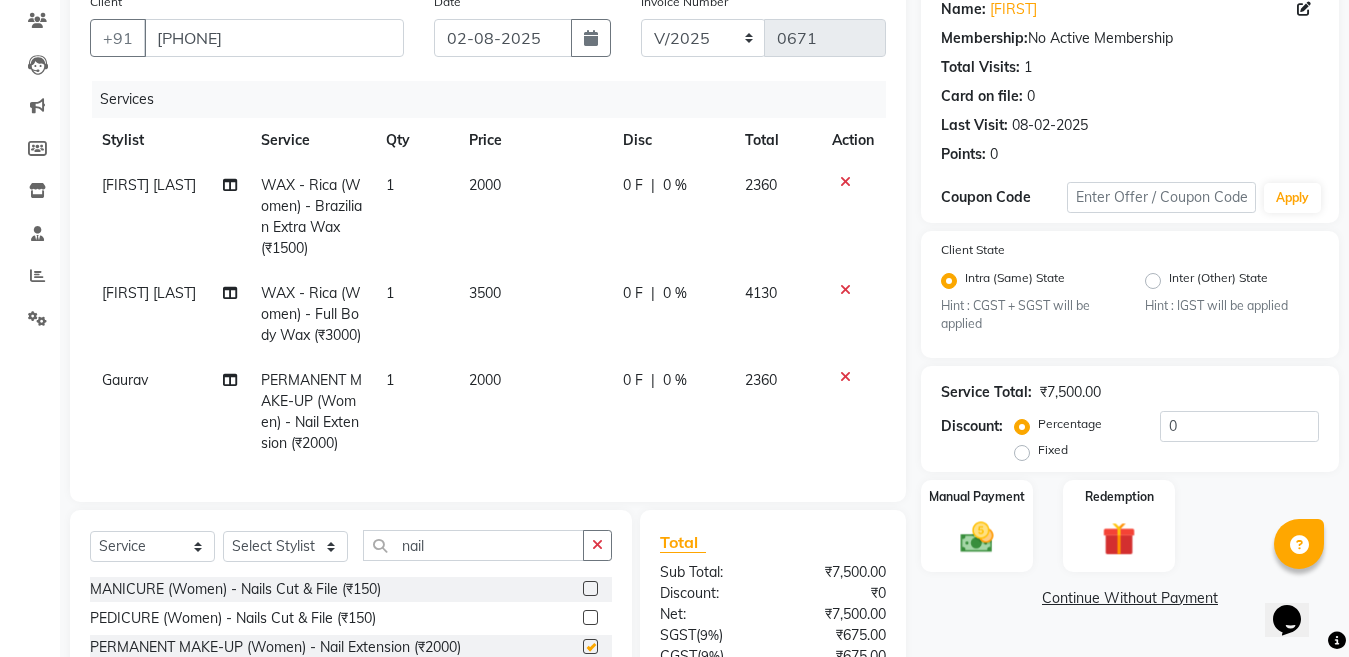 checkbox on "false" 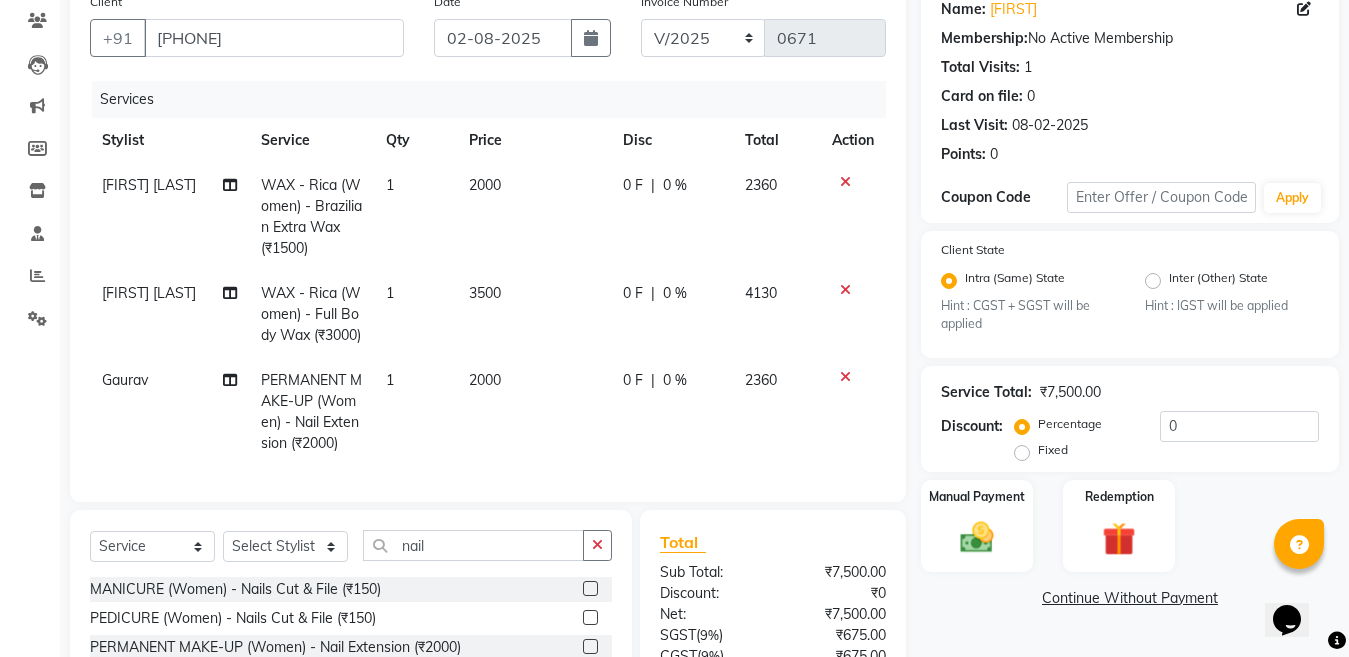click on "2000" 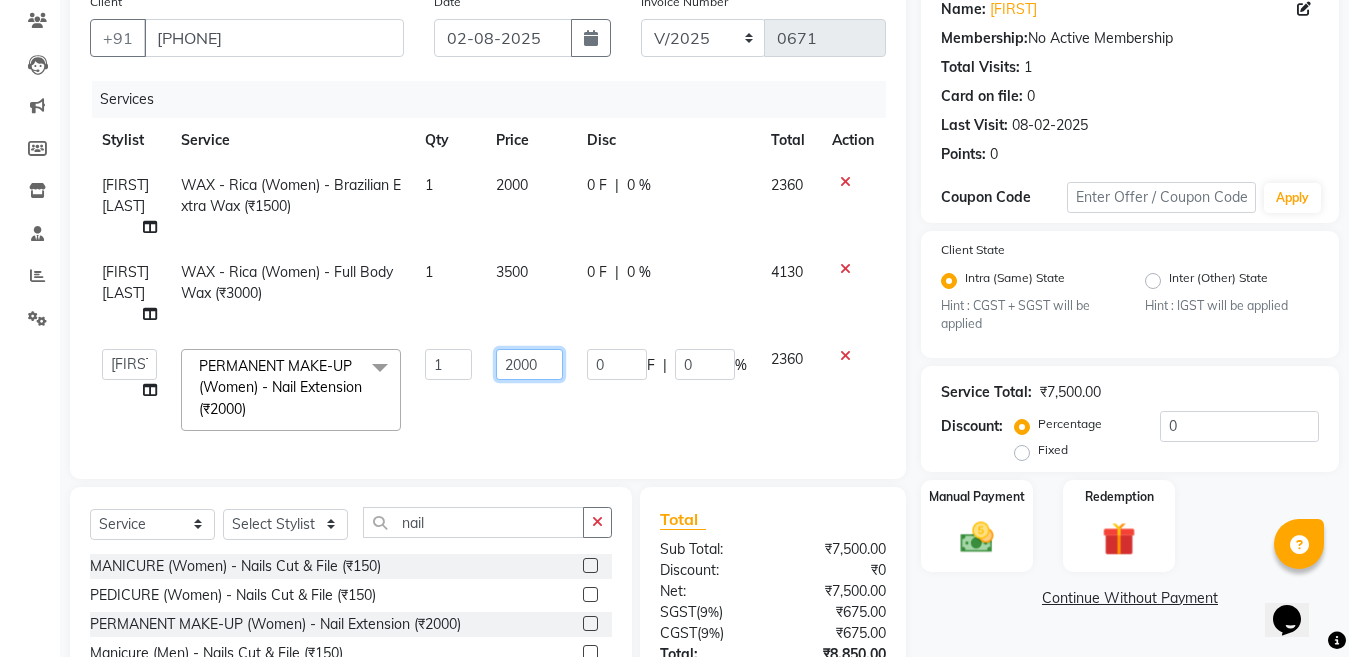 click on "2000" 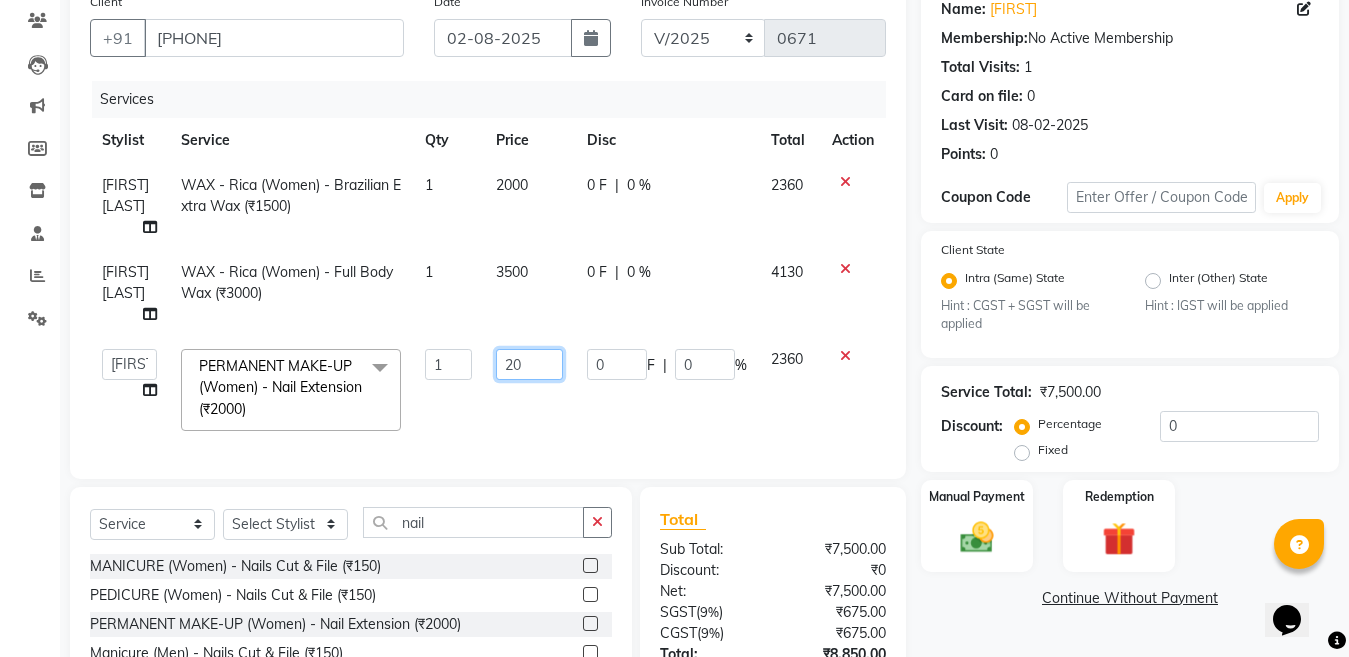 type on "2" 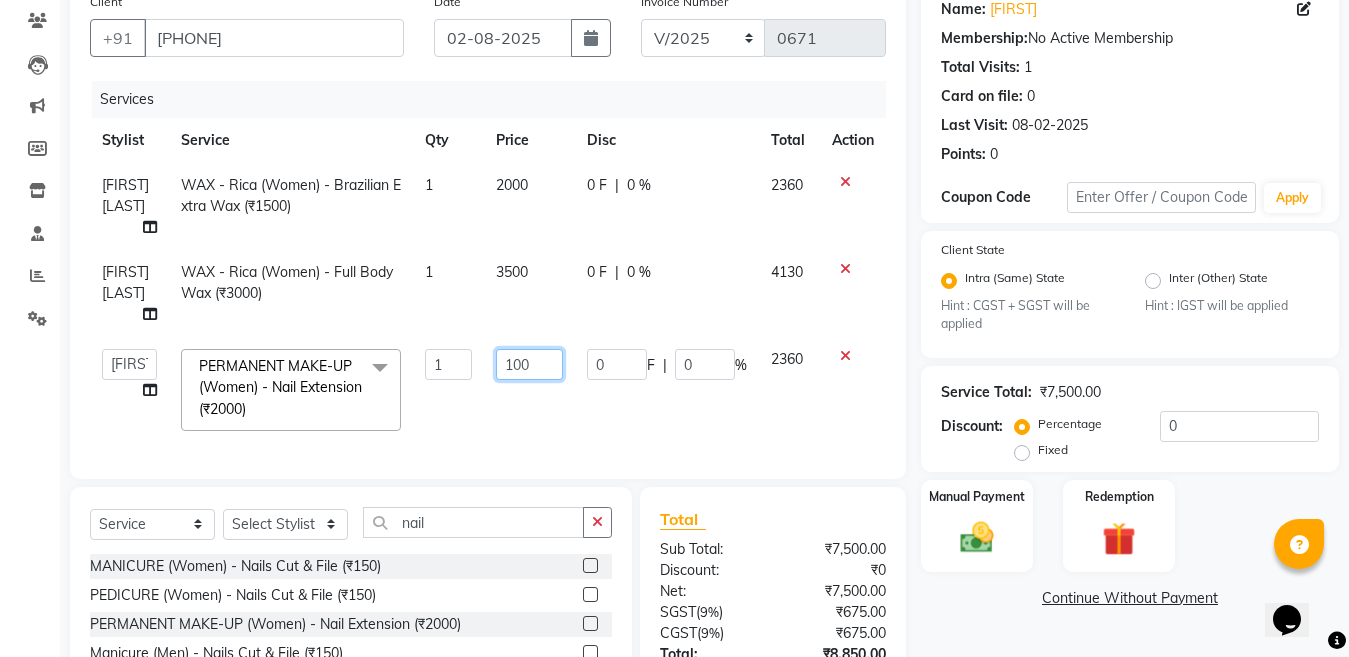 type on "1000" 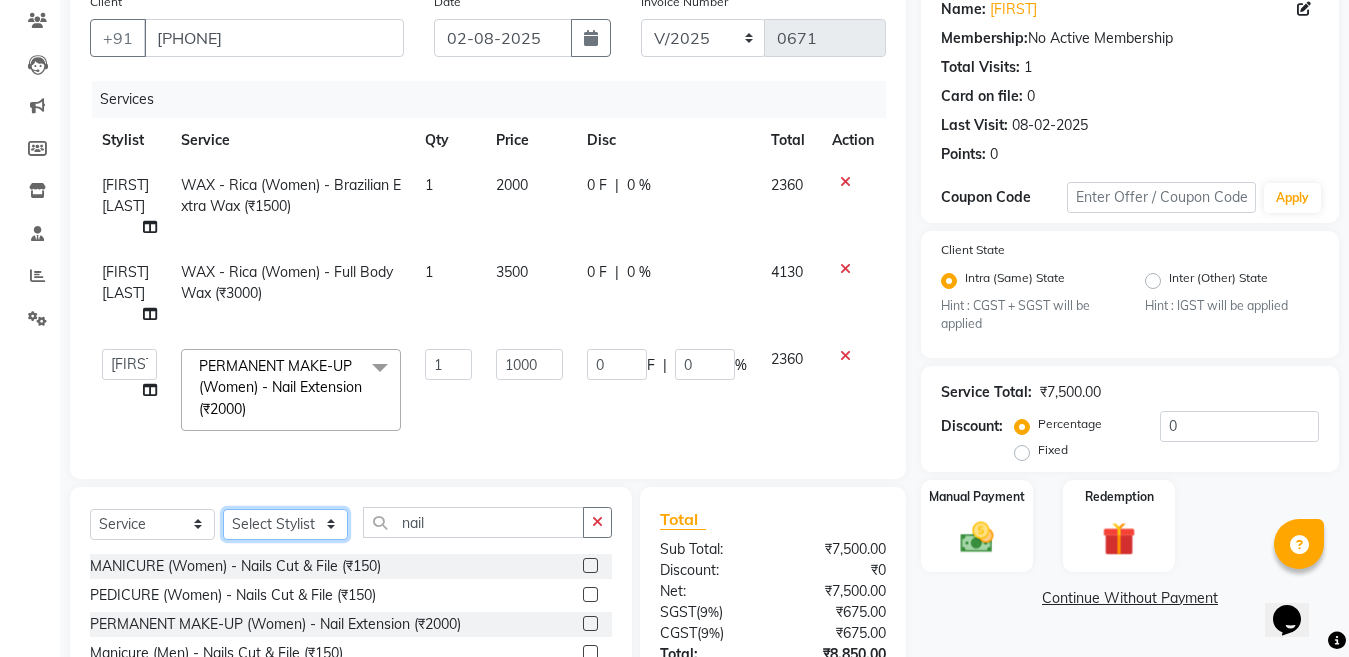 click on "Client +[PHONE] Date 02-08-2025 Invoice Number V/2025 V/2025-26 0671 Services Stylist Service Qty Price Disc Total Action Priya Rao WAX - Rica (Women) - Brazilian Extra Wax (₹1500) 1 2000 0 F | 0 % 2360 Priya Rao WAX - Rica (Women) - Full Body Wax (₹3000) 1 3500 0 F | 0 % 4130 Aakib Ansari Aalam Sheikh Ajay sain Anil Sahu Gaurav Gulzar Anshari Ibrahim Kamala Khushboo kusum maam Lucky Manager Marry Lepcha Nazim Priya Rao Ram Saurabha Seema Shilpa ( sunita) Sonia Sunita Chauhan Vanshika Varun Zafar PERMANENT MAKE-UP (Women) - Nail Extension (₹2000) x Facial (Women) - Fruit Facial (₹1200) Facial (Women) - Vedic Line(Papaya) Facial (₹1800) Facial (Women) - Vedic Line(Neem Brahmi) (₹2000) Facial (Women) - Facial Vedic Line(Gold) Facial (₹2400) Facial (Women) - Lotus(Hydra-Pura) Facial (₹1800) Facial (Women) - Lotus(Insta Fair) Facial (₹2500) Facial (Women) - Lotus(Gold Sheen) Facial (₹2800) Facial (Women) - Cheryls Facial (₹1800) 1 0 F" 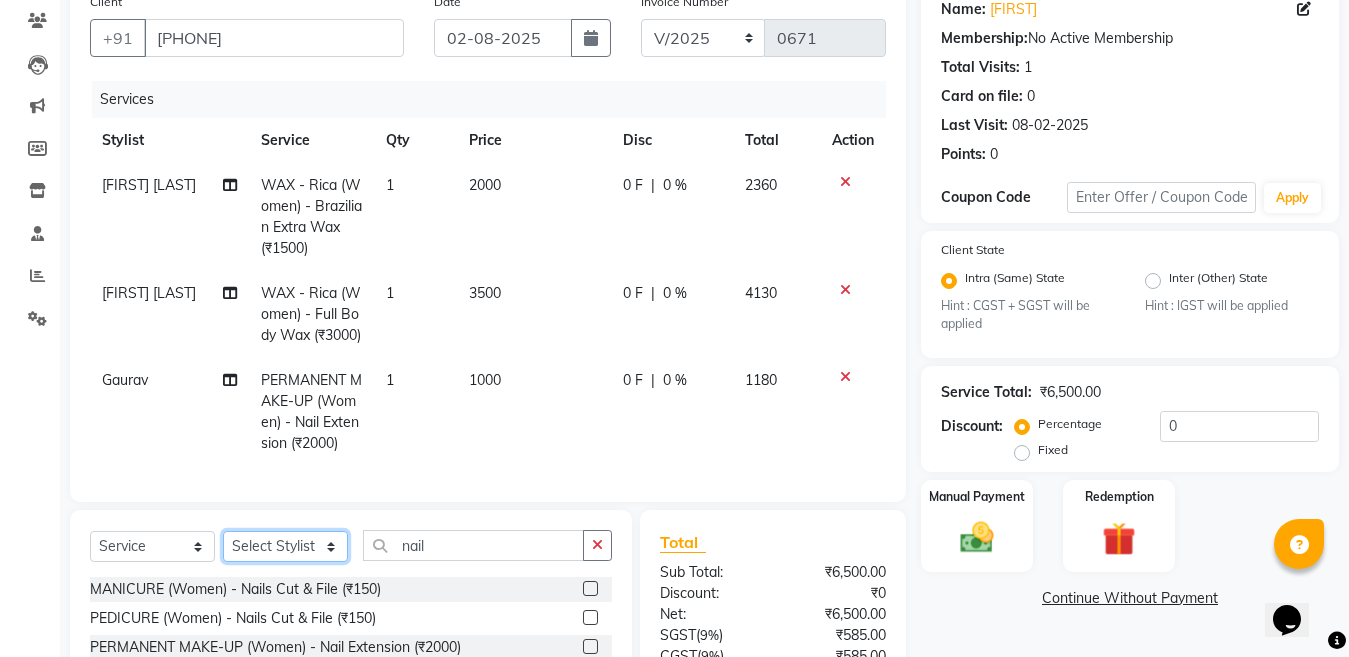 select on "83641" 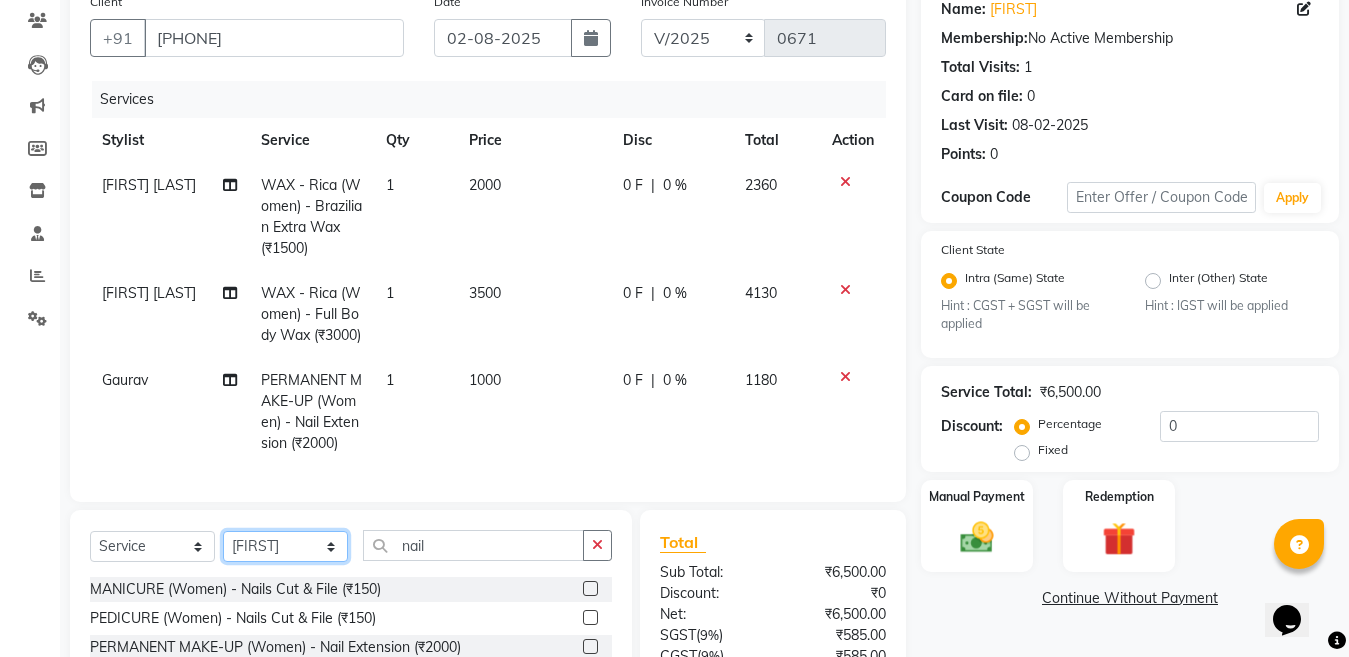 click on "Select Stylist [NAME] [NAME] [NAME] [NAME] [NAME] [NAME] [NAME] [NAME] [NAME] [NAME] [NAME] [NAME] [NAME] [NAME] [NAME] [NAME] [NAME] [NAME] [NAME] [NAME] [NAME] [NAME] [NAME]" 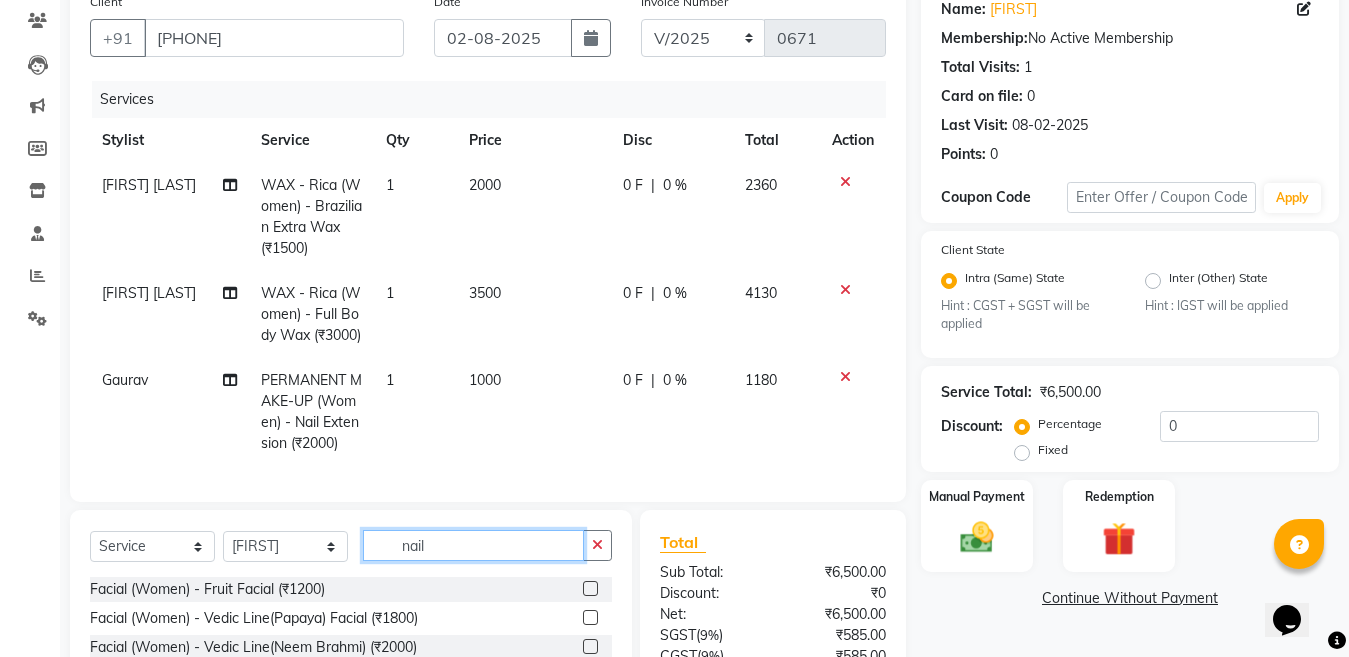 click on "nail" 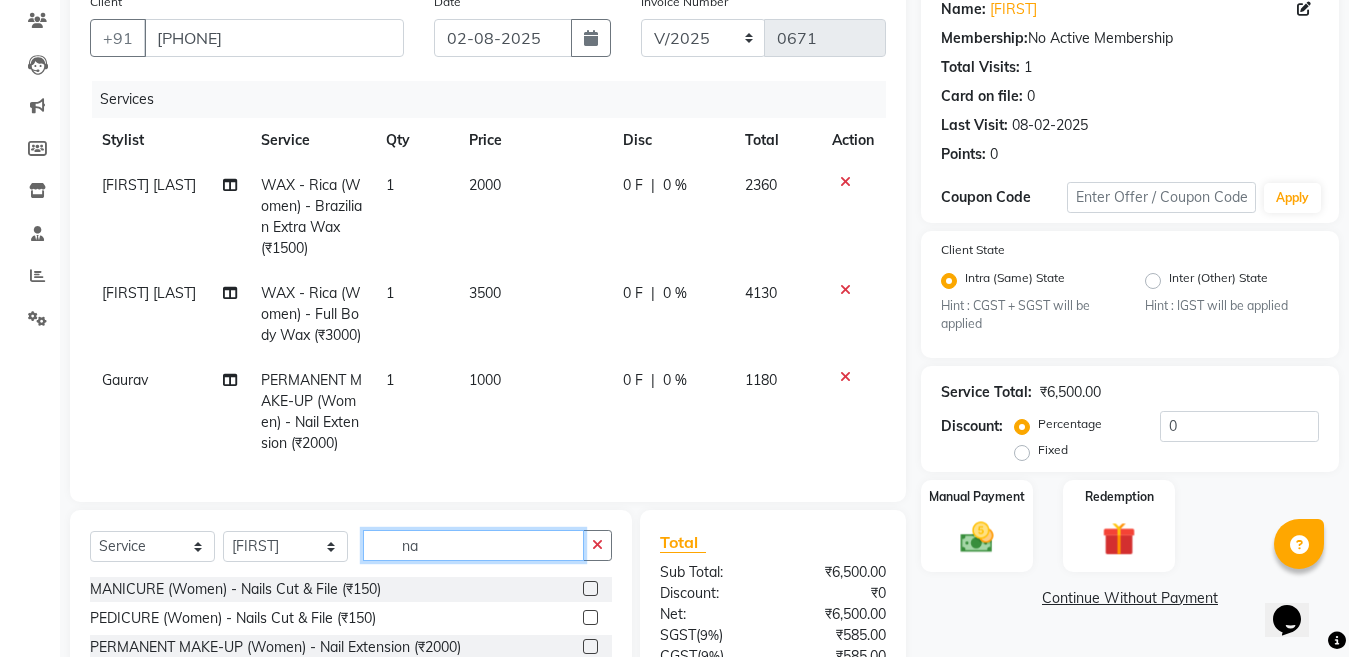 type on "n" 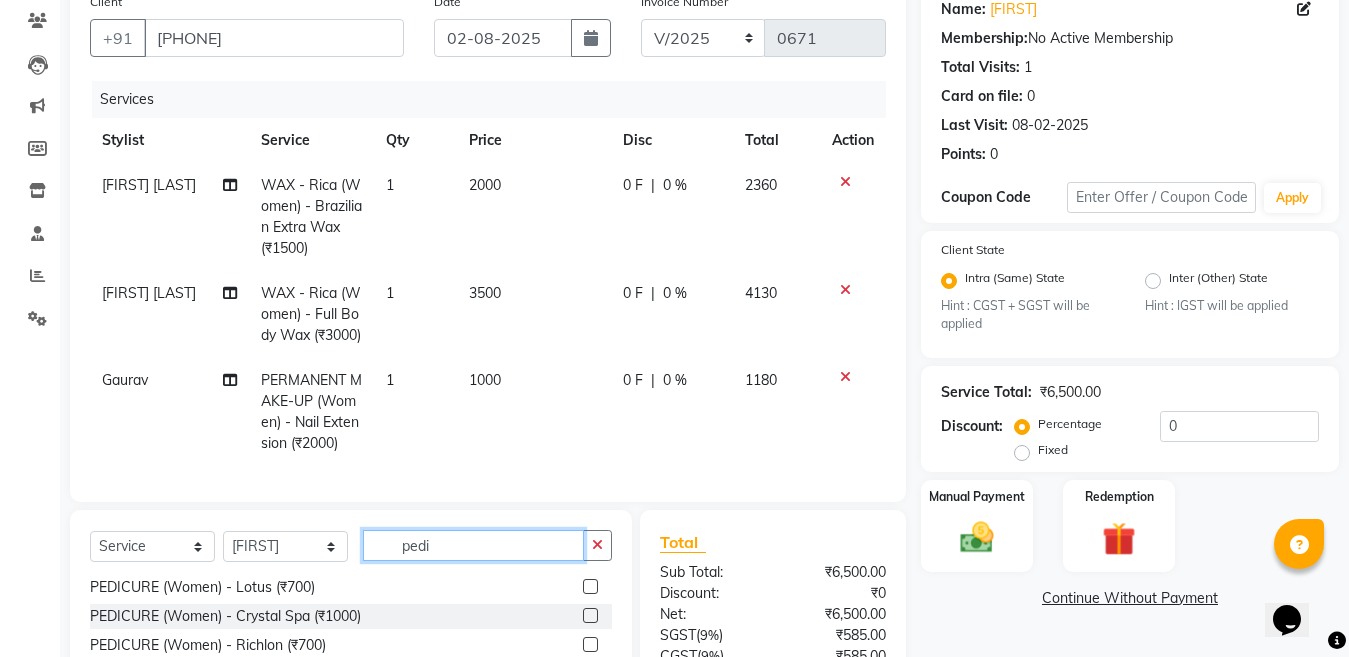 scroll, scrollTop: 100, scrollLeft: 0, axis: vertical 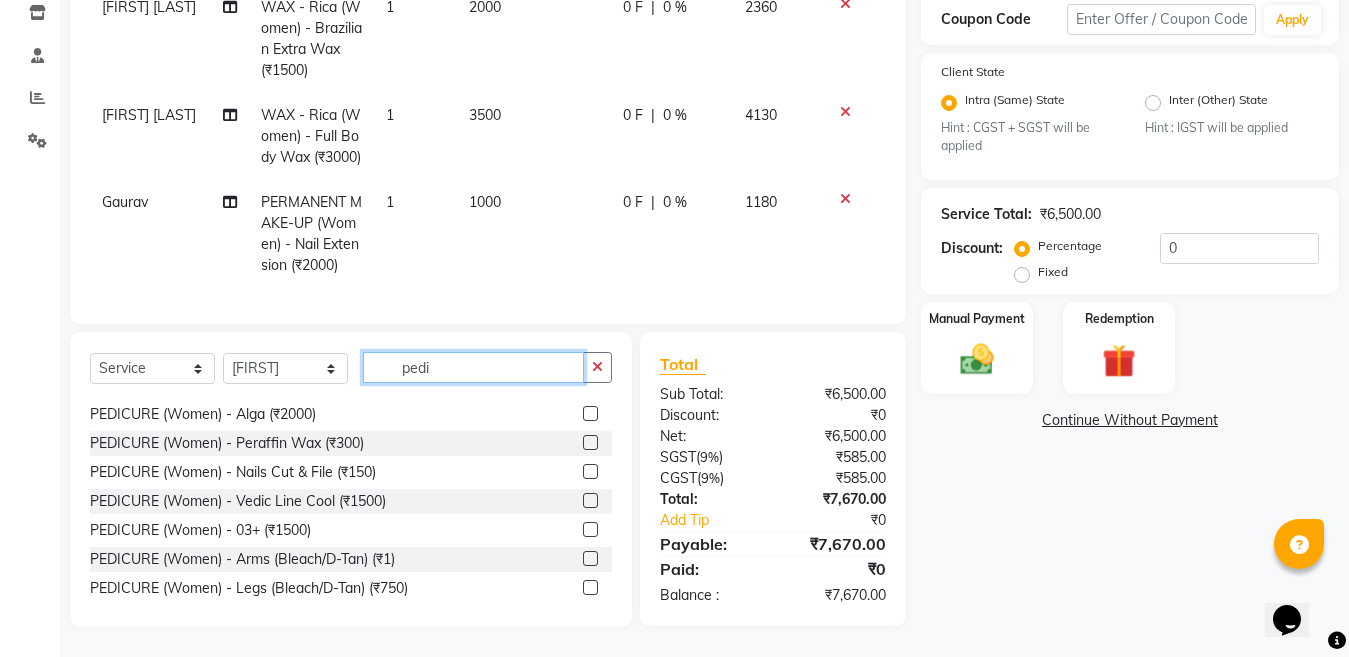 type on "pedi" 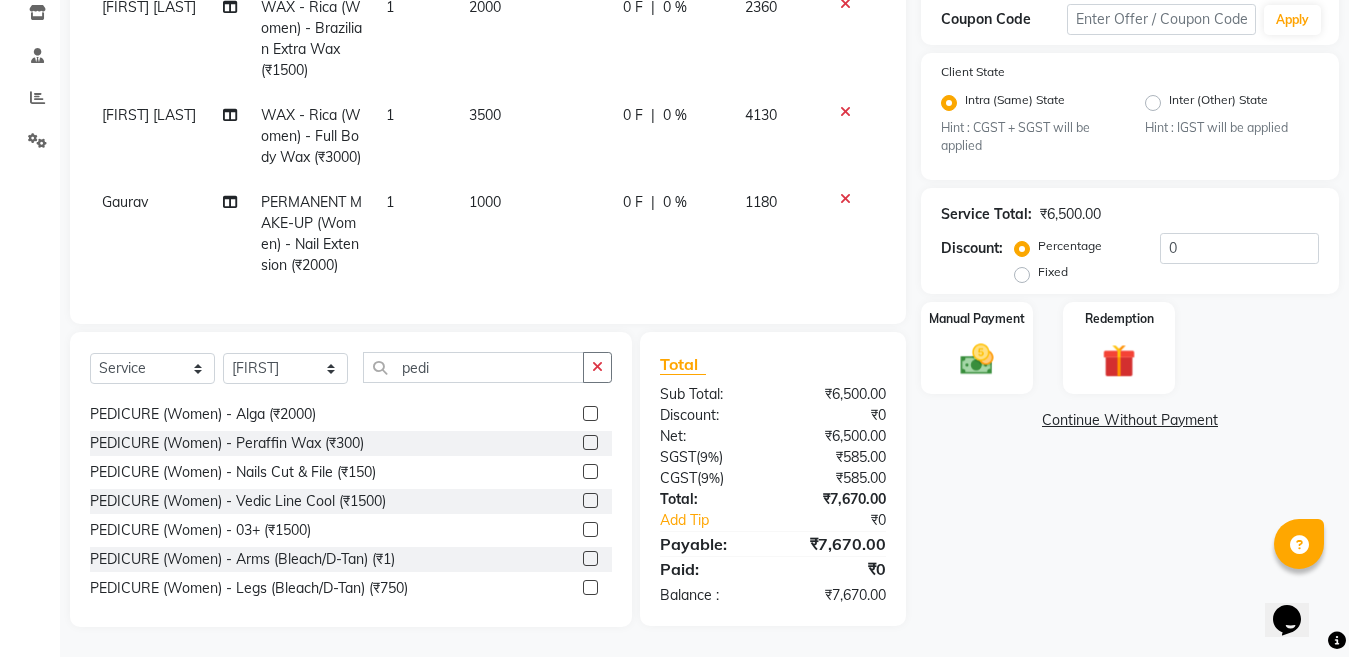 click 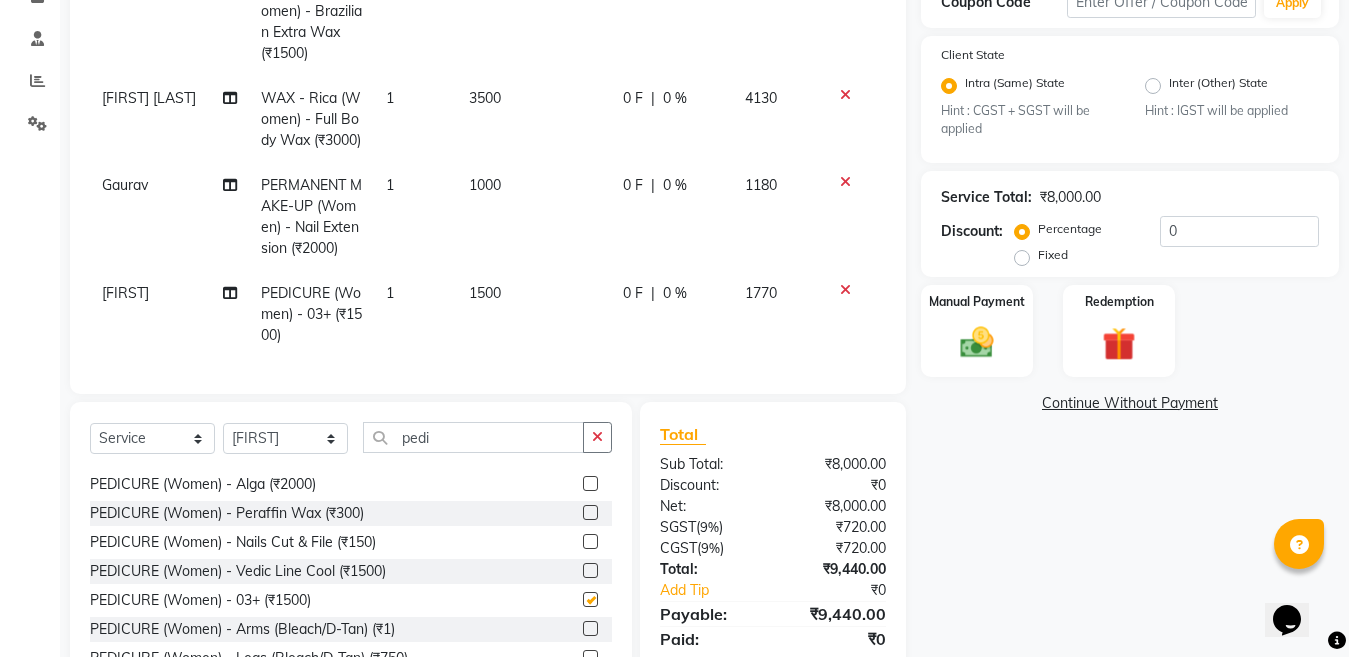 checkbox on "false" 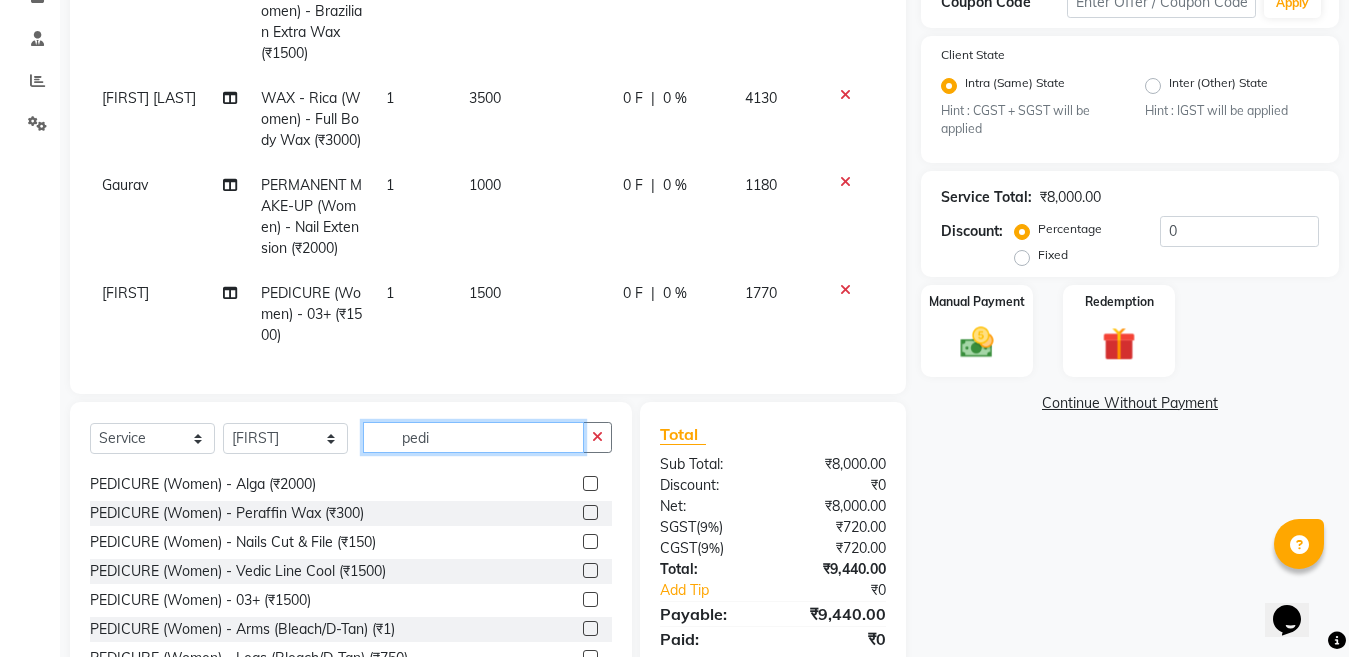 click on "pedi" 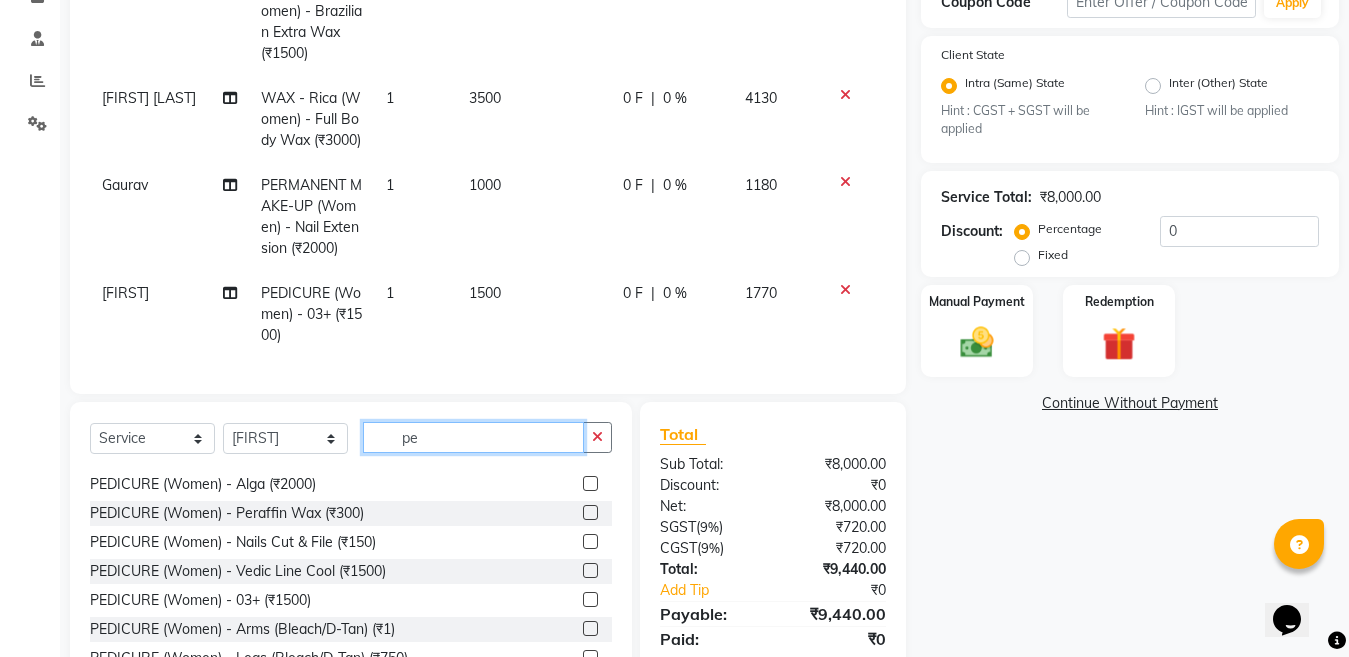 type on "p" 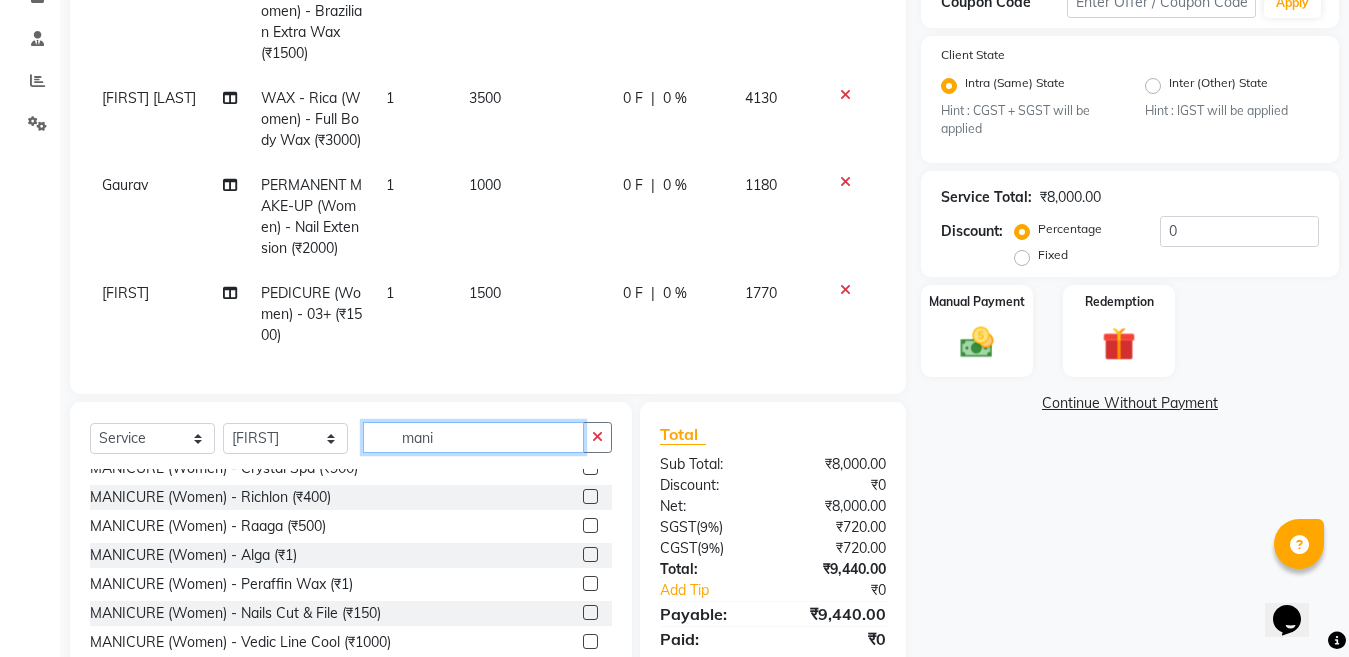 scroll, scrollTop: 200, scrollLeft: 0, axis: vertical 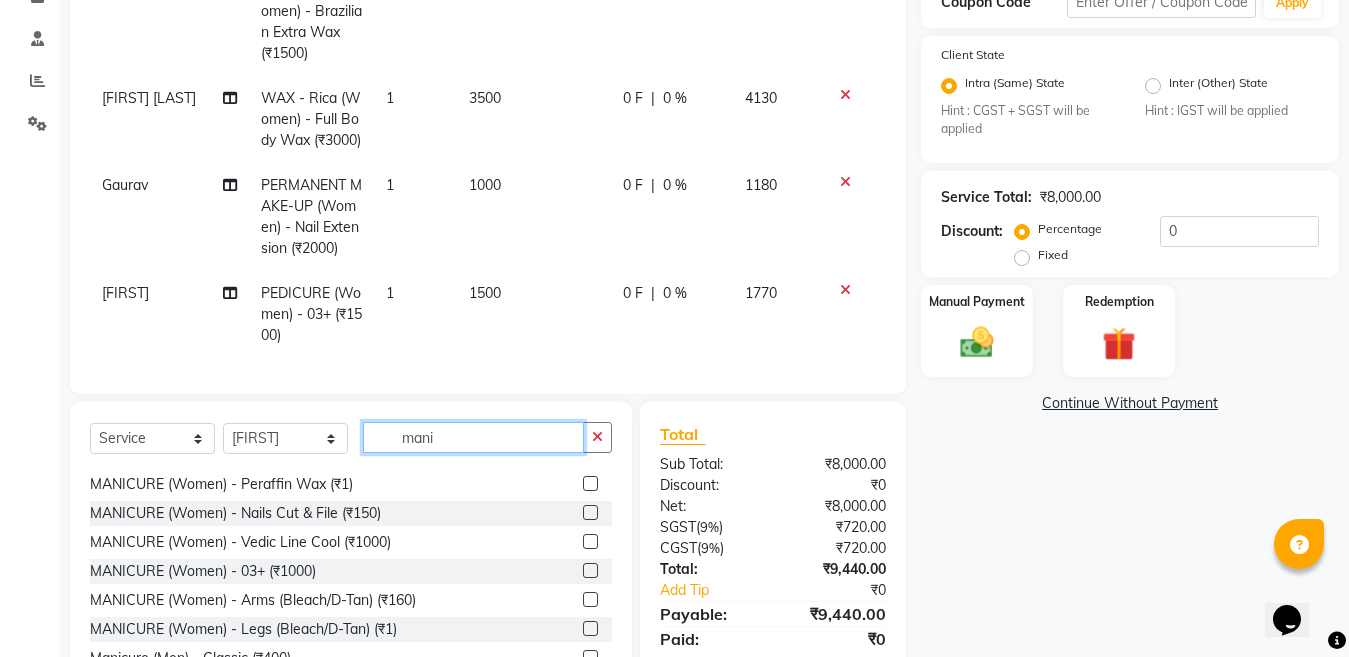 type on "mani" 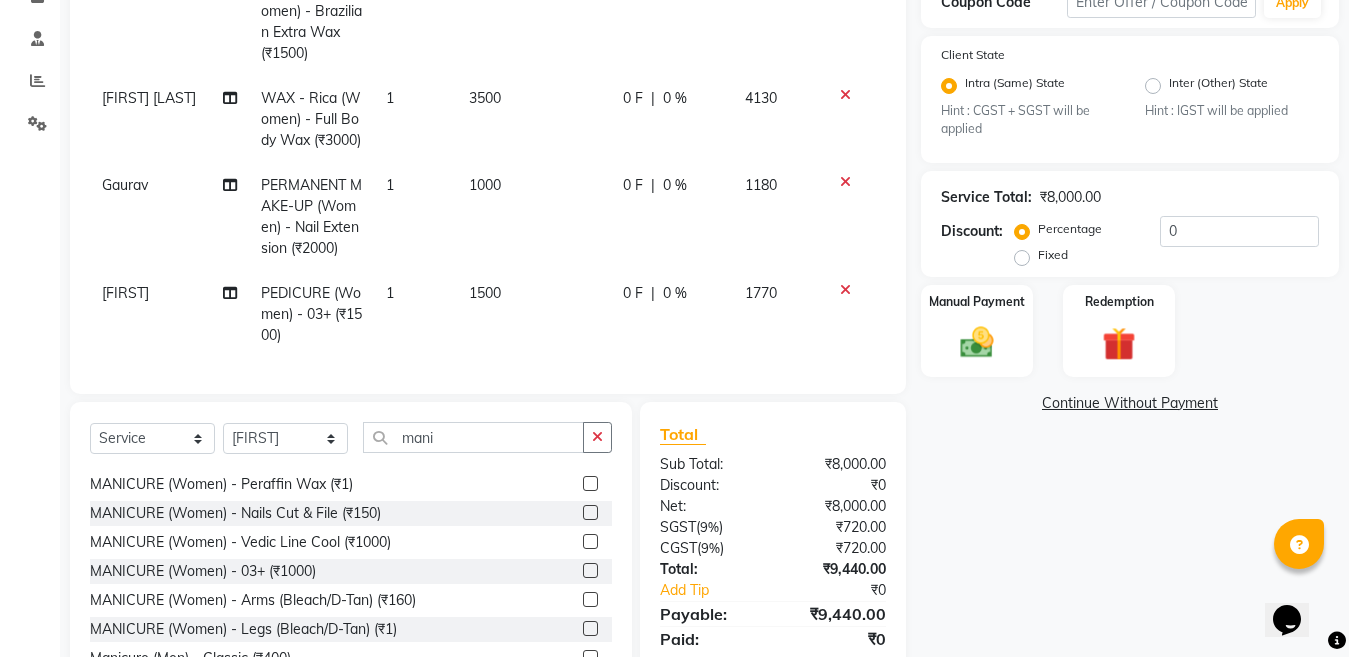 click 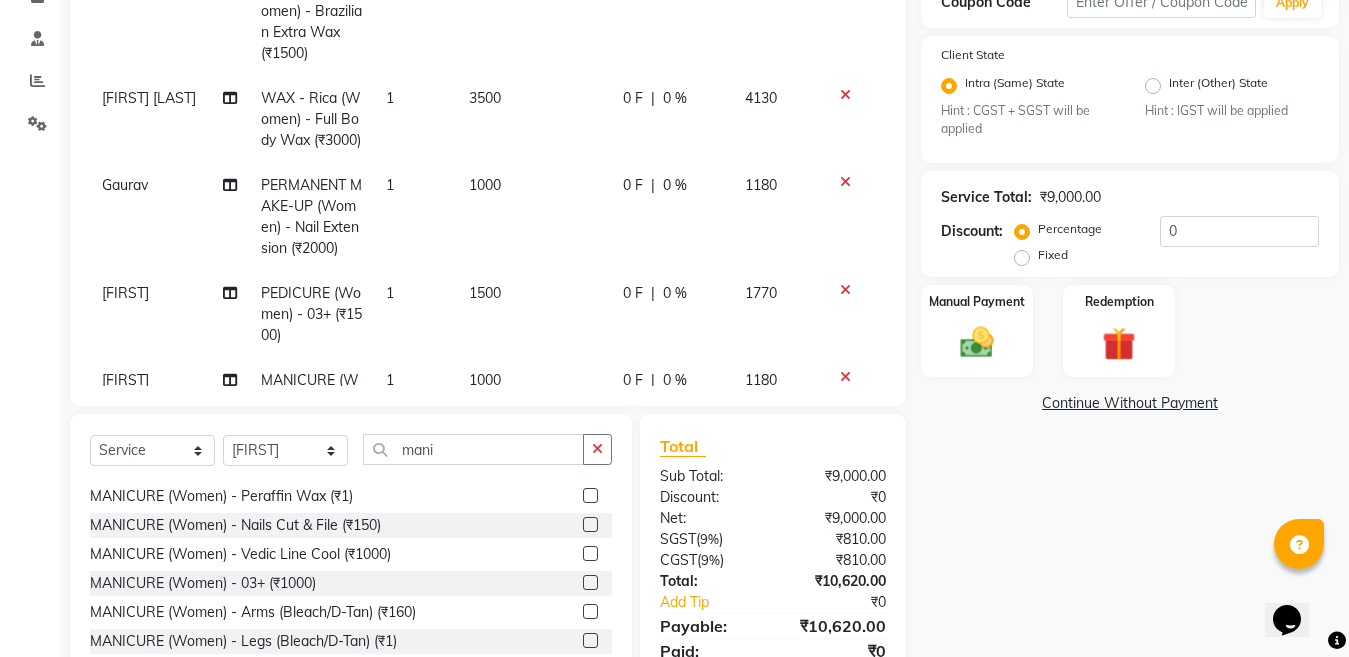 click 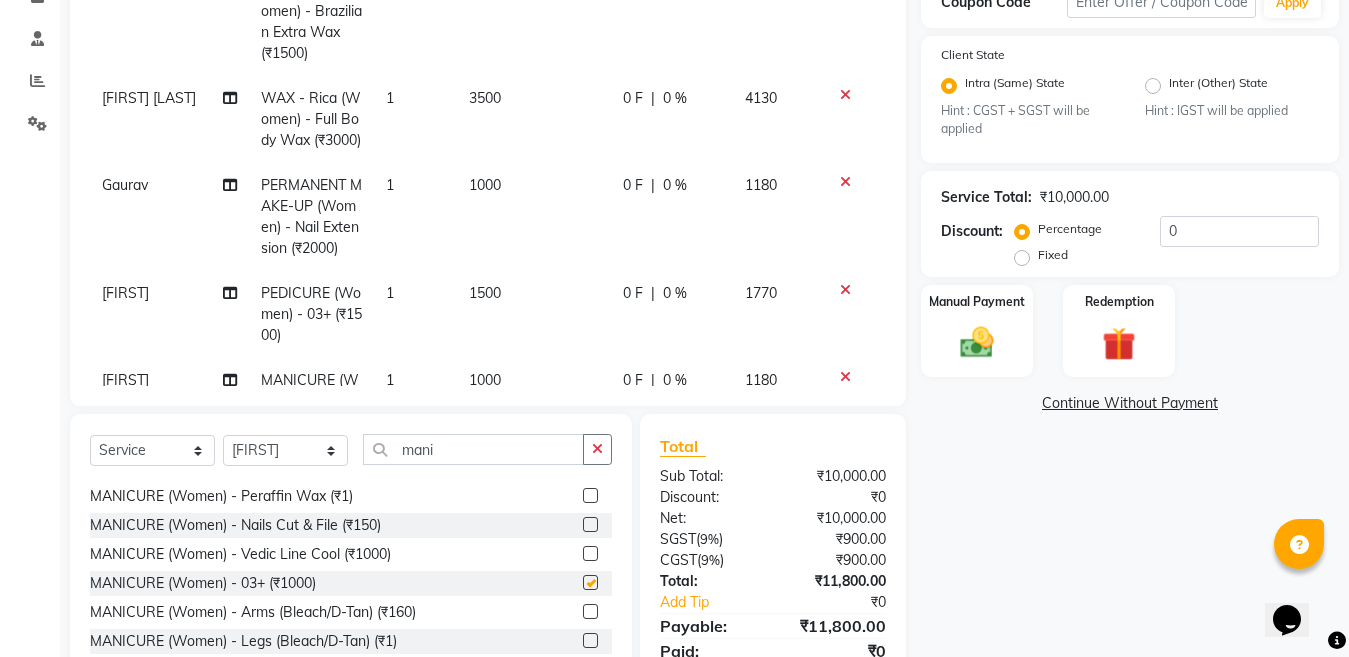 checkbox on "false" 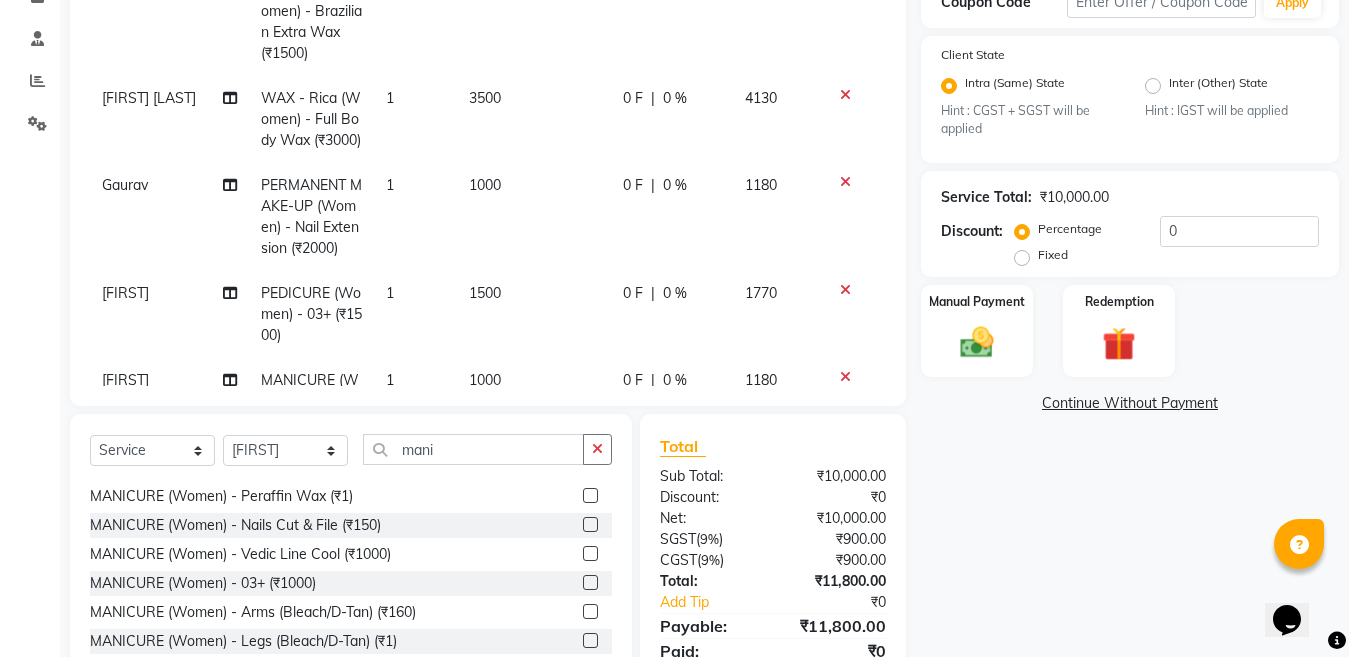 scroll, scrollTop: 200, scrollLeft: 0, axis: vertical 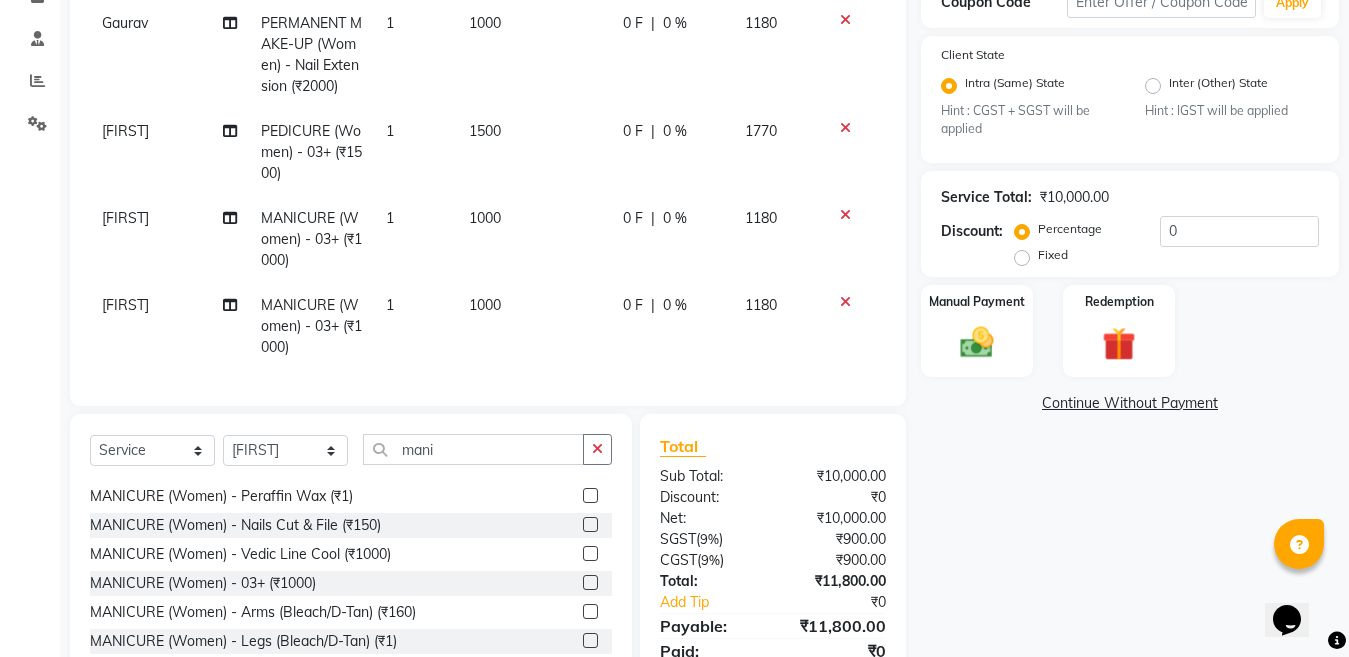 click 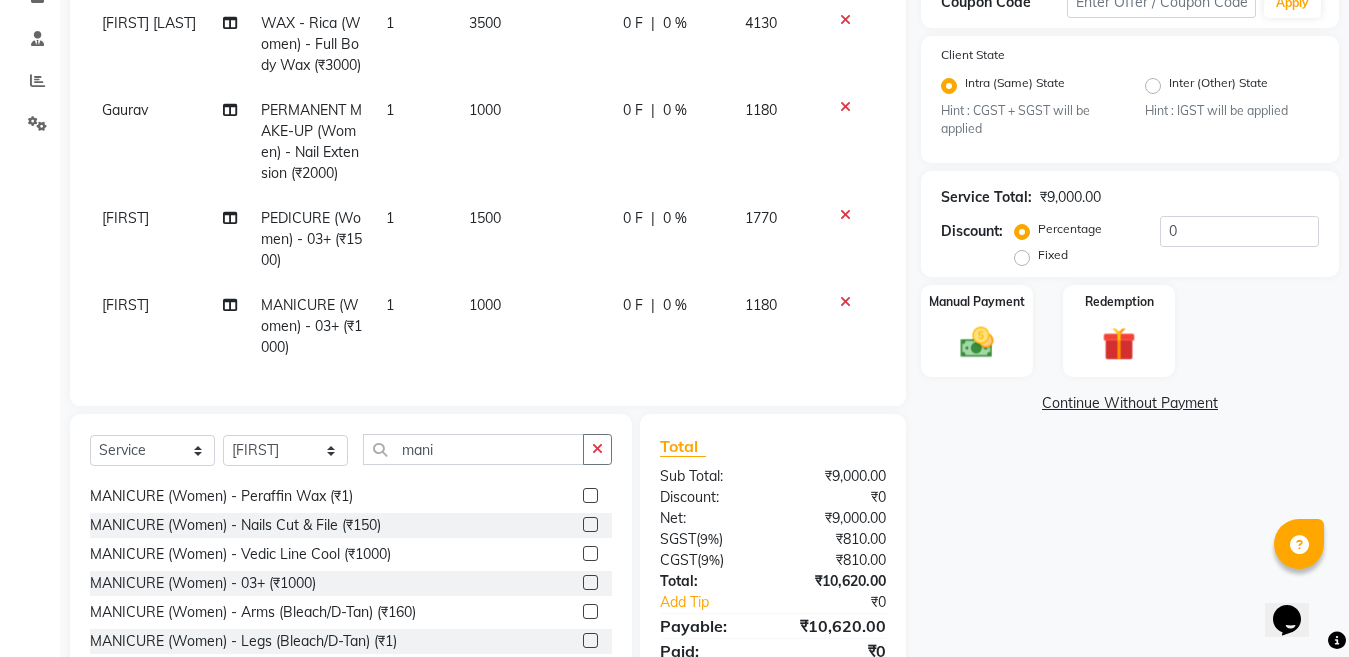 scroll, scrollTop: 113, scrollLeft: 0, axis: vertical 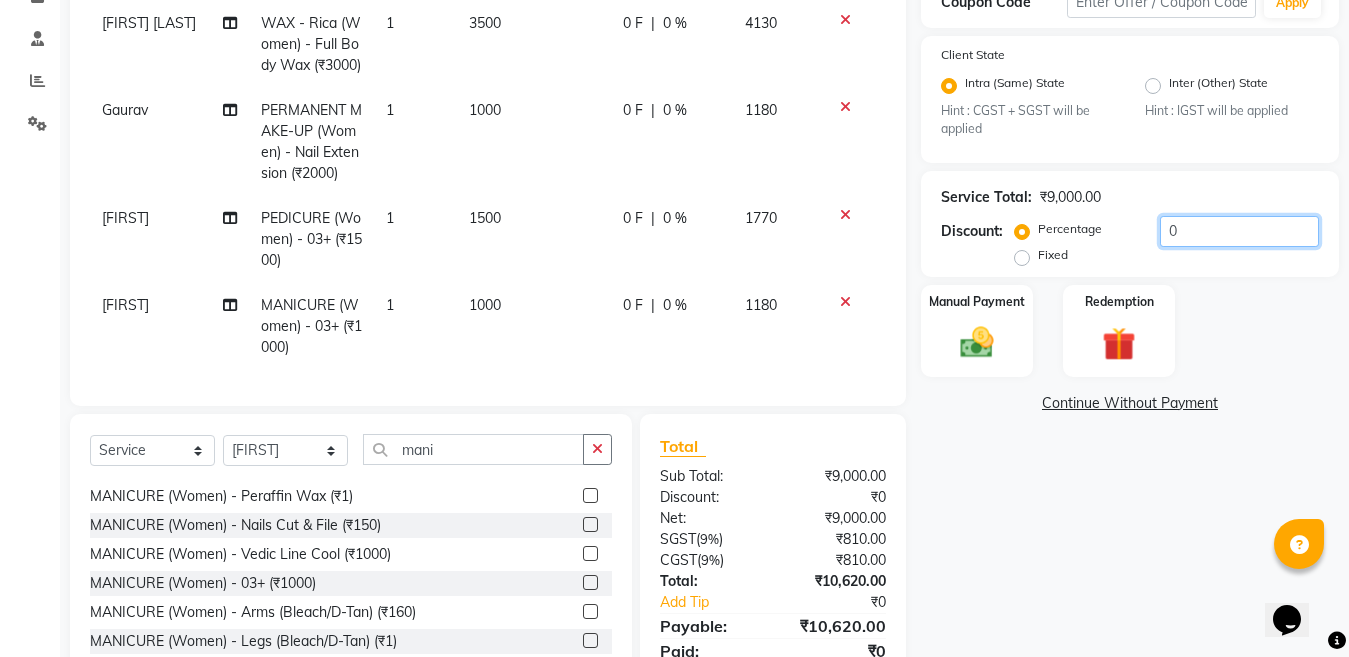 click on "0" 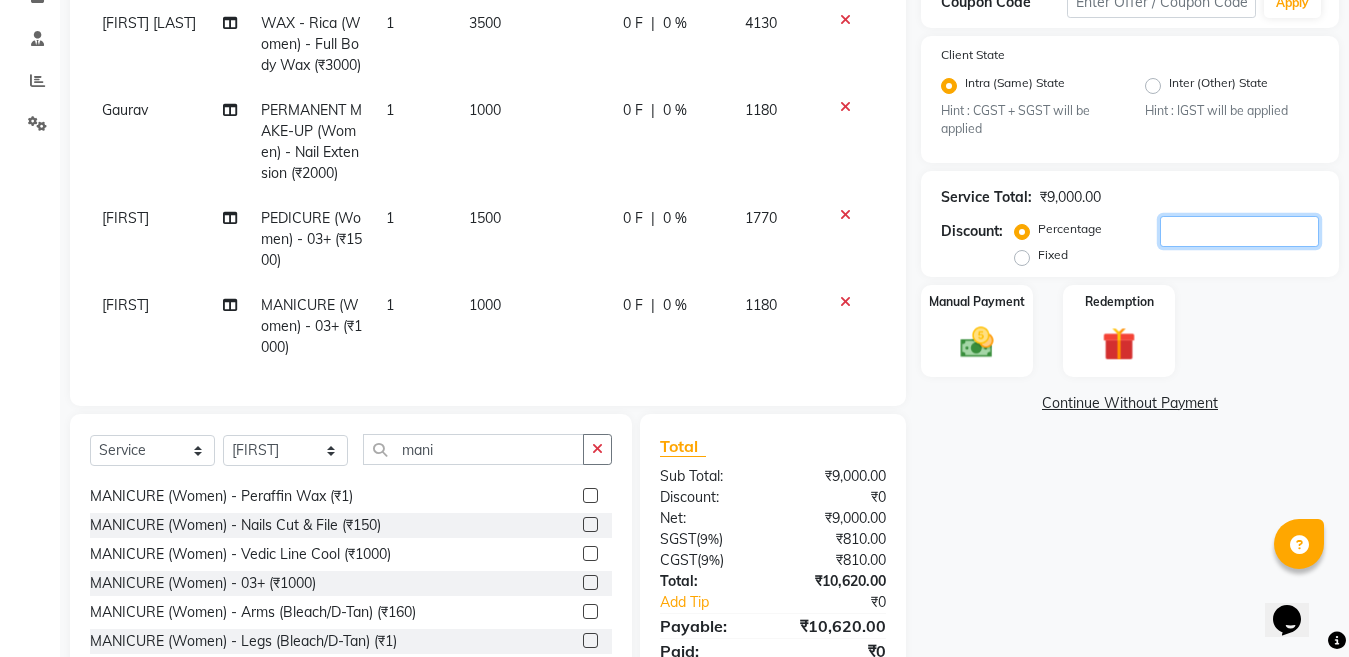 scroll, scrollTop: 444, scrollLeft: 0, axis: vertical 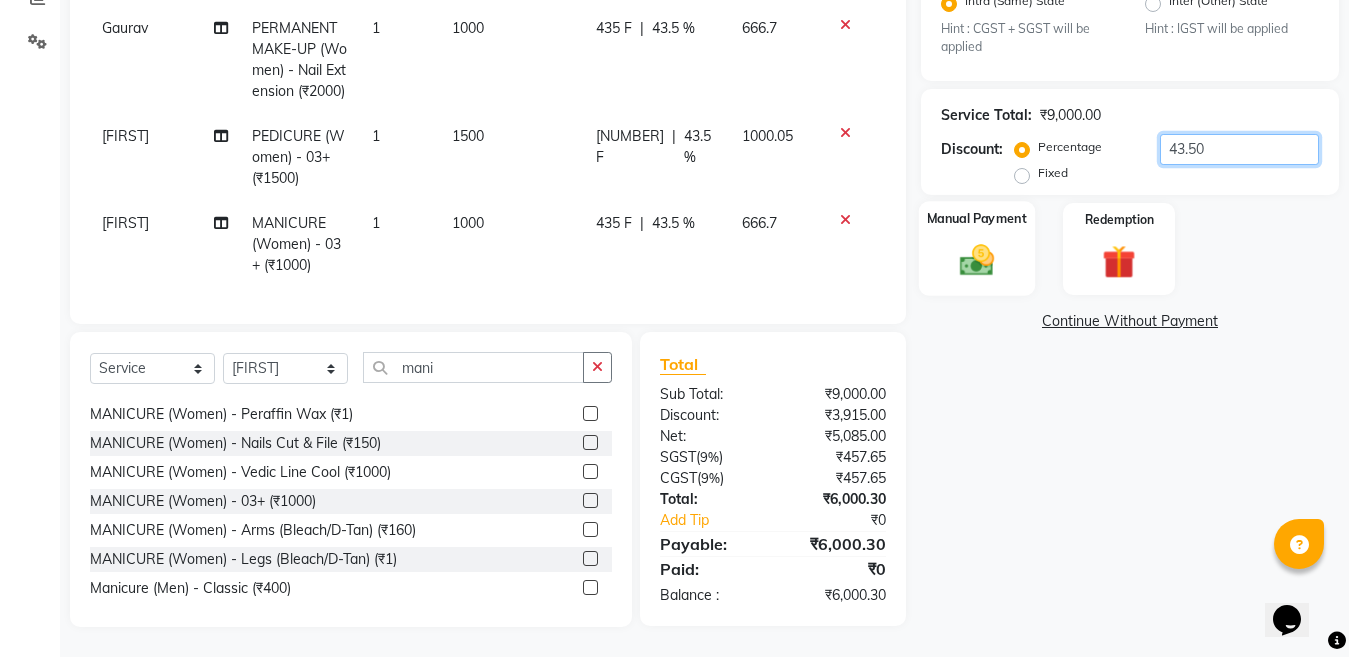 type on "43.50" 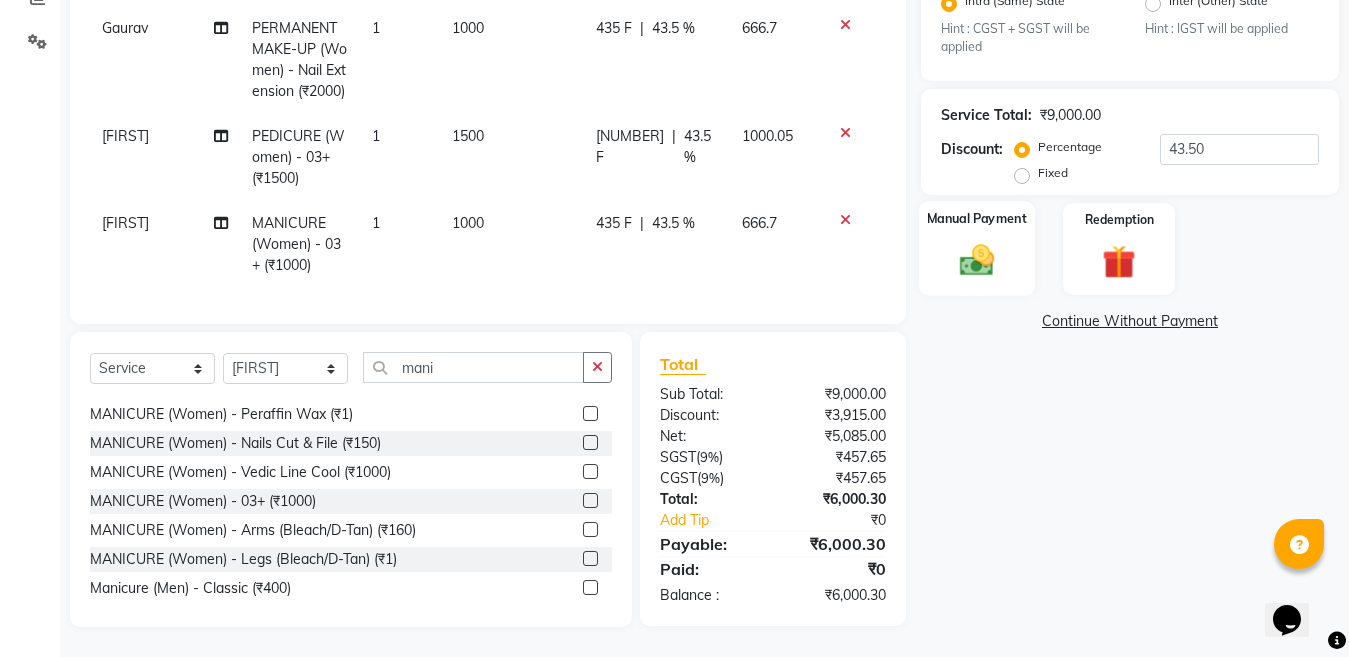 click 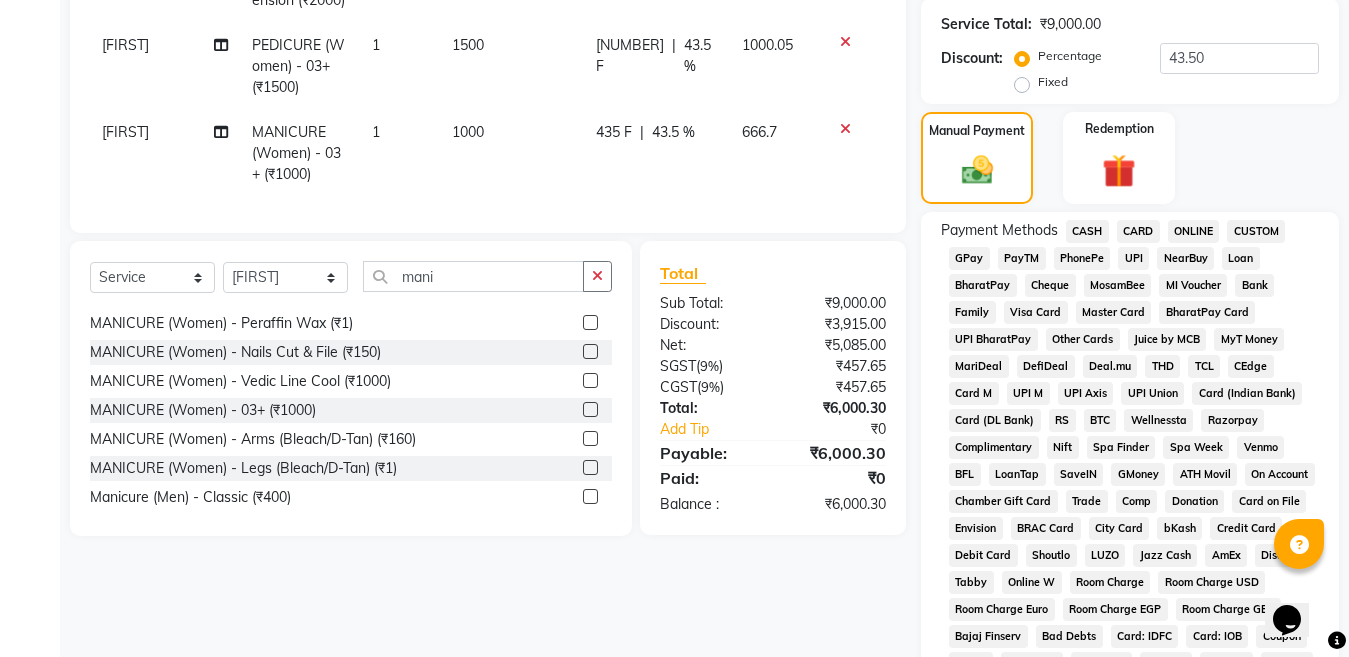 scroll, scrollTop: 644, scrollLeft: 0, axis: vertical 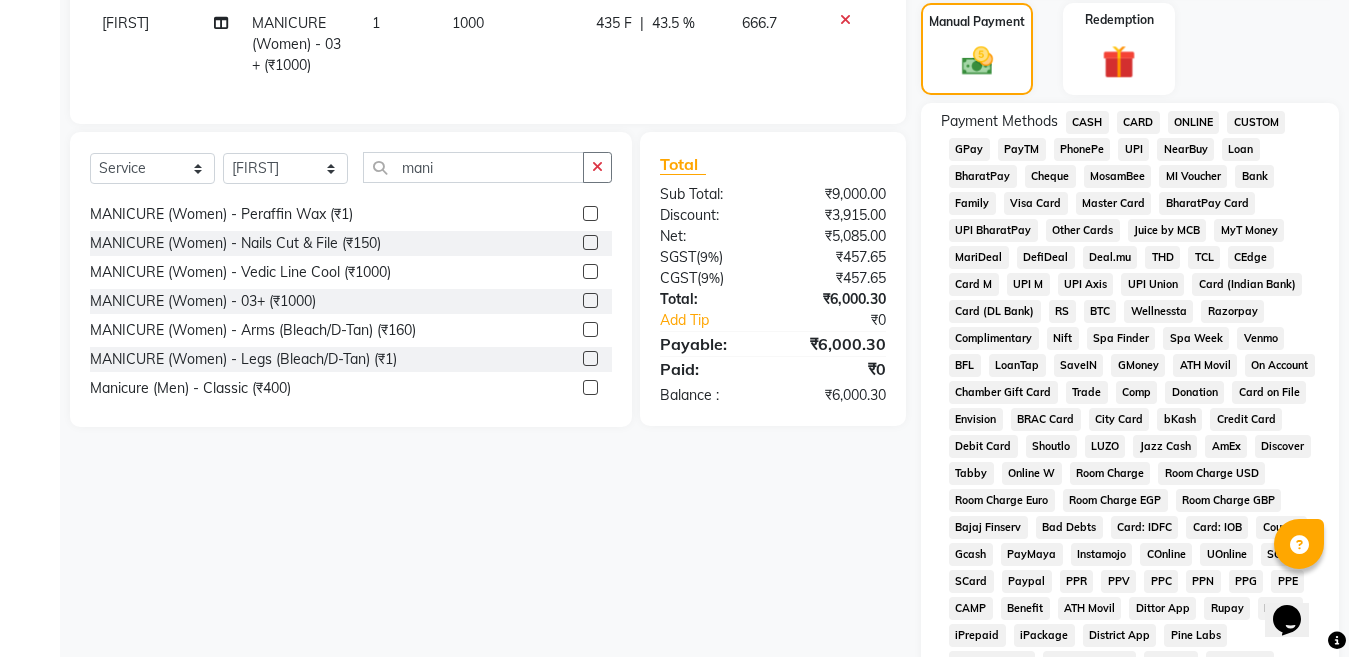 click on "ONLINE" 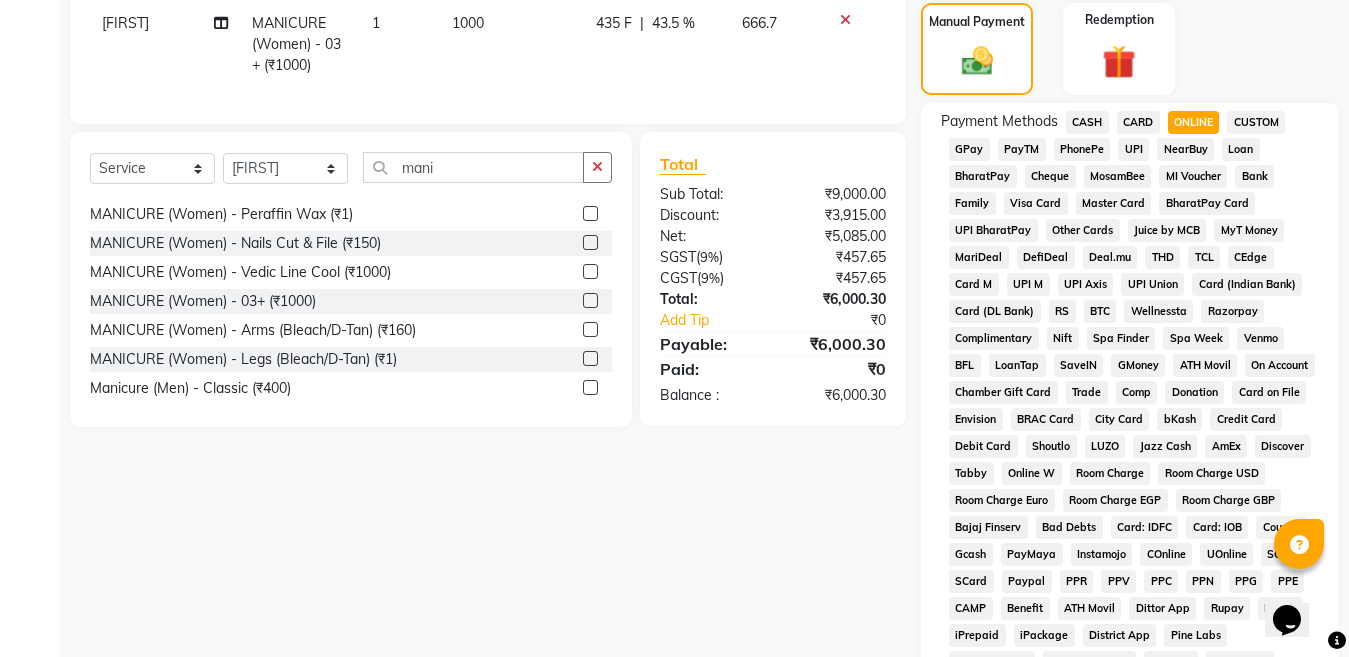 scroll, scrollTop: 1007, scrollLeft: 0, axis: vertical 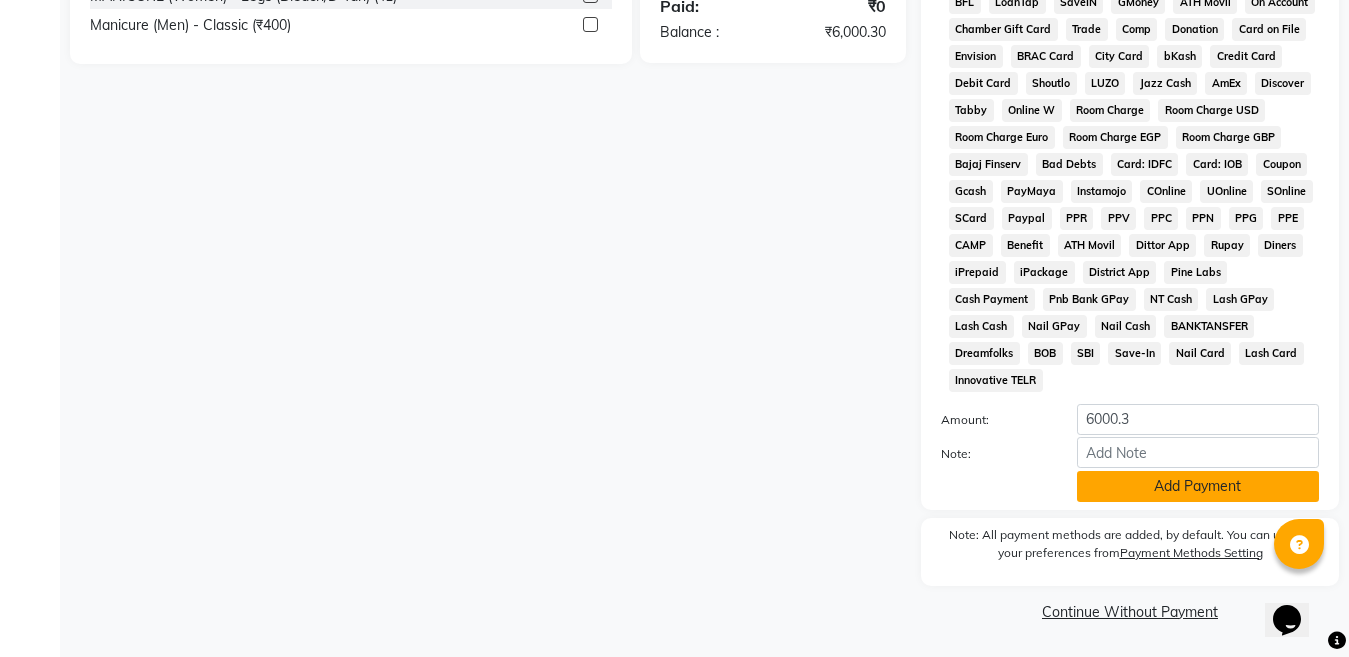 click on "Add Payment" 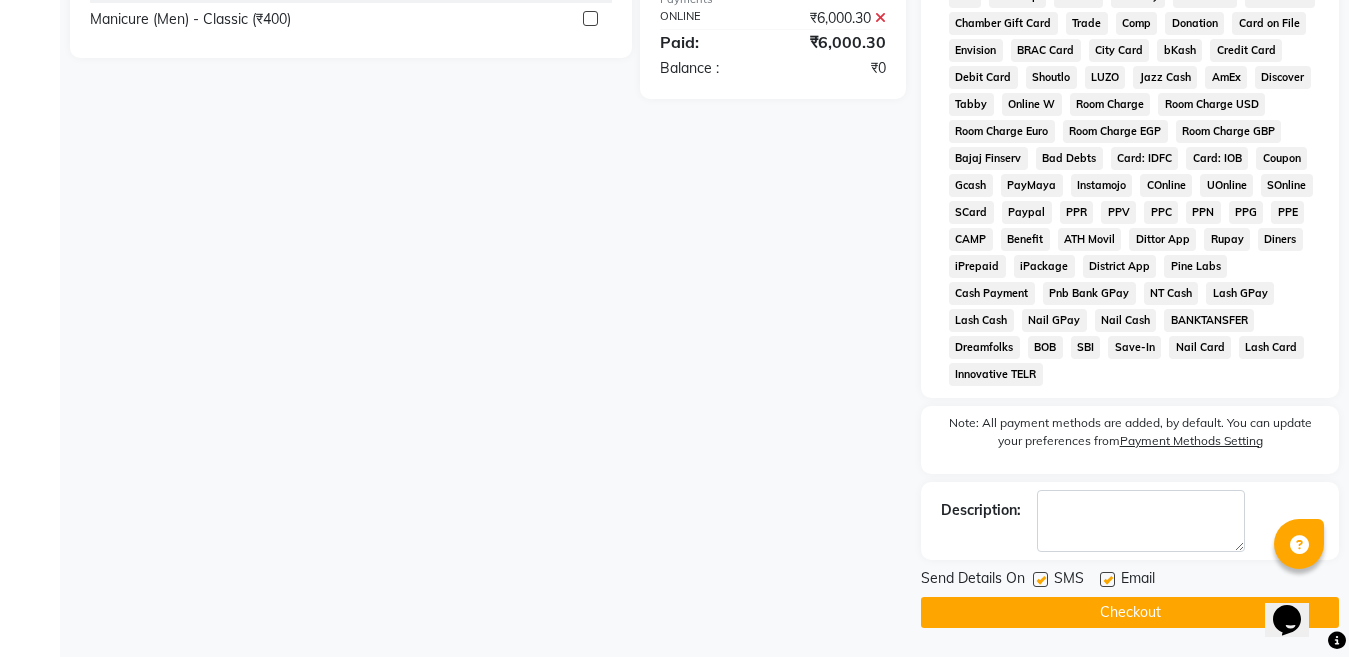 scroll, scrollTop: 1014, scrollLeft: 0, axis: vertical 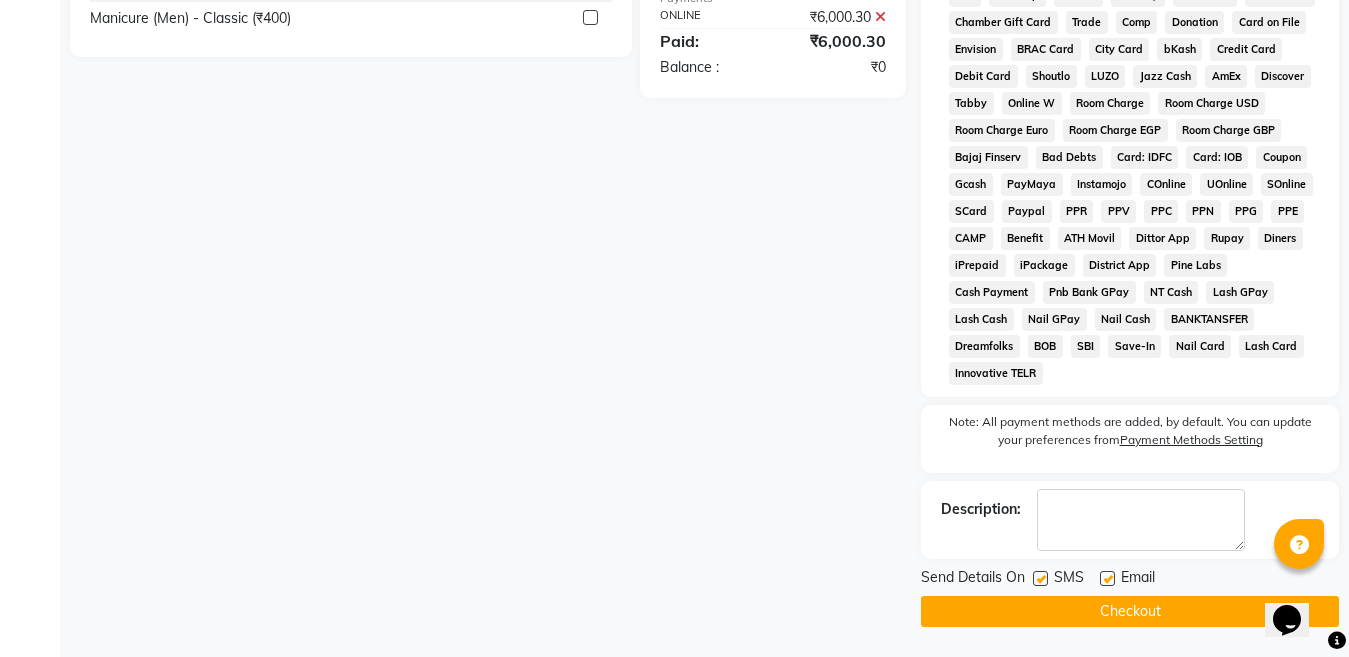 click on "Checkout" 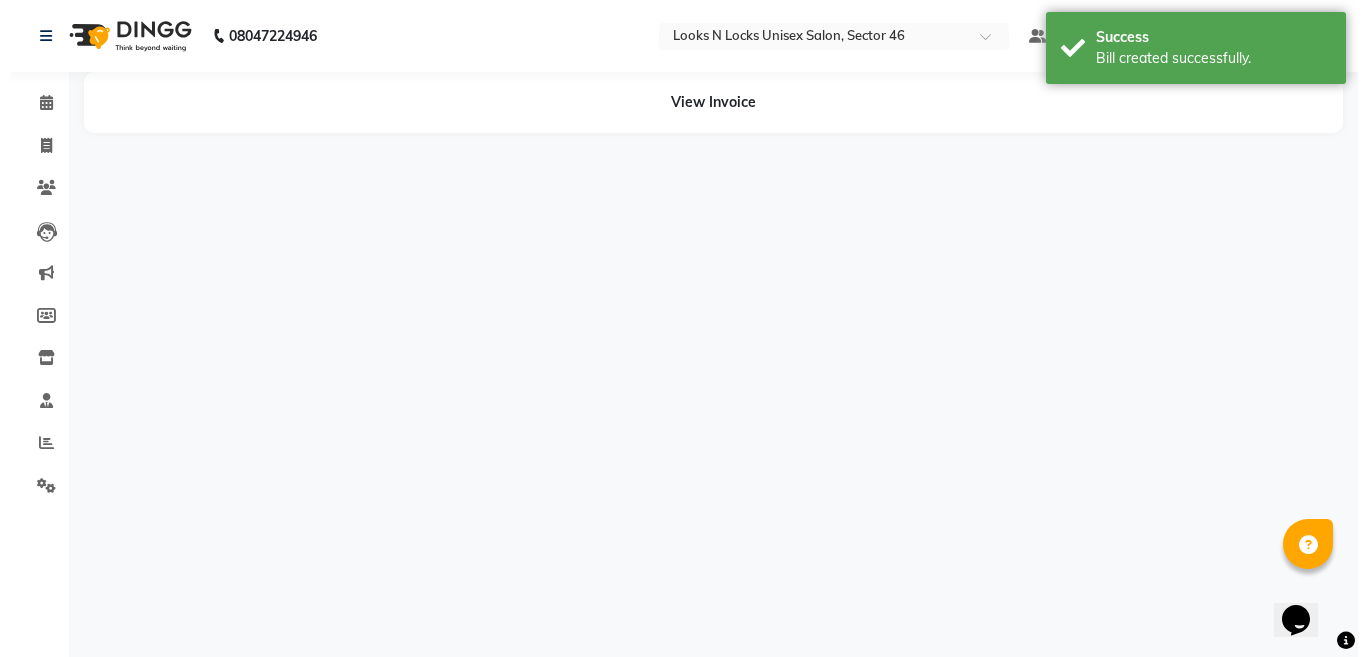scroll, scrollTop: 0, scrollLeft: 0, axis: both 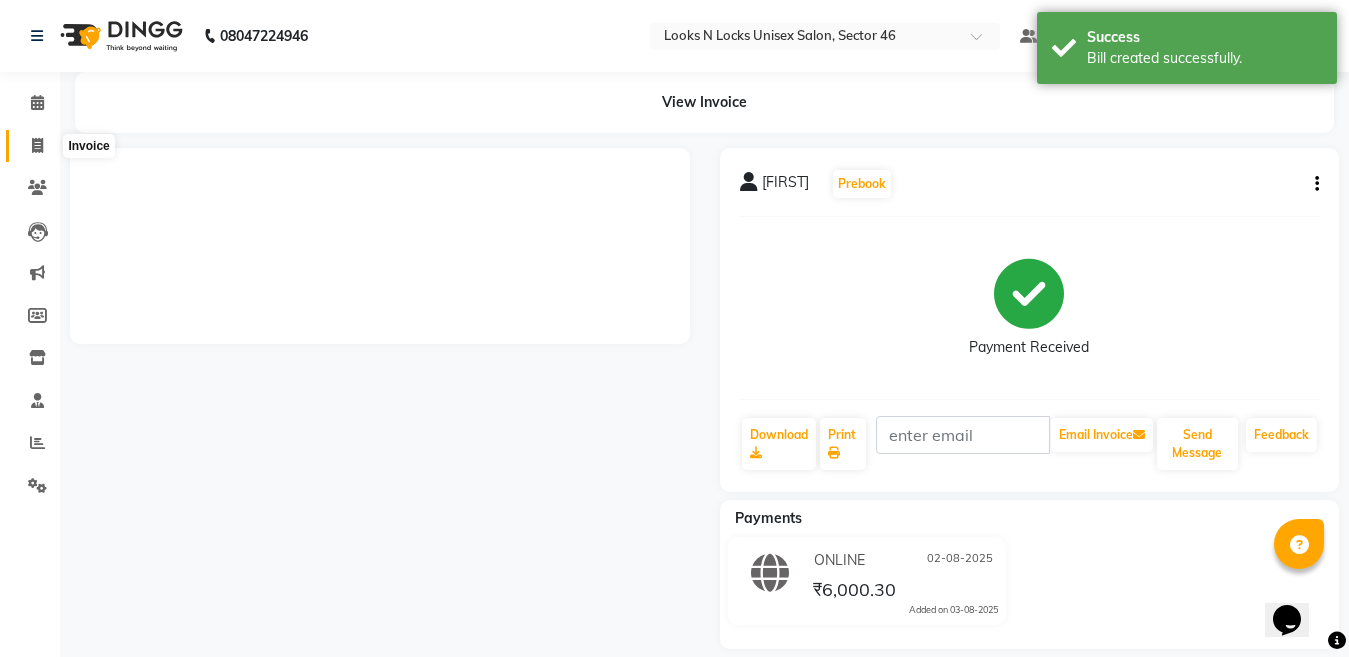 click 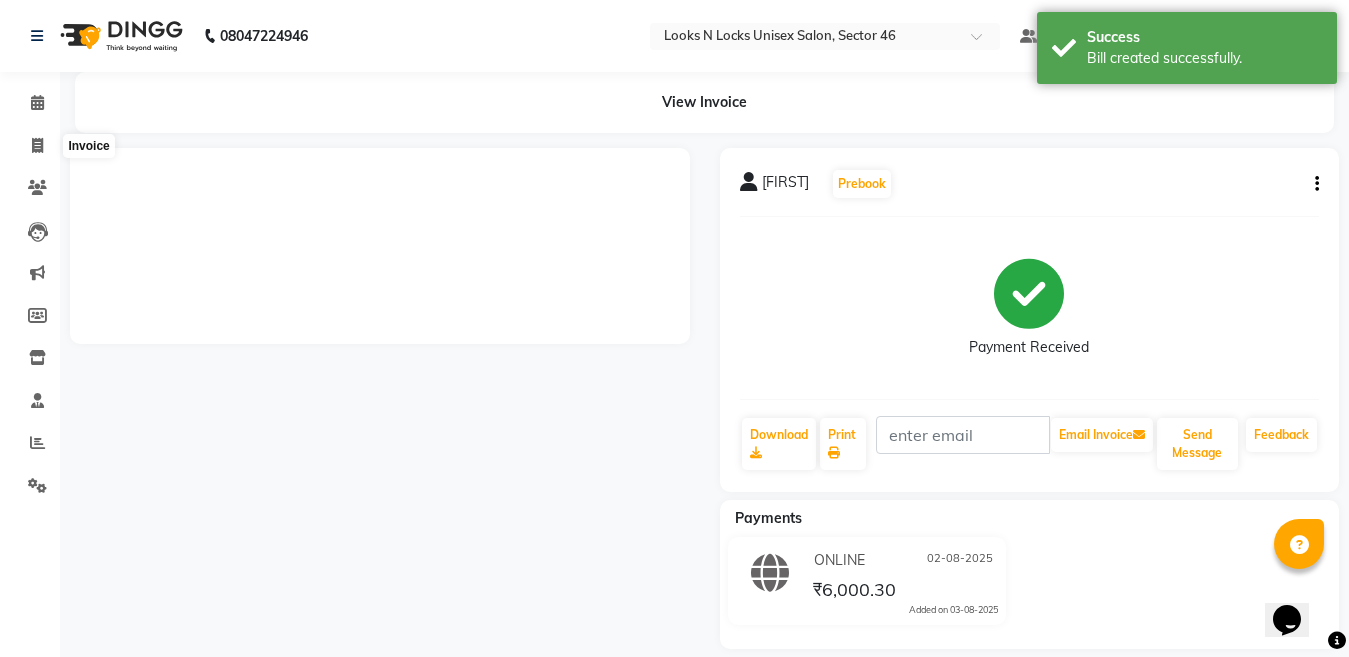 select on "service" 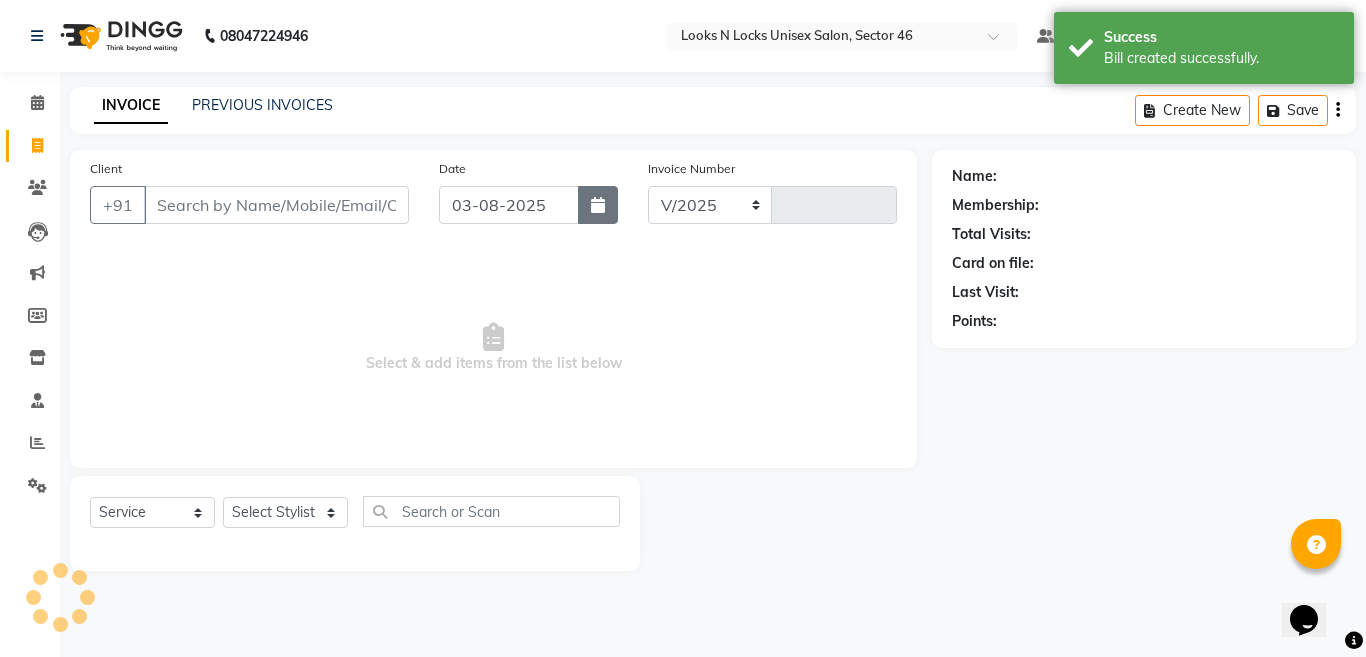 select on "3904" 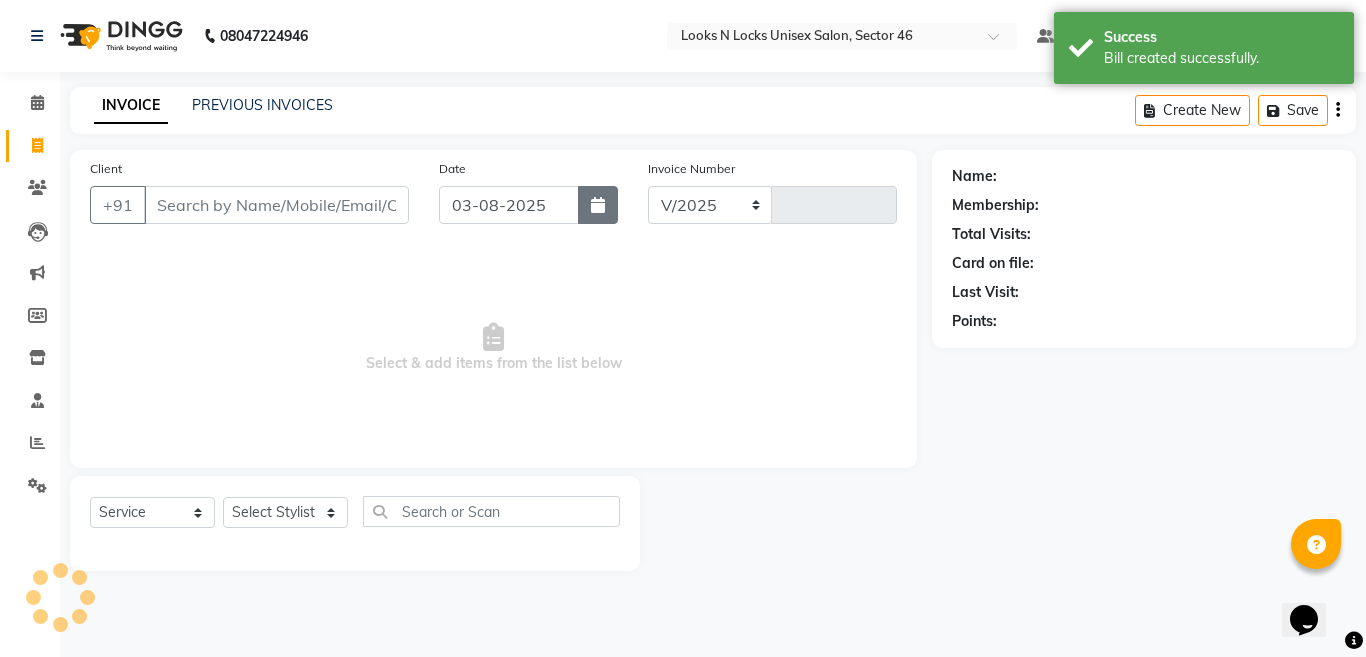 type on "0672" 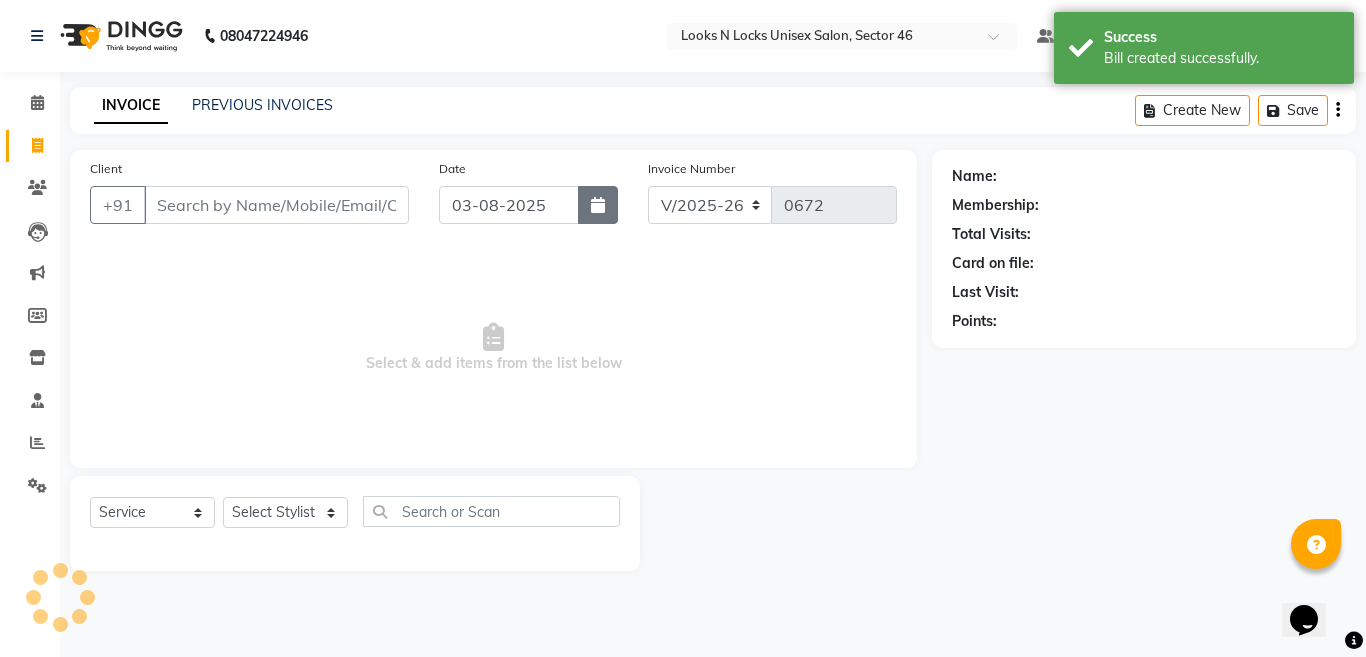 click 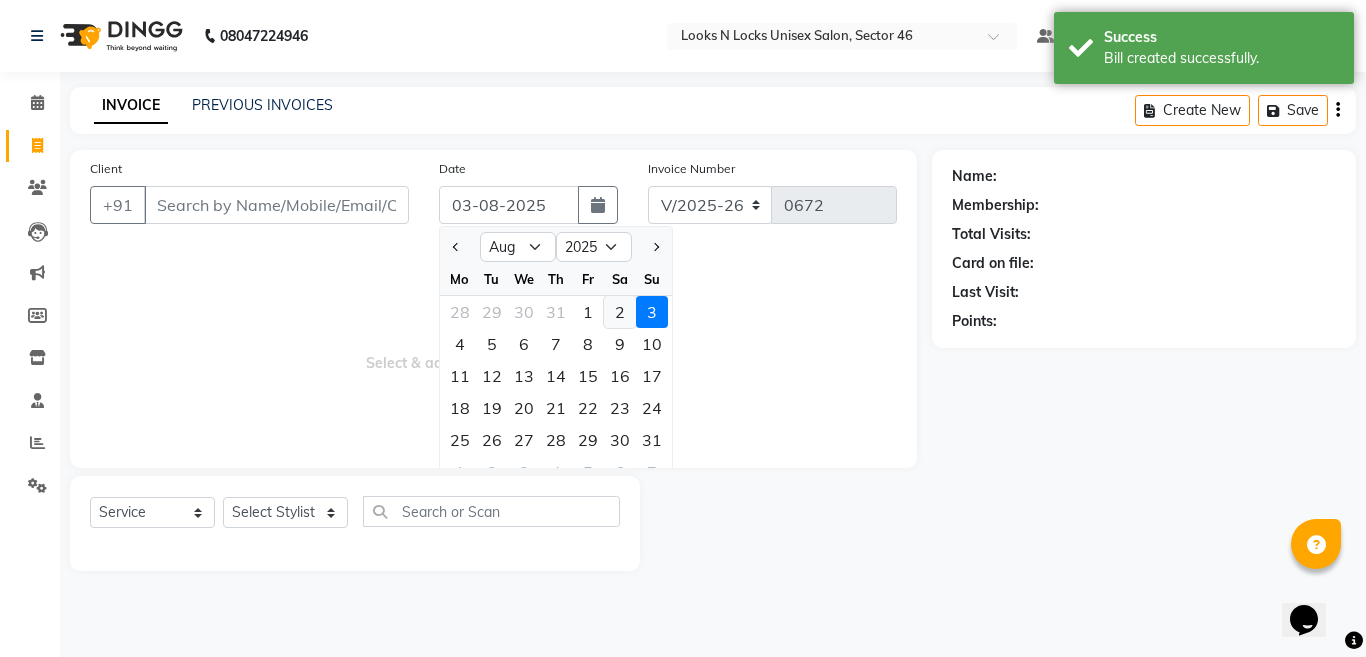 click on "2" 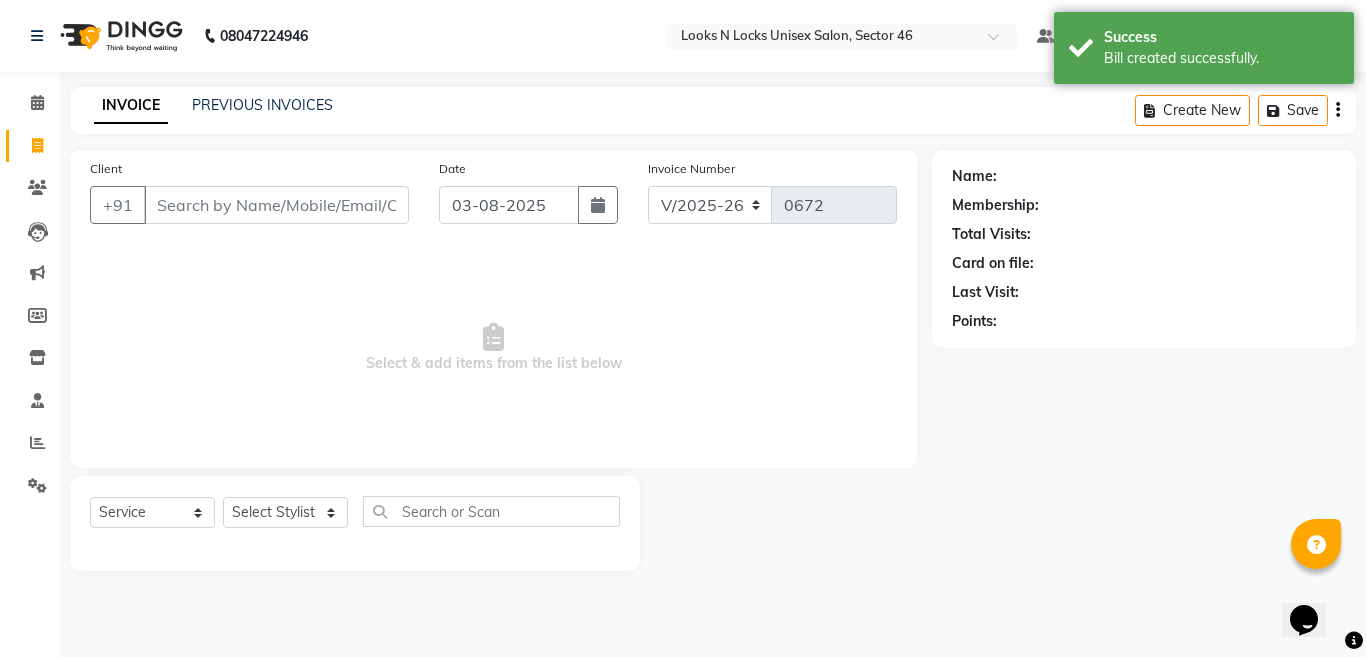 type on "02-08-2025" 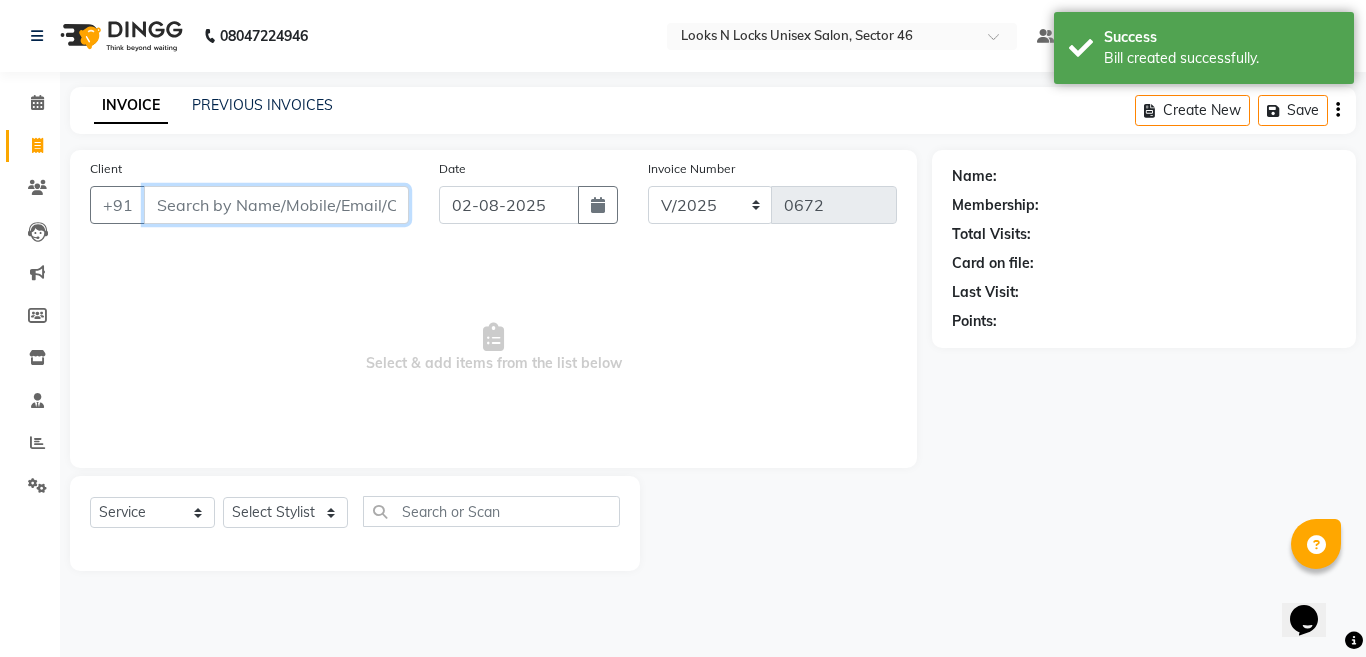 click on "Client" at bounding box center (276, 205) 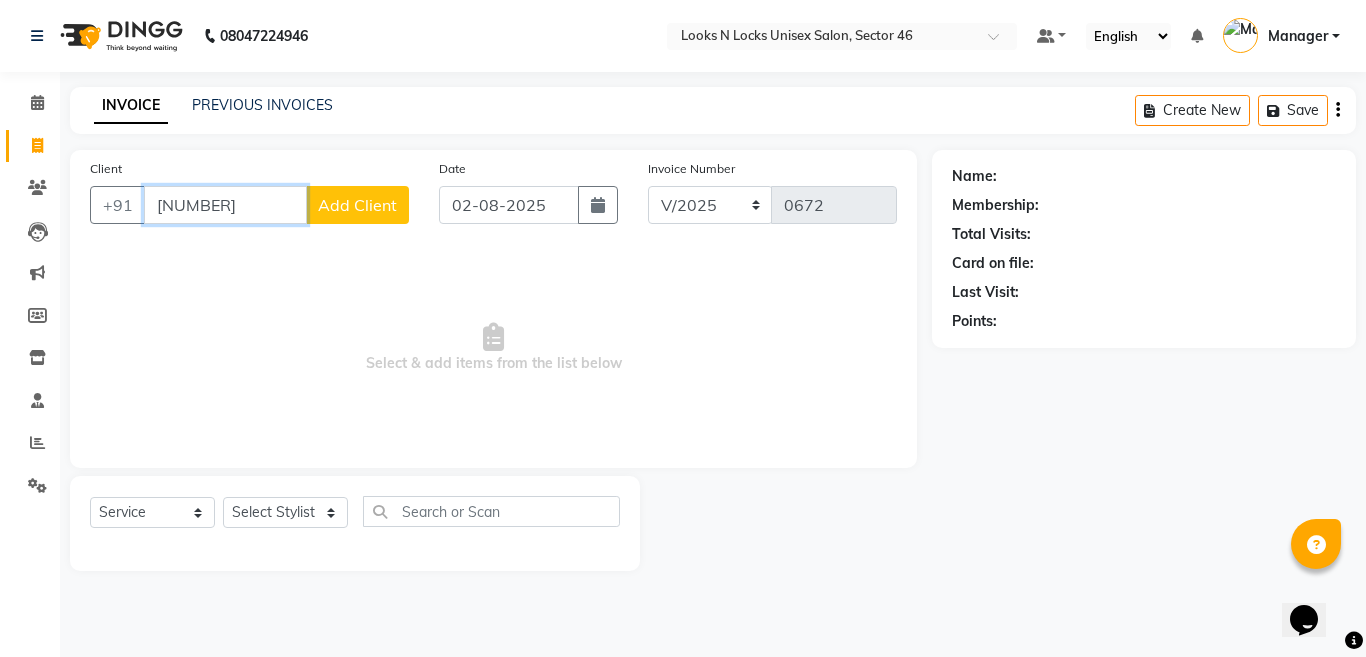 type on "[NUMBER]" 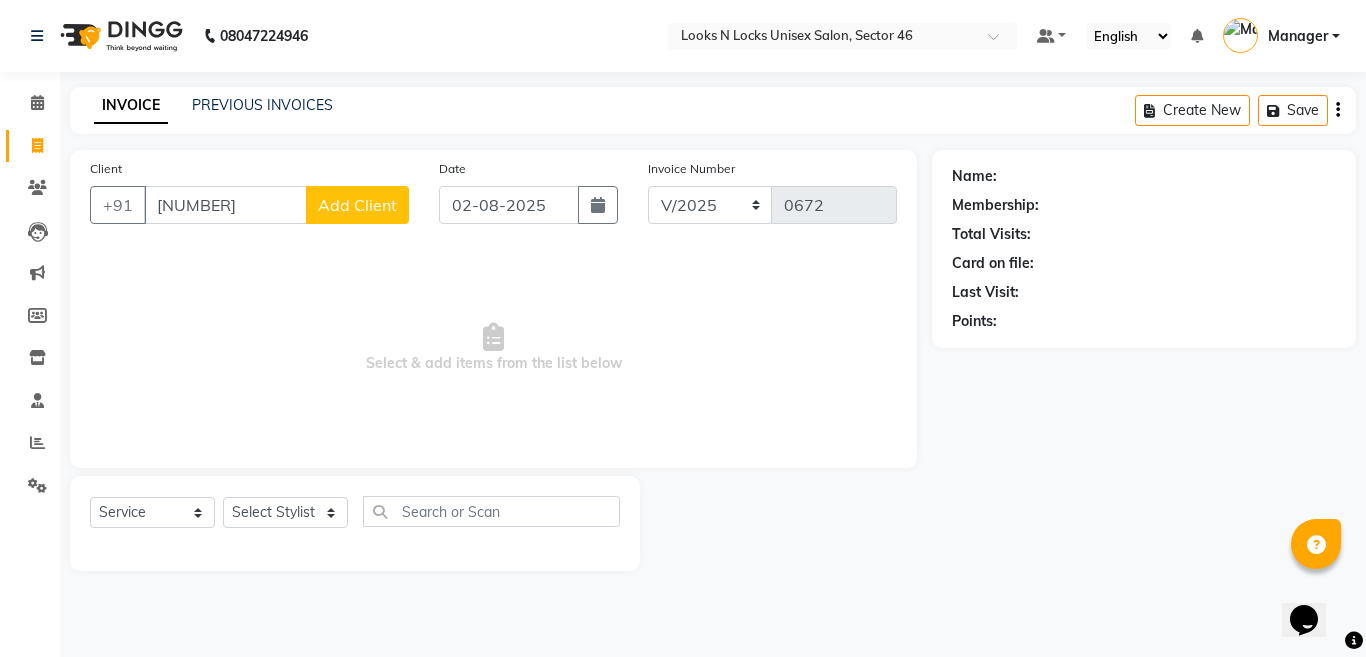 click on "Add Client" 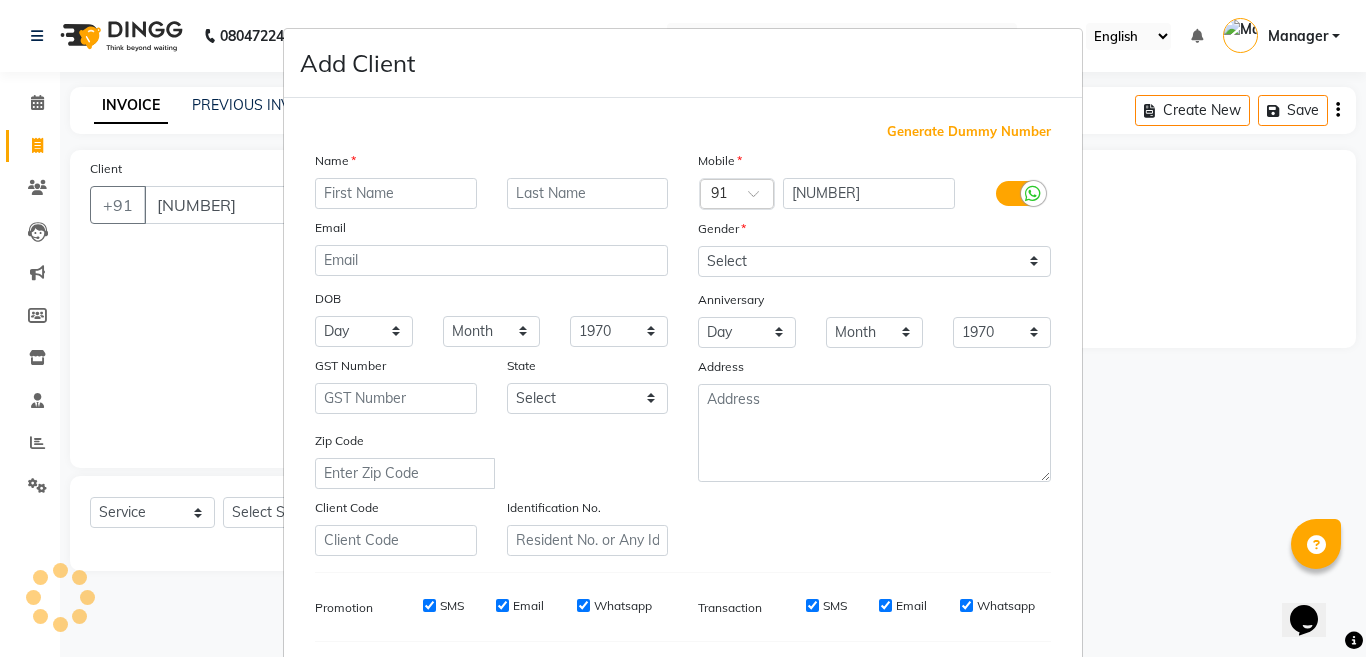 click at bounding box center (396, 193) 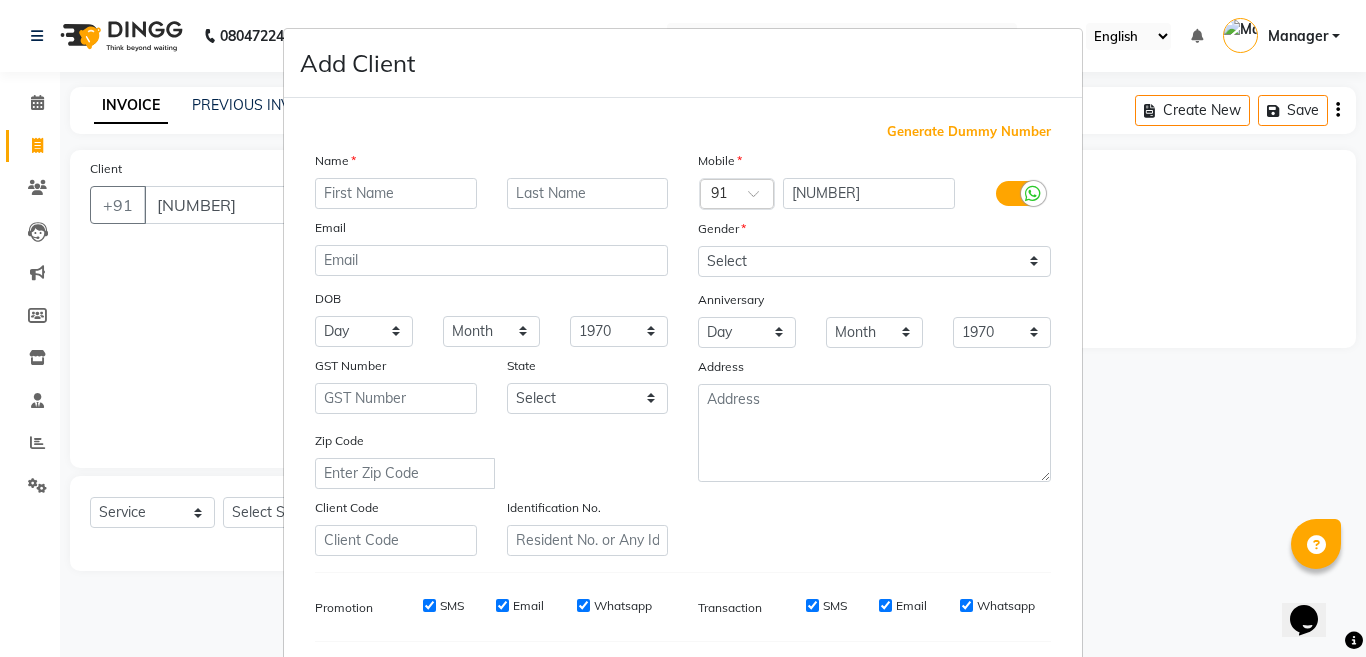 type on "a" 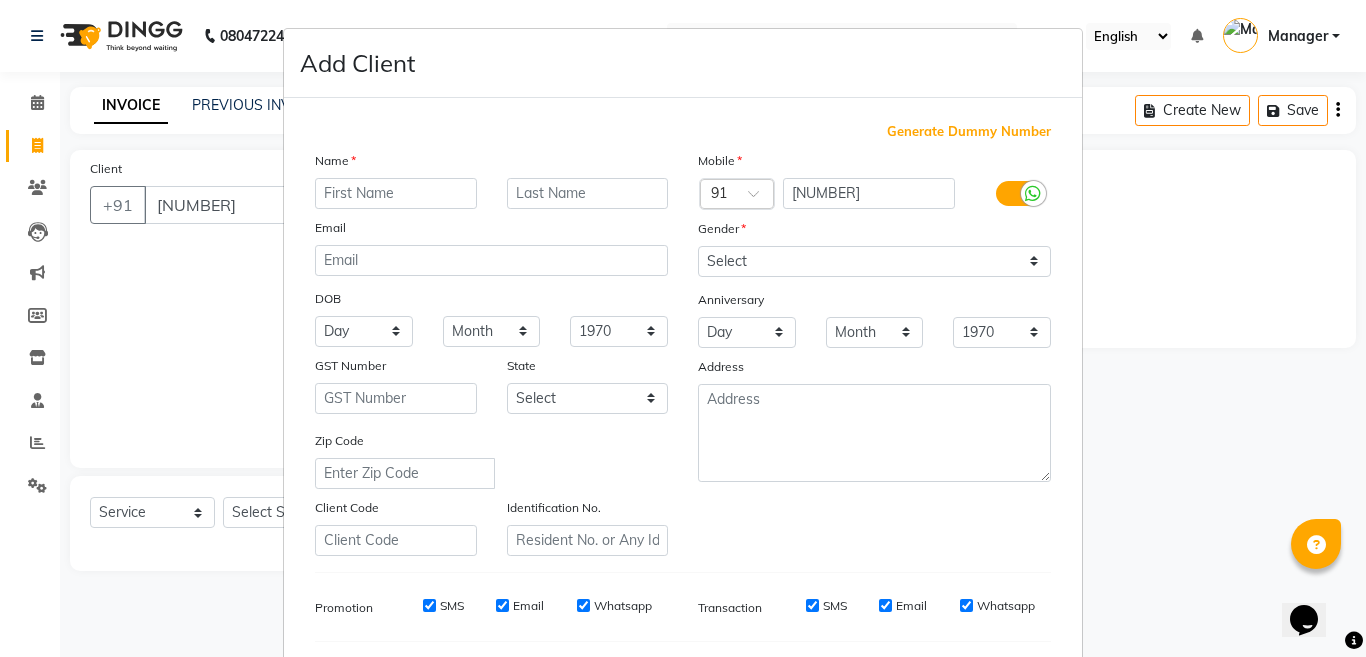 type on "a" 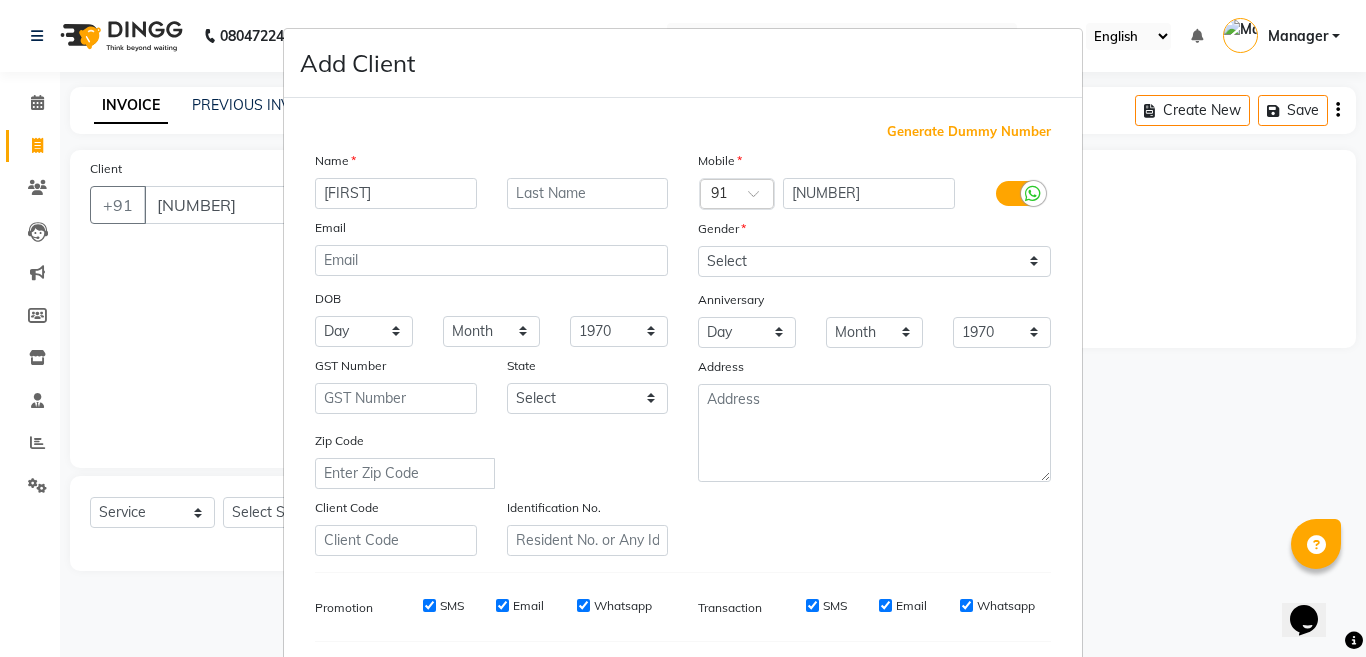 type on "[FIRST]" 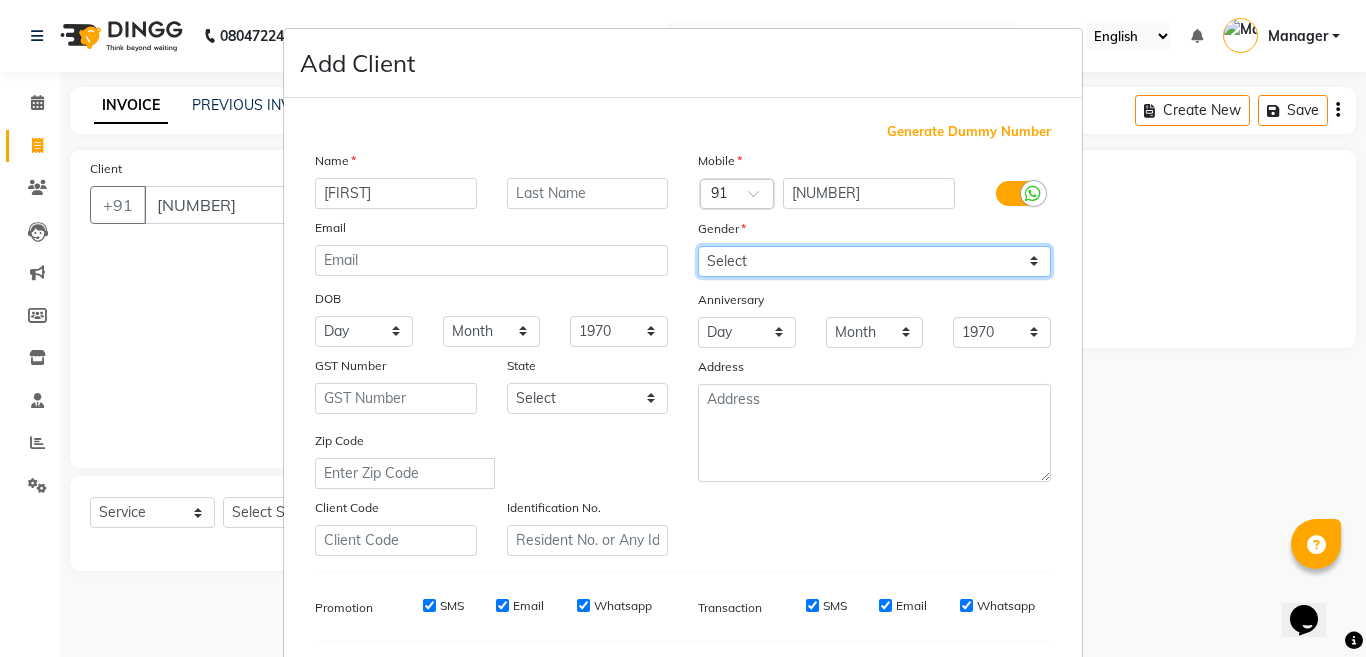 click on "Select Male Female Other Prefer Not To Say" at bounding box center [874, 261] 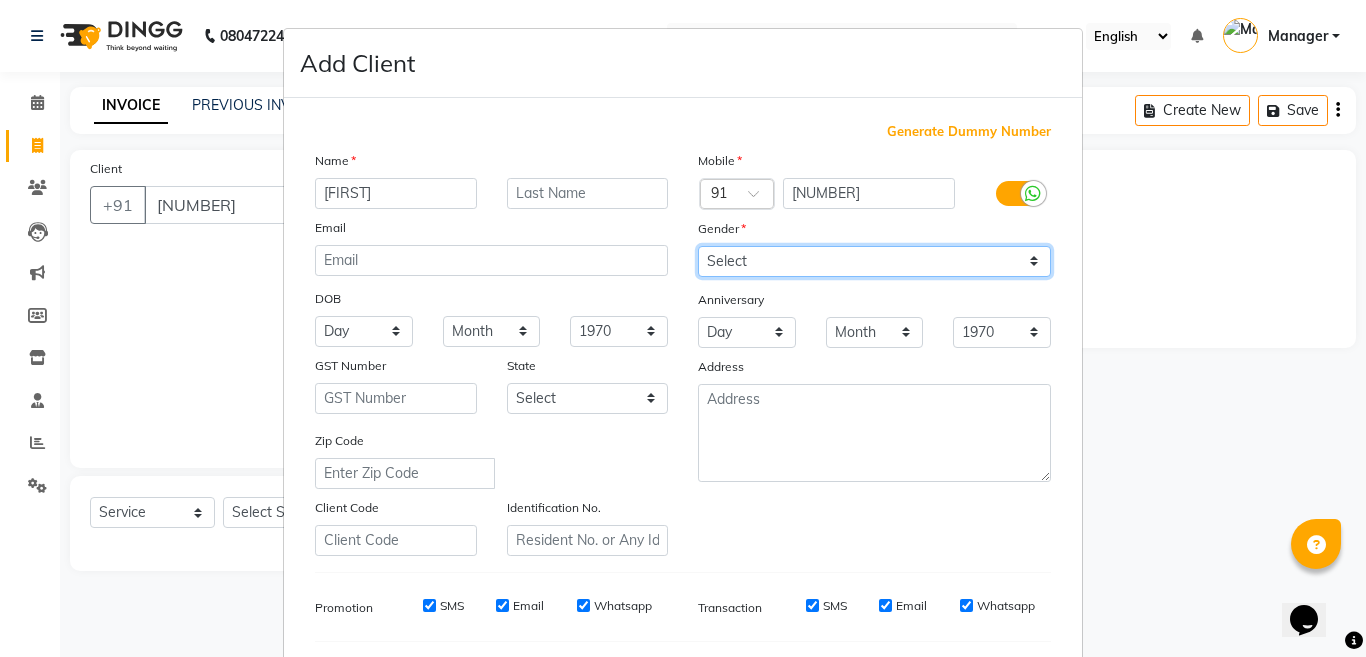 select on "female" 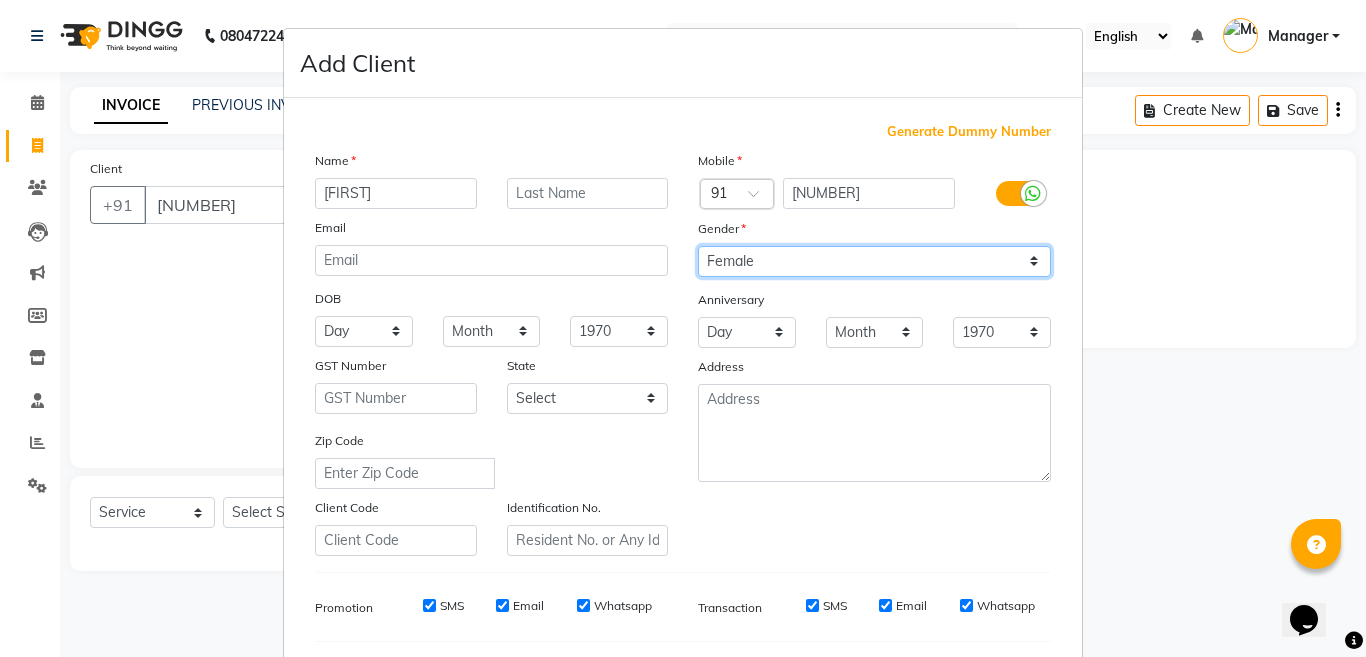 click on "Select Male Female Other Prefer Not To Say" at bounding box center (874, 261) 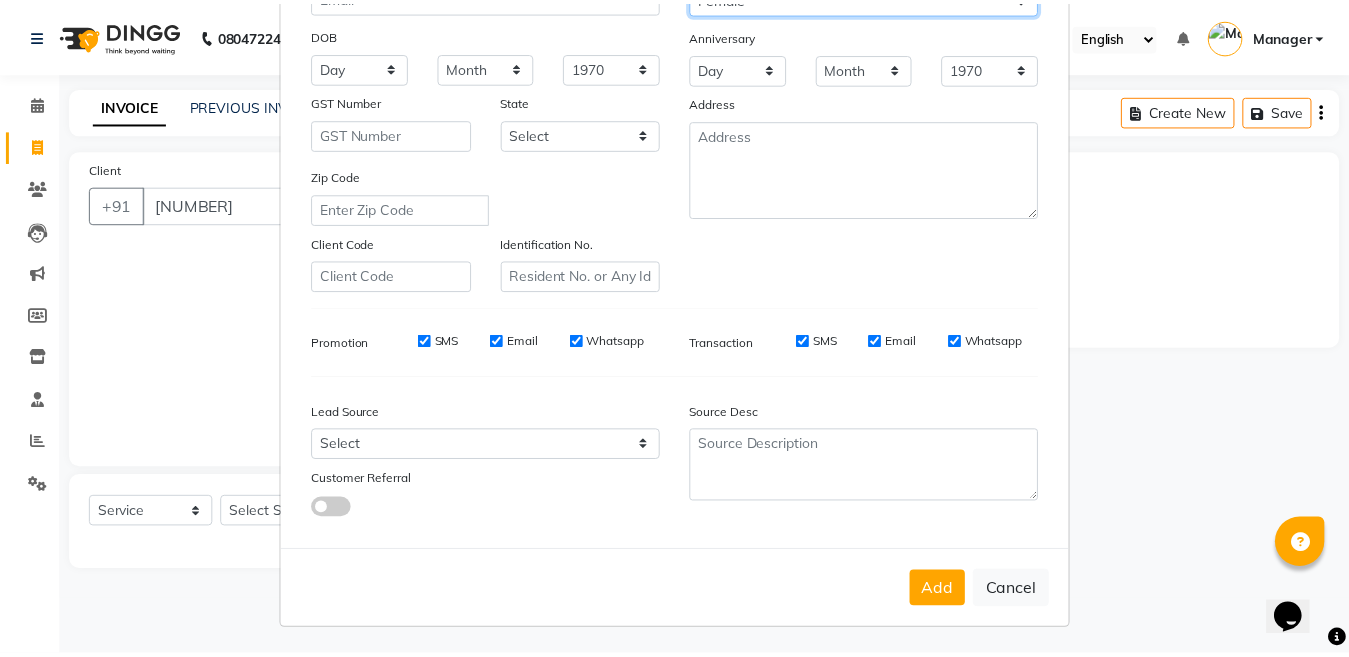 scroll, scrollTop: 266, scrollLeft: 0, axis: vertical 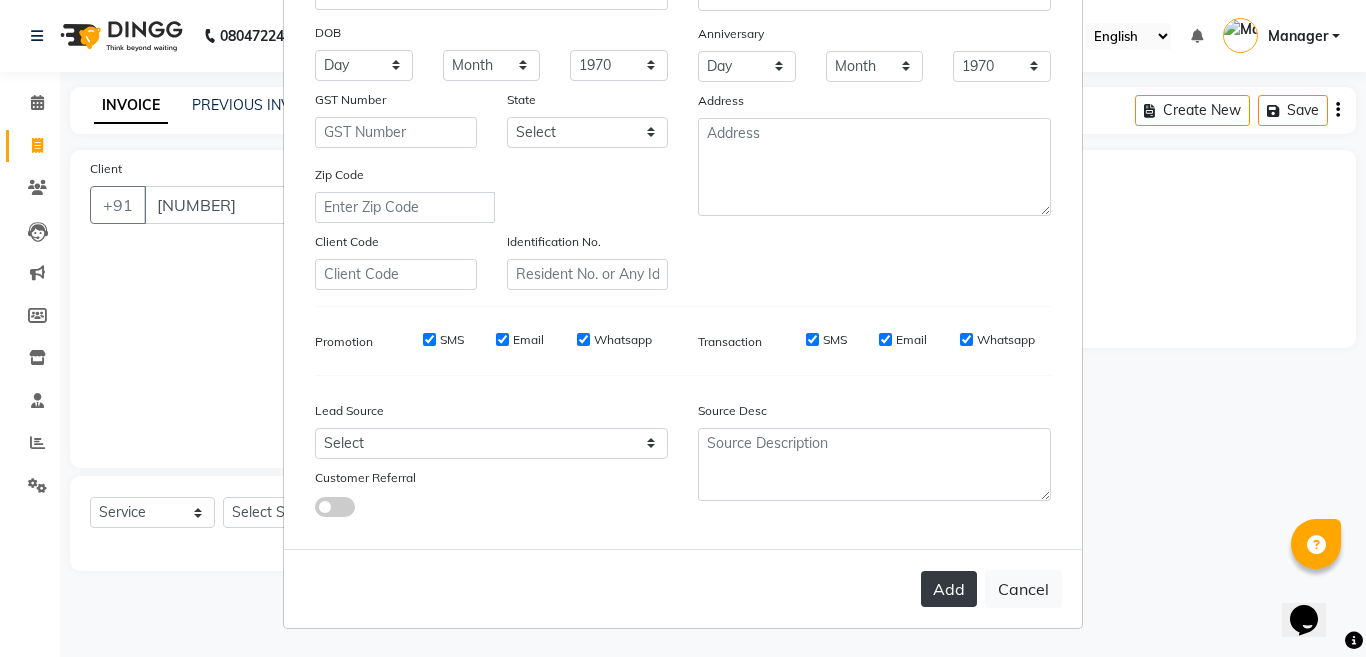 click on "Add" at bounding box center [949, 589] 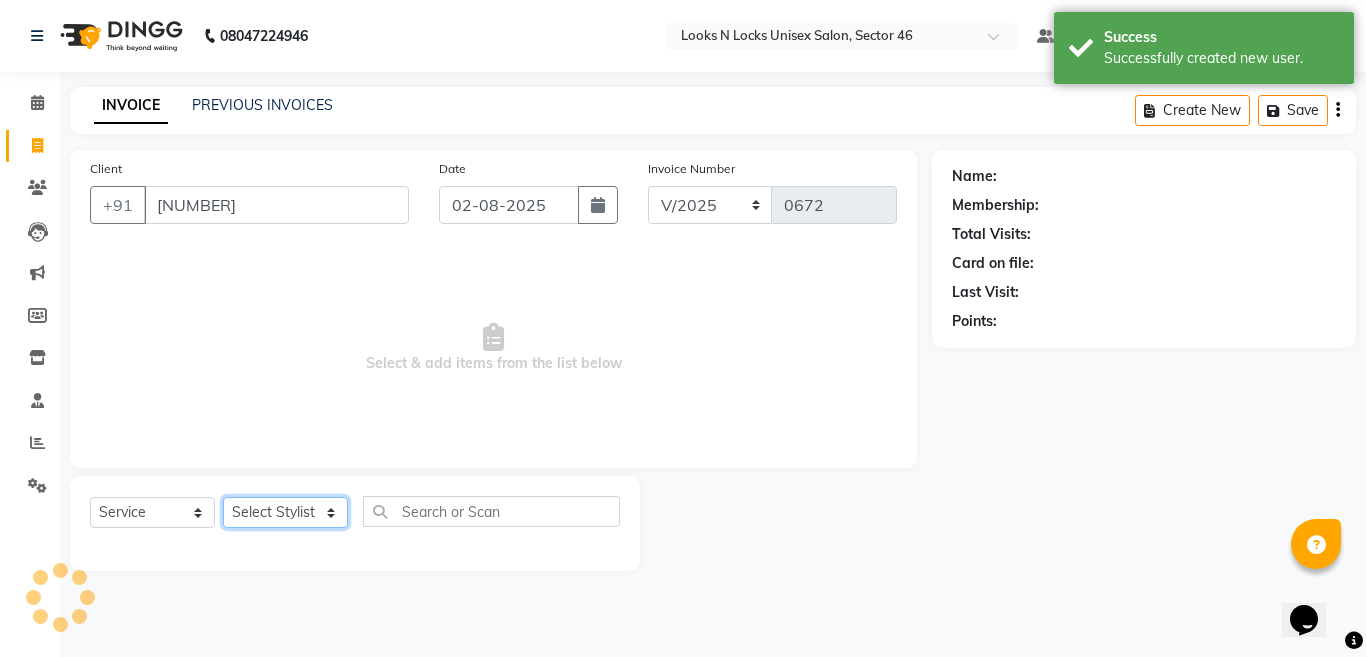 click on "Select Stylist [NAME] [NAME] [NAME] [NAME] [NAME] [NAME] [NAME] [NAME] [NAME] [NAME] [NAME] [NAME] [NAME] [NAME] [NAME] [NAME] [NAME] [NAME] [NAME] [NAME] [NAME] [NAME] [NAME]" 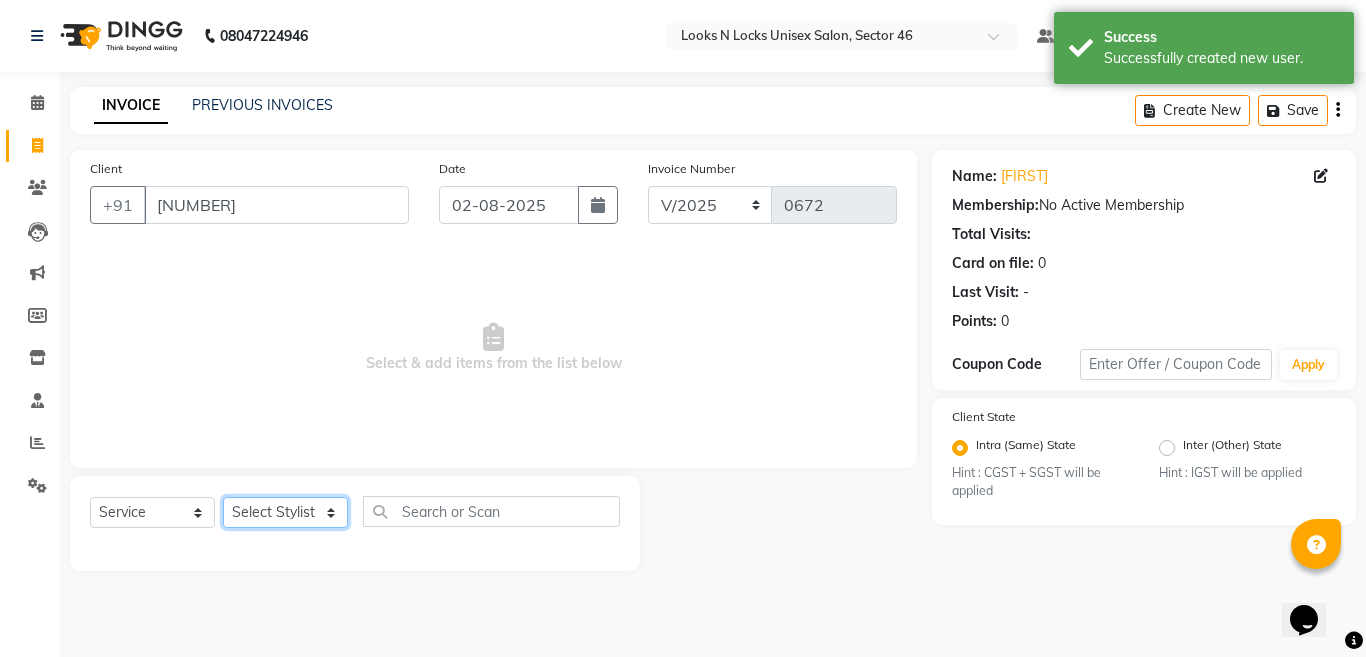 select on "59684" 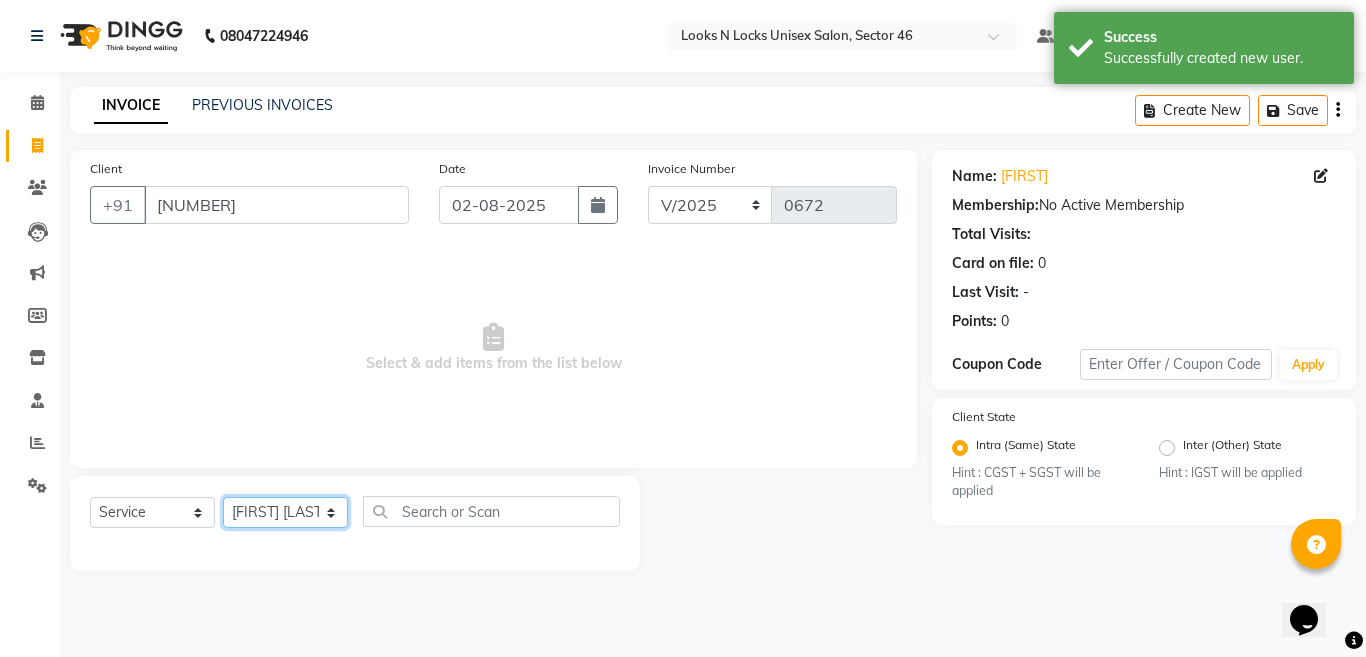 click on "Select Stylist [NAME] [NAME] [NAME] [NAME] [NAME] [NAME] [NAME] [NAME] [NAME] [NAME] [NAME] [NAME] [NAME] [NAME] [NAME] [NAME] [NAME] [NAME] [NAME] [NAME] [NAME] [NAME] [NAME]" 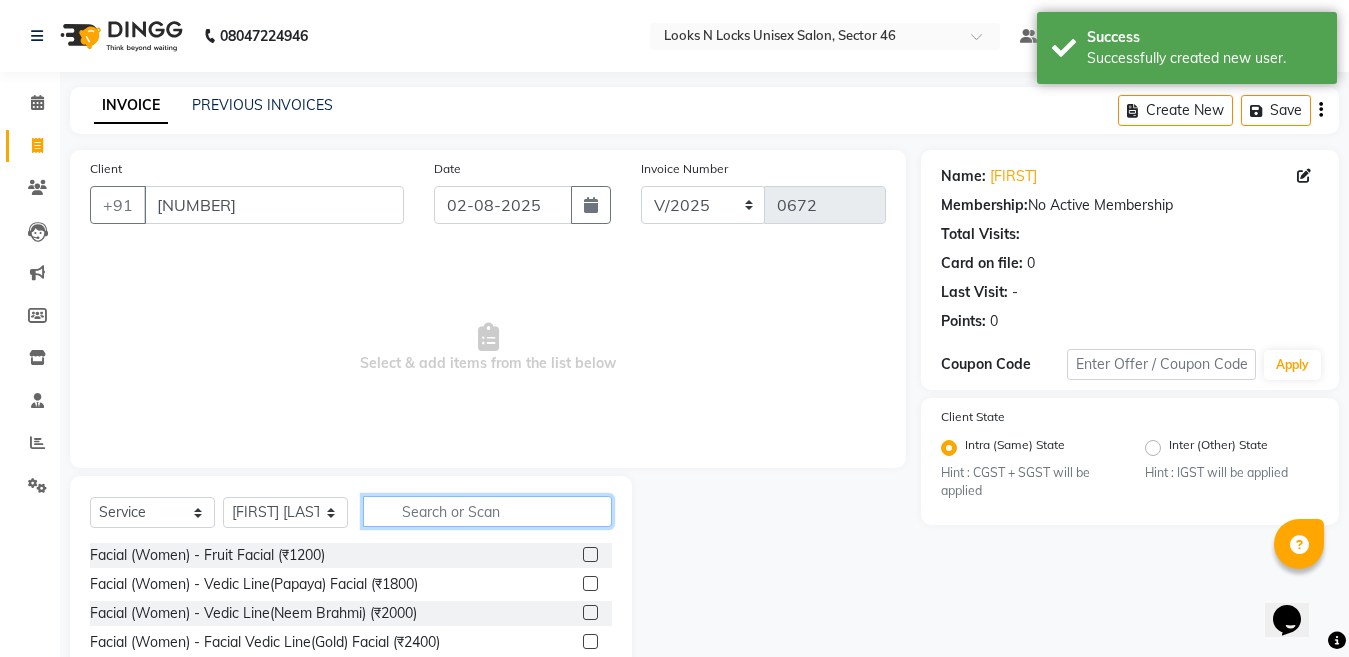 click 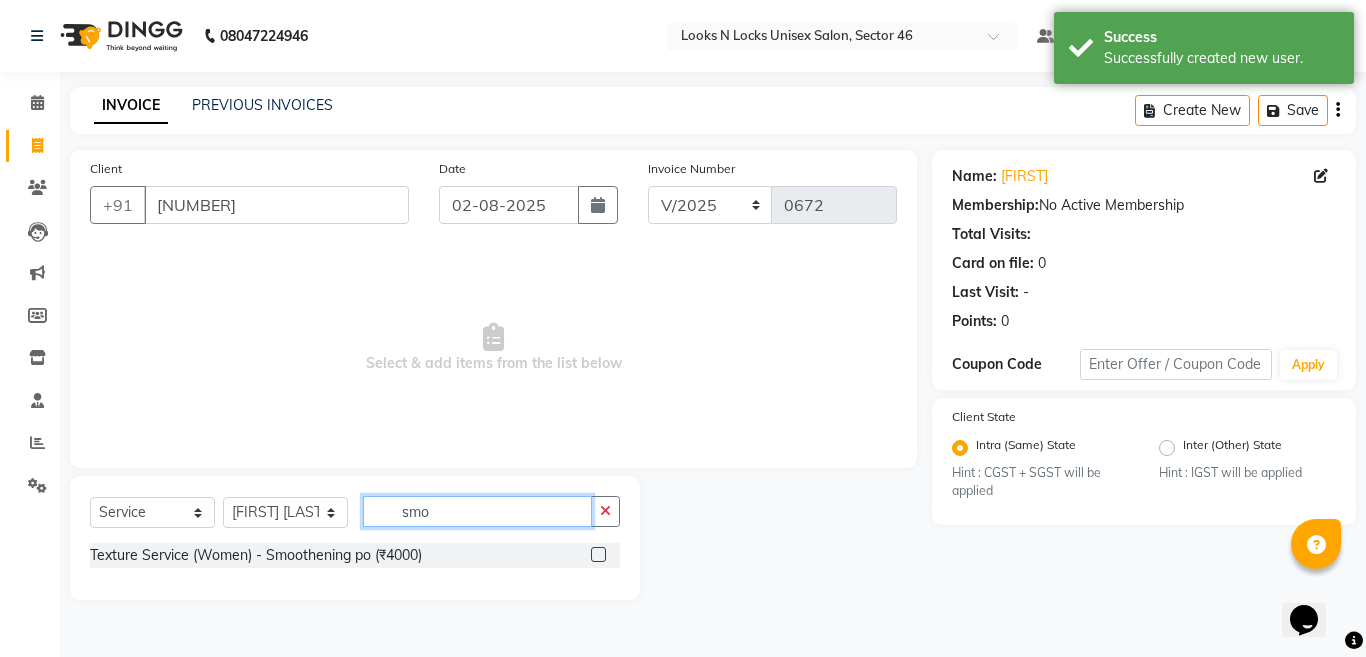 type on "smo" 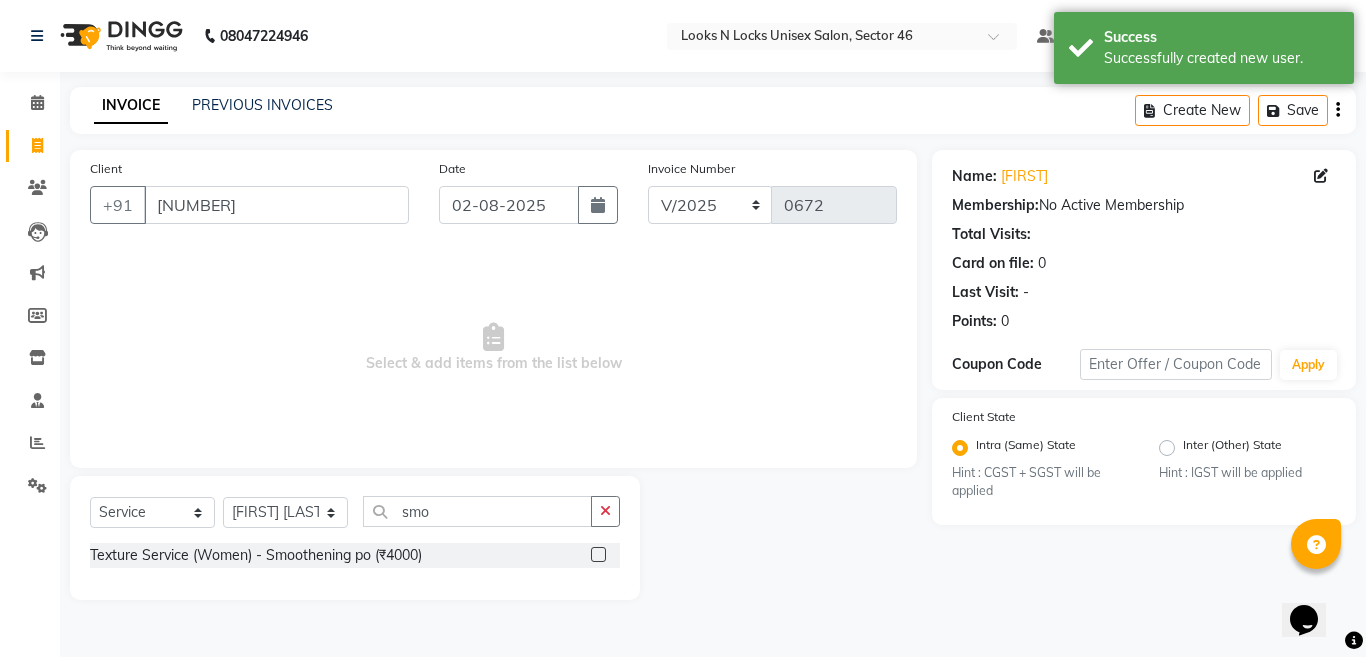 click 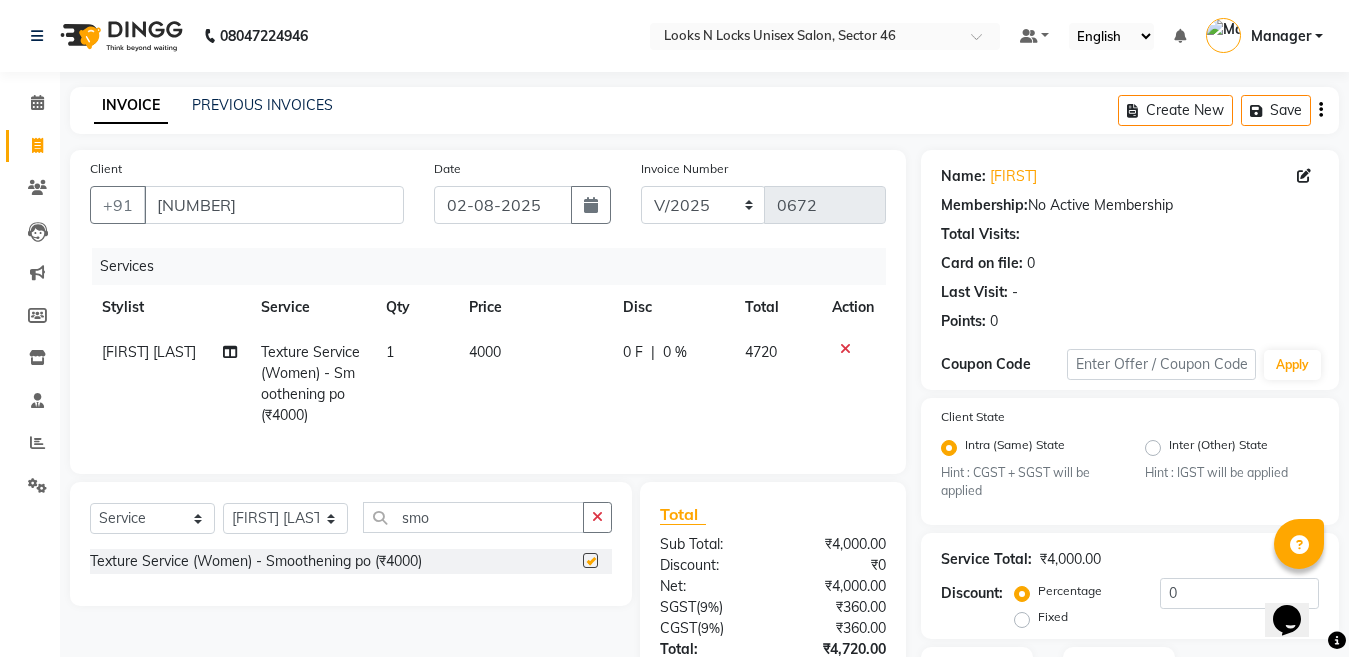 checkbox on "false" 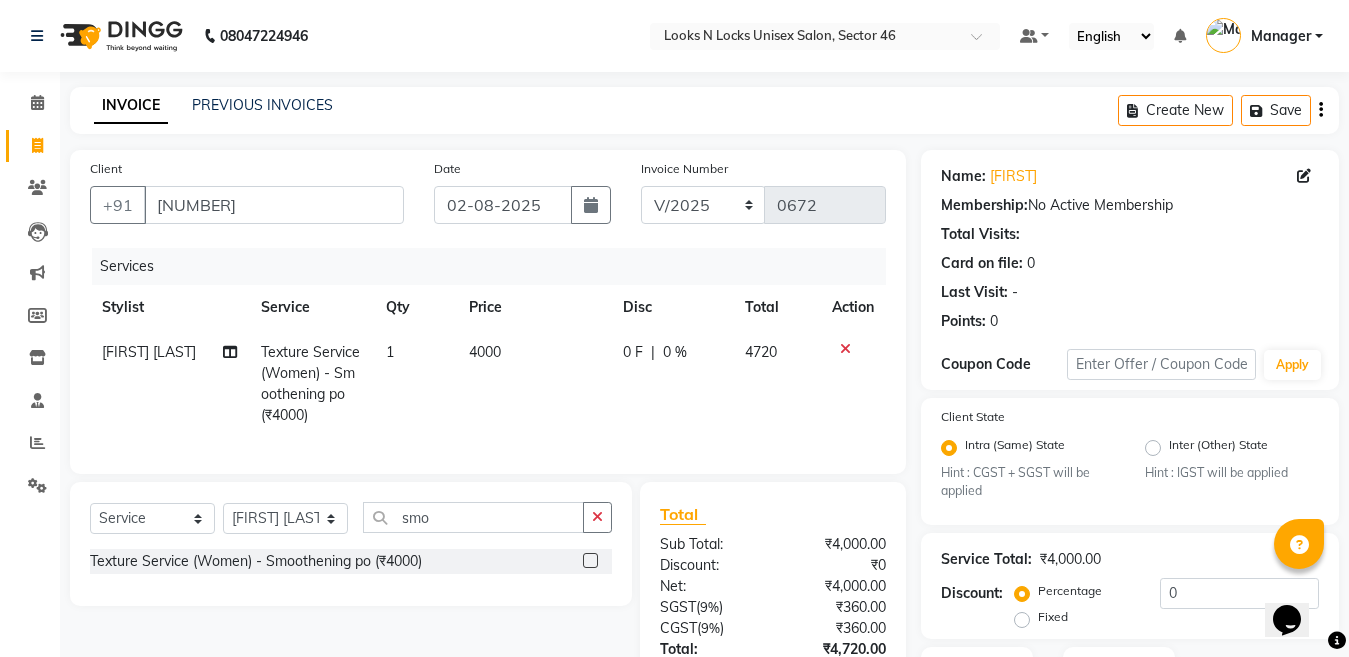 scroll, scrollTop: 166, scrollLeft: 0, axis: vertical 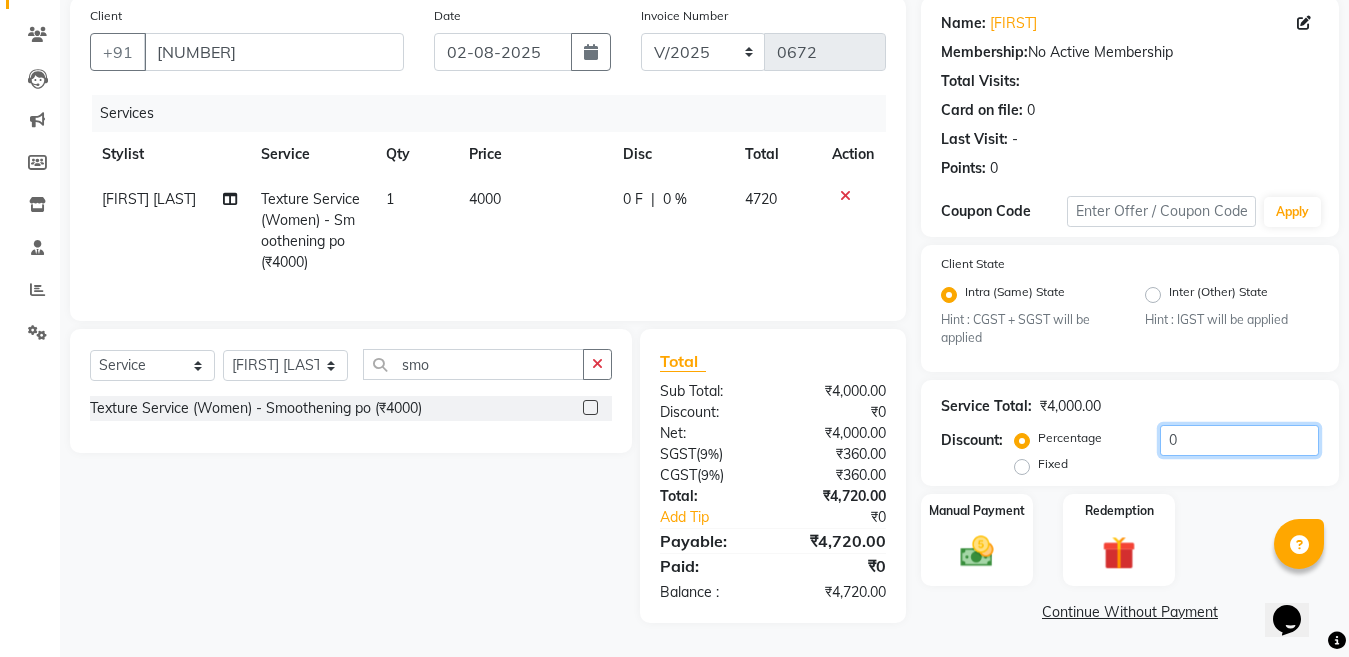 click on "0" 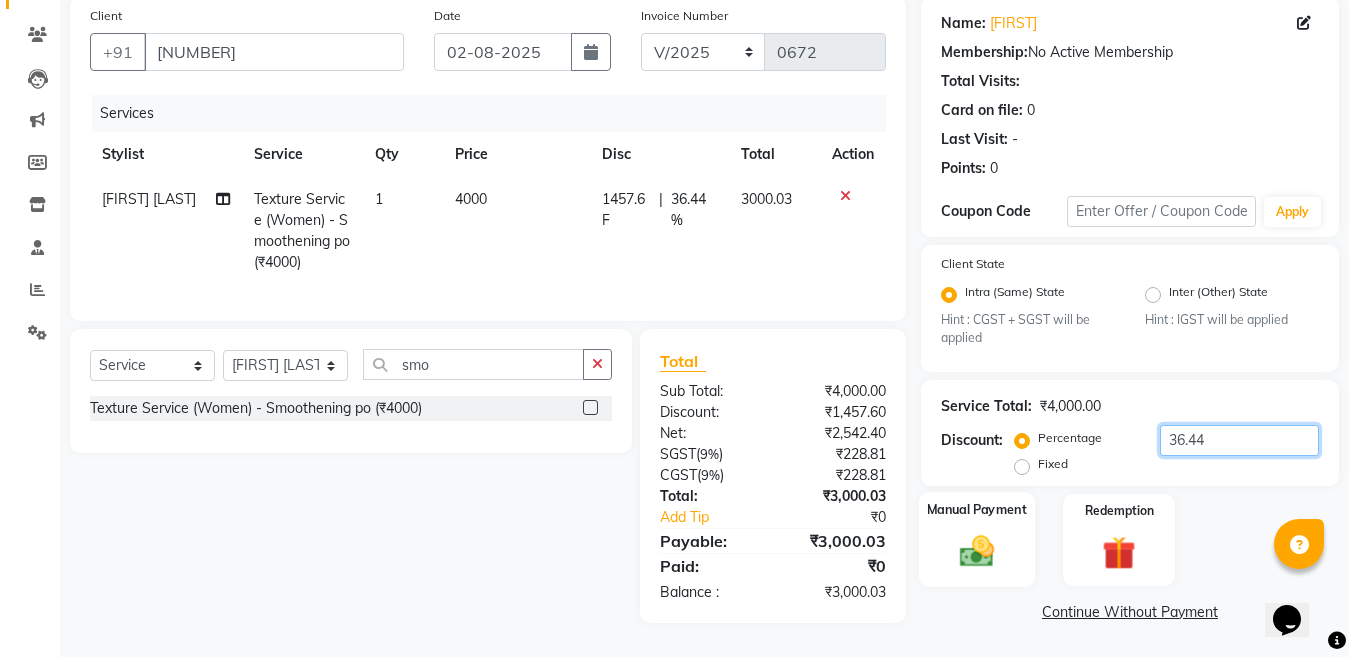 type on "36.44" 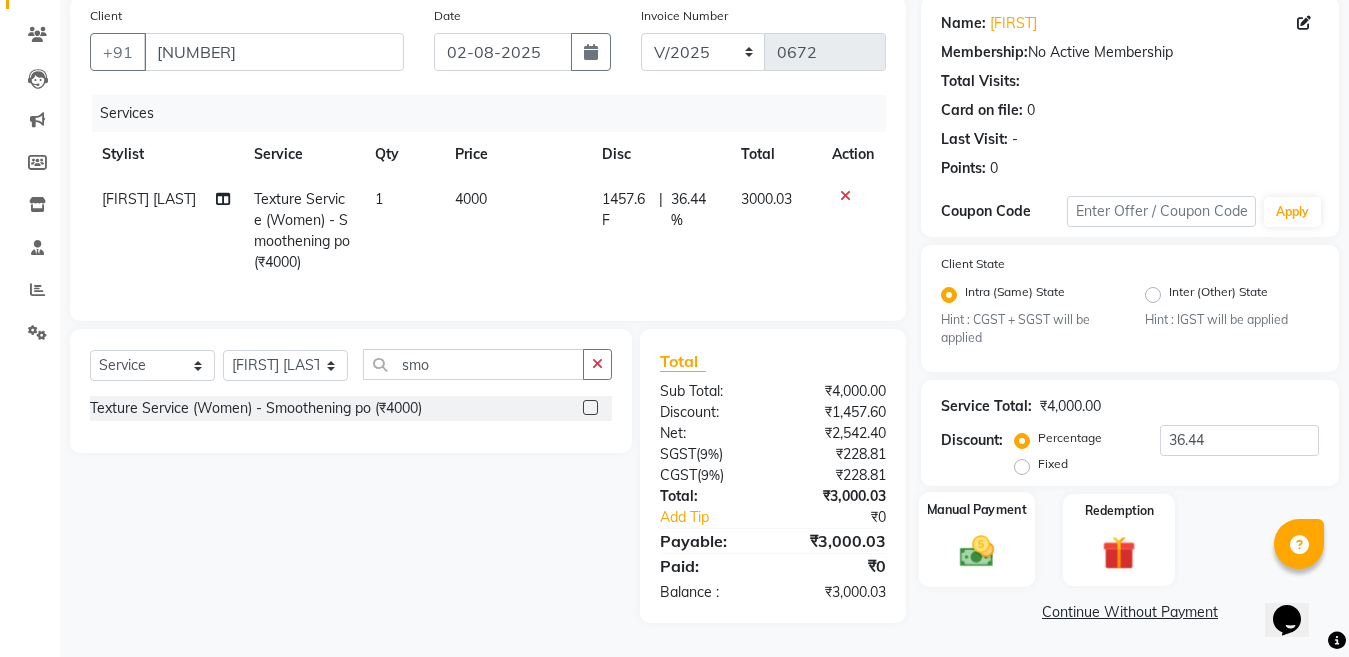 click 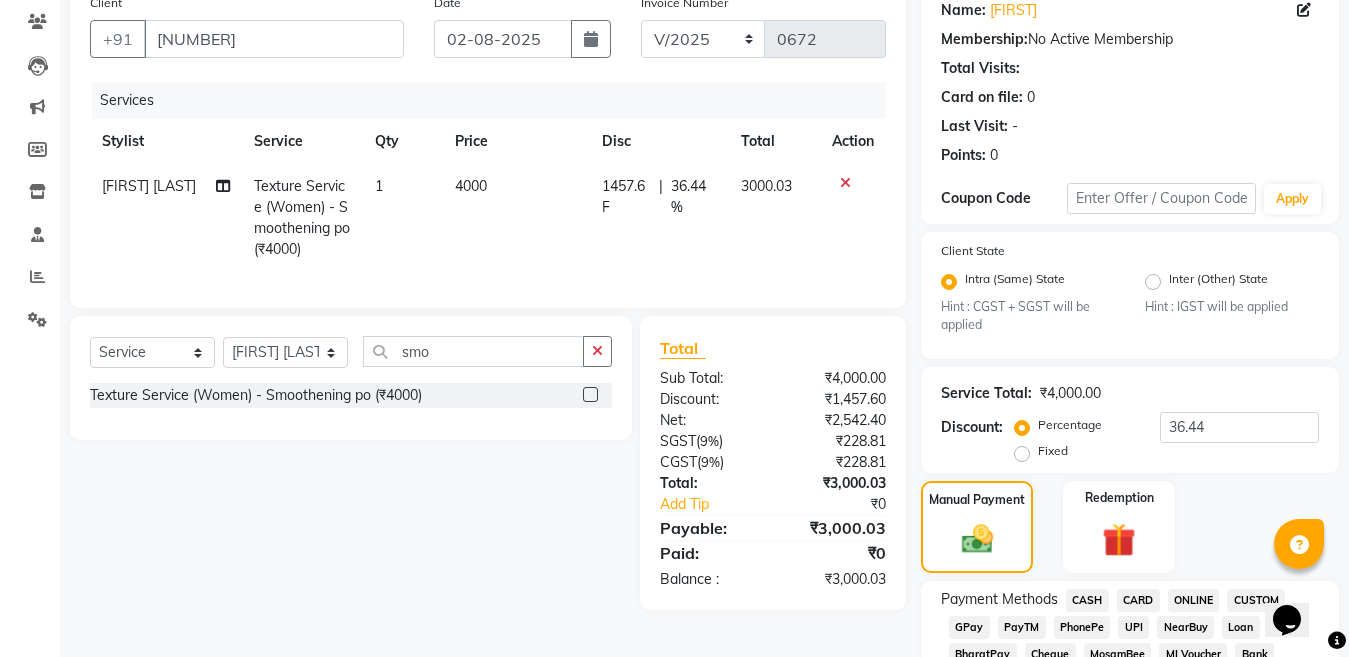 scroll, scrollTop: 566, scrollLeft: 0, axis: vertical 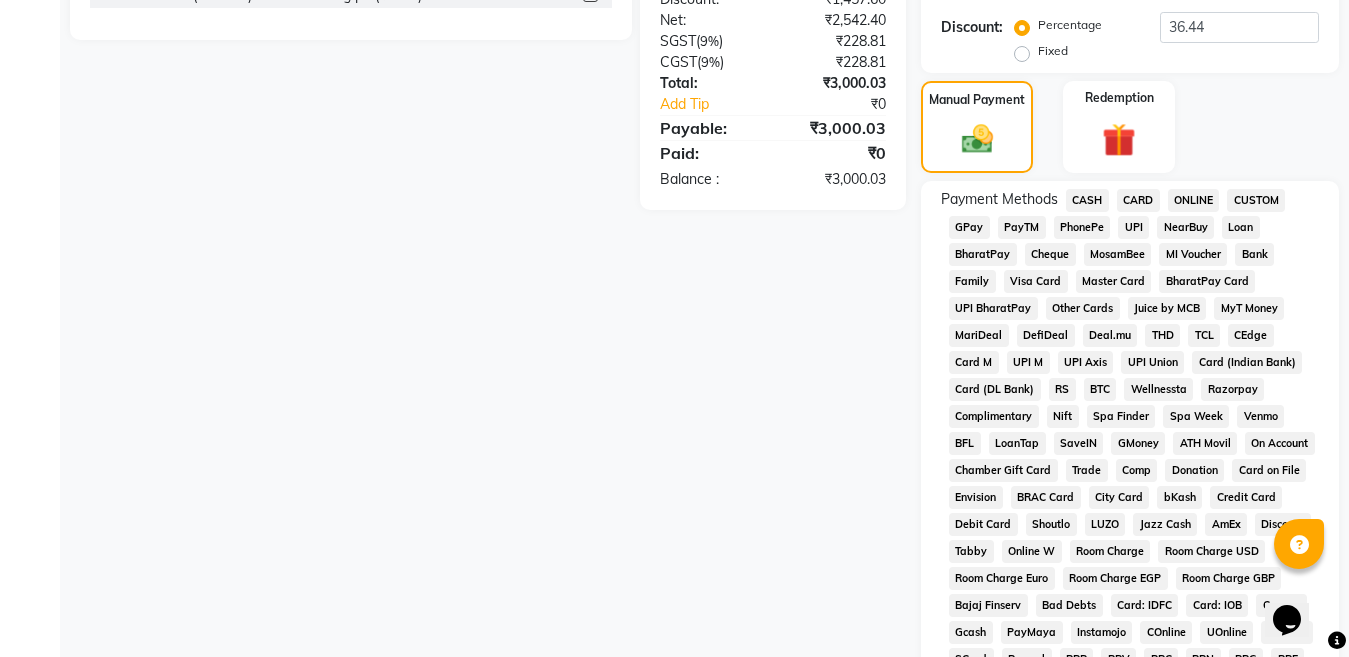 click on "ONLINE" 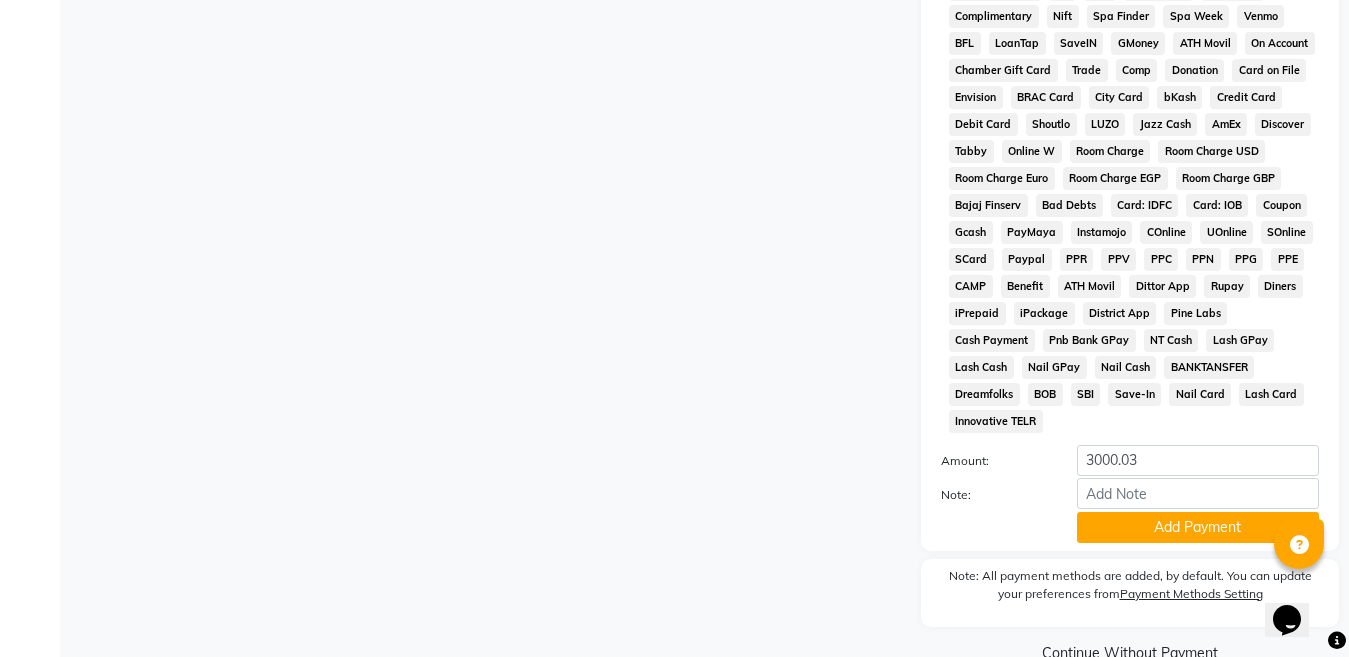 scroll, scrollTop: 1007, scrollLeft: 0, axis: vertical 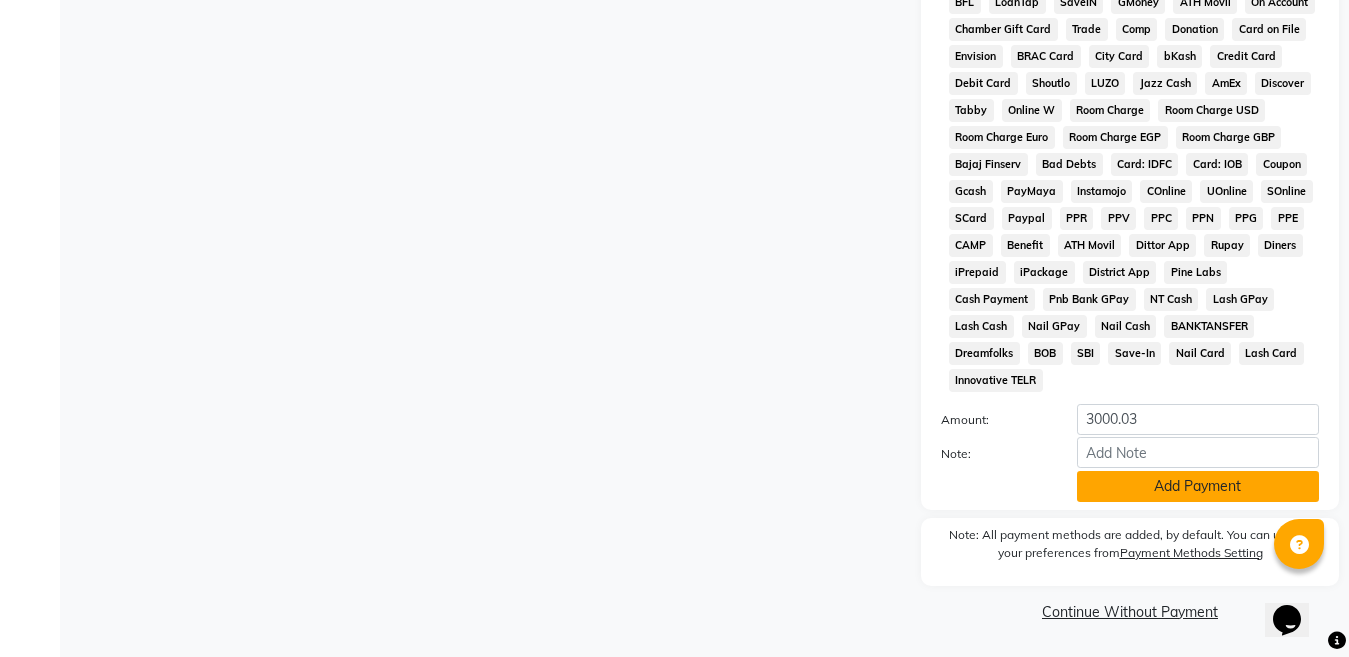 click on "Add Payment" 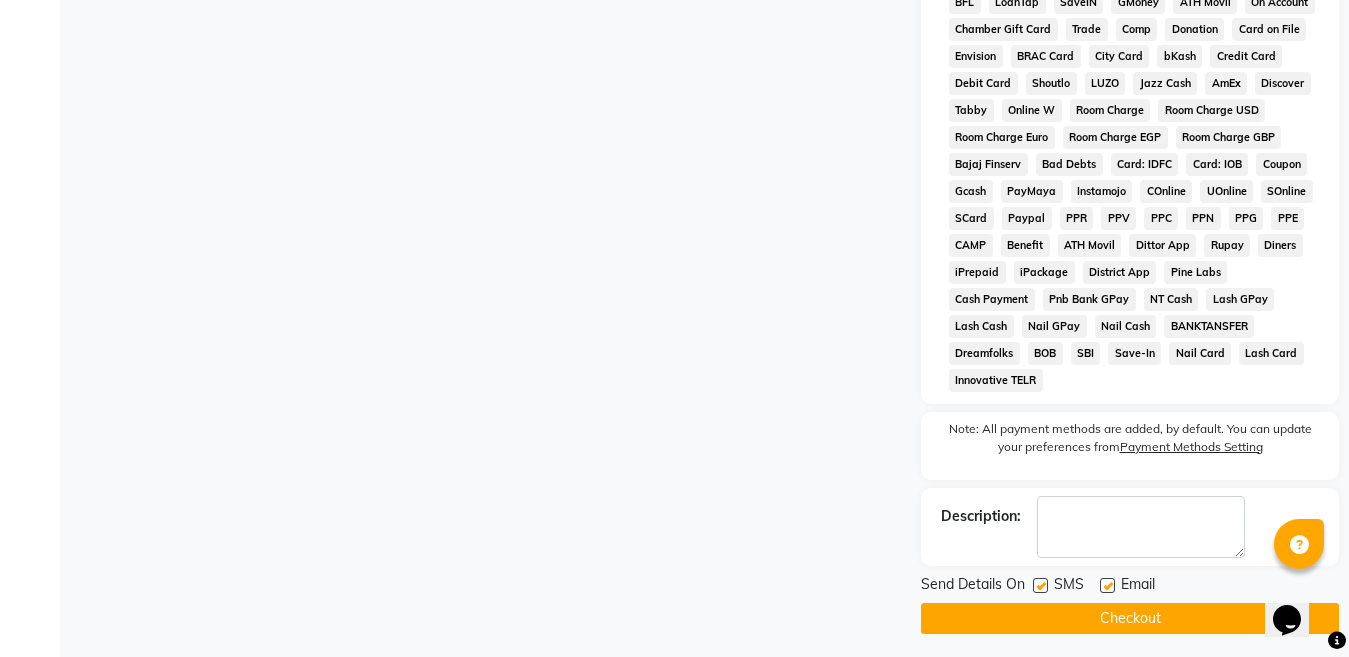 scroll, scrollTop: 1014, scrollLeft: 0, axis: vertical 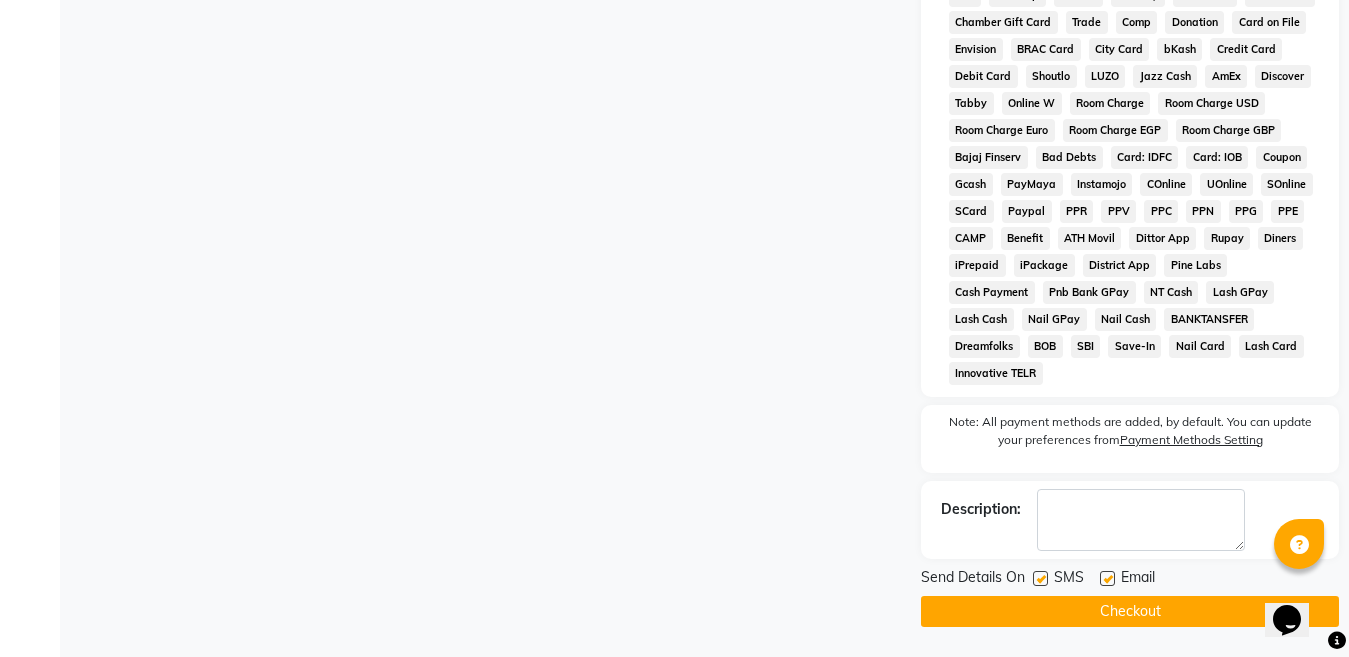 click on "Checkout" 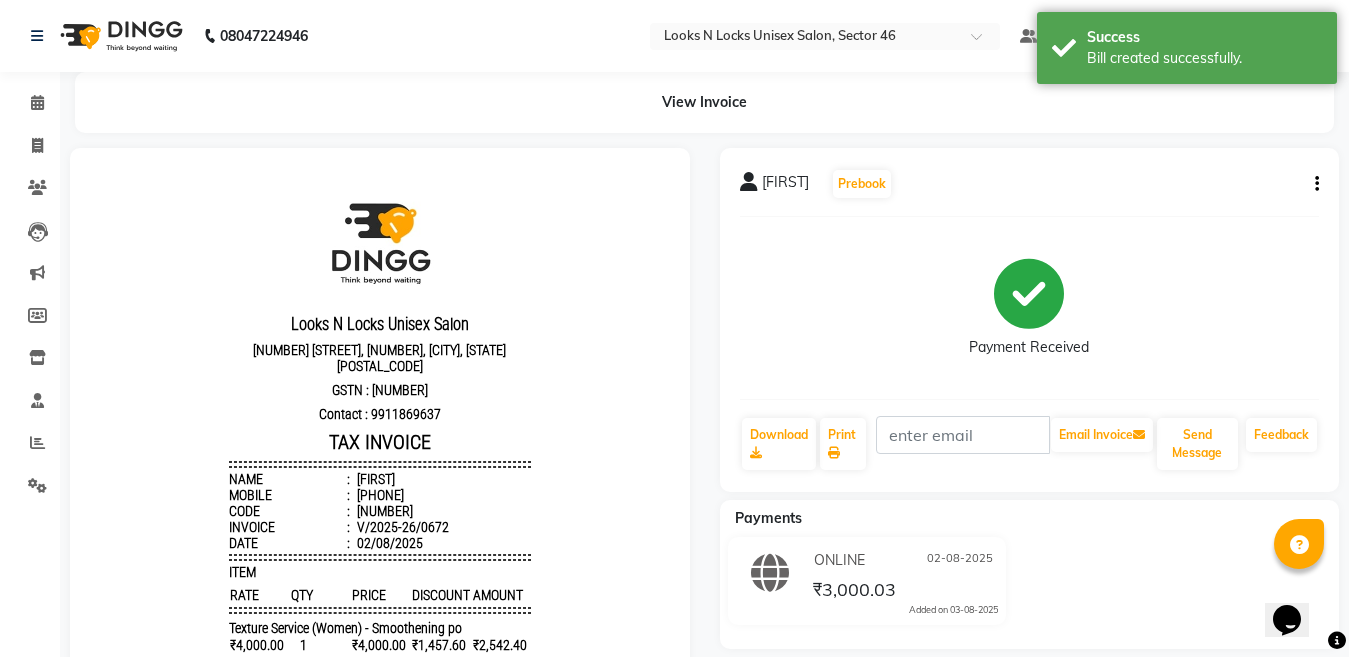 scroll, scrollTop: 0, scrollLeft: 0, axis: both 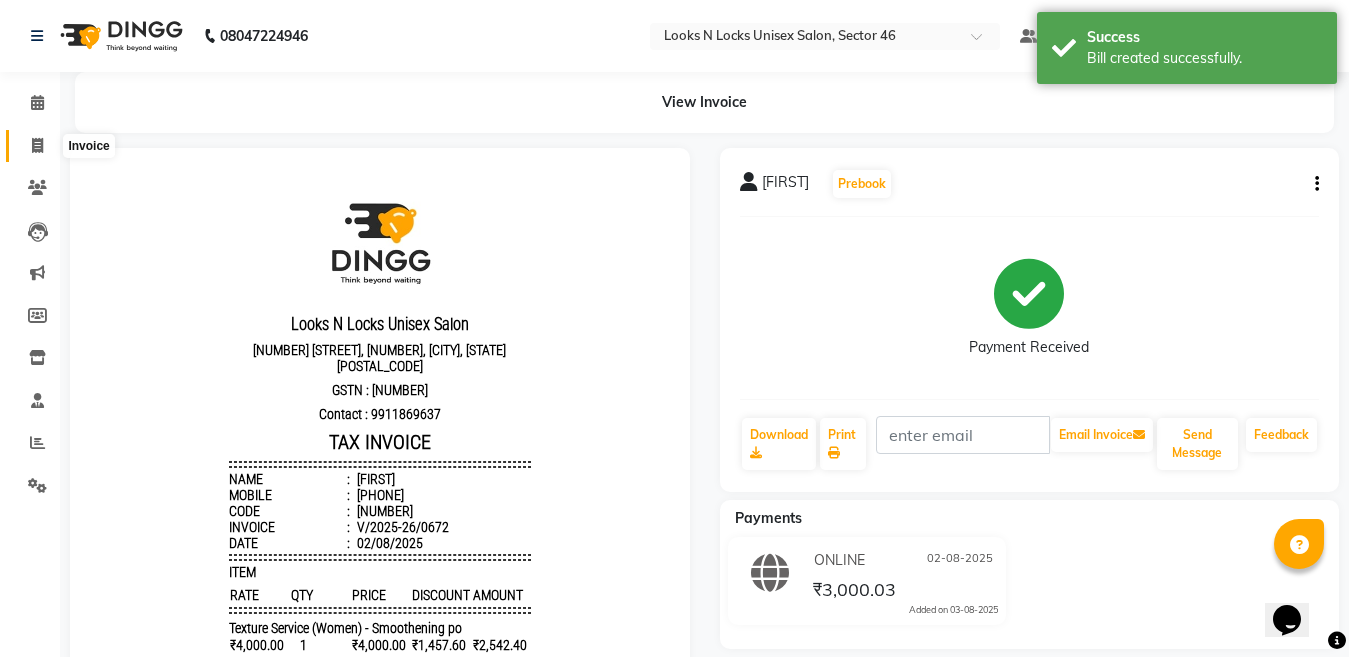 click 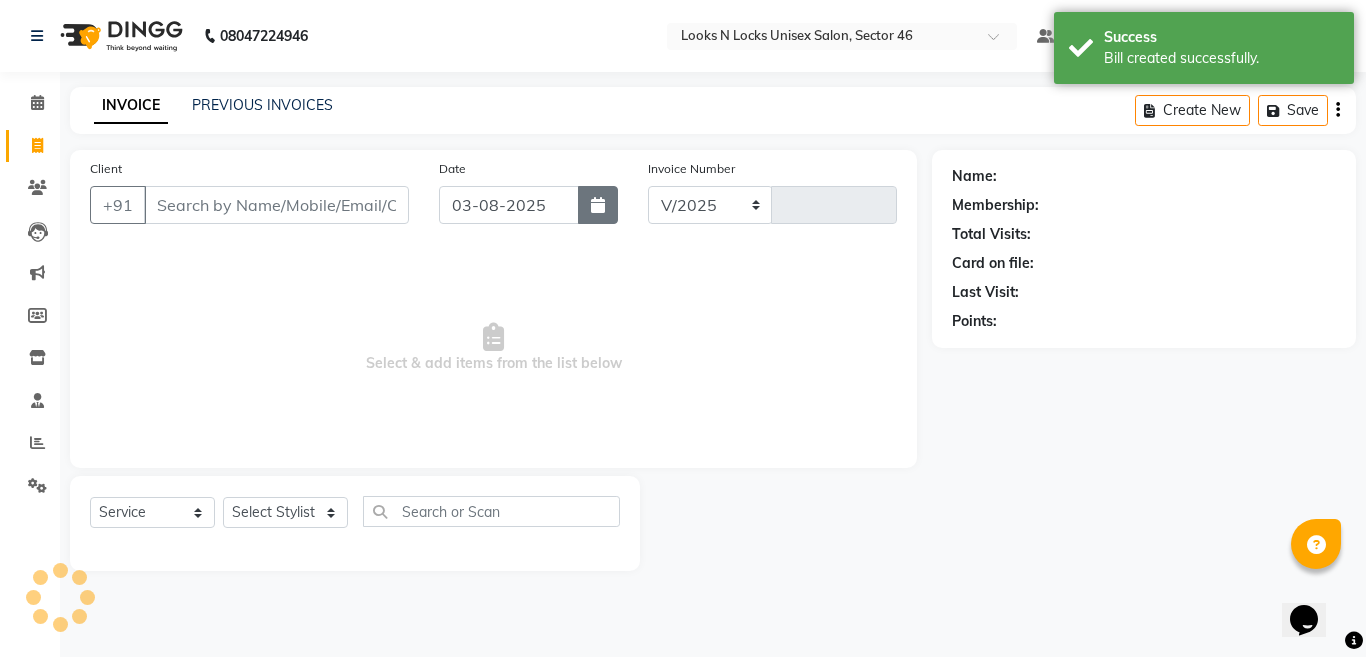 select on "3904" 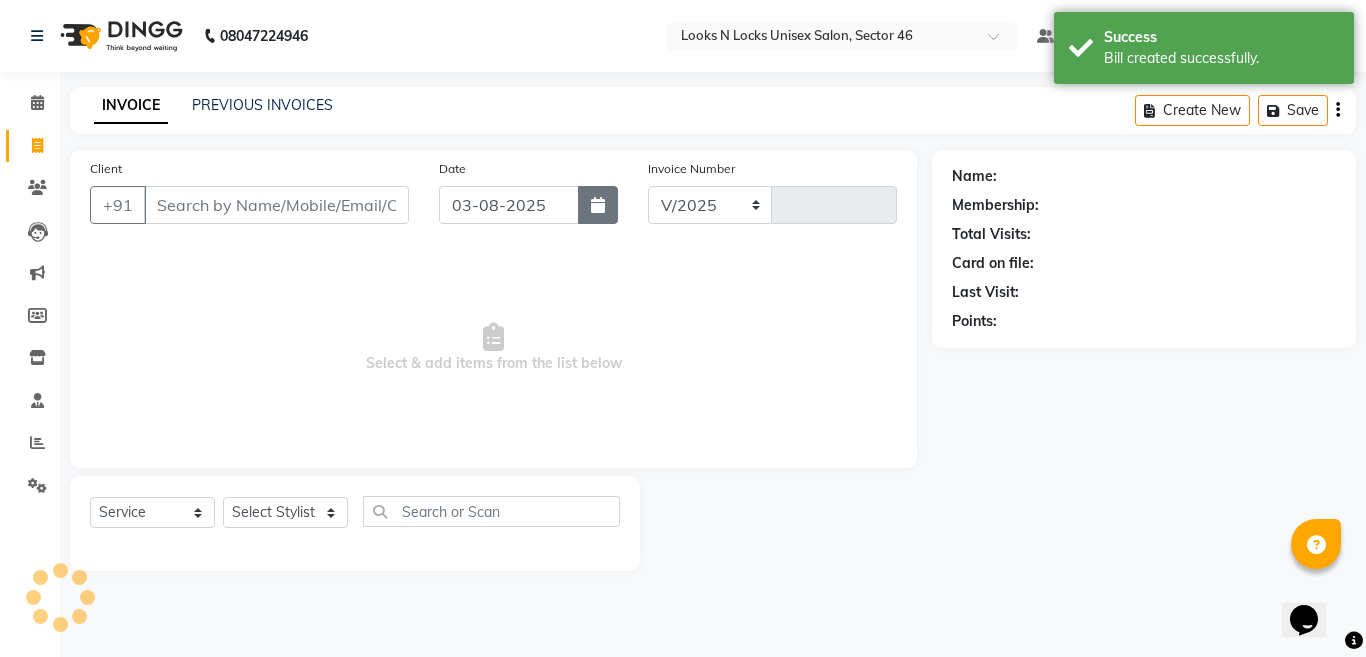 type on "0673" 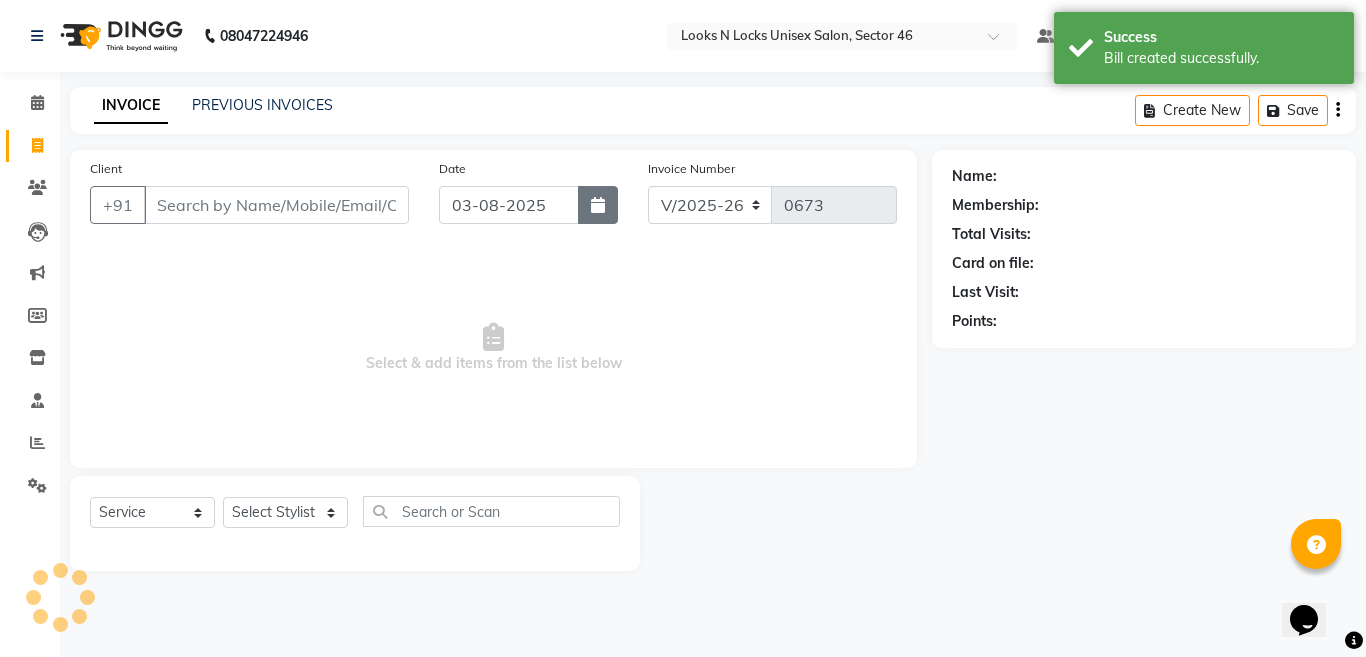 click 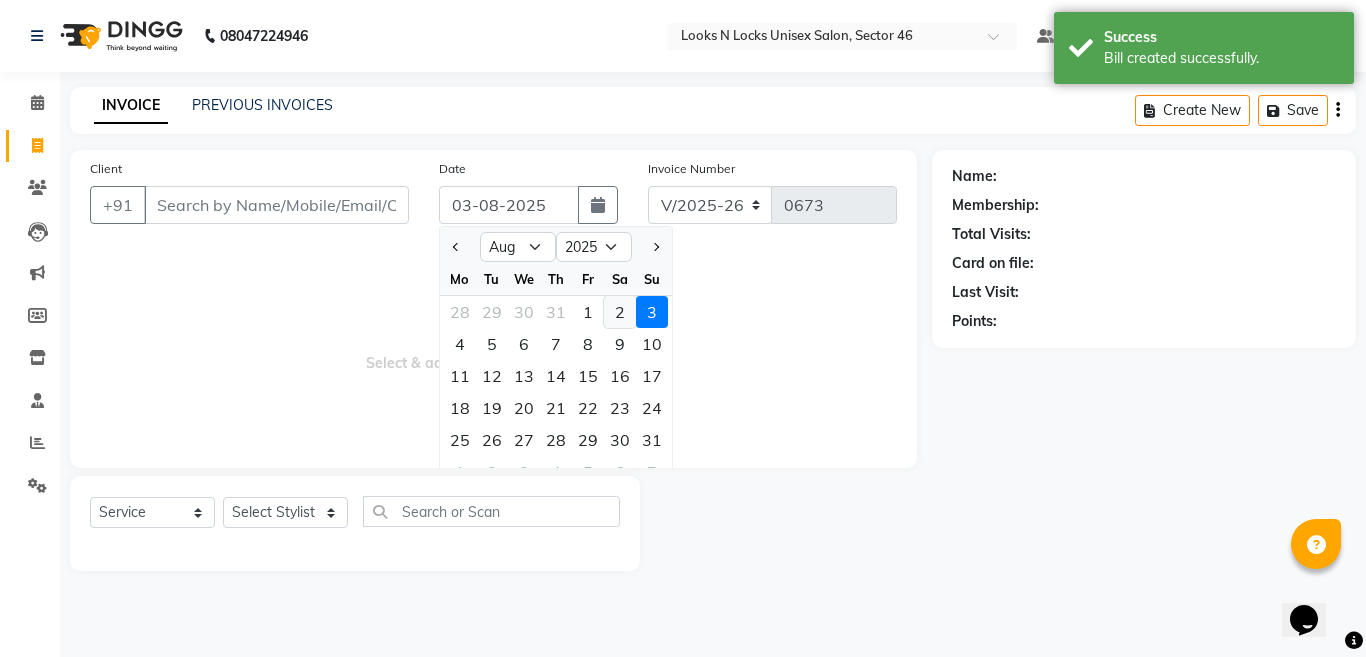 click on "2" 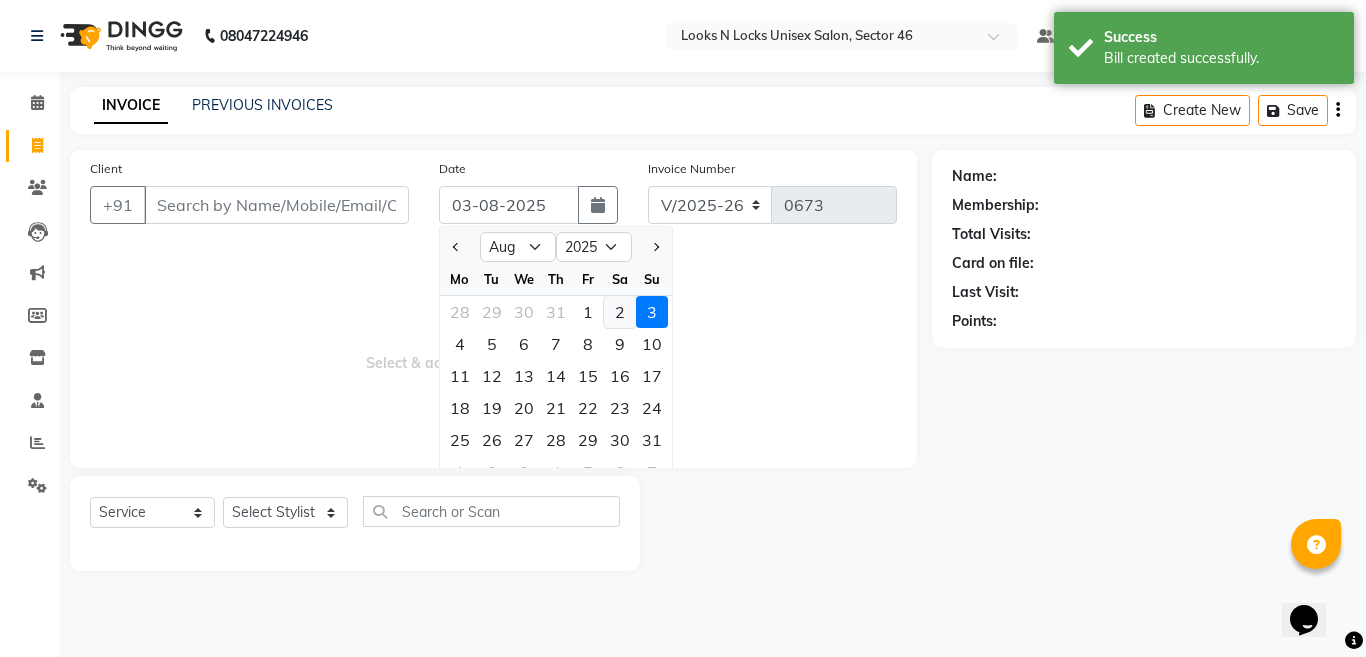 type on "02-08-2025" 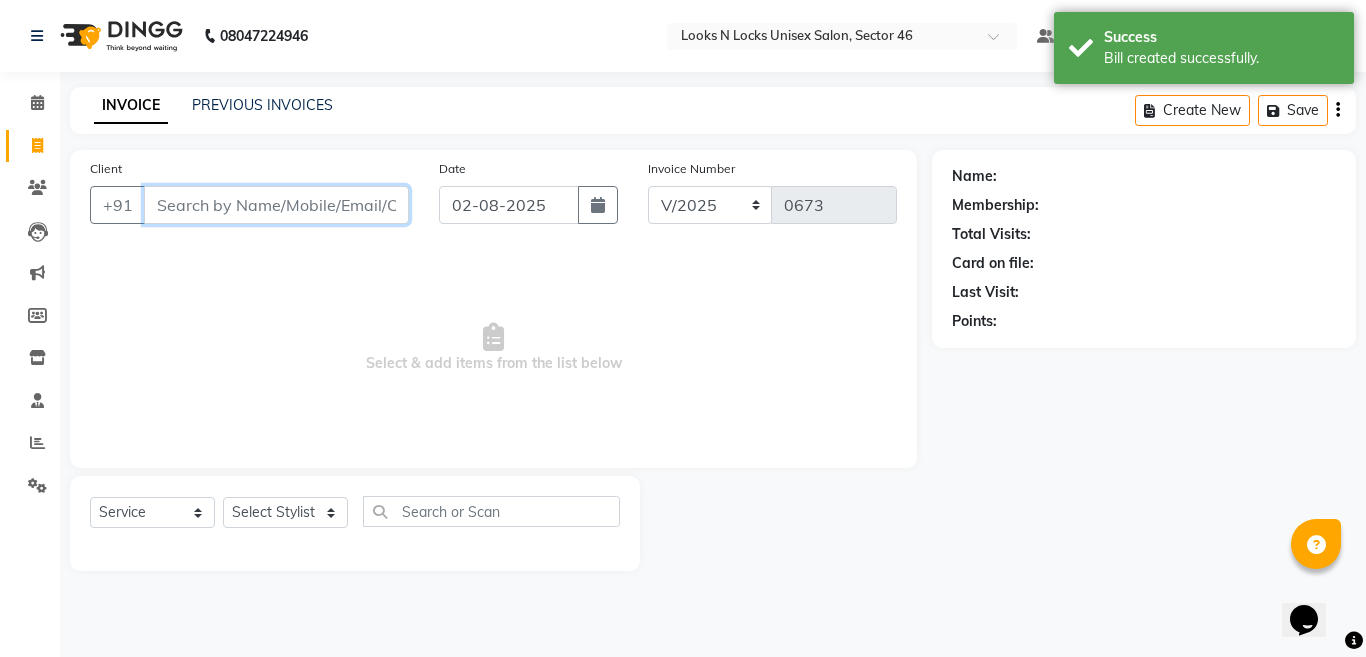 click on "Client" at bounding box center [276, 205] 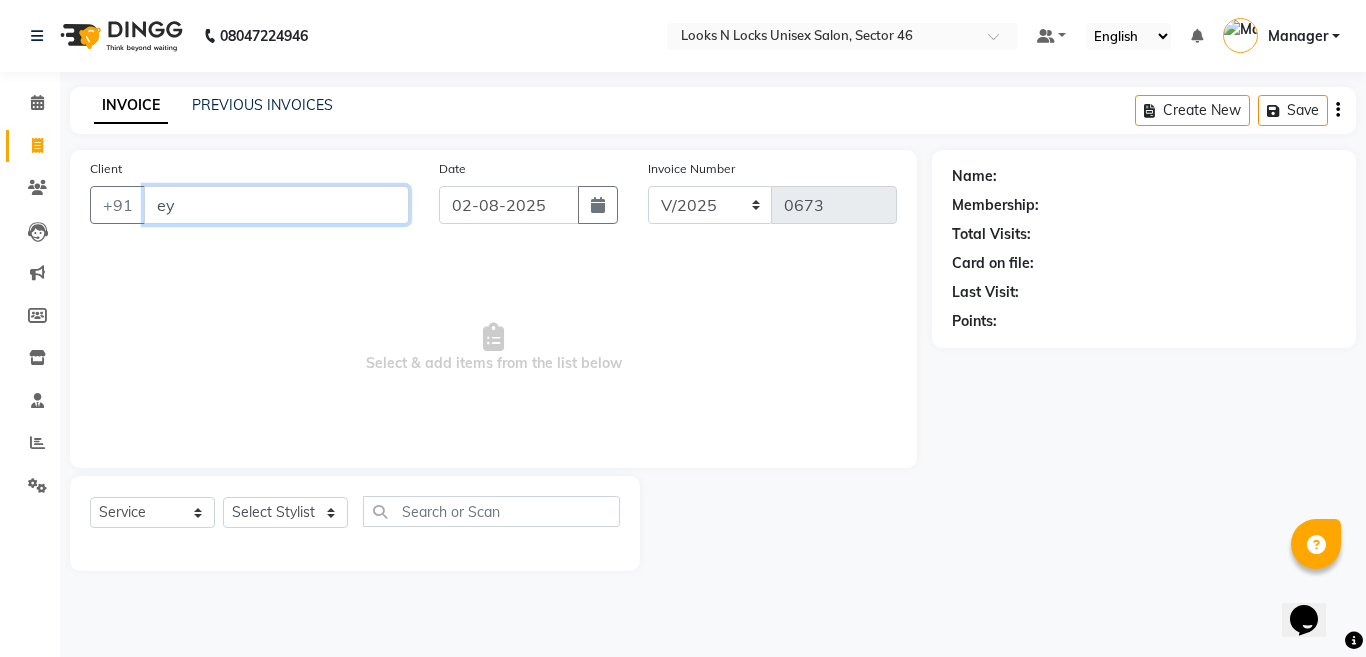 type on "e" 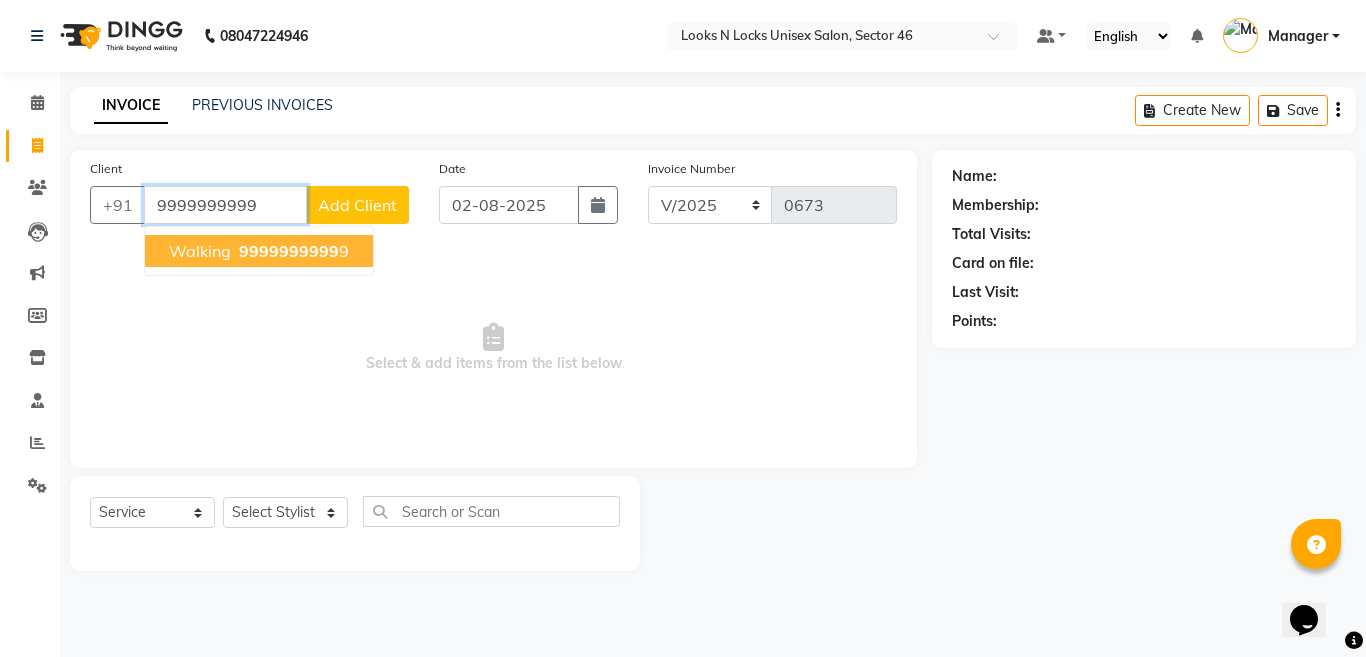 click on "9999999999" at bounding box center [289, 251] 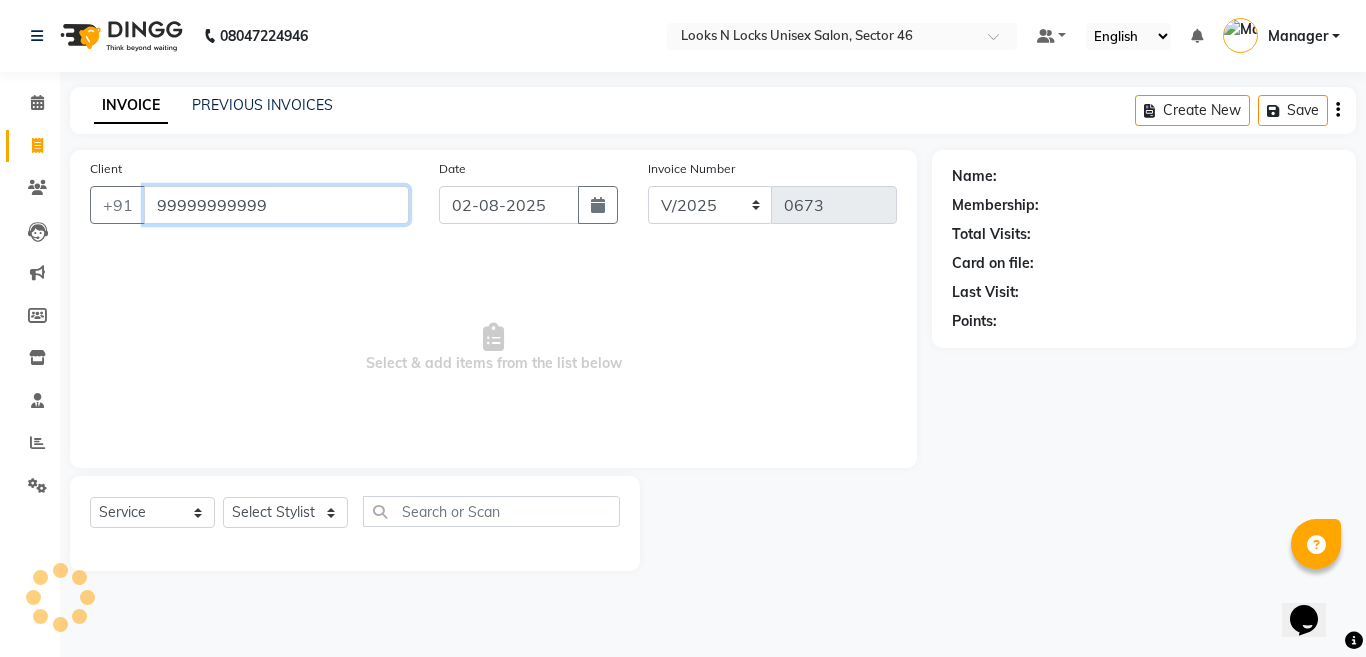 type on "99999999999" 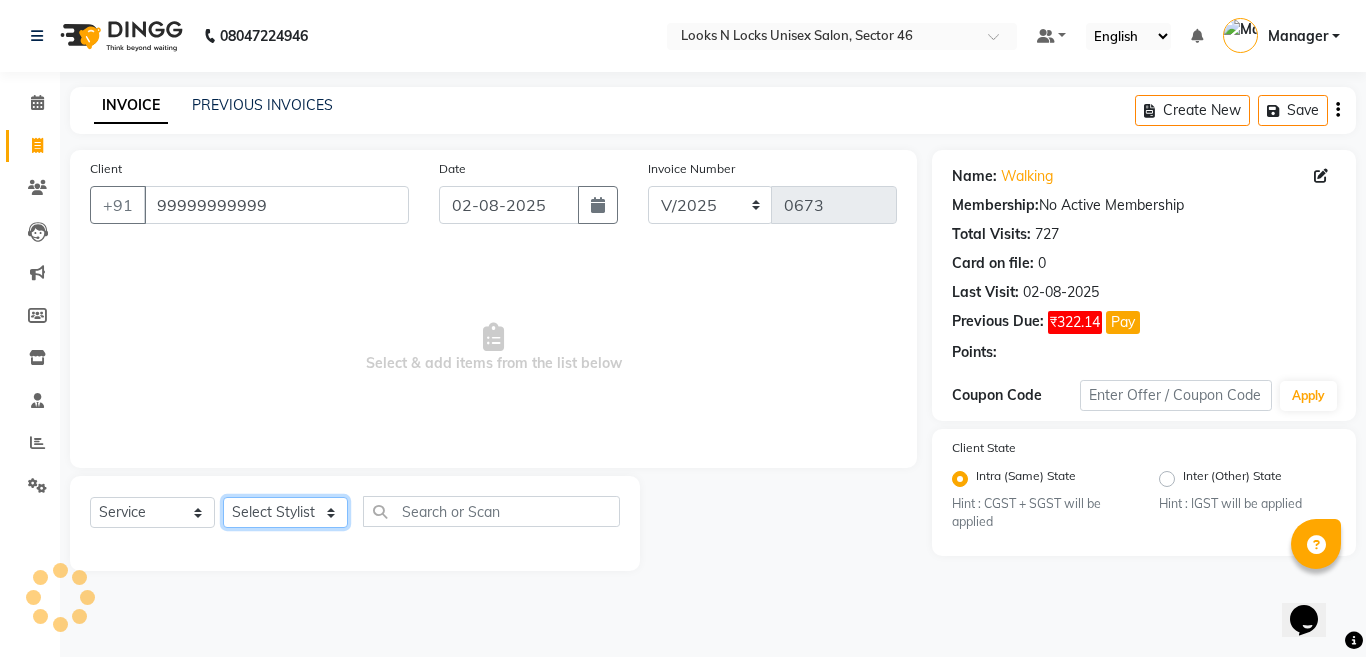 click on "Select Stylist [NAME] [NAME] [NAME] [NAME] [NAME] [NAME] [NAME] [NAME] [NAME] [NAME] [NAME] [NAME] [NAME] [NAME] [NAME] [NAME] [NAME] [NAME] [NAME] [NAME] [NAME] [NAME] [NAME]" 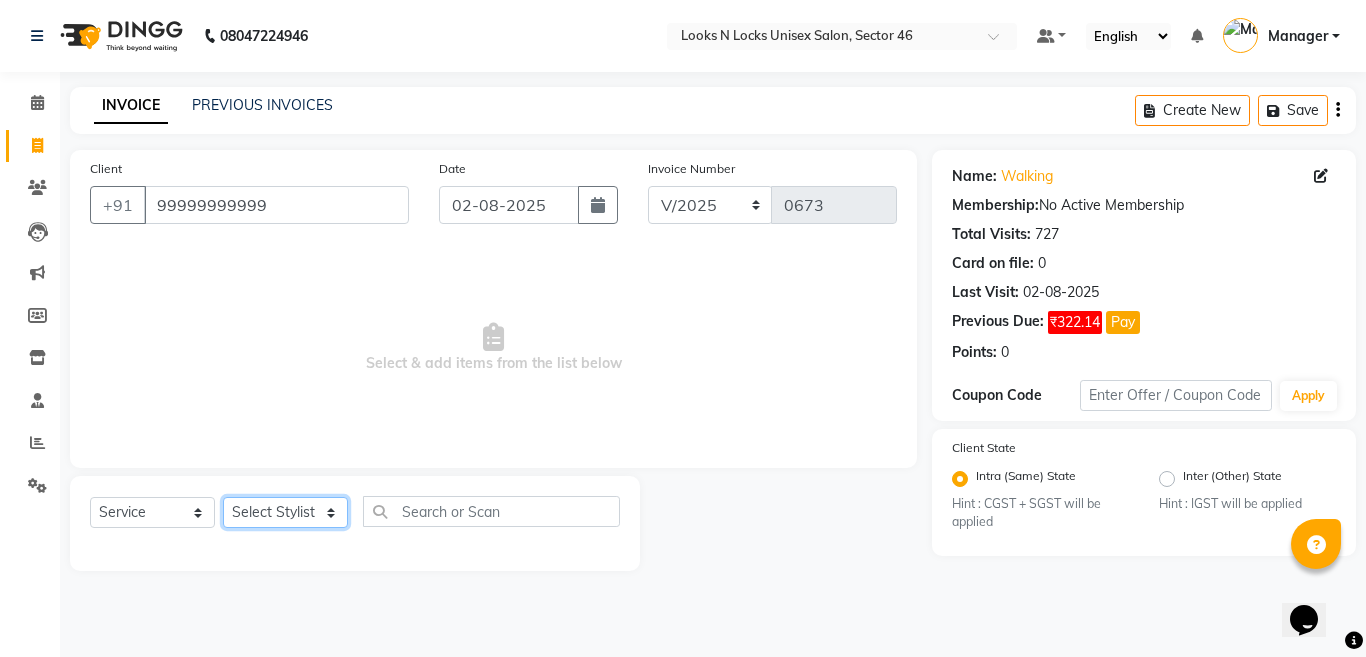 select on "[NUMBER]" 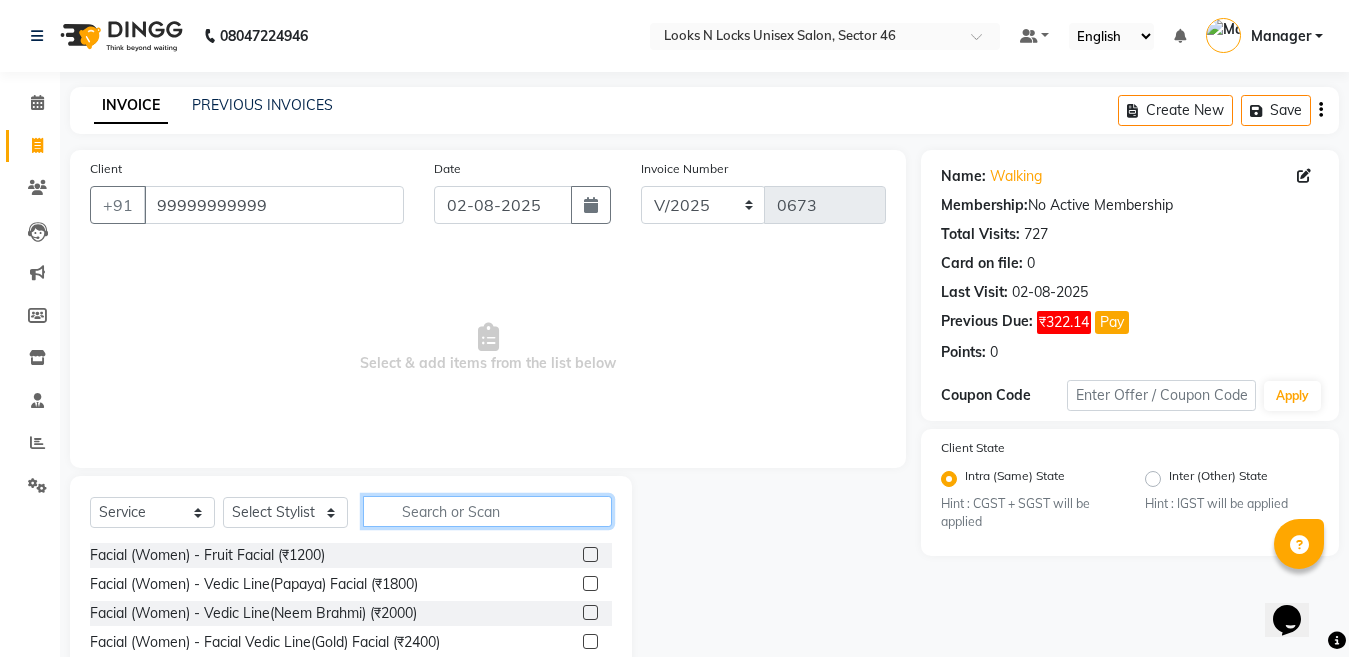 click 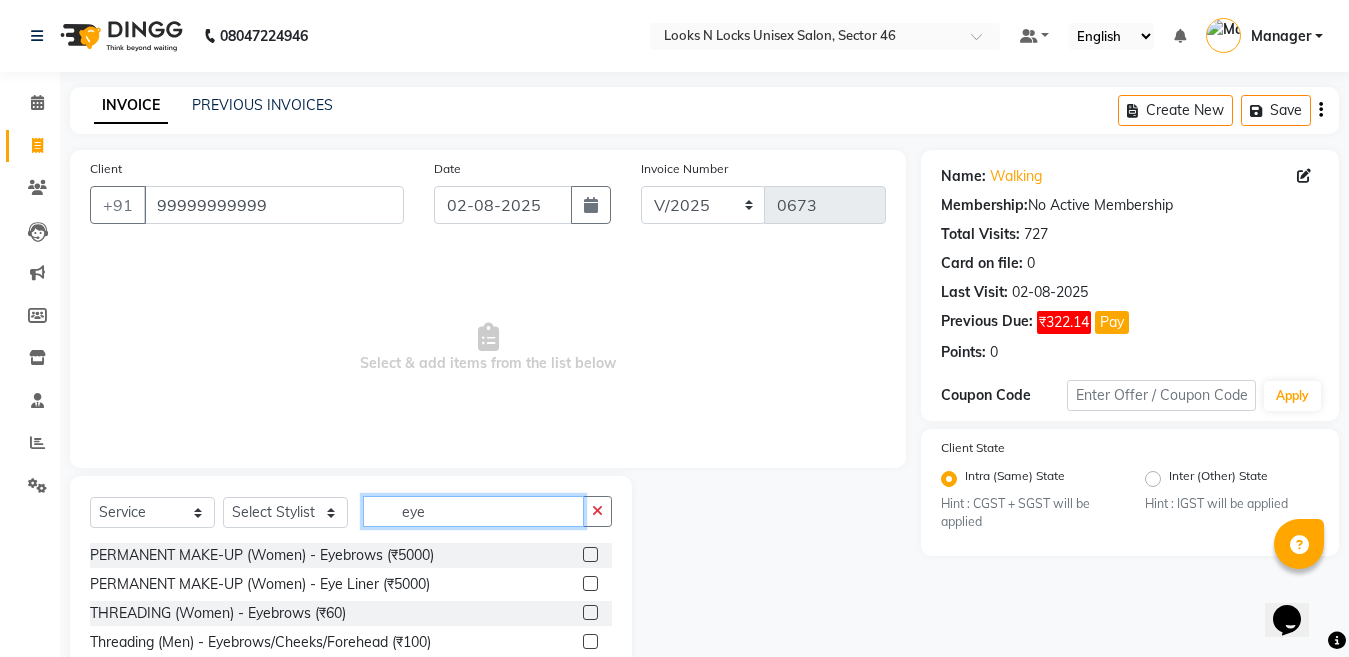 type on "eye" 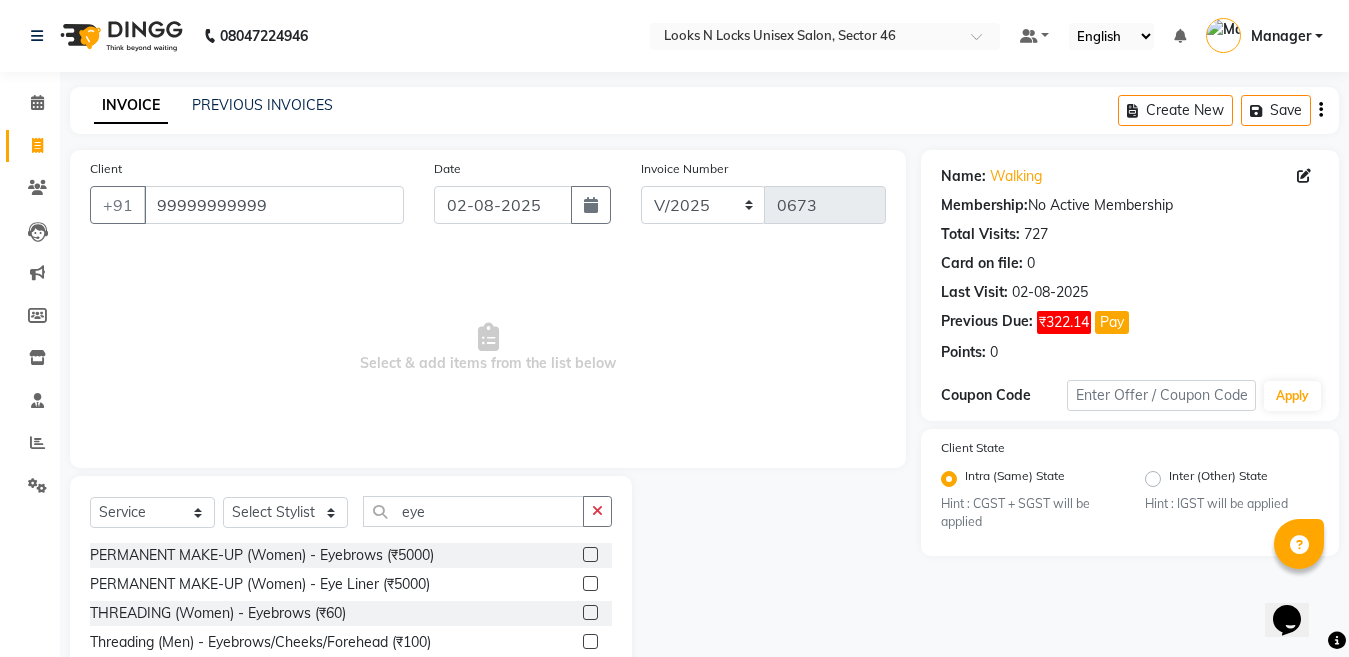 click 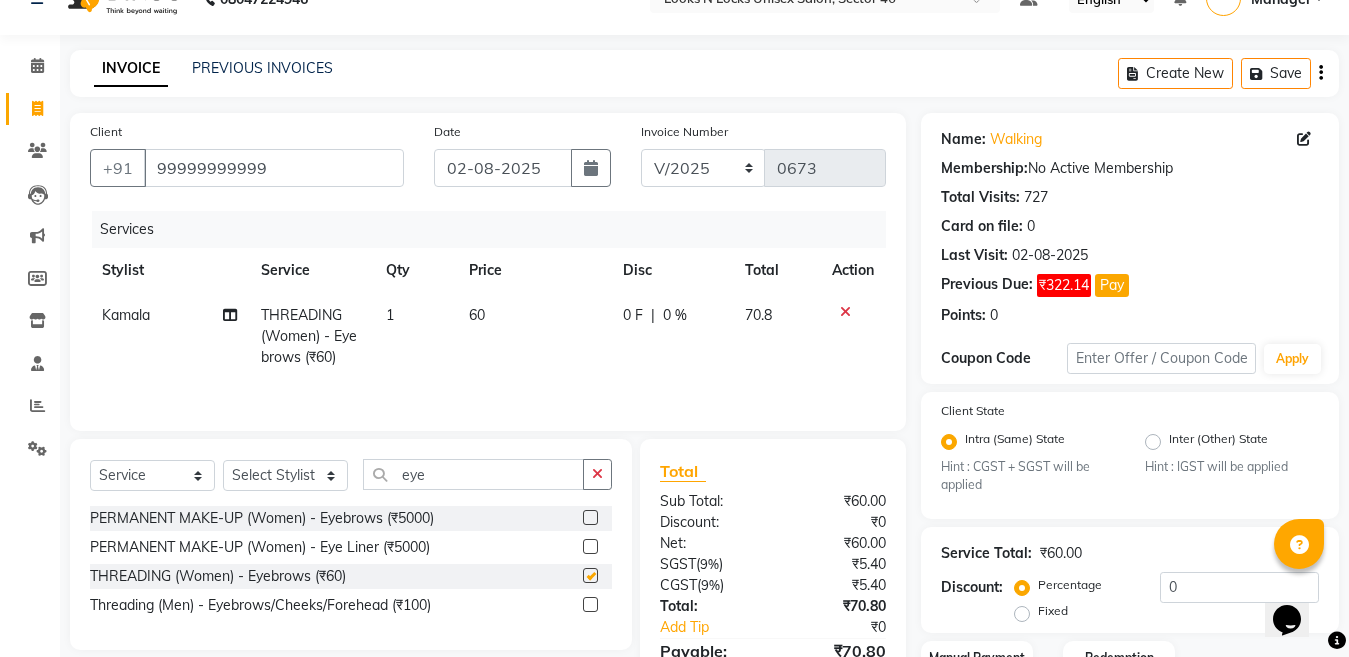 checkbox on "false" 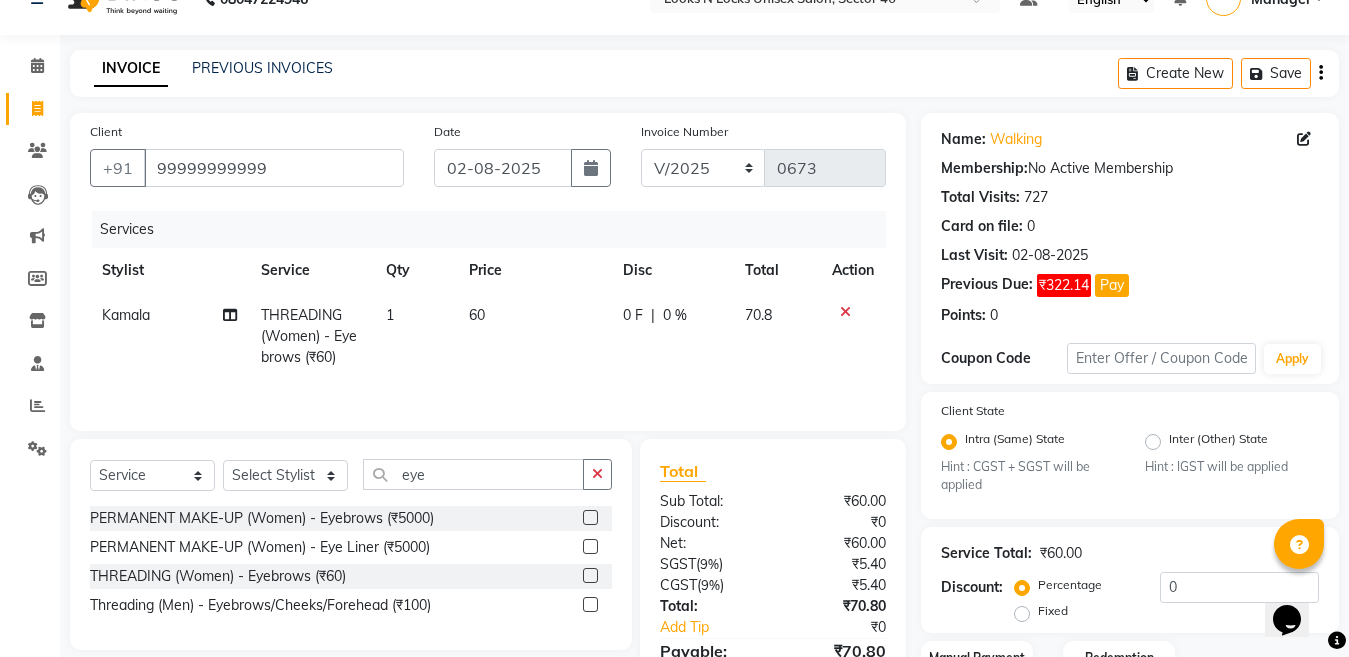 scroll, scrollTop: 184, scrollLeft: 0, axis: vertical 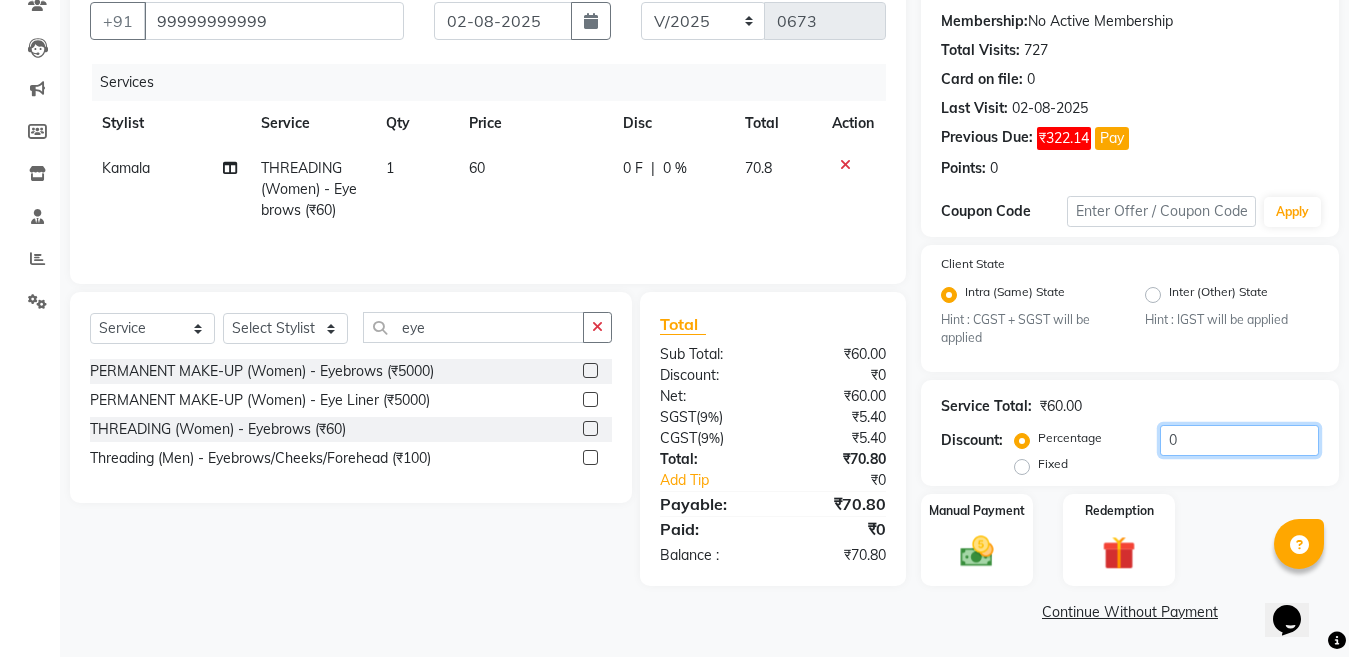 click on "0" 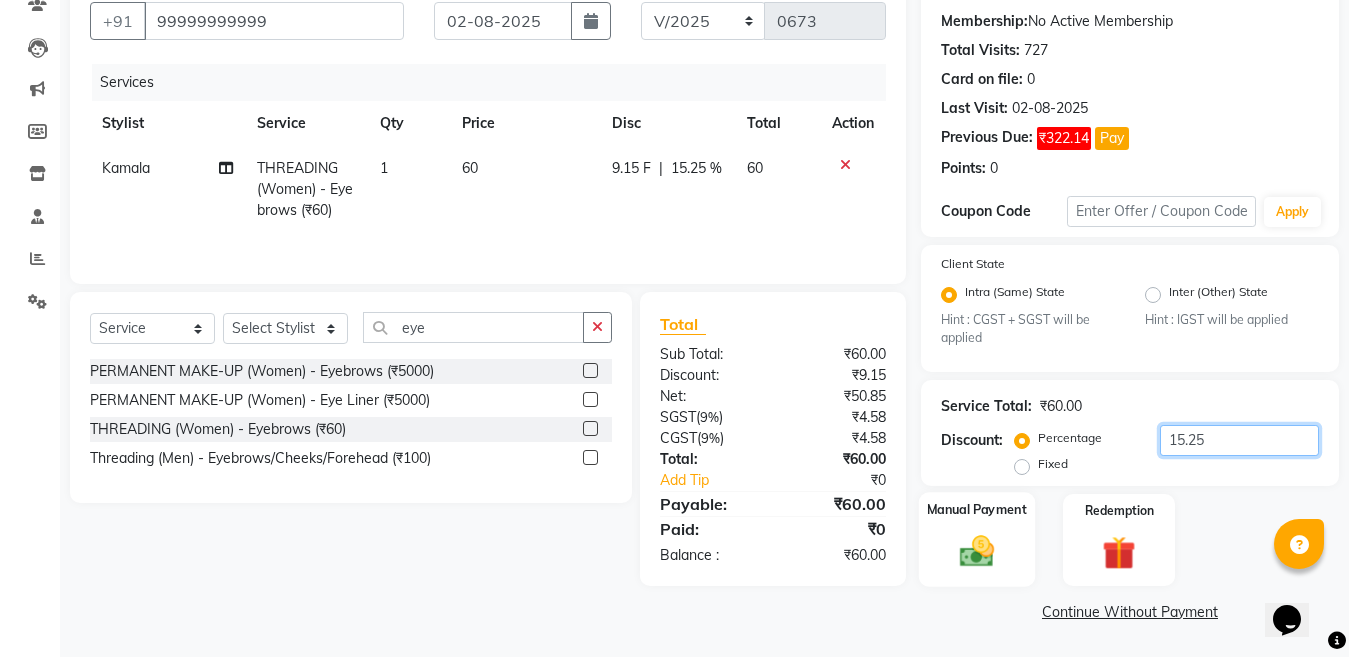 type on "15.25" 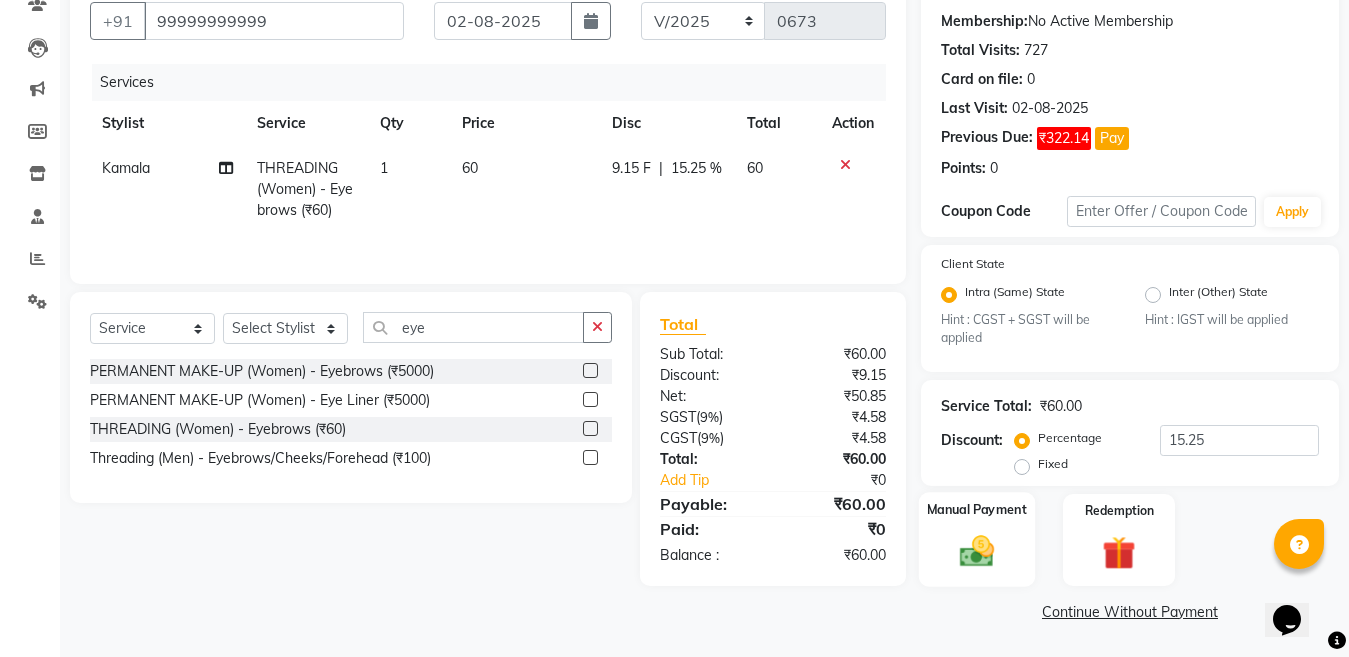 click 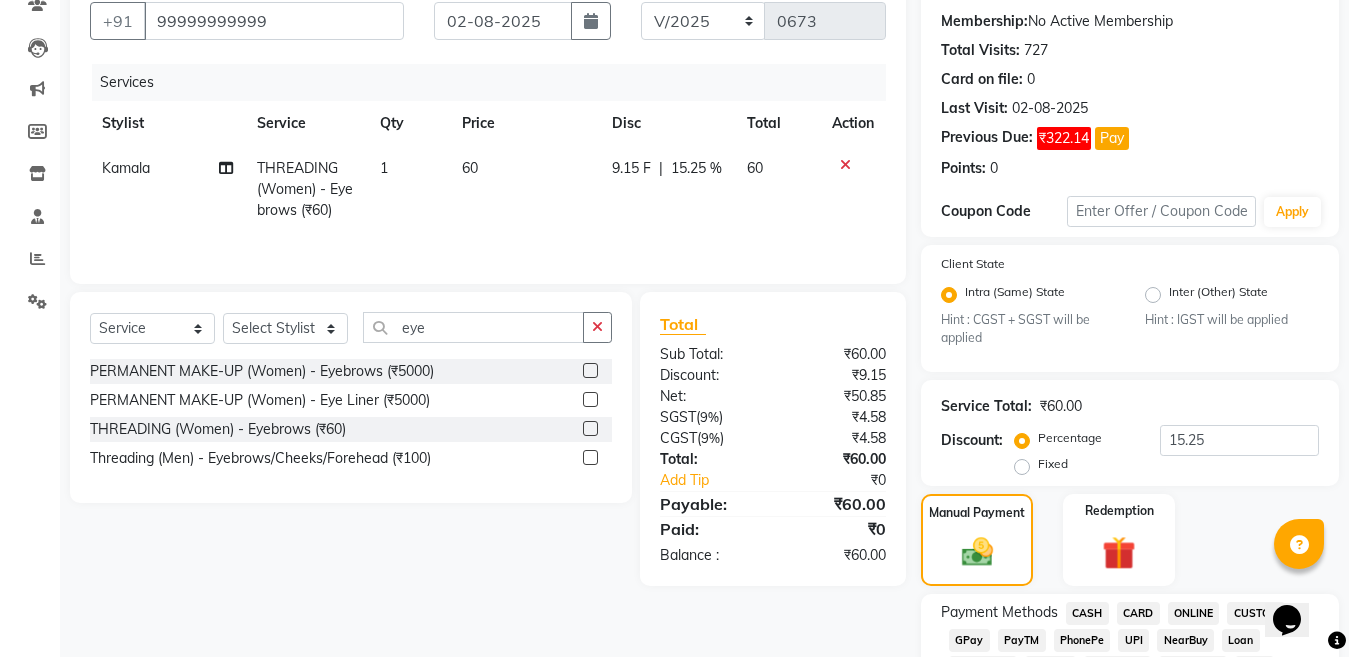 scroll, scrollTop: 384, scrollLeft: 0, axis: vertical 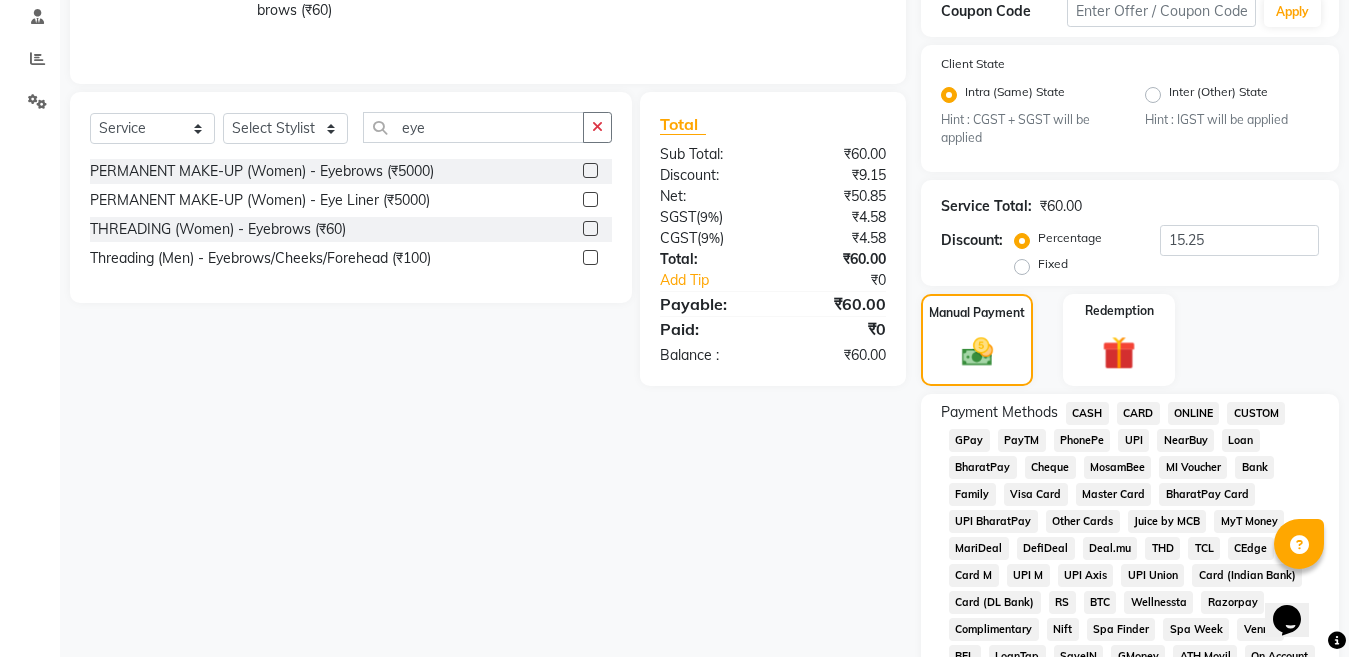 click on "ONLINE" 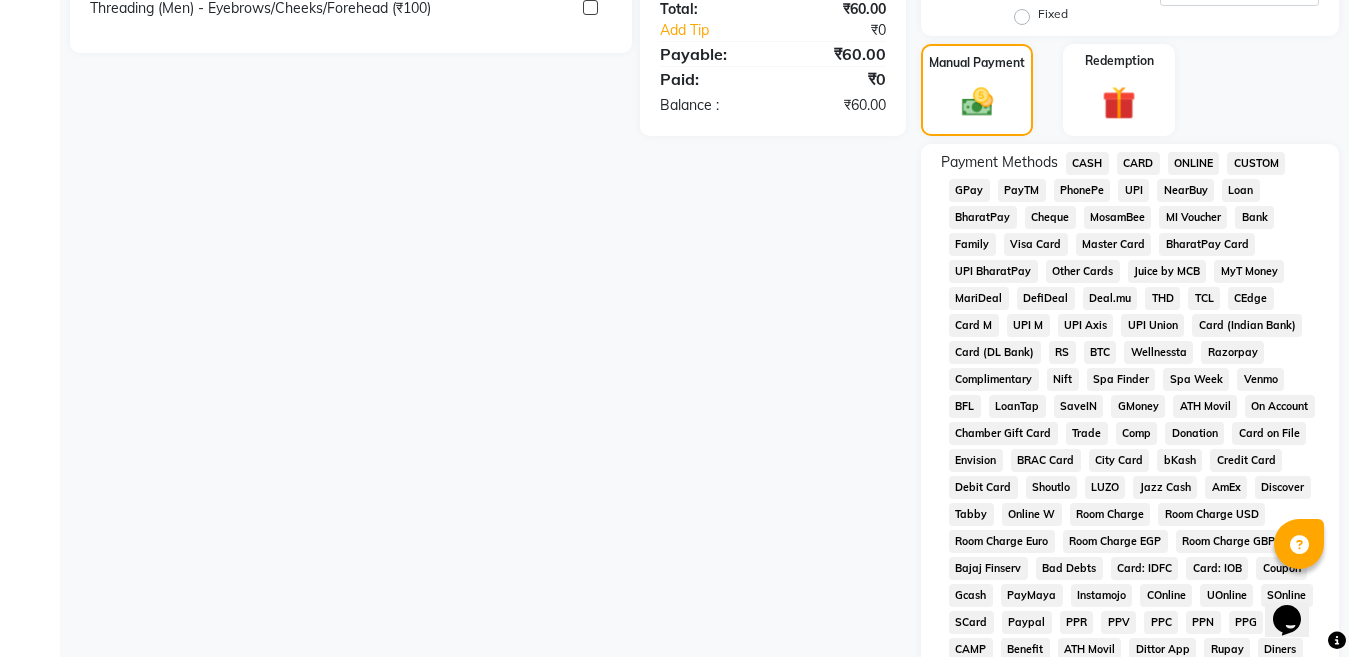 scroll, scrollTop: 684, scrollLeft: 0, axis: vertical 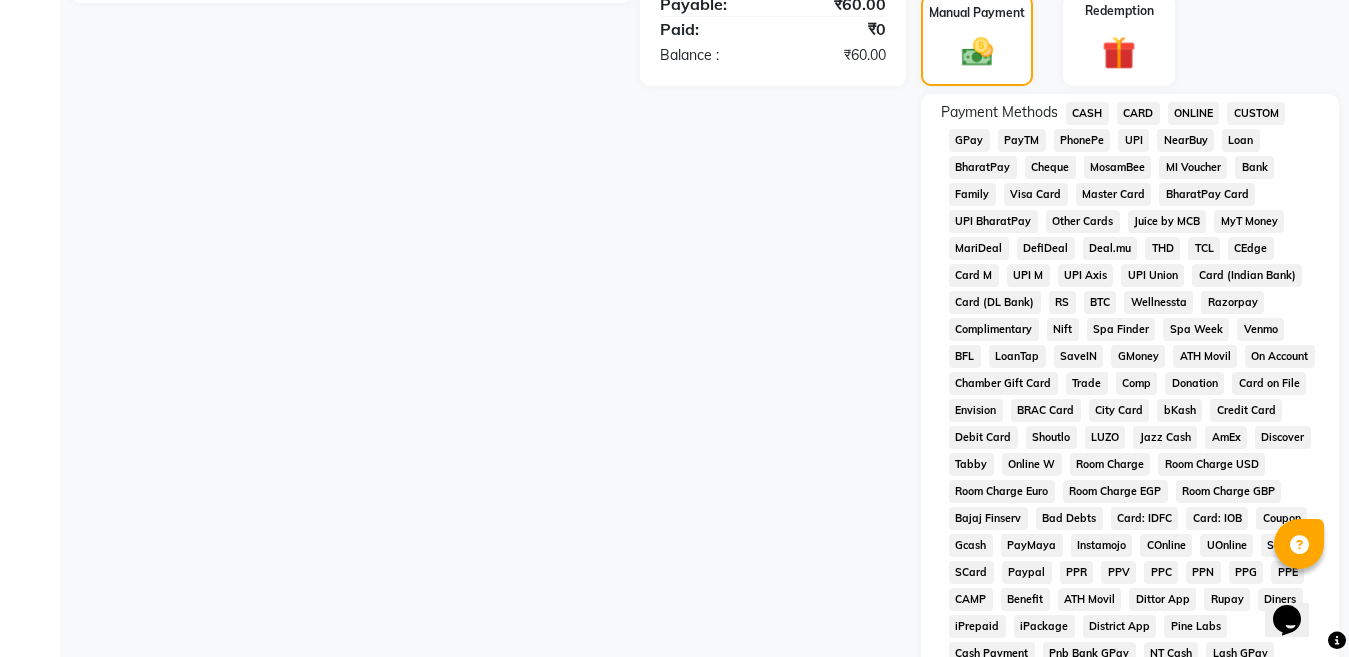 click on "ONLINE" 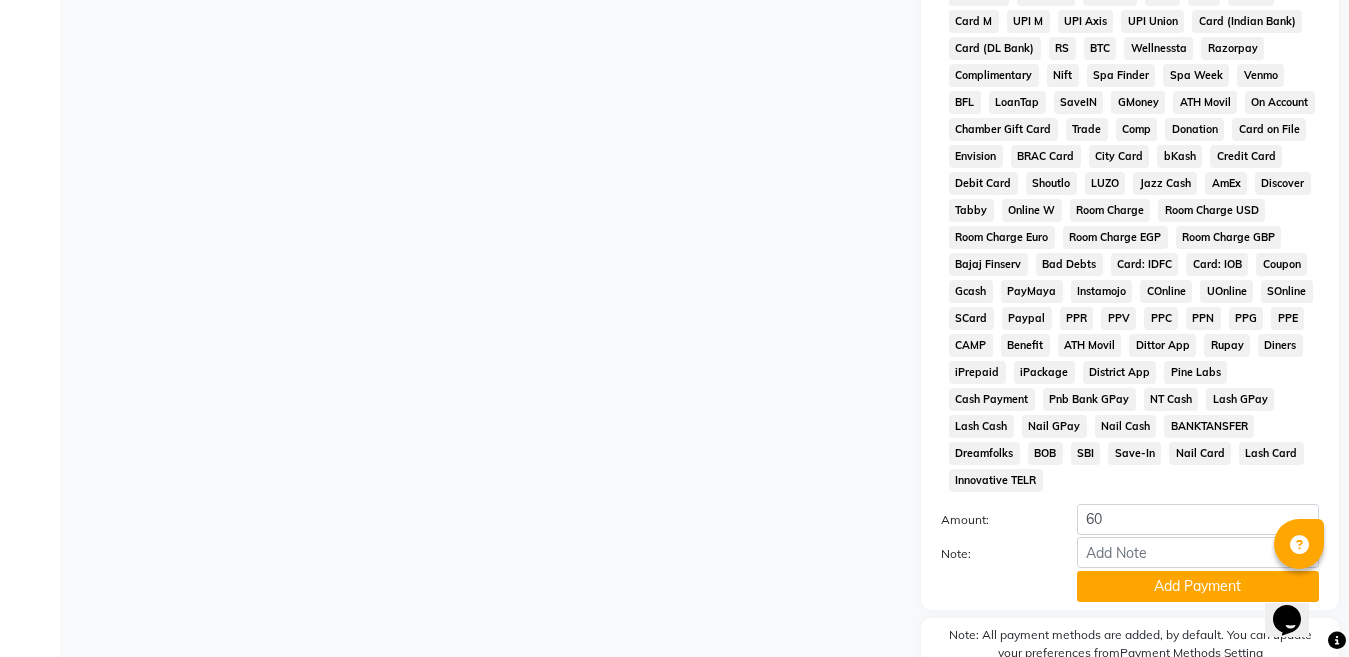 scroll, scrollTop: 1038, scrollLeft: 0, axis: vertical 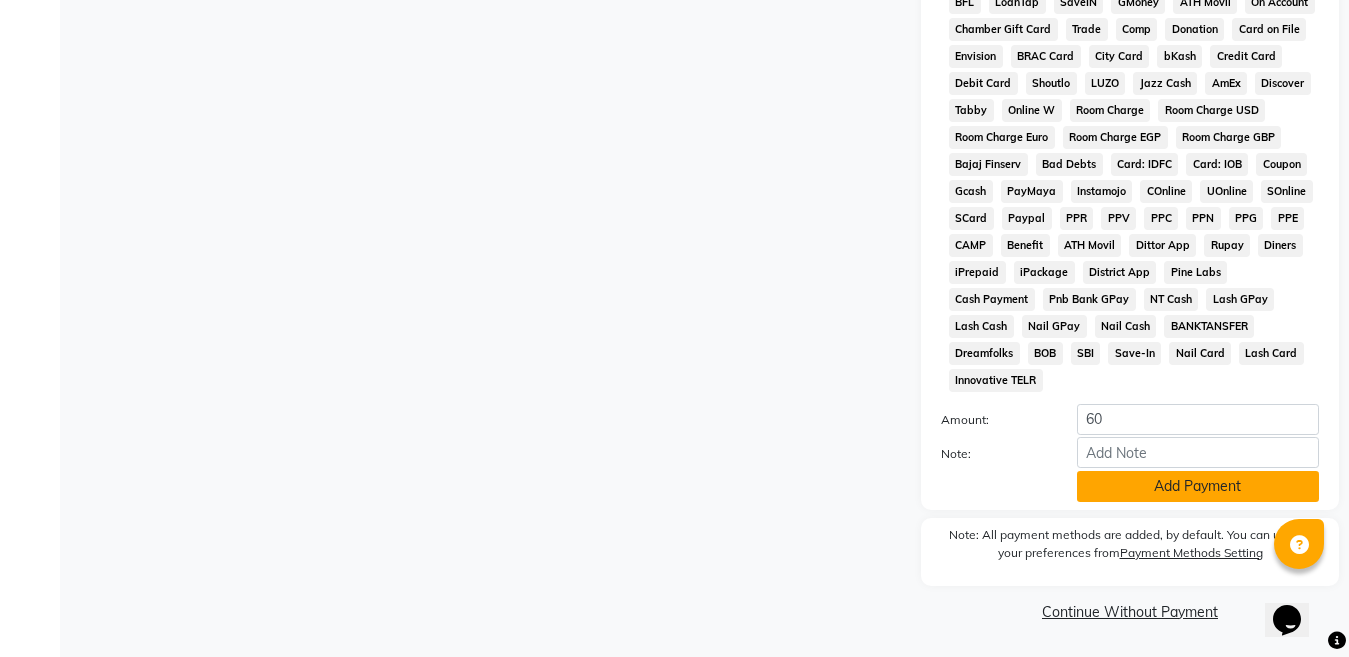 click on "Add Payment" 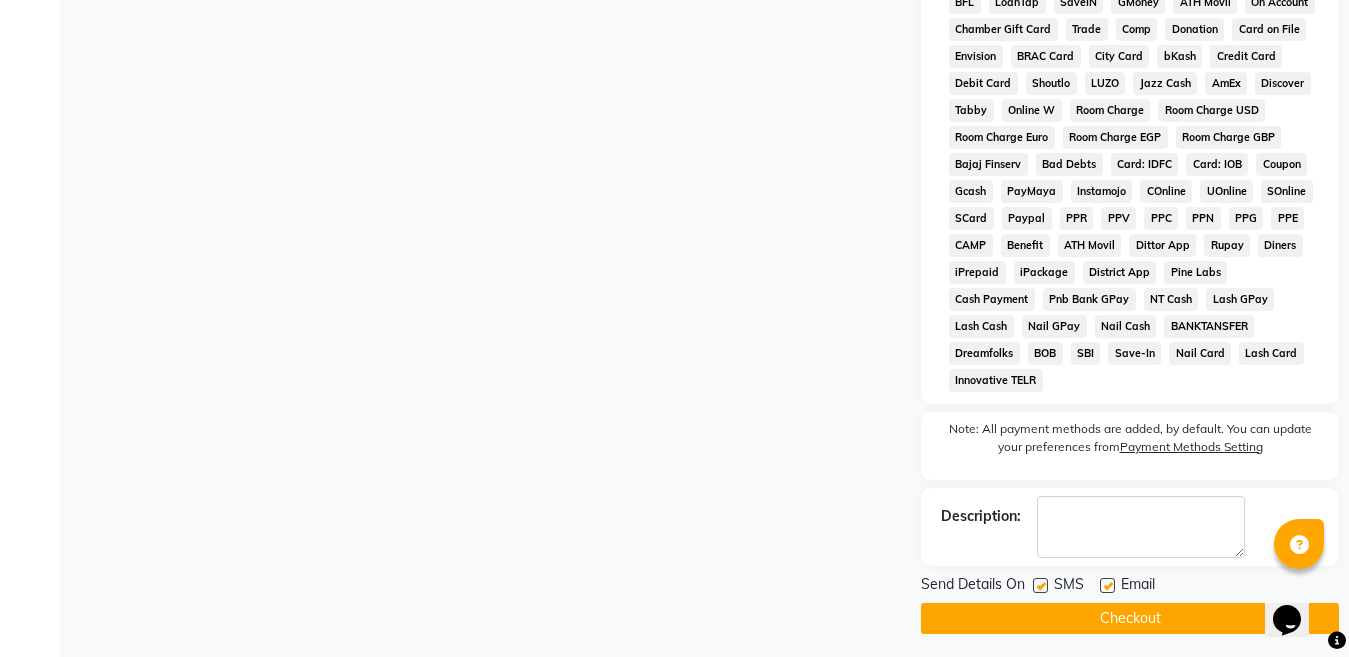 scroll, scrollTop: 1045, scrollLeft: 0, axis: vertical 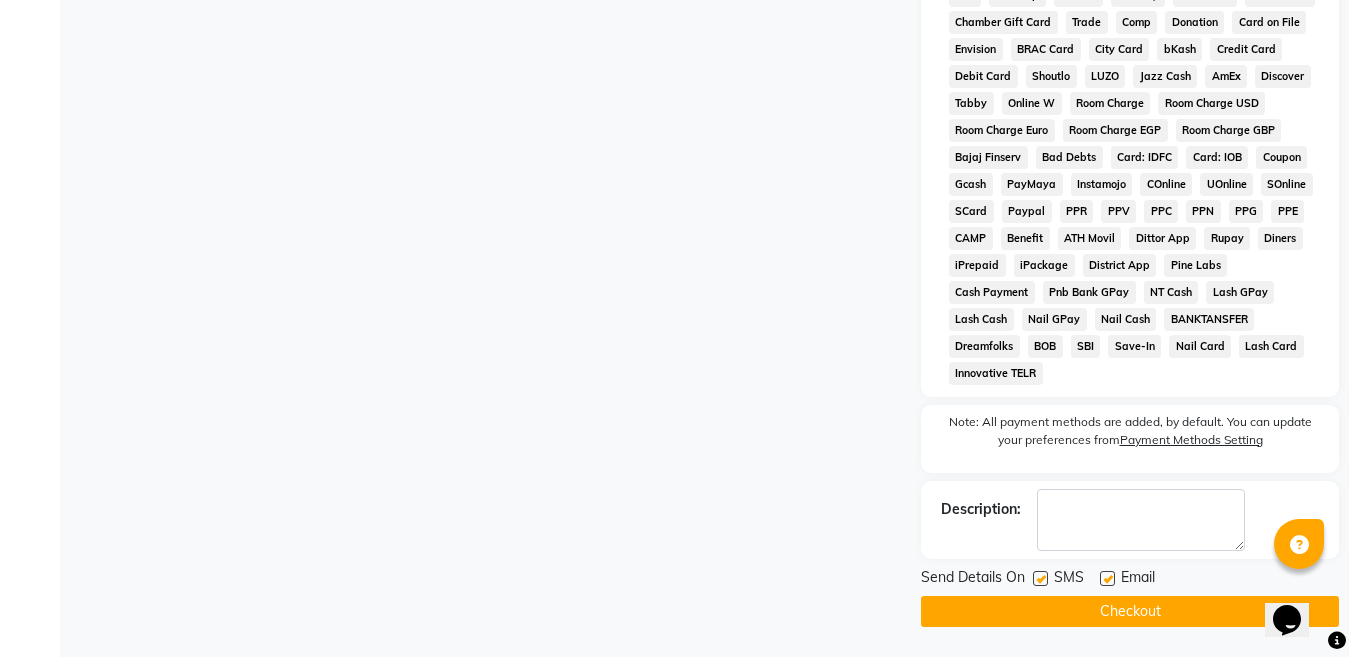 click on "Checkout" 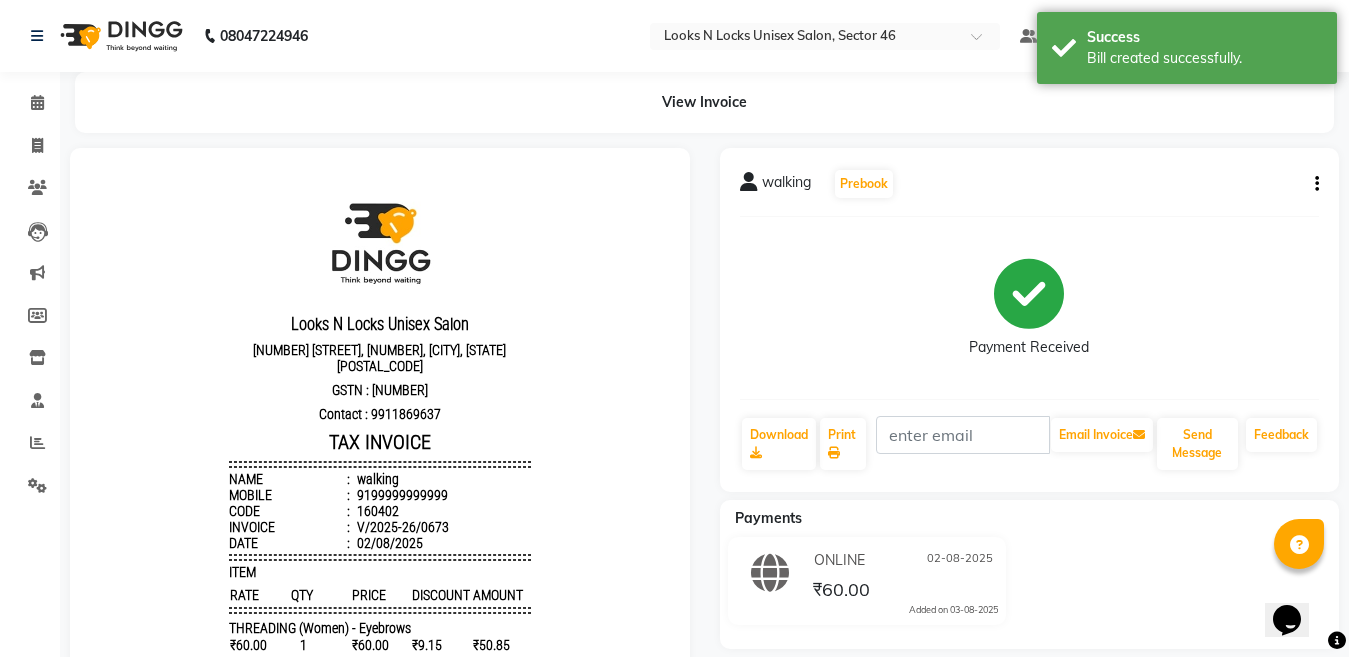 scroll, scrollTop: 0, scrollLeft: 0, axis: both 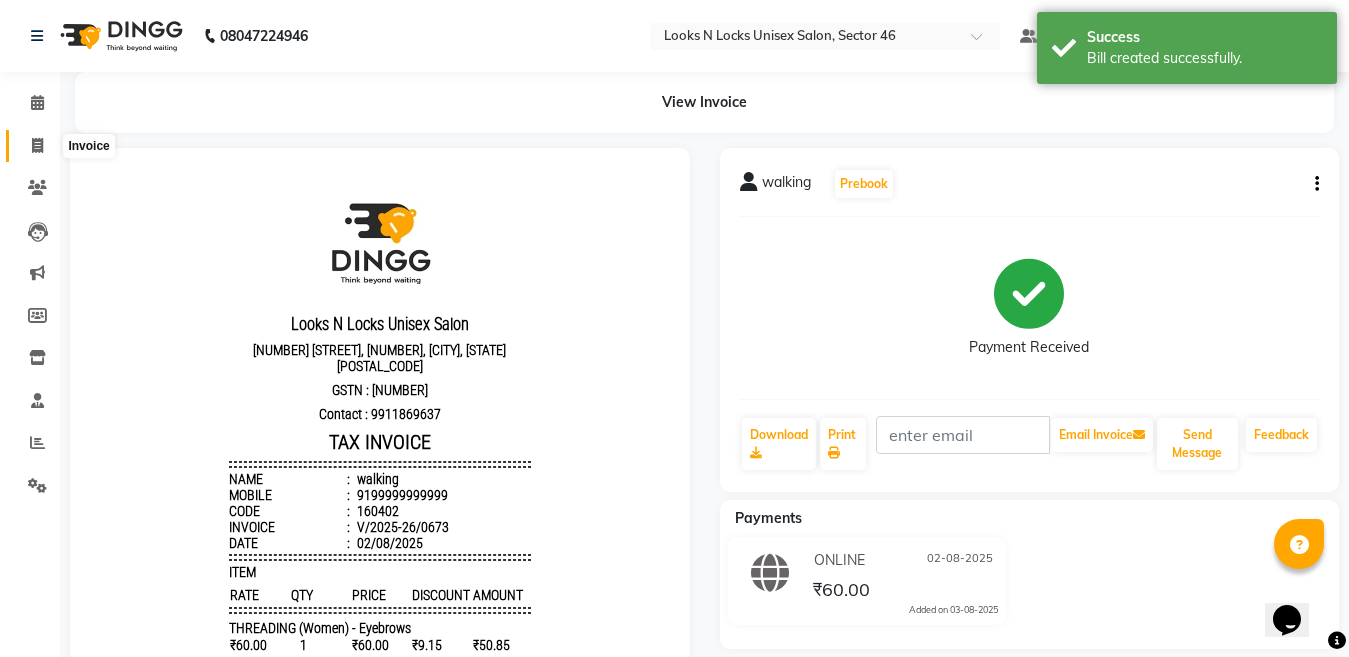 click 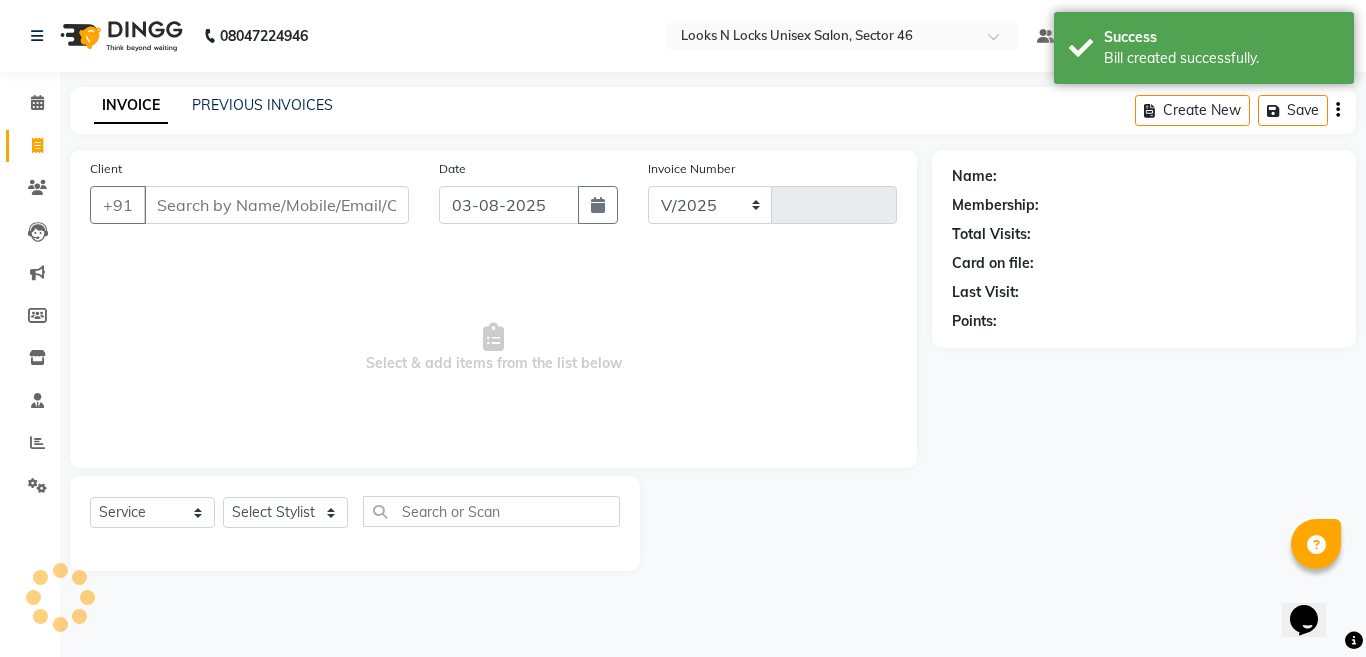 select on "3904" 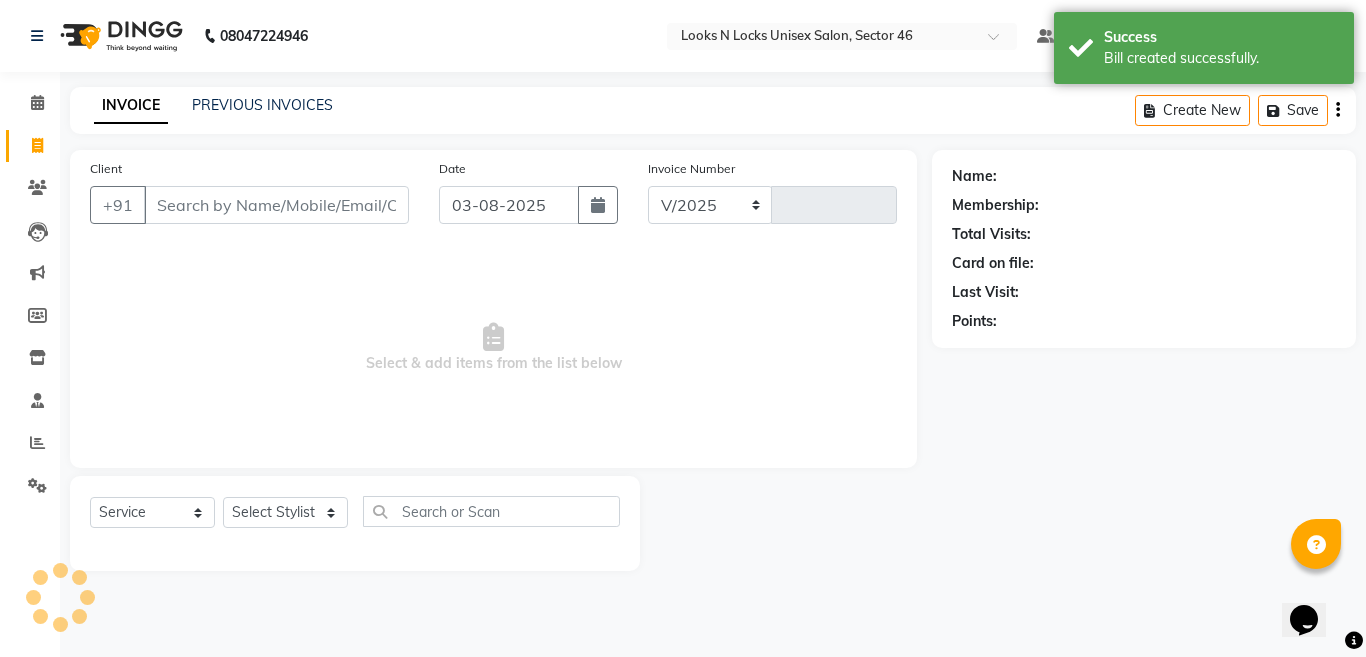 type on "0674" 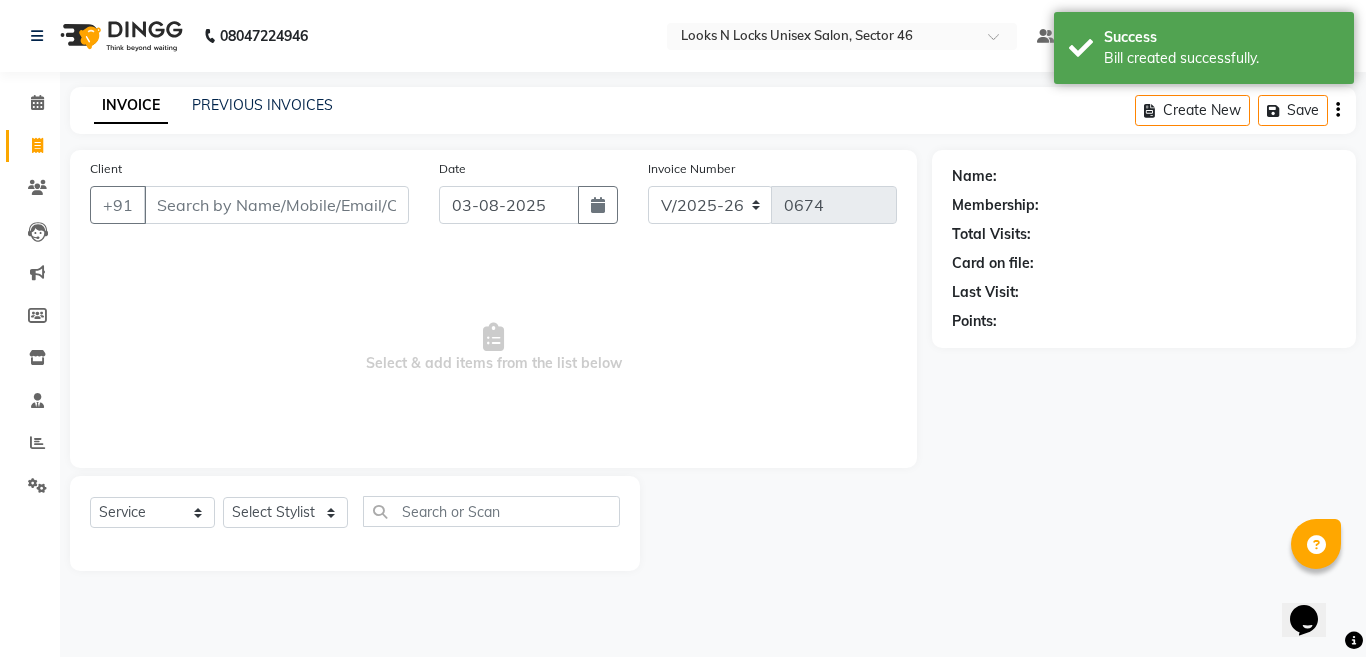 click on "Client" at bounding box center [276, 205] 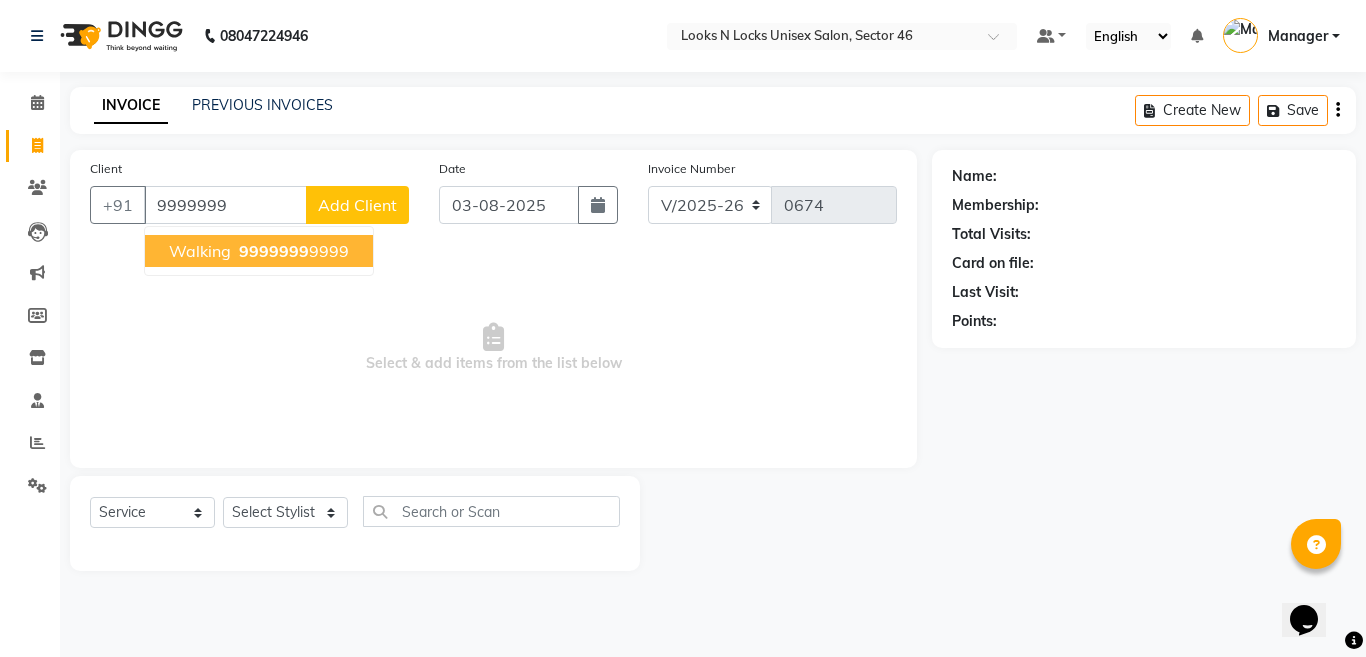 click on "9999999" at bounding box center (274, 251) 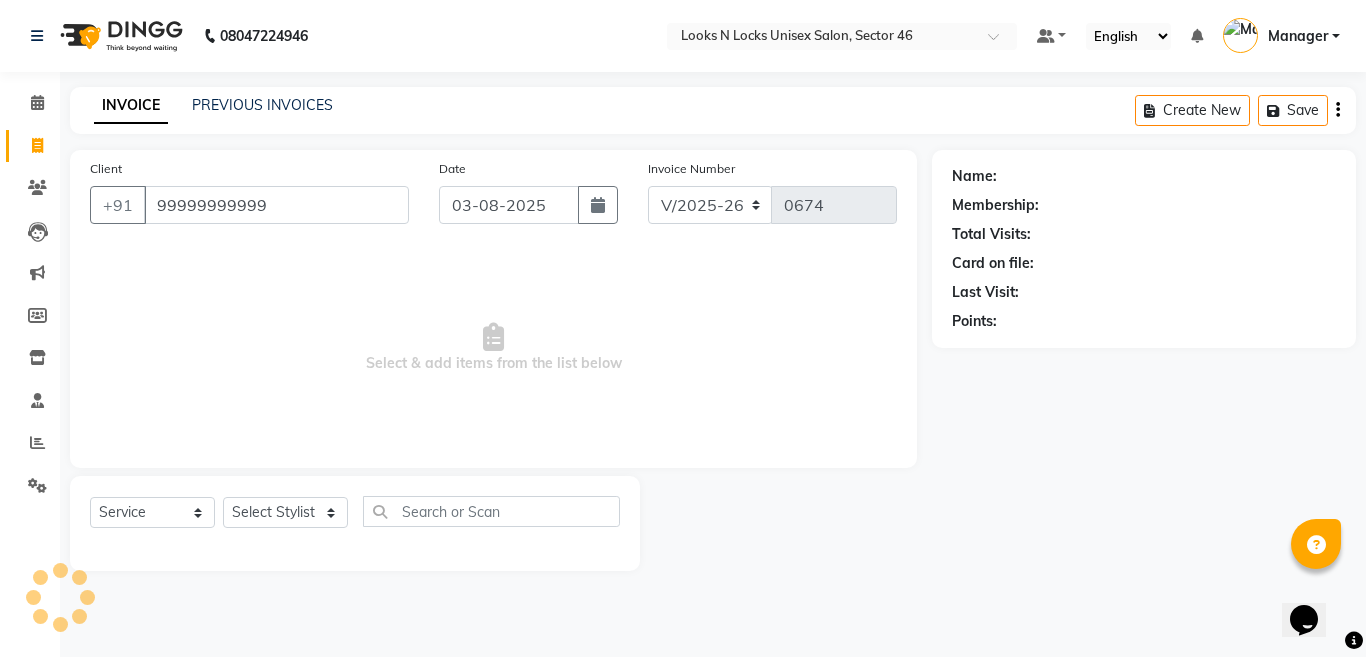 type on "99999999999" 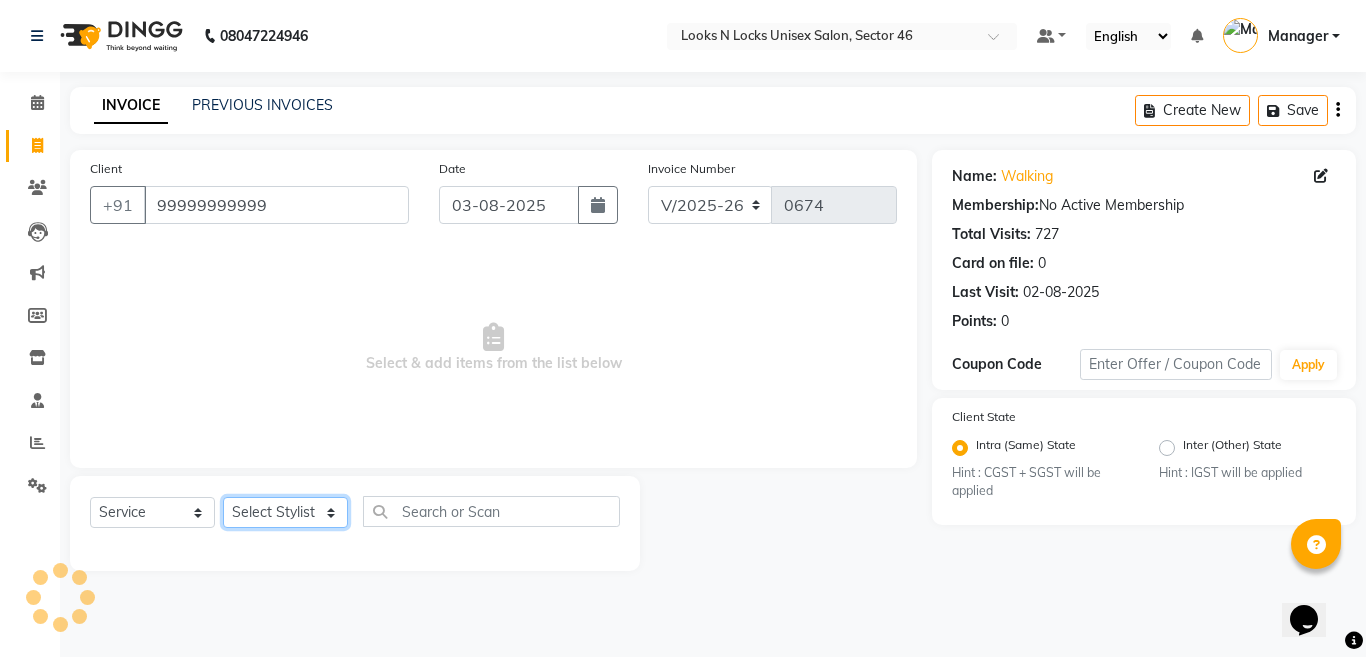 click on "Select Stylist [NAME] [NAME] [NAME] [NAME] [NAME] [NAME] [NAME] [NAME] [NAME] [NAME] [NAME] [NAME] [NAME] [NAME] [NAME] [NAME] [NAME] [NAME] [NAME] [NAME] [NAME] [NAME] [NAME]" 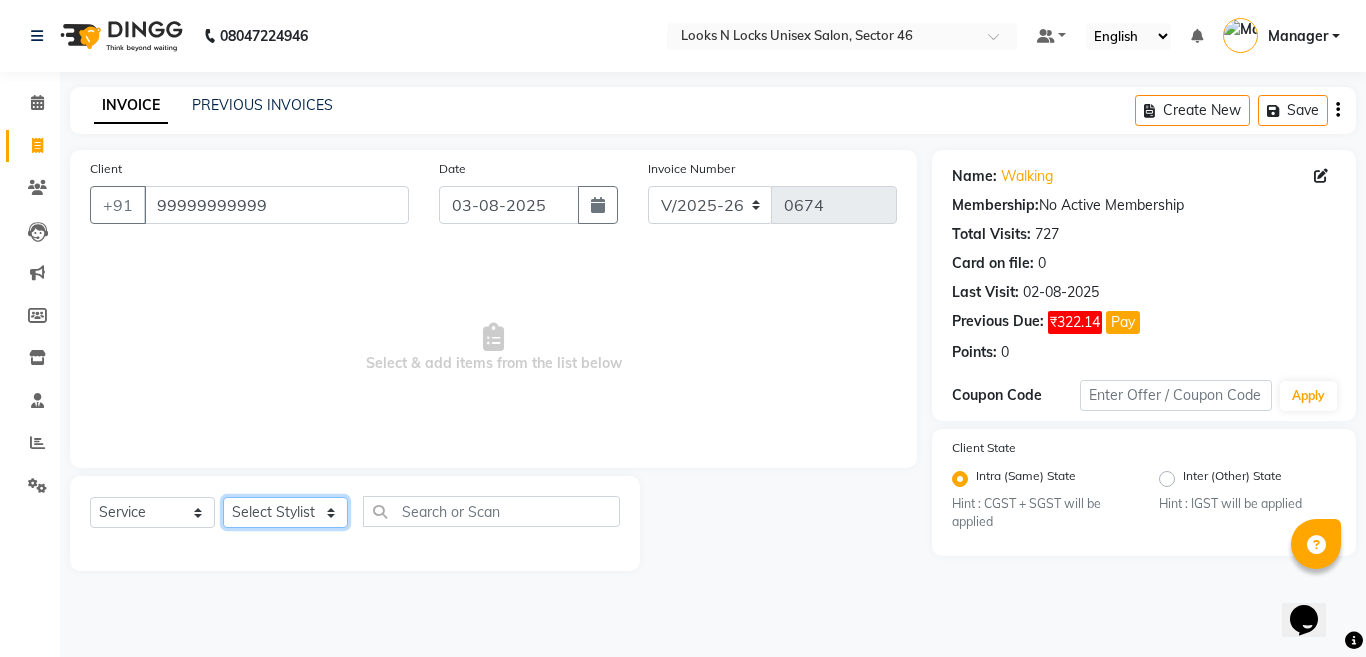 select on "[NUMBER]" 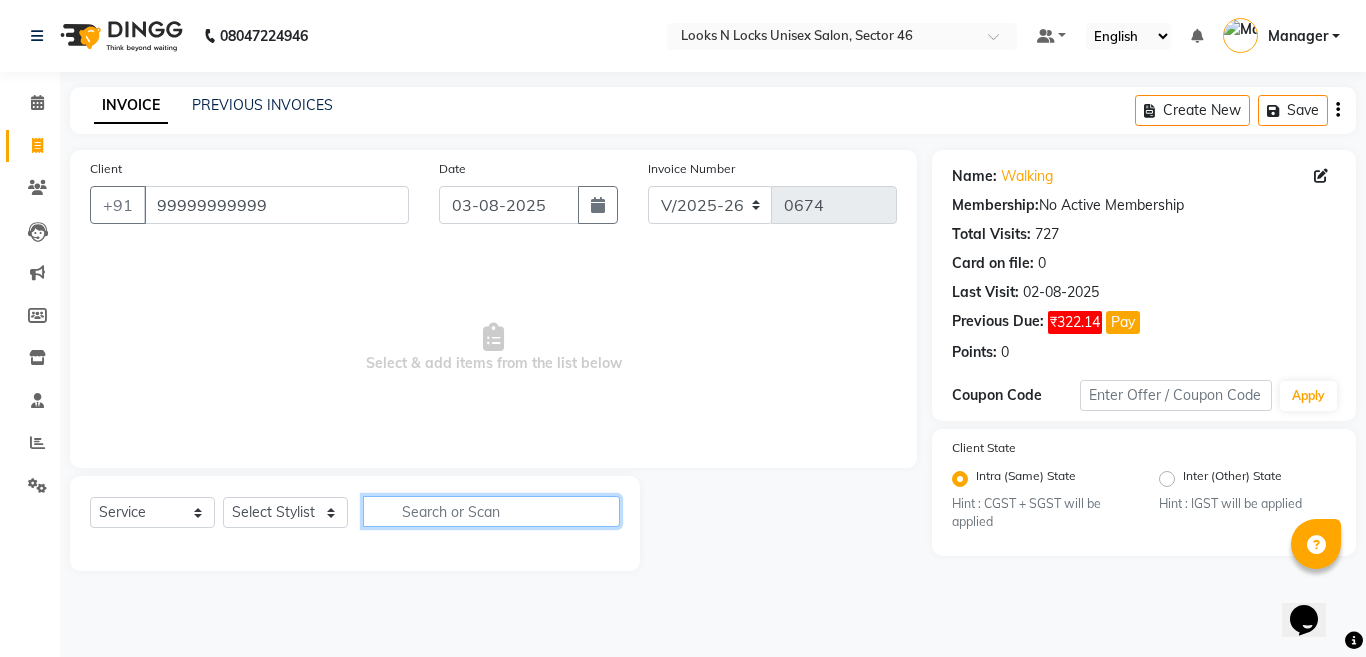 click 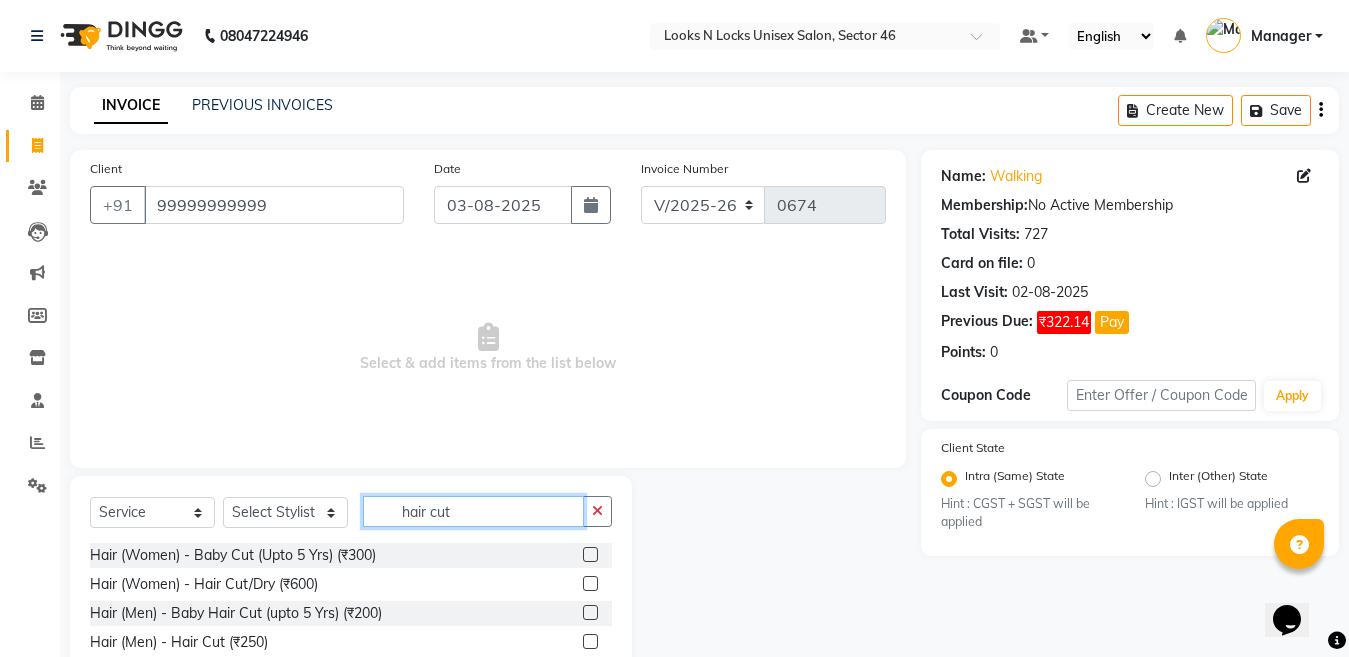 type on "hair cut" 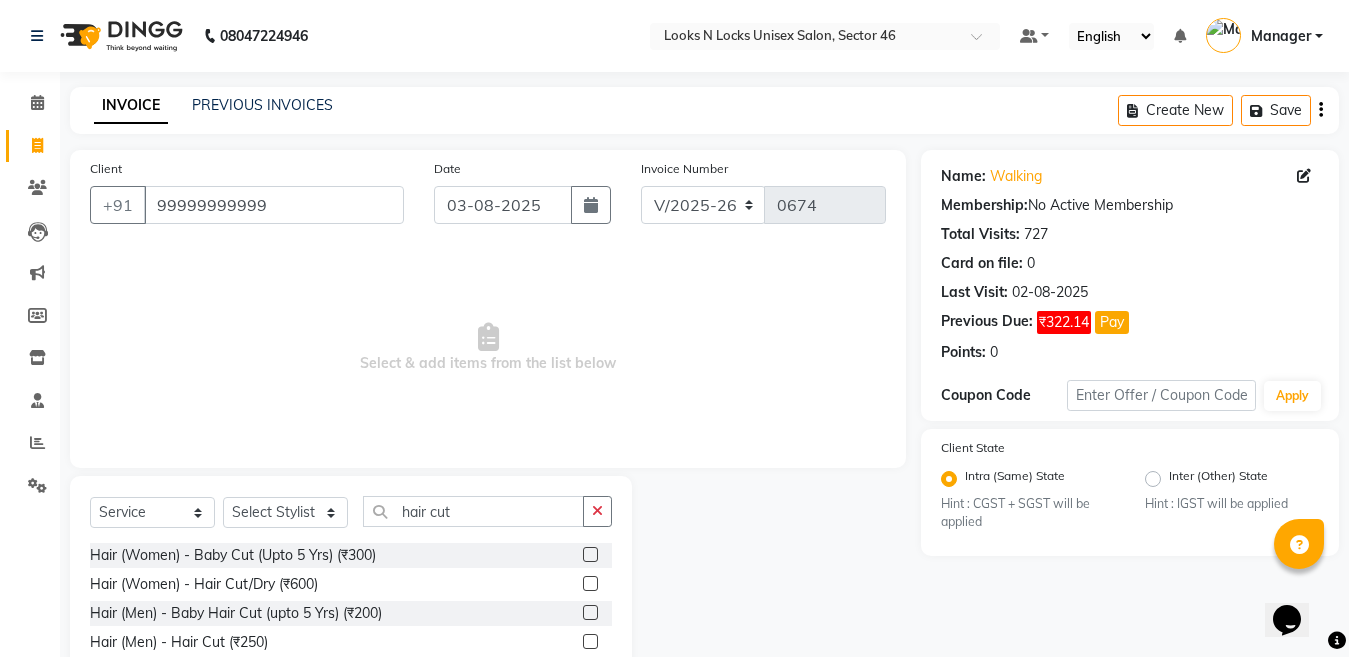 click 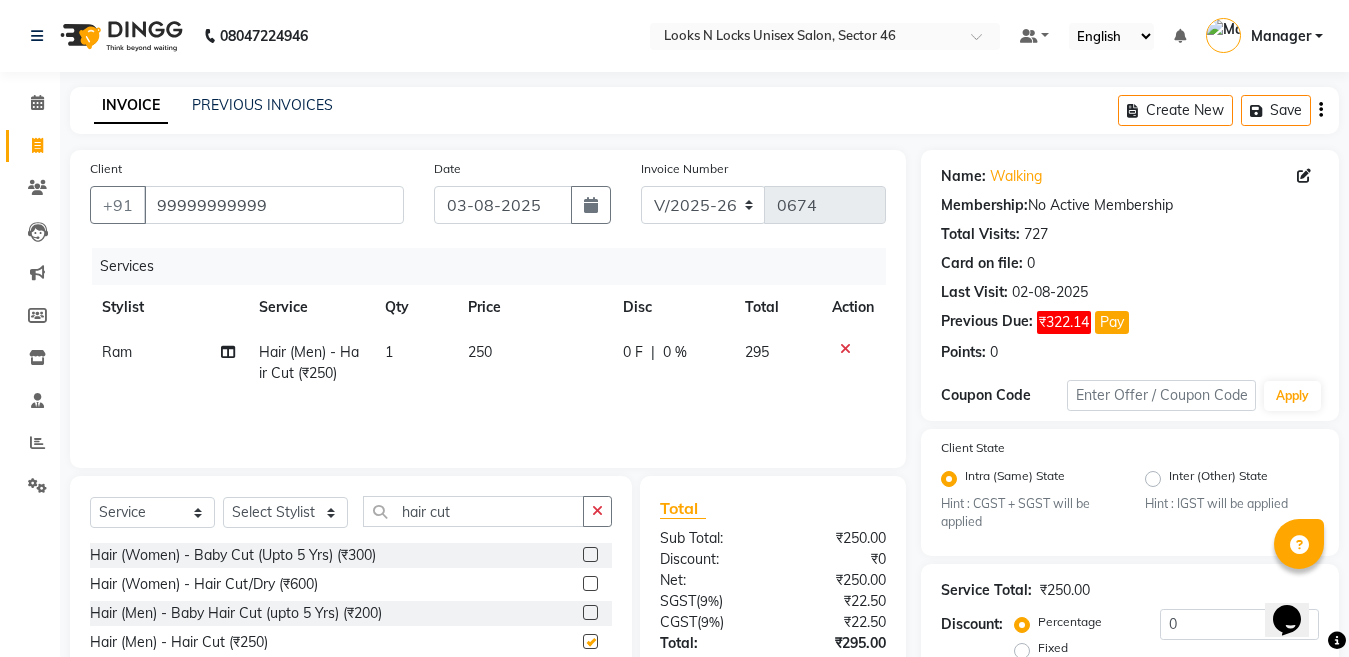 checkbox on "false" 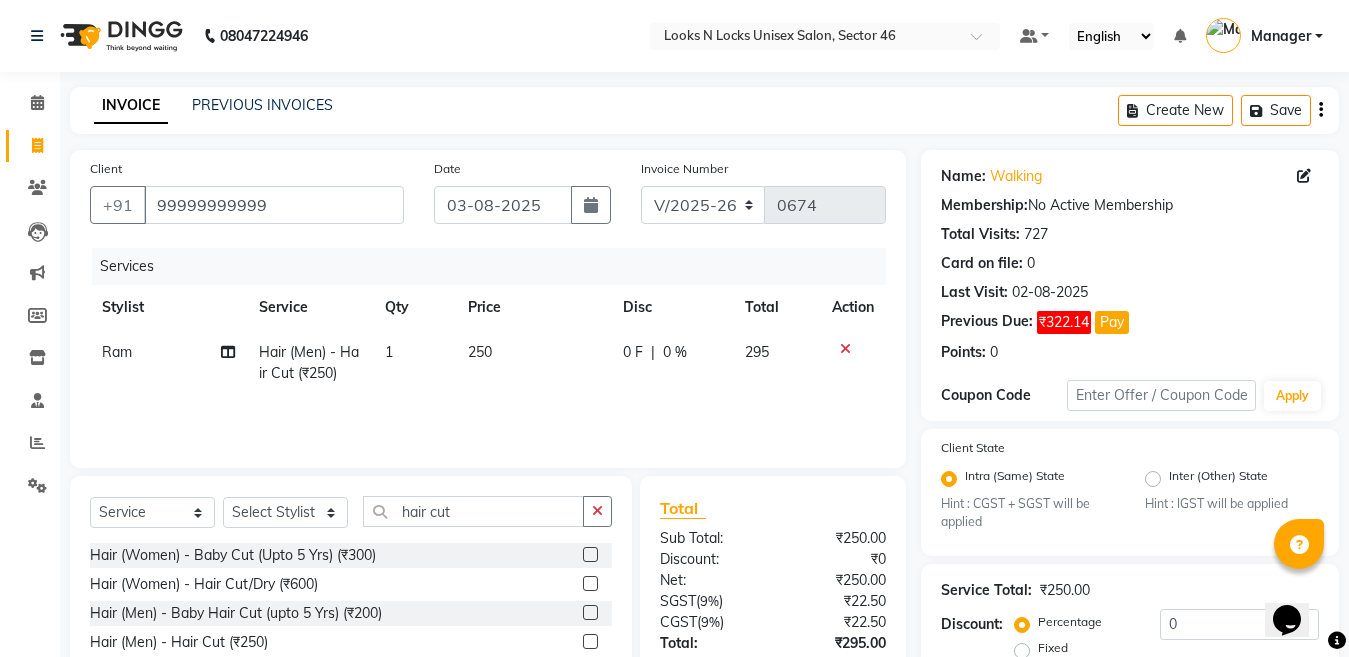 click on "250" 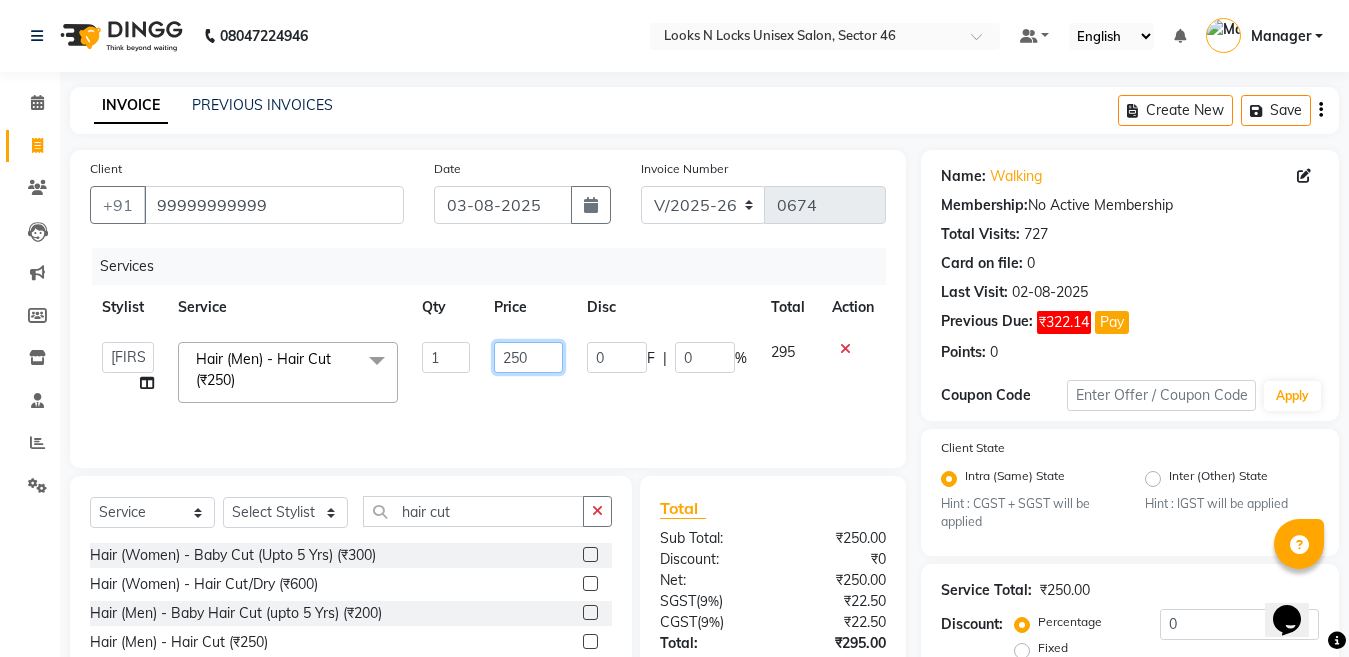 click on "250" 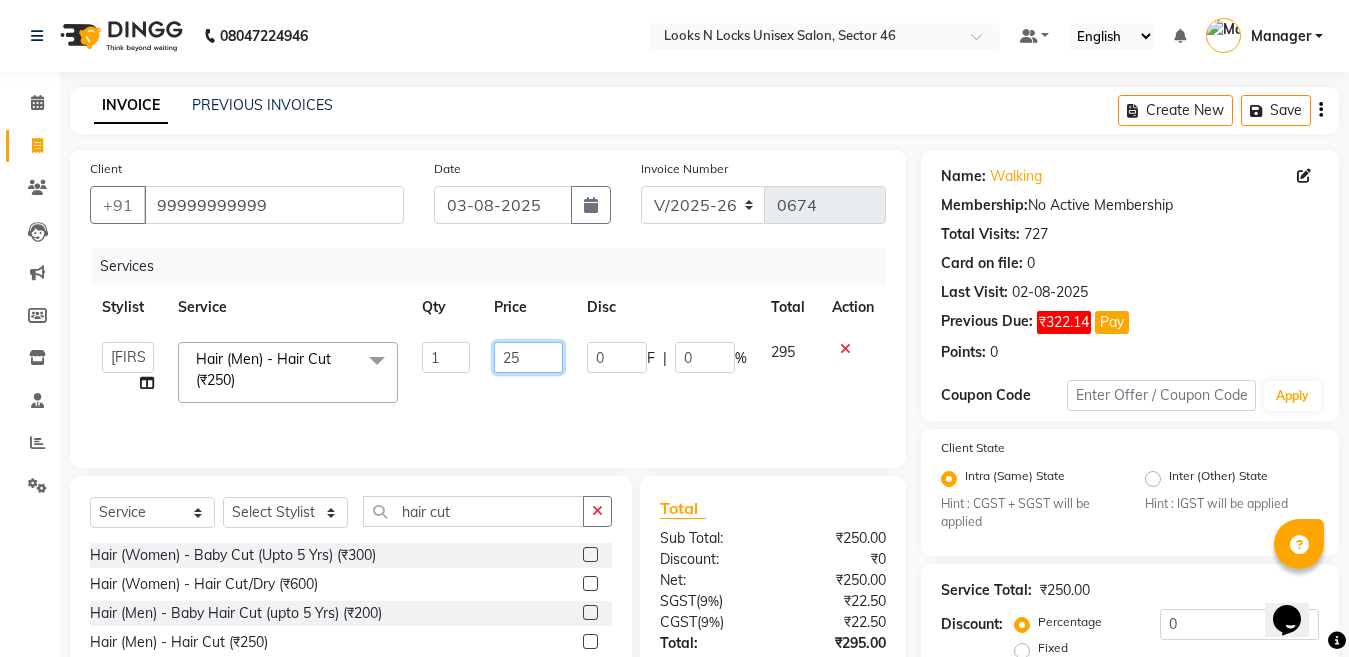 type on "2" 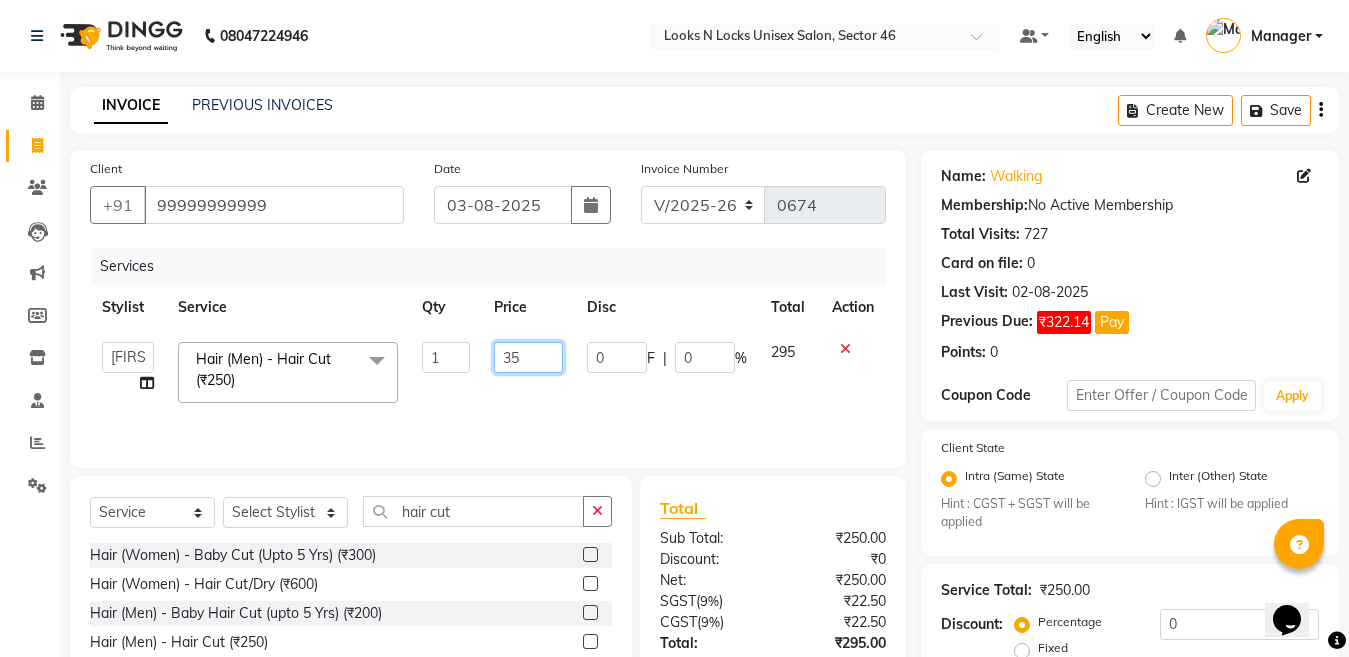 type on "350" 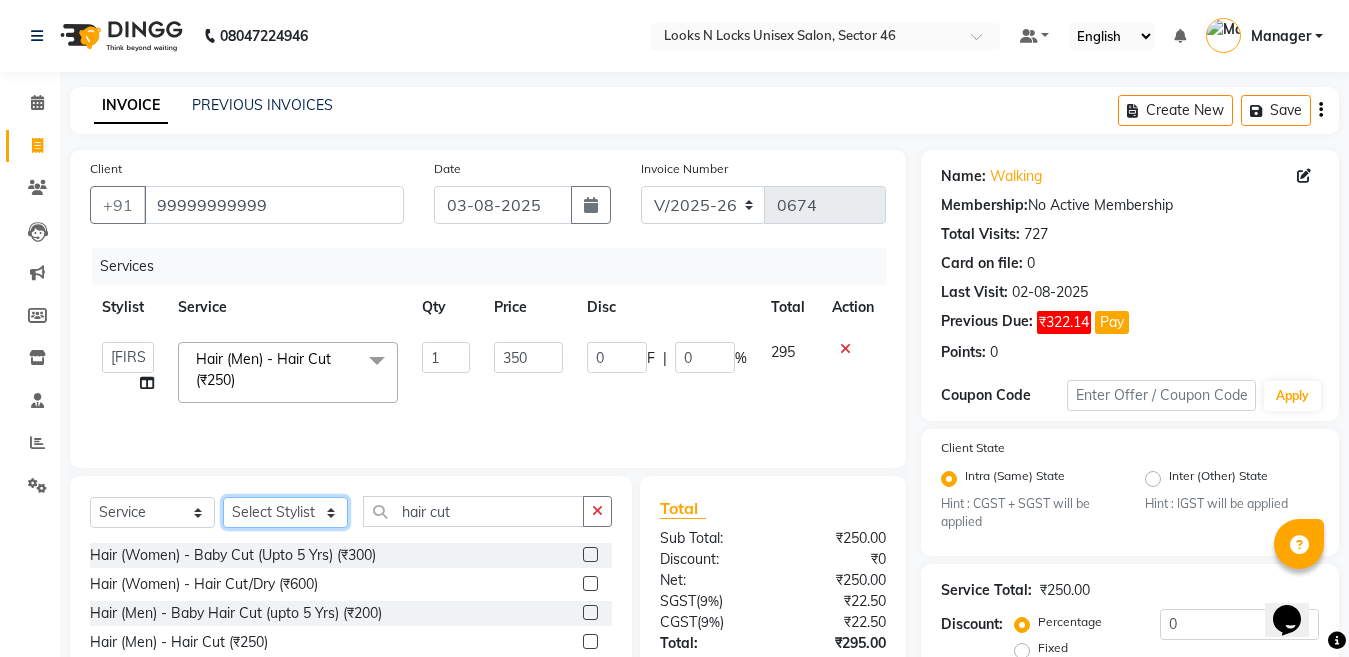 click on "Select Stylist [NAME] [NAME] [NAME] [NAME] [NAME] [NAME] [NAME] [NAME] [NAME] [NAME] [NAME] [NAME] [NAME] [NAME] [NAME] [NAME] [NAME] [NAME] [NAME] [NAME] [NAME] [NAME] [NAME]" 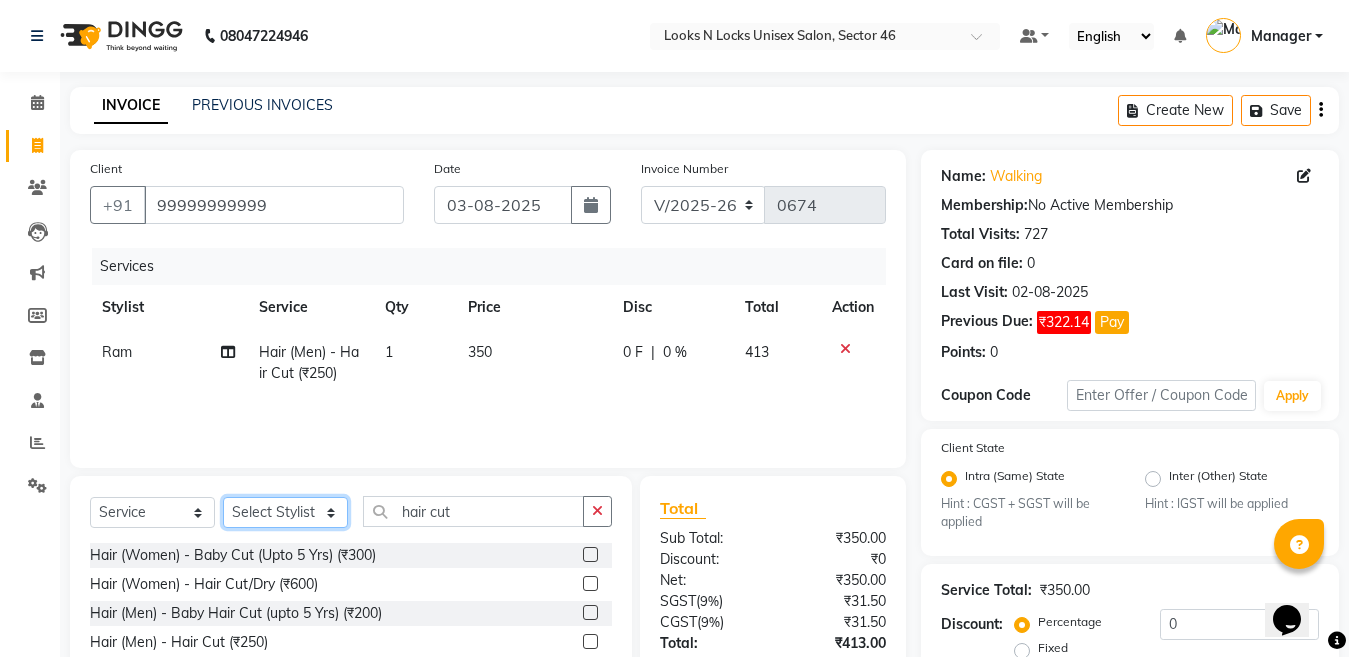 select on "85595" 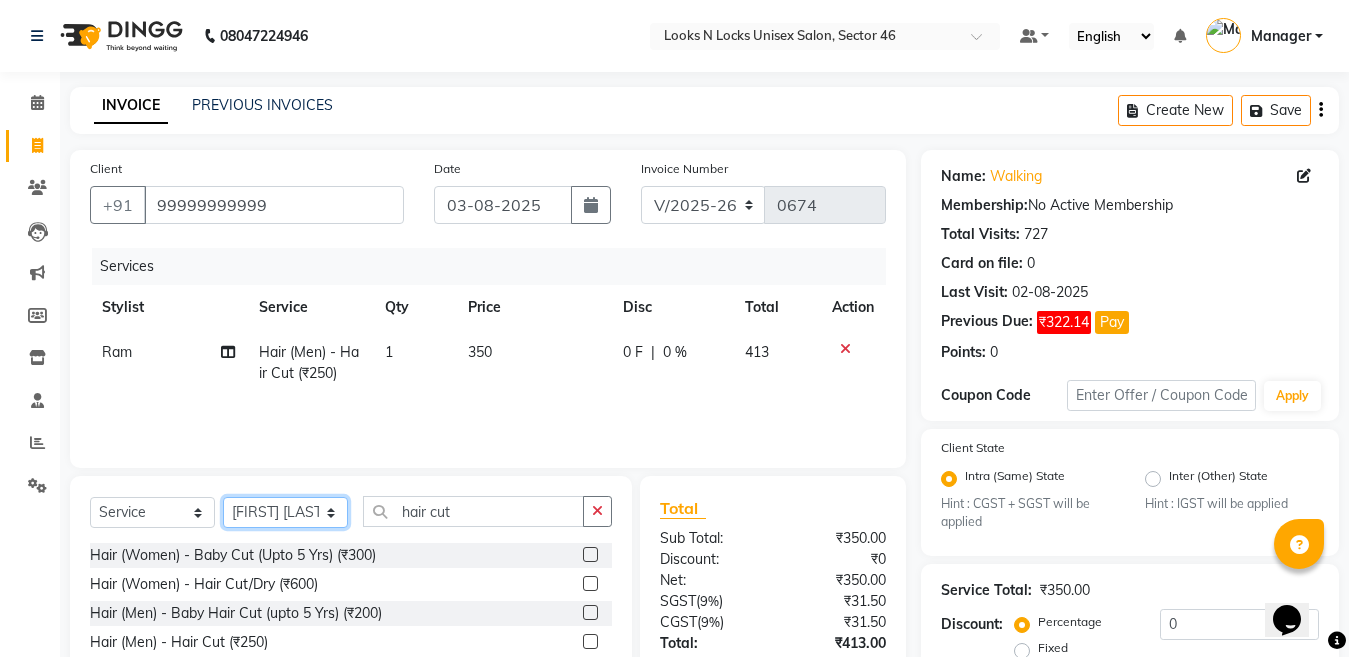 click on "Select Stylist [NAME] [NAME] [NAME] [NAME] [NAME] [NAME] [NAME] [NAME] [NAME] [NAME] [NAME] [NAME] [NAME] [NAME] [NAME] [NAME] [NAME] [NAME] [NAME] [NAME] [NAME] [NAME] [NAME]" 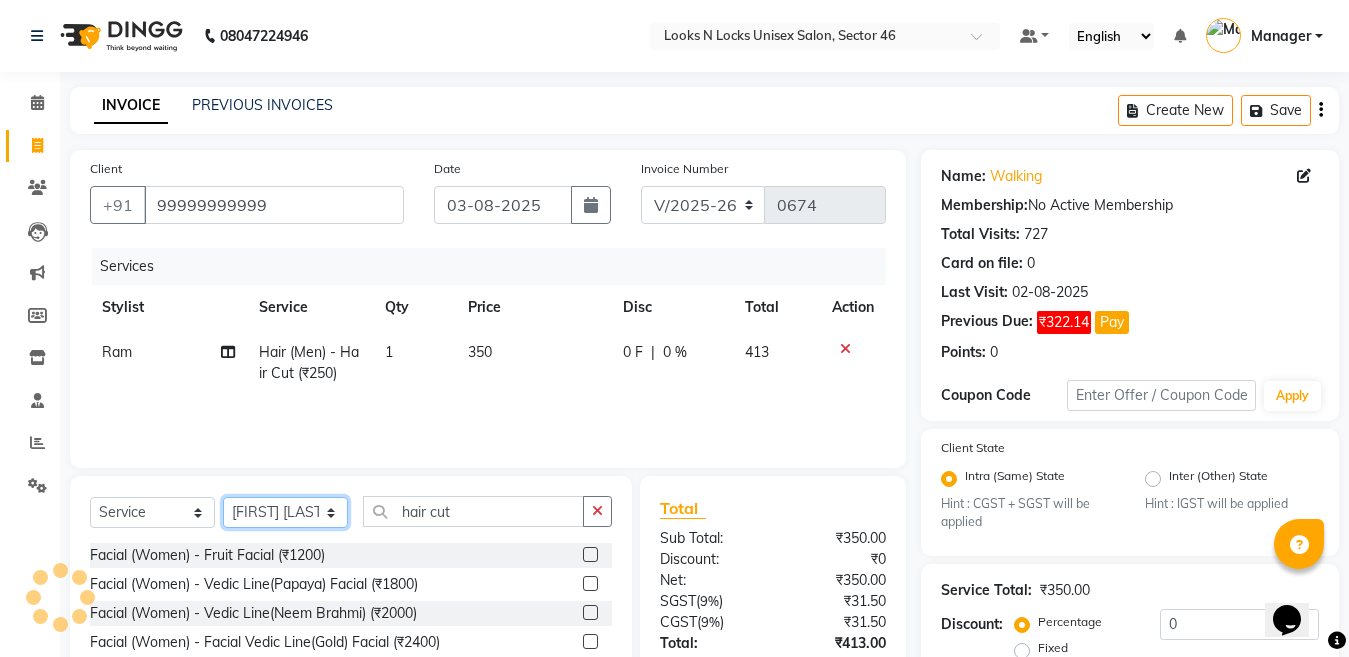 scroll, scrollTop: 100, scrollLeft: 0, axis: vertical 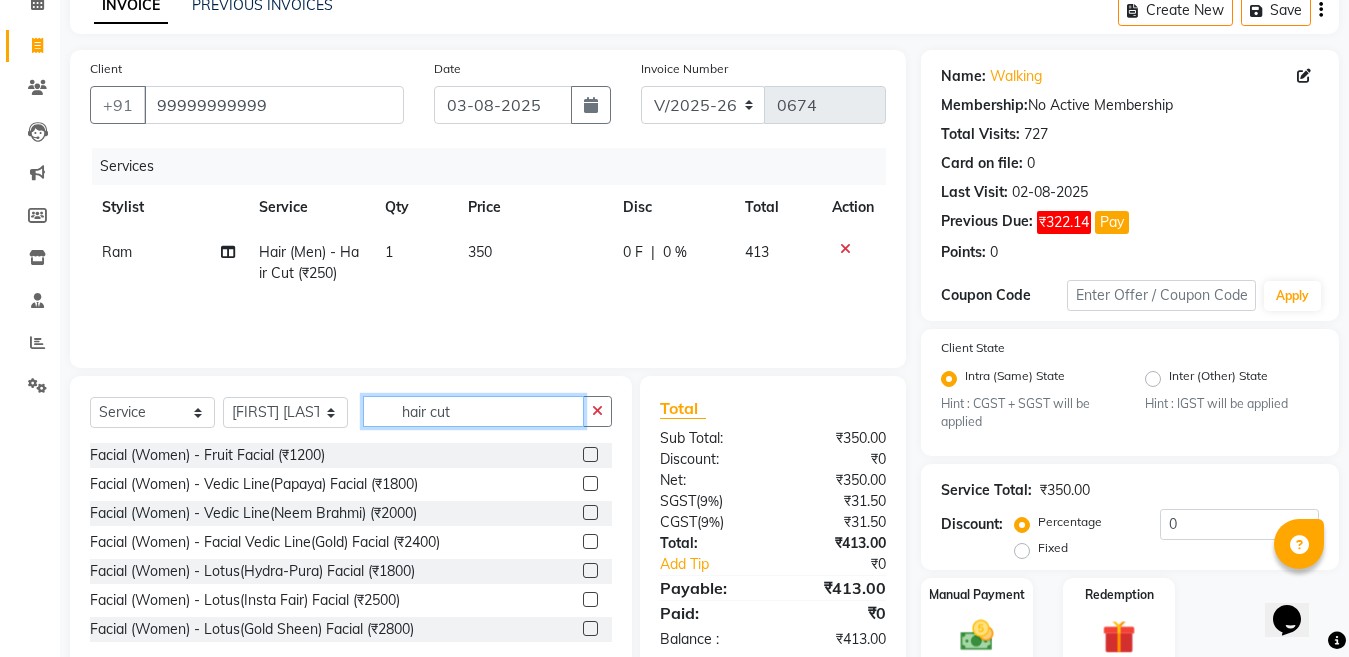 click on "hair cut" 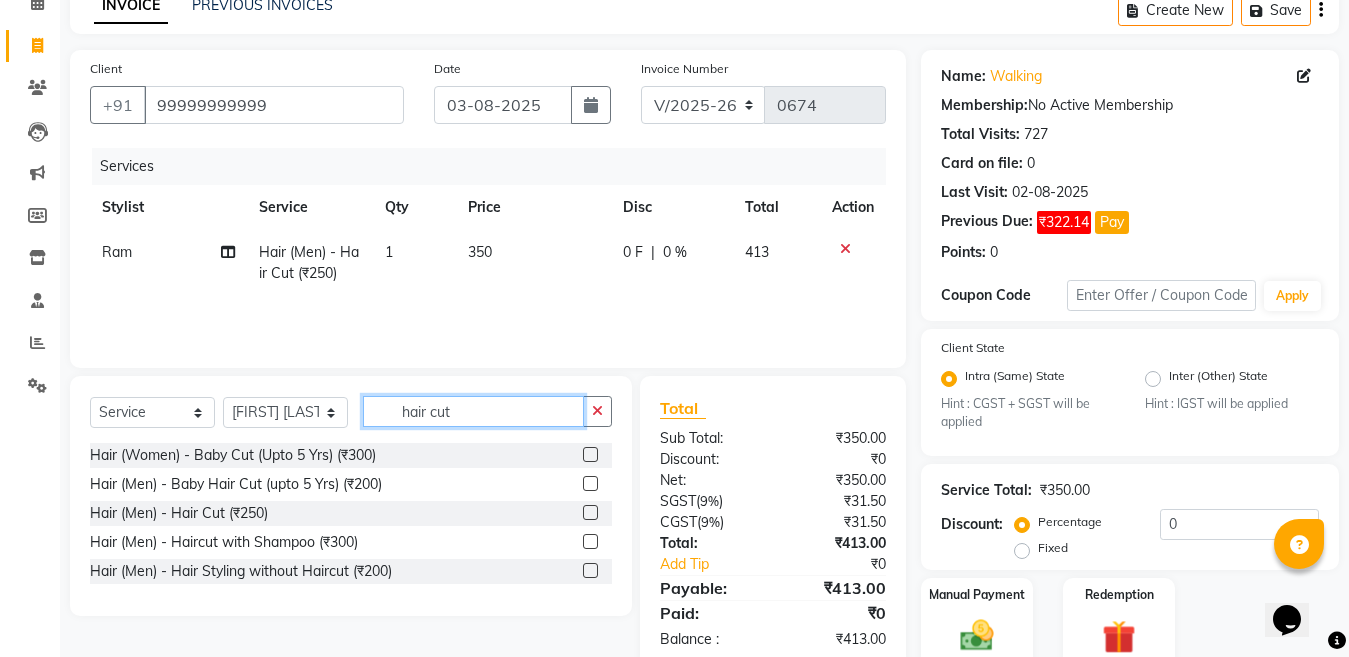 type on "hair cut" 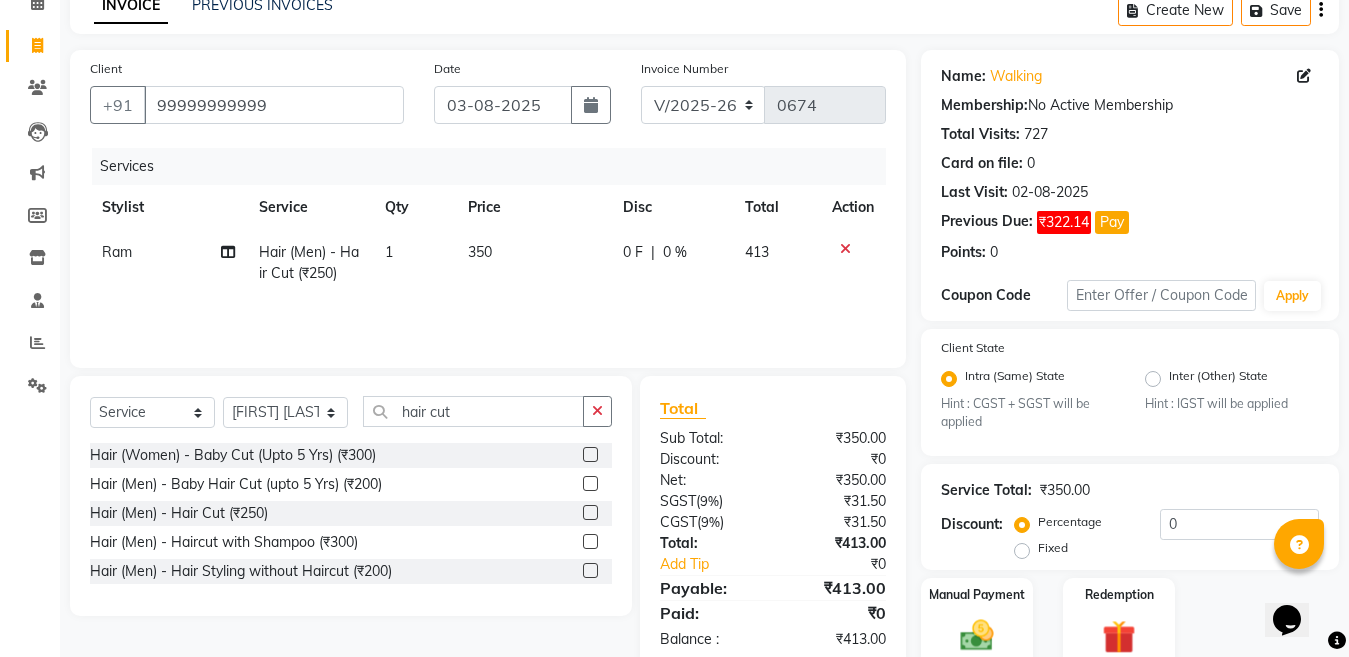 click 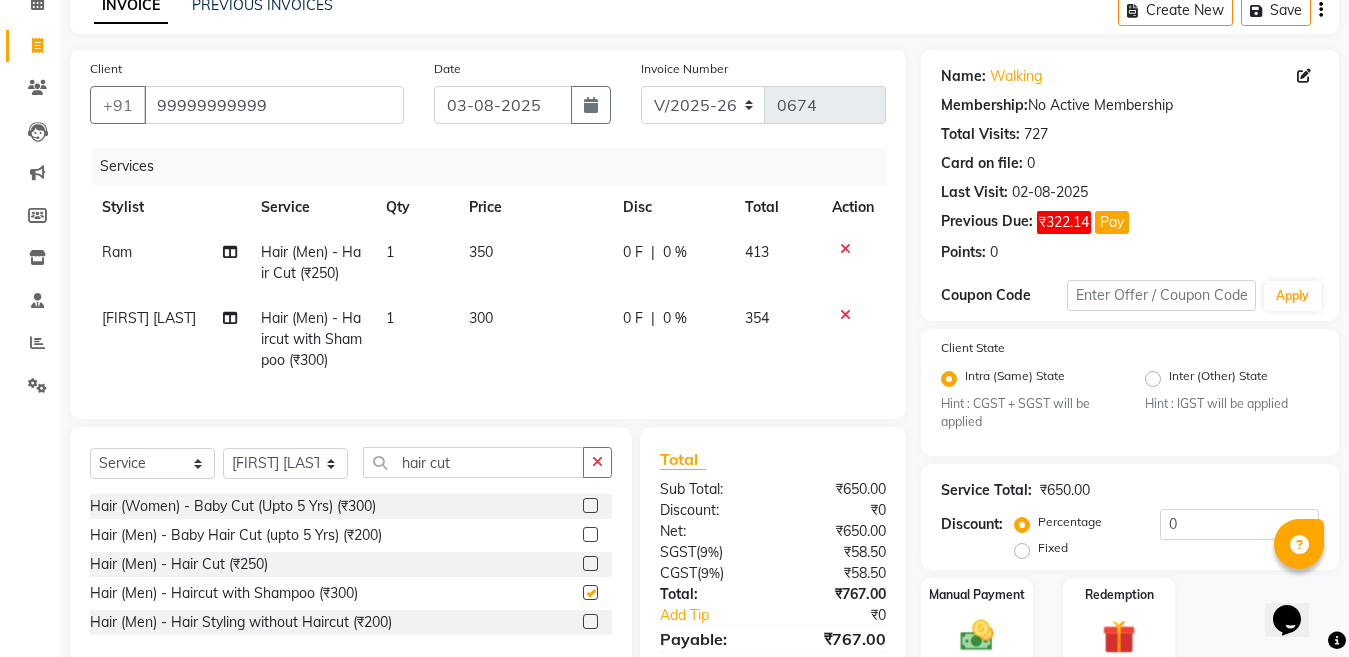 checkbox on "false" 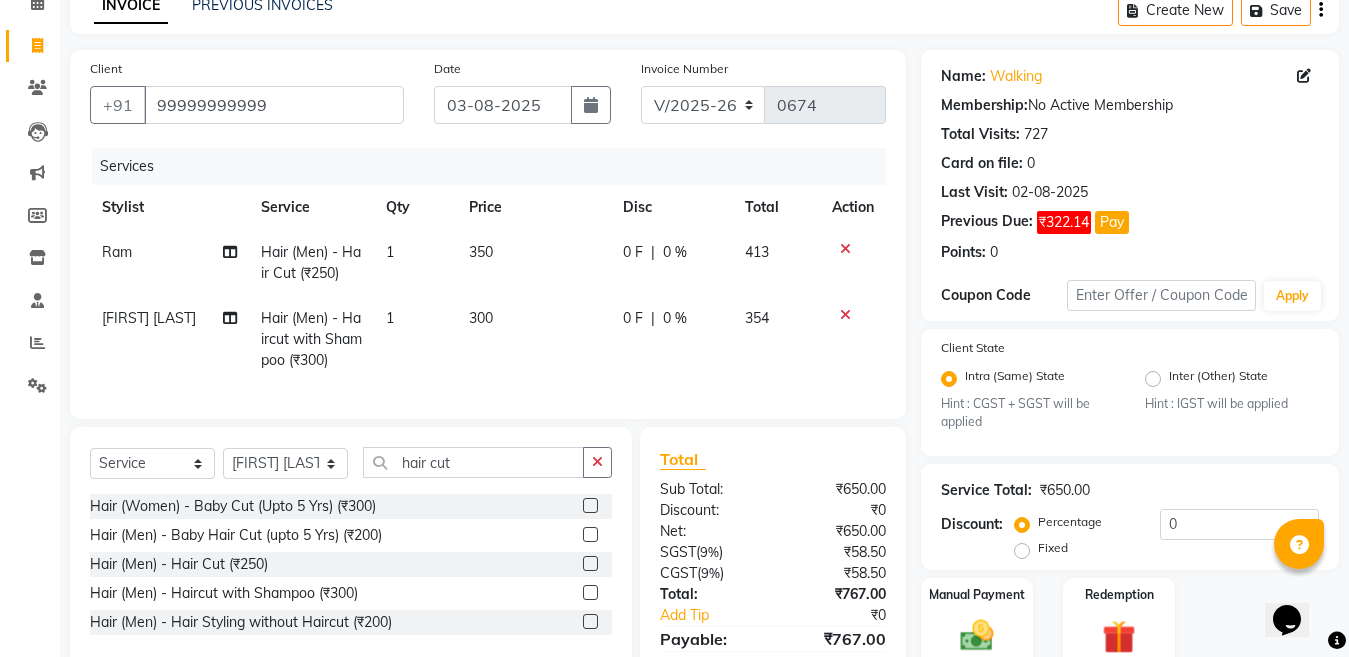 click on "300" 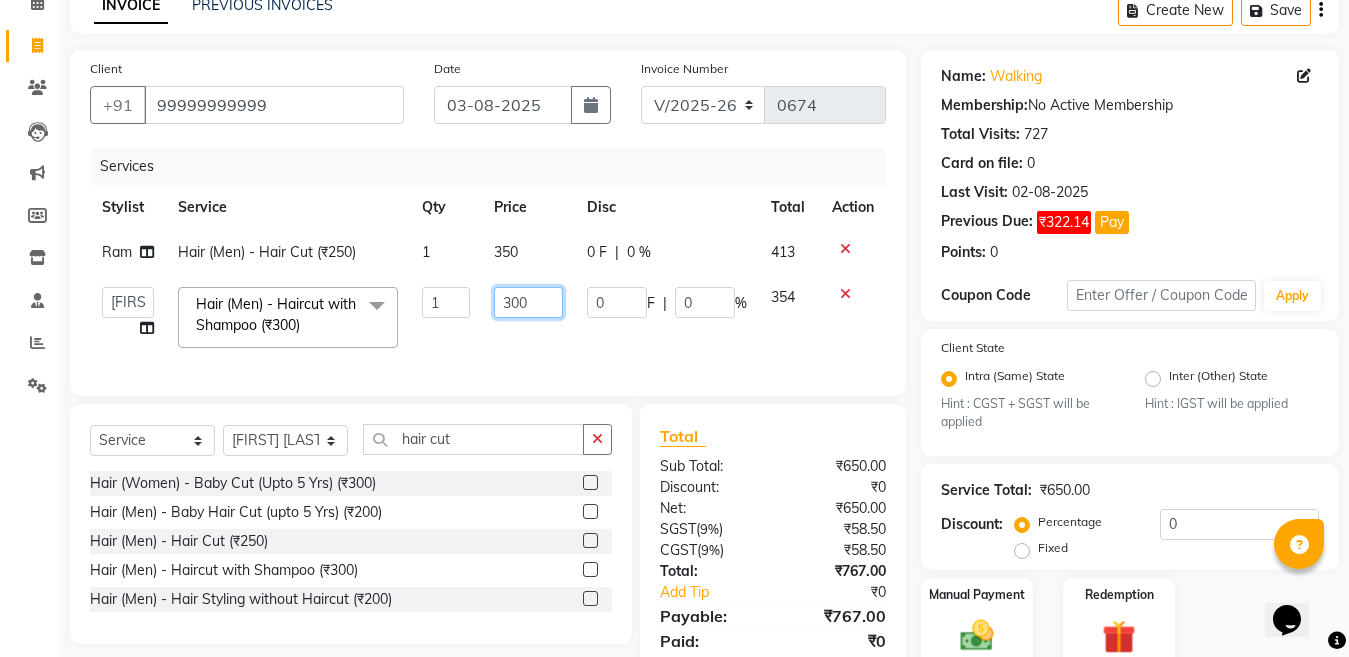 click on "300" 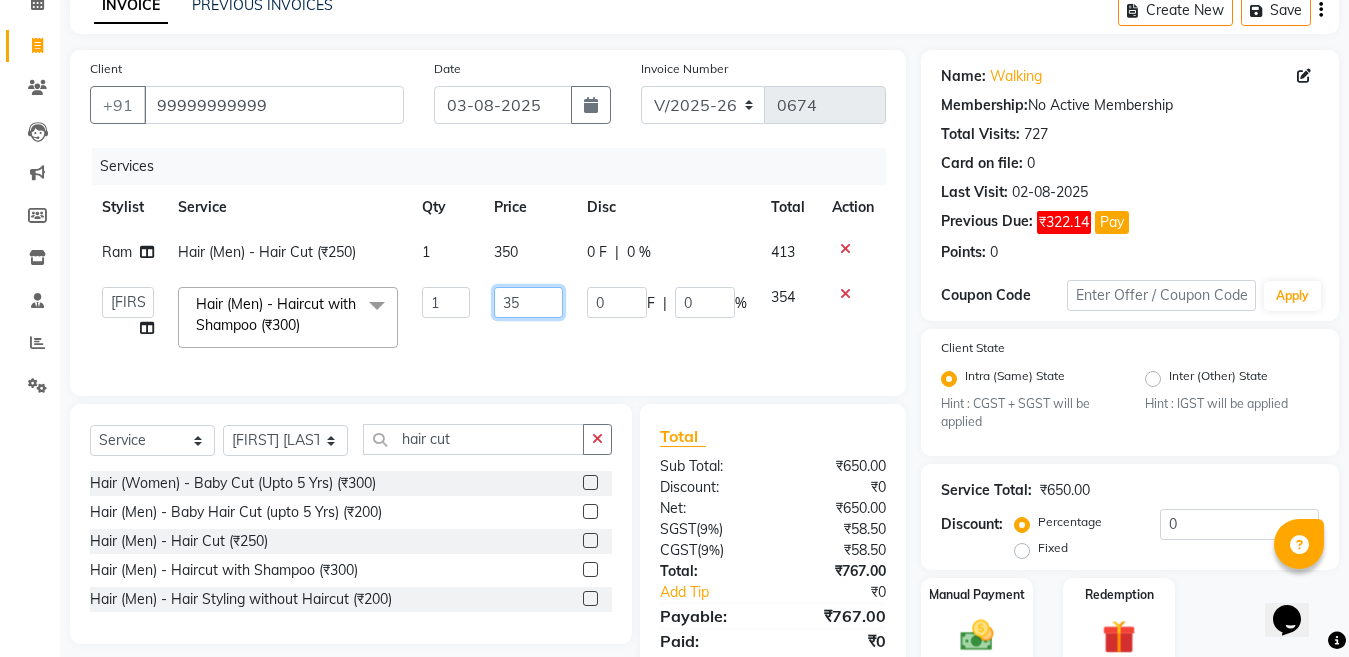 type on "350" 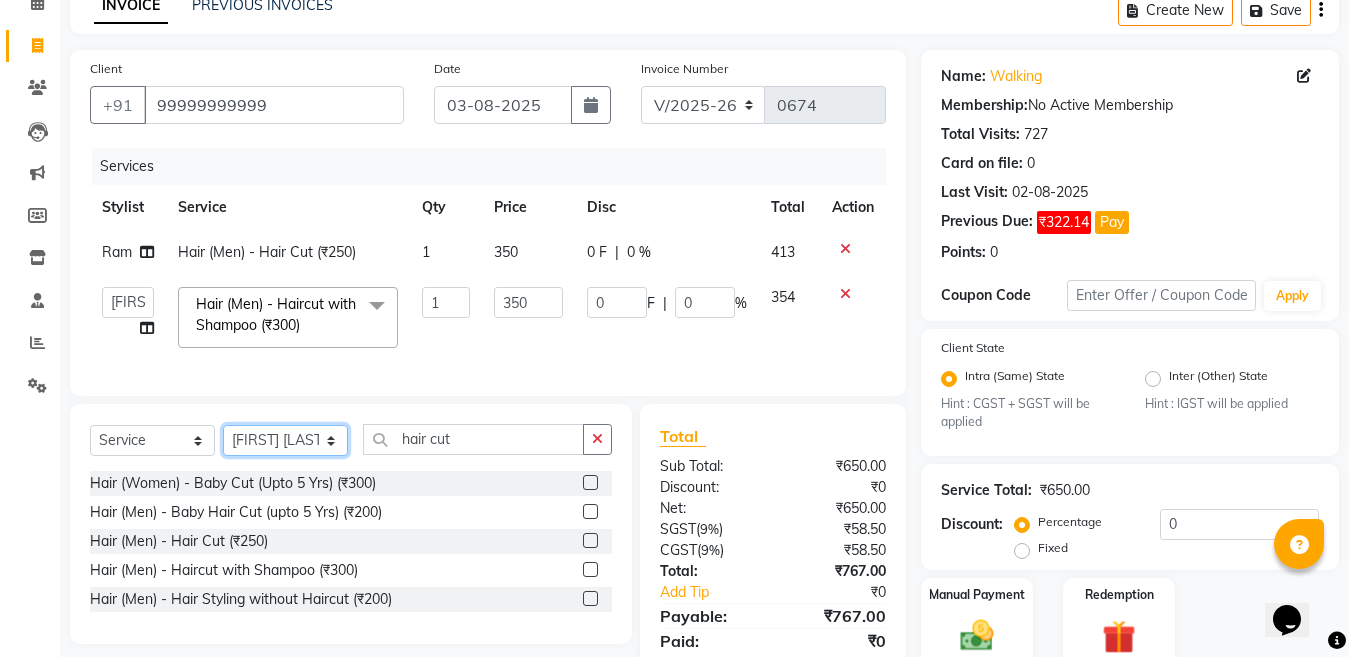 click on "Select  Service  Product  Membership  Package Voucher Prepaid Gift Card  Select Stylist [NAME] [NAME] [NAME] [NAME] [NAME] [NAME] [NAME] [NAME] [NAME] [NAME] [NAME] [NAME] [NAME] [NAME] [NAME] [NAME] [NAME] [NAME] [NAME] [NAME] [NAME] [NAME] [NAME]  hair cut Hair (Women) - Baby Cut (Upto 5 Yrs) (₹300)  Hair (Men) - Baby Hair Cut (upto 5 Yrs) (₹200)  Hair (Men) - Hair Cut (₹250)  Hair (Men) - Haircut with Shampoo (₹300)  Hair (Men) - Hair Styling without Haircut (₹200)" 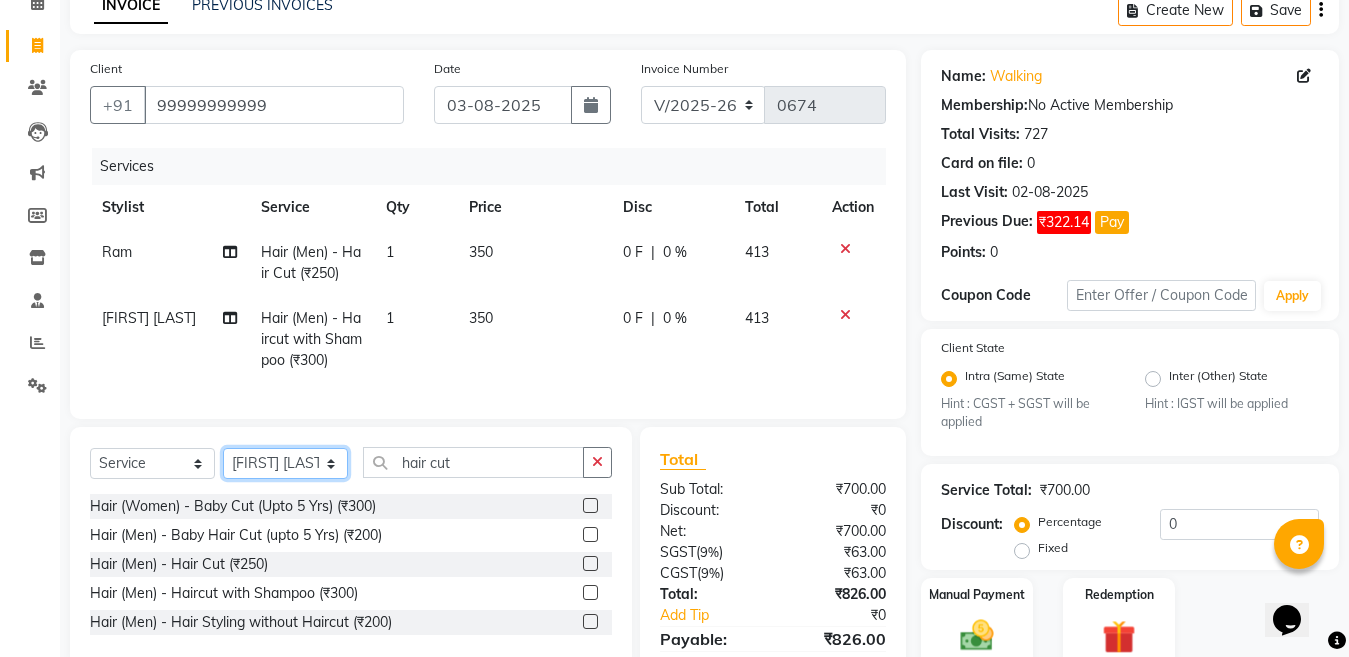 select on "[NUMBER]" 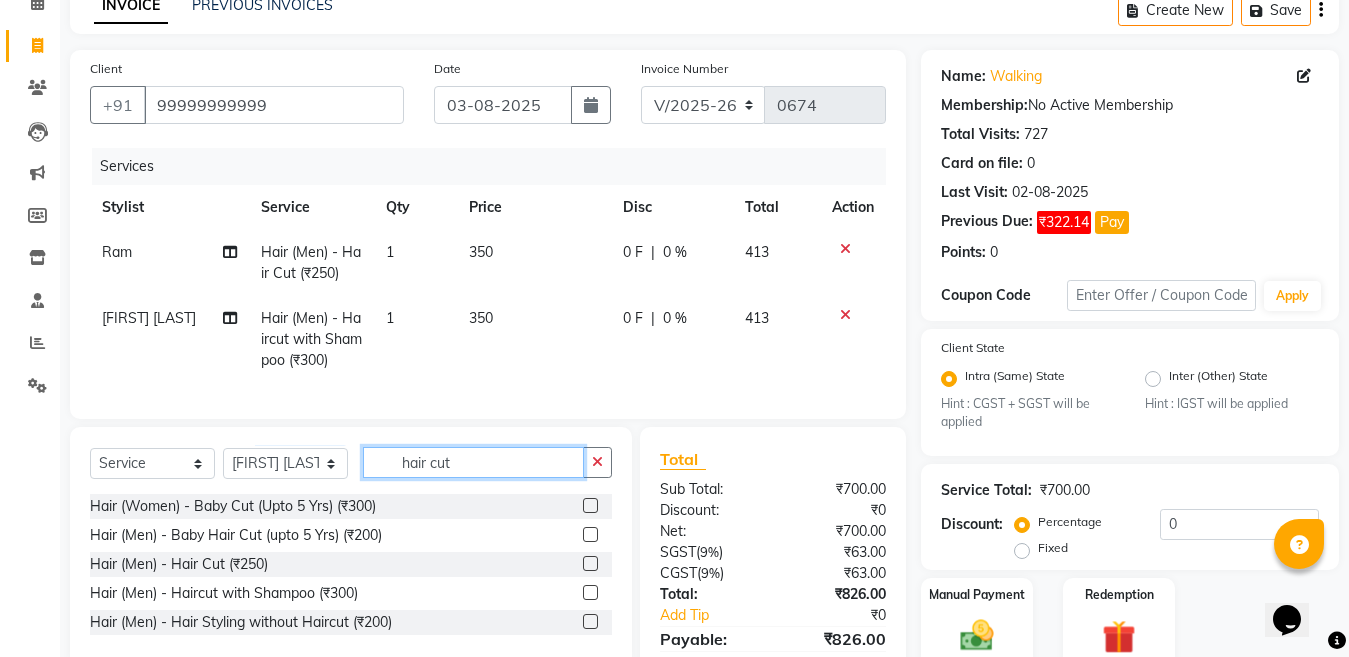 click on "hair cut" 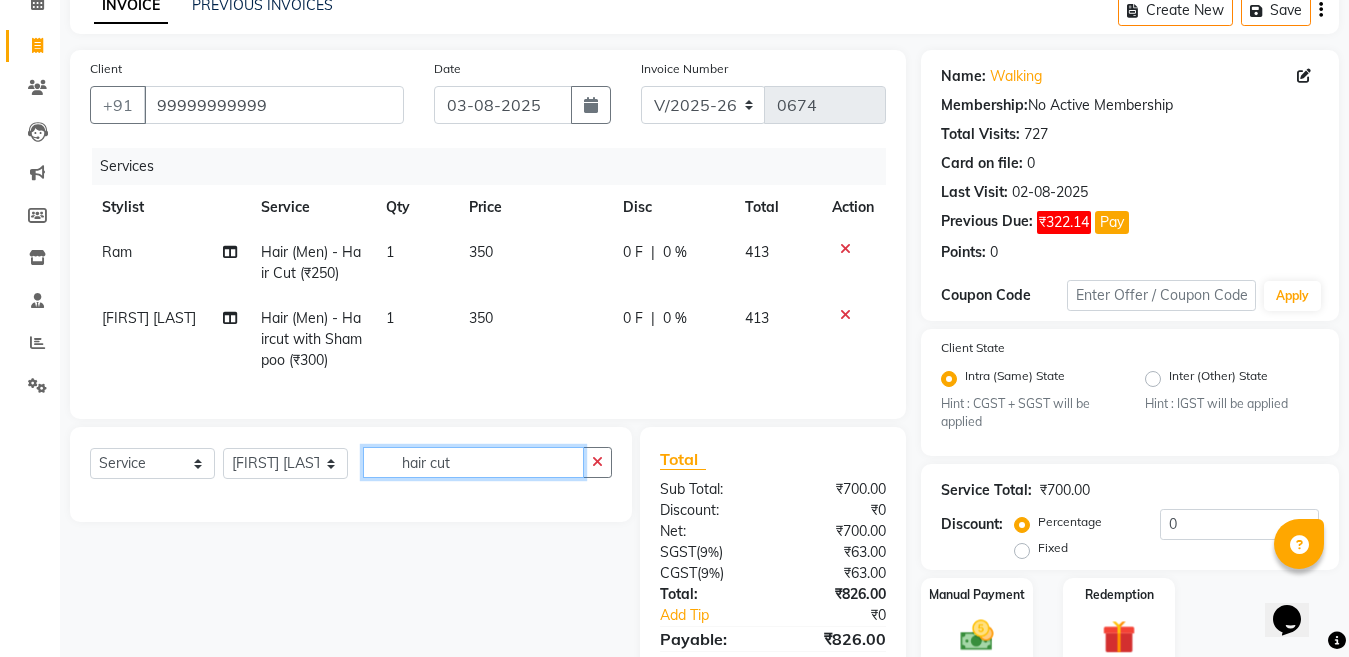 type on "hair cut" 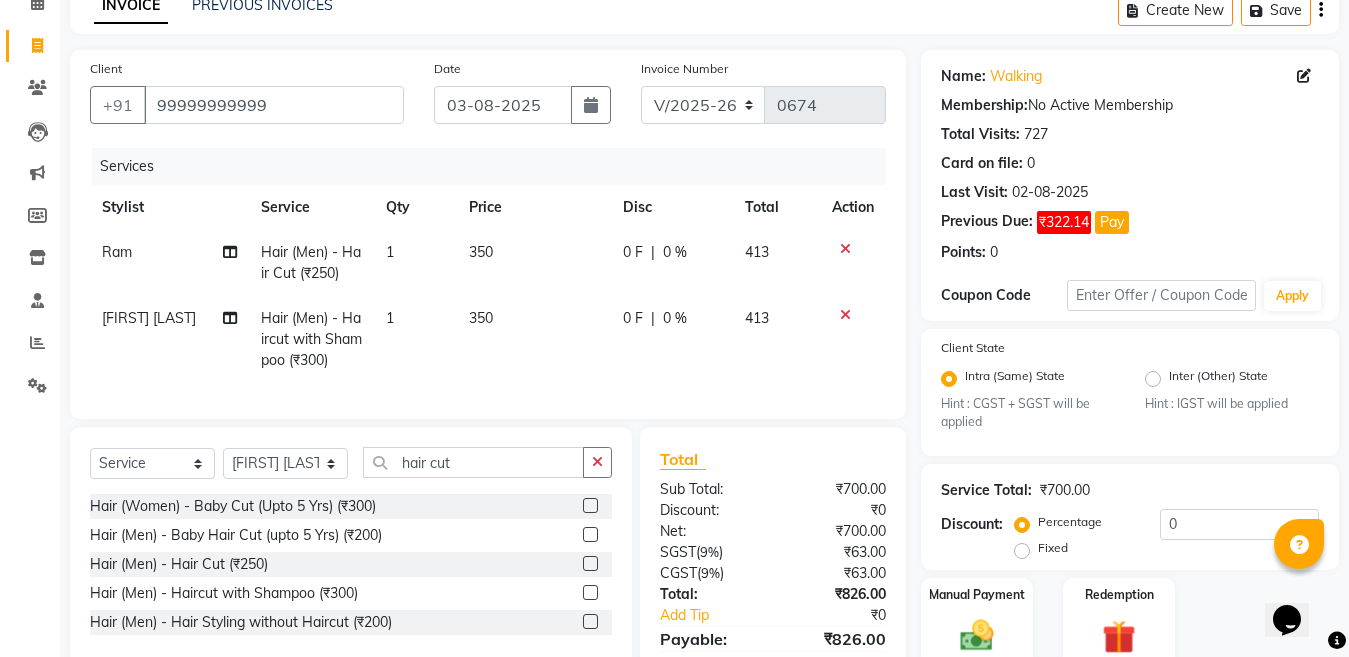 click 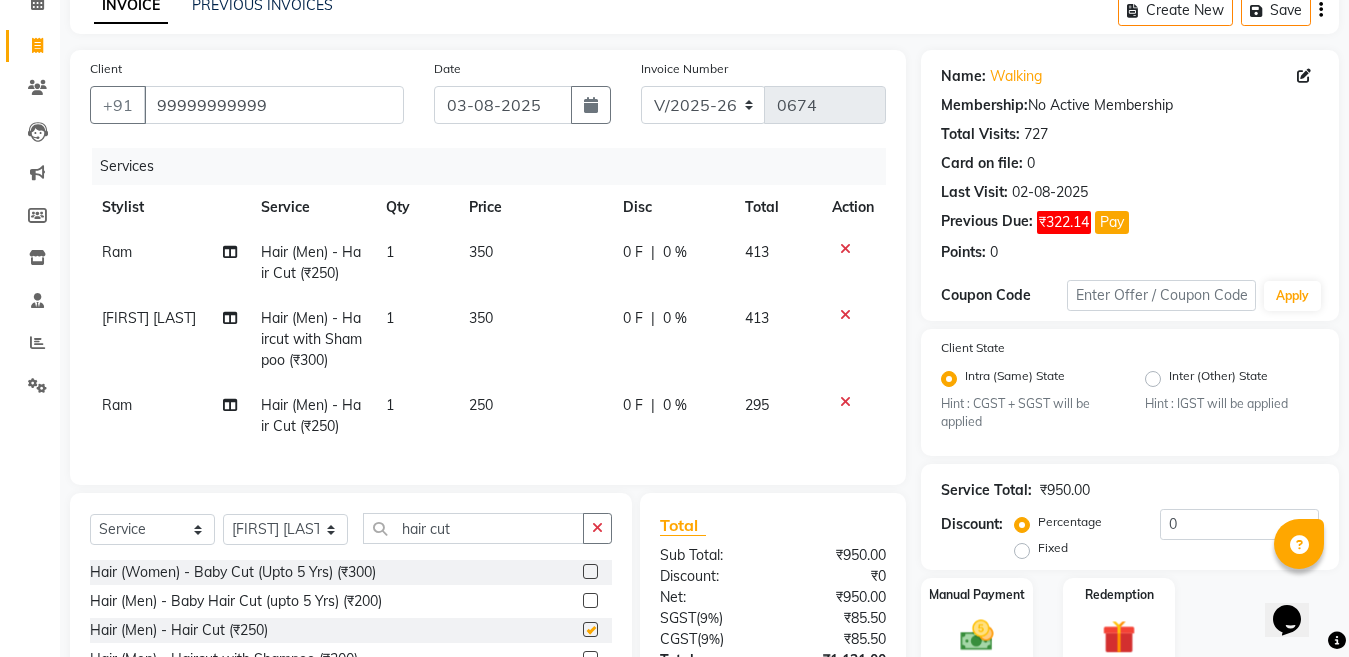 checkbox on "false" 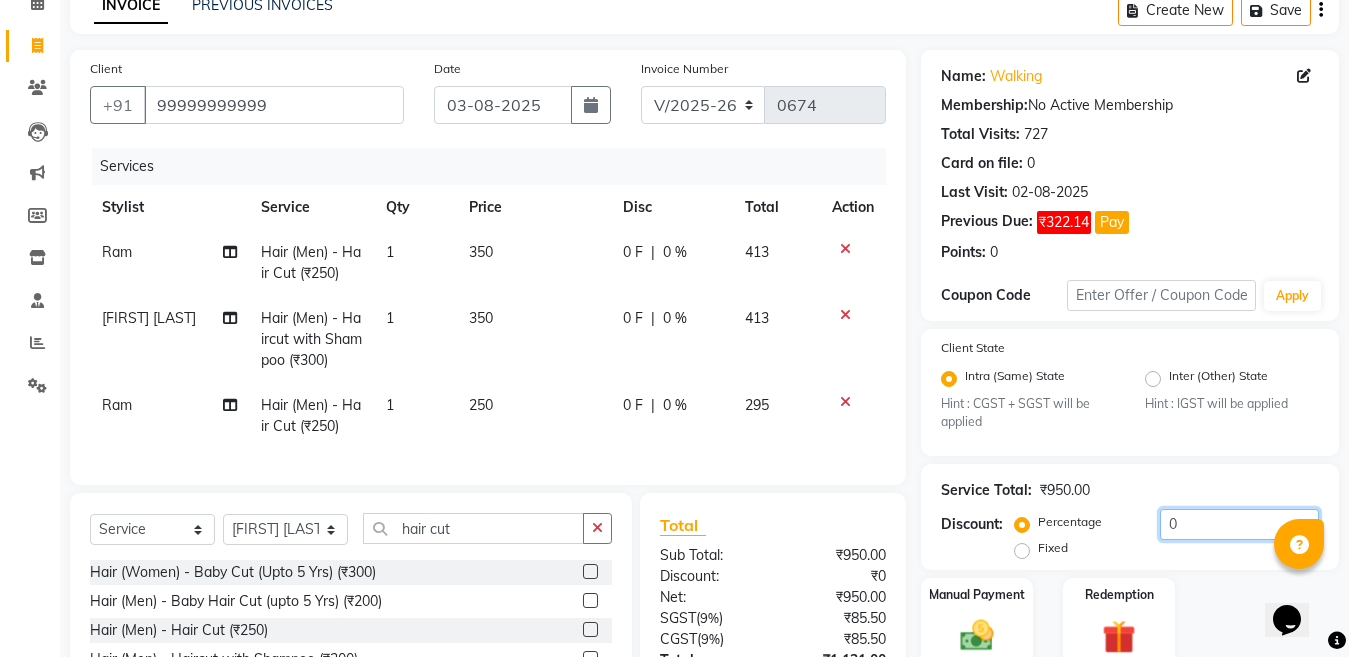 click on "0" 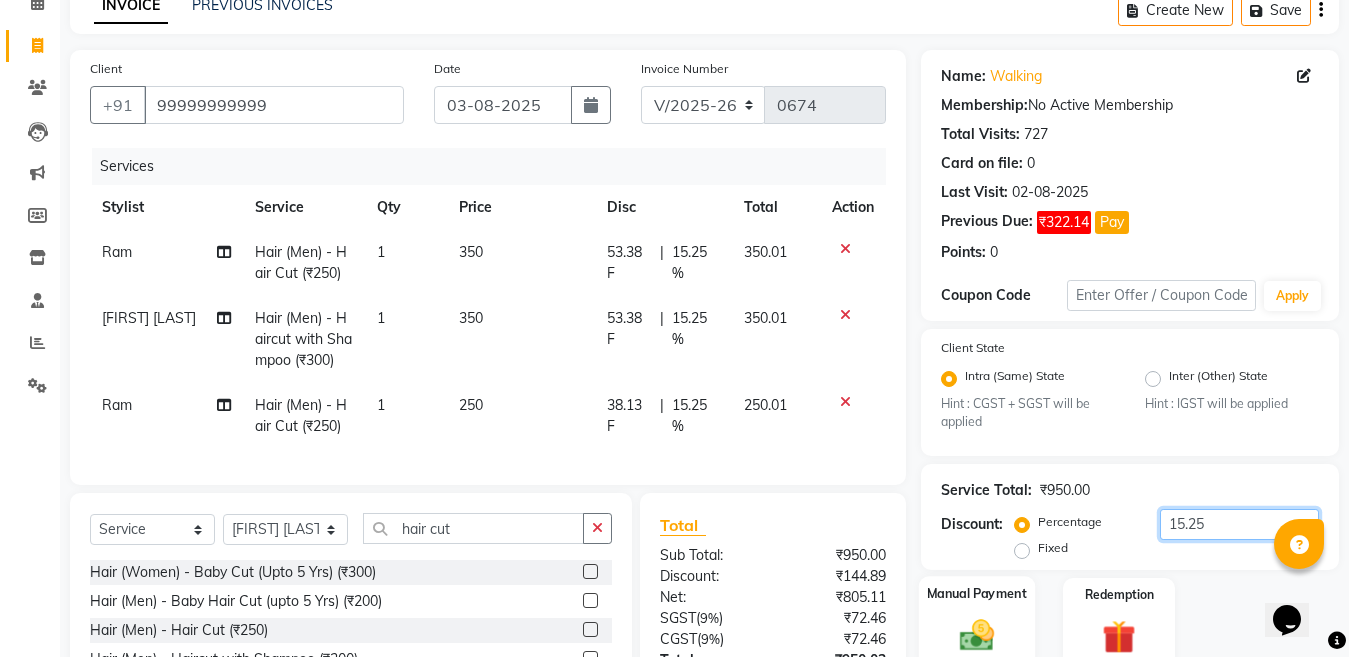 scroll, scrollTop: 277, scrollLeft: 0, axis: vertical 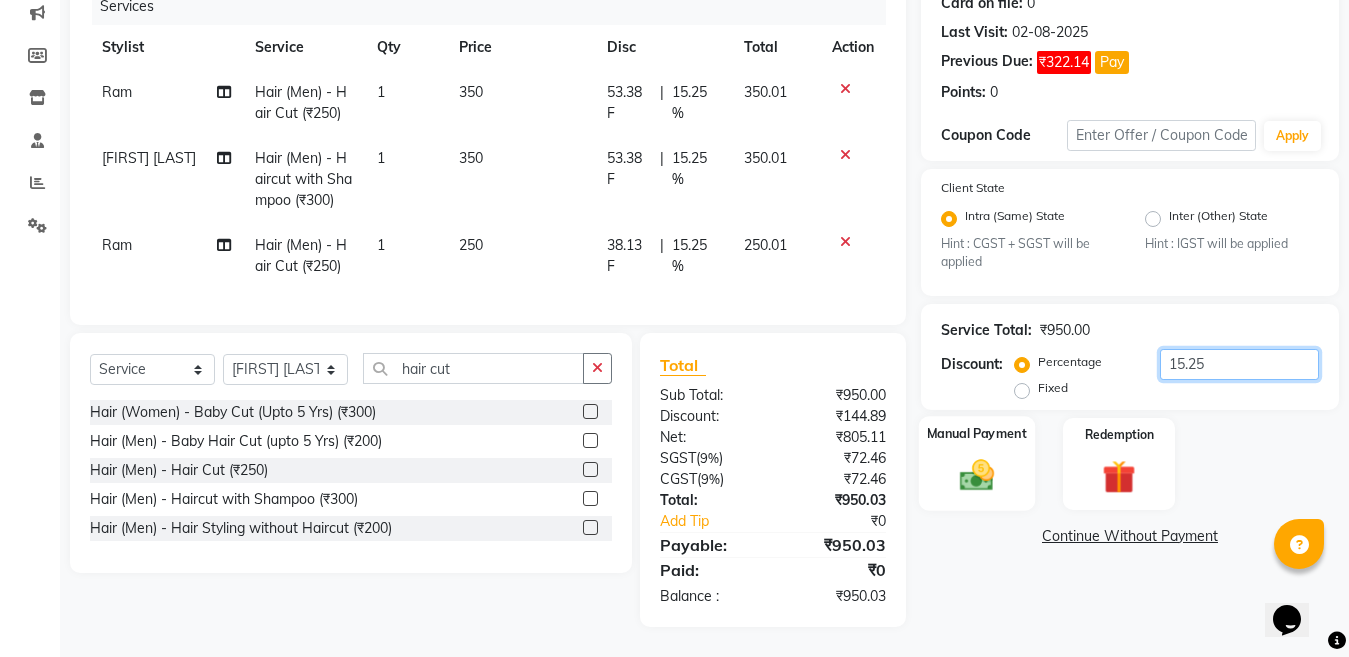 type on "15.25" 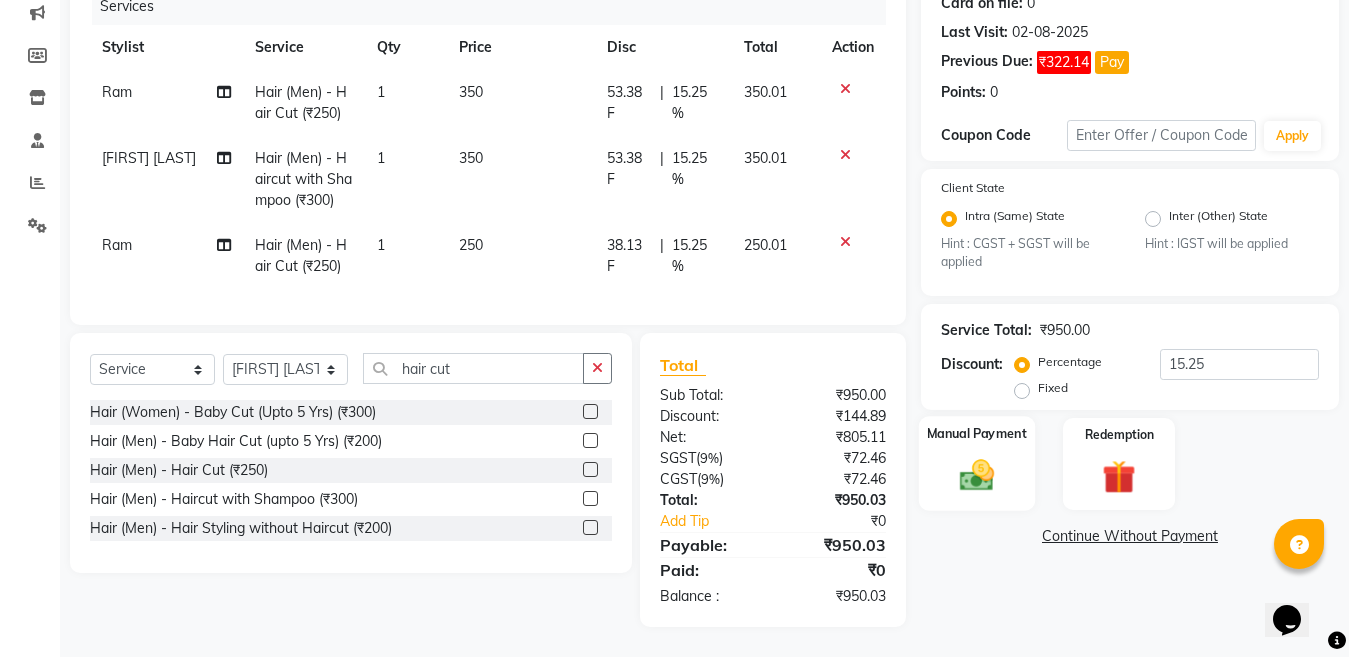 click 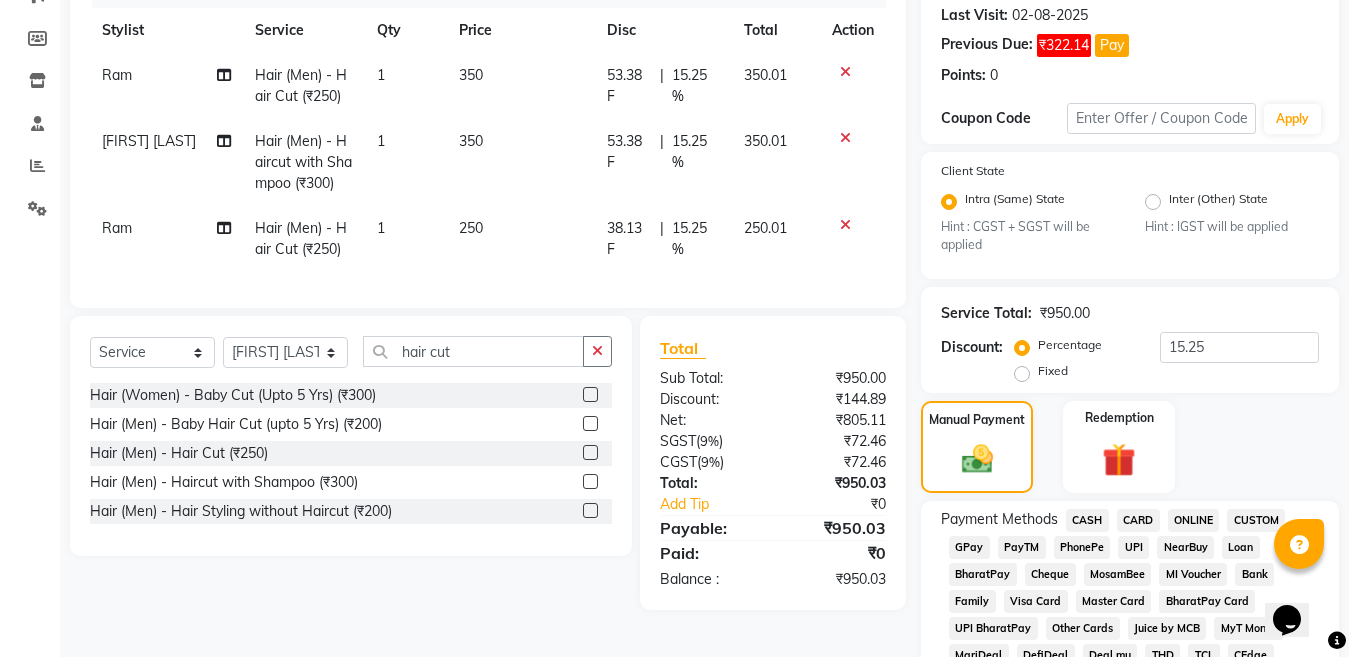 scroll, scrollTop: 477, scrollLeft: 0, axis: vertical 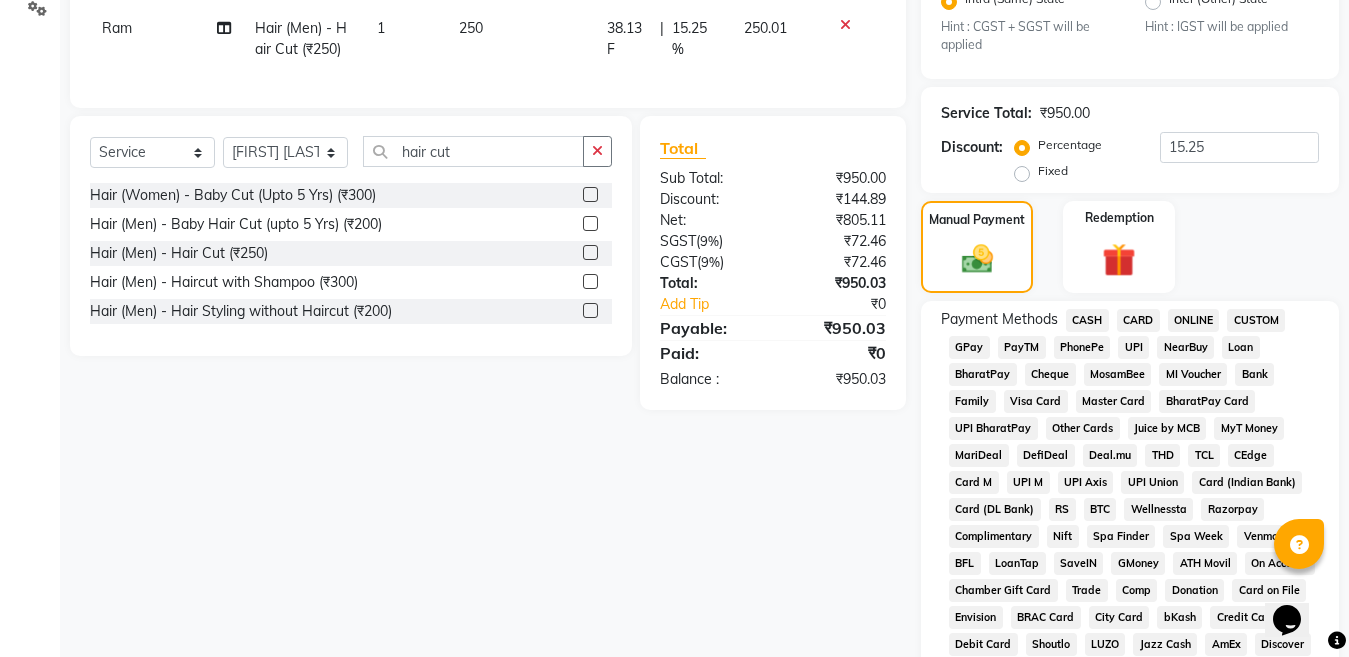 click on "ONLINE" 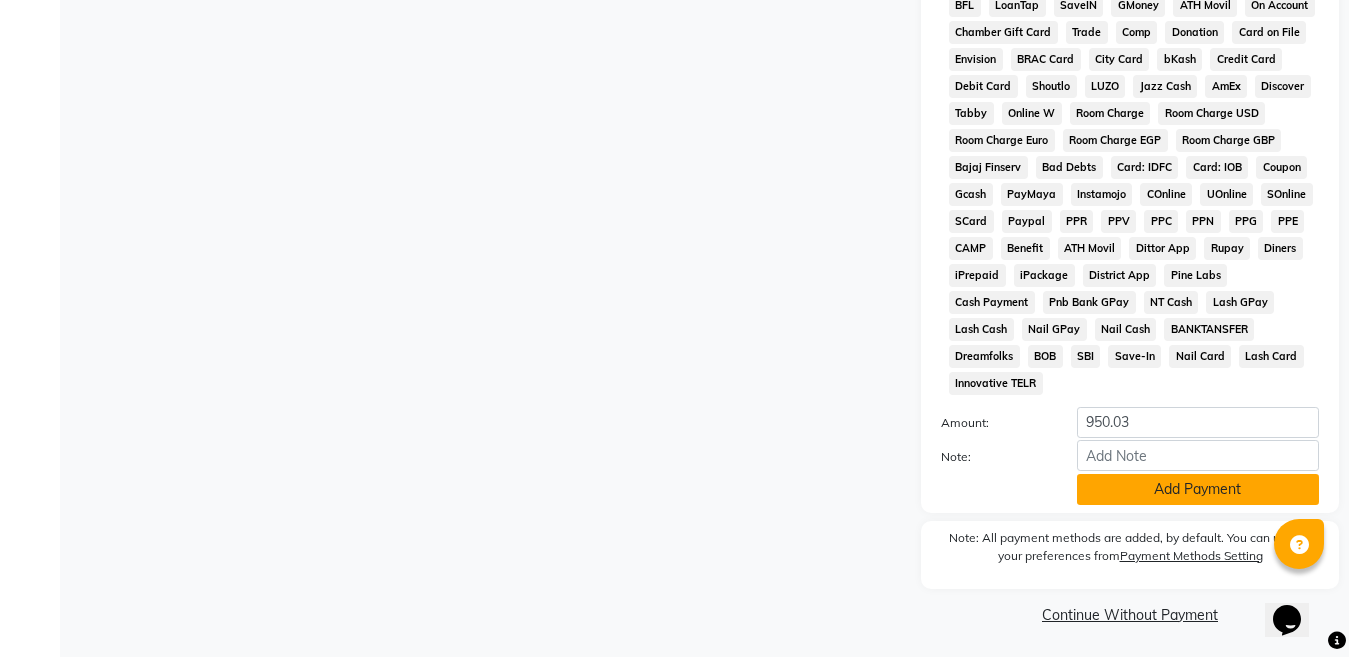 scroll, scrollTop: 1038, scrollLeft: 0, axis: vertical 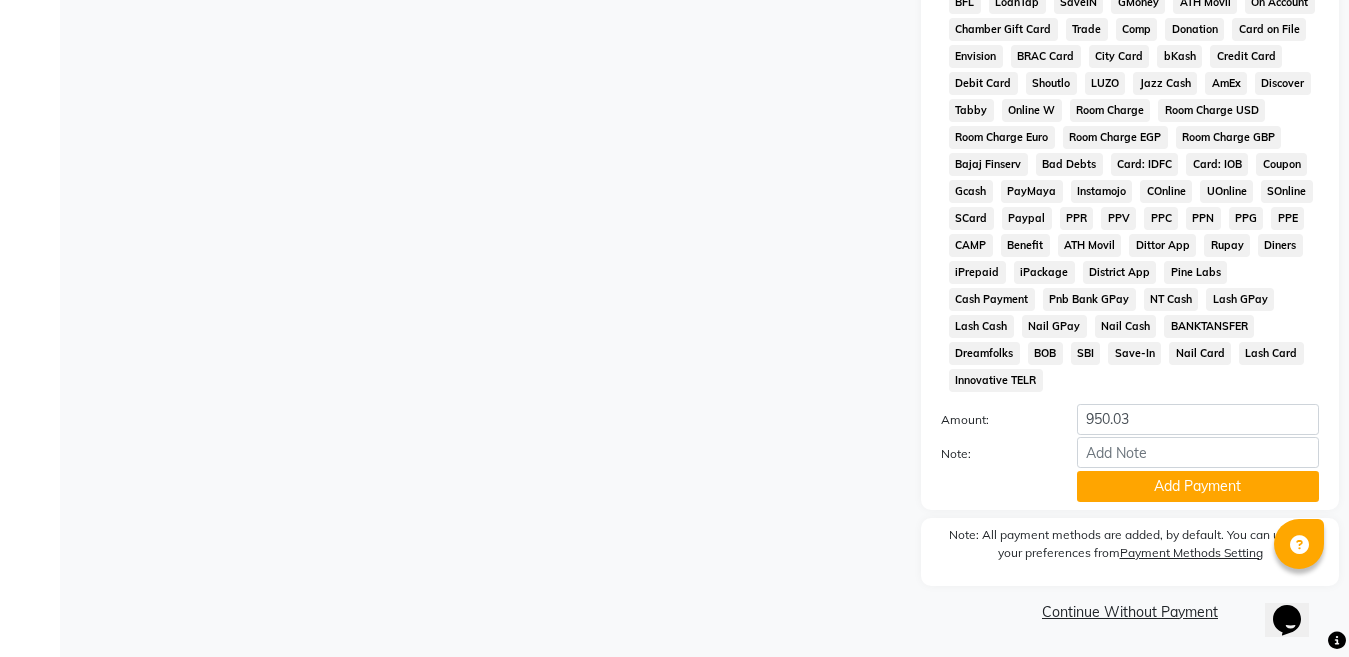 click on "Add Payment" 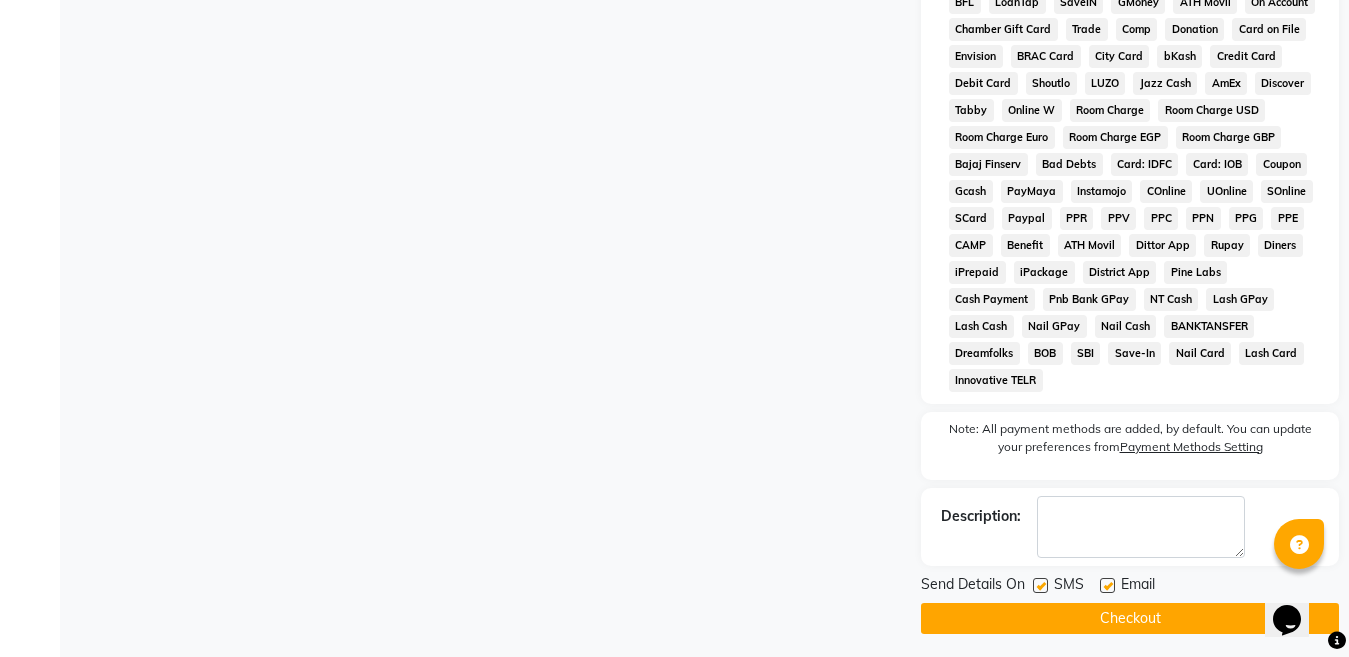 scroll, scrollTop: 1045, scrollLeft: 0, axis: vertical 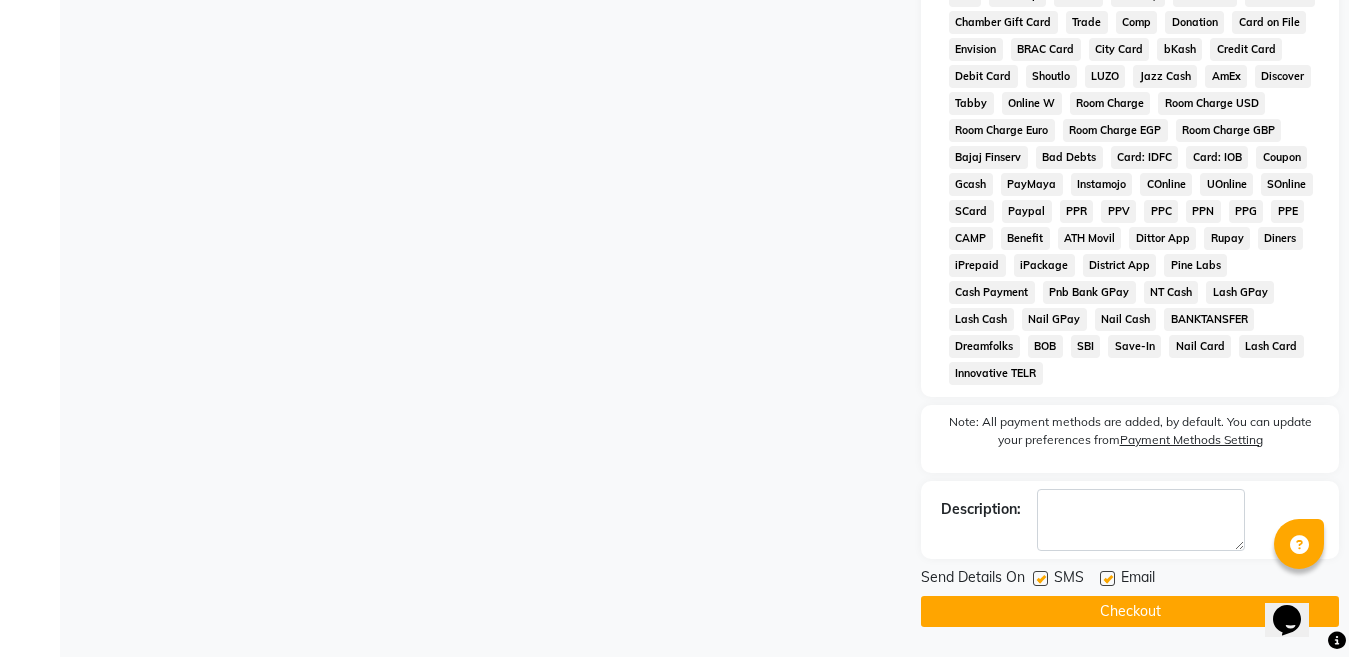 click on "Checkout" 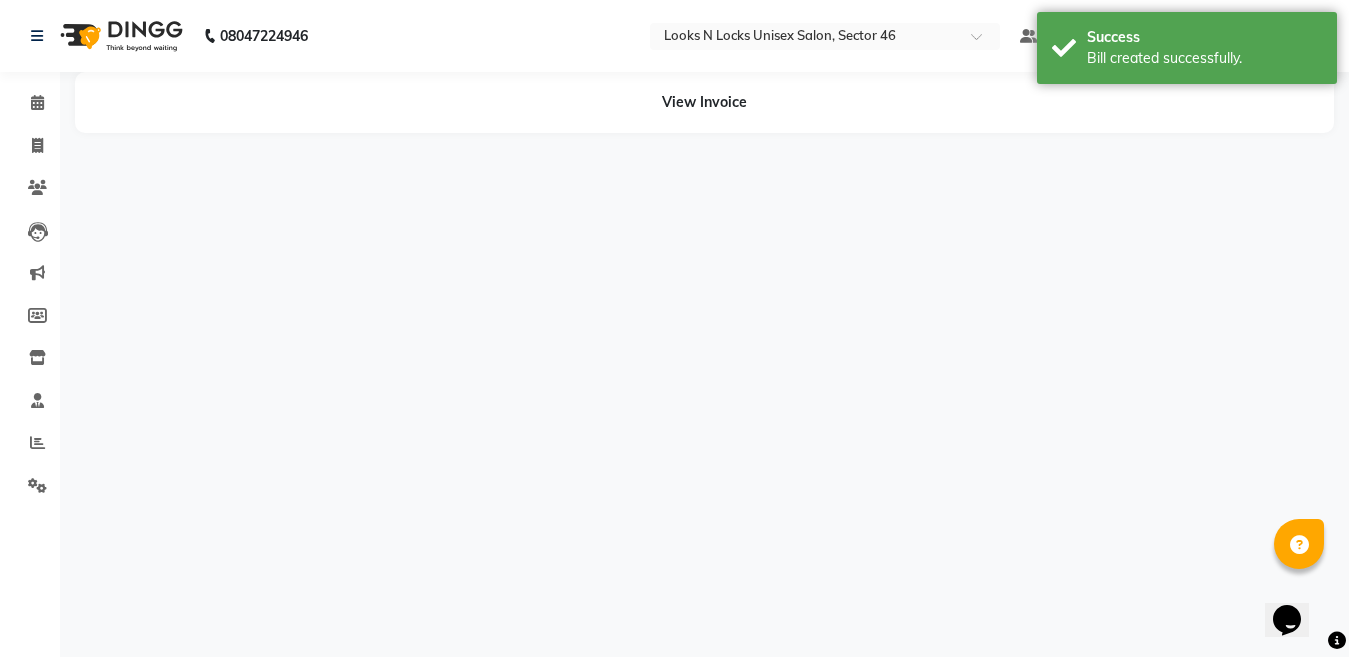 scroll, scrollTop: 0, scrollLeft: 0, axis: both 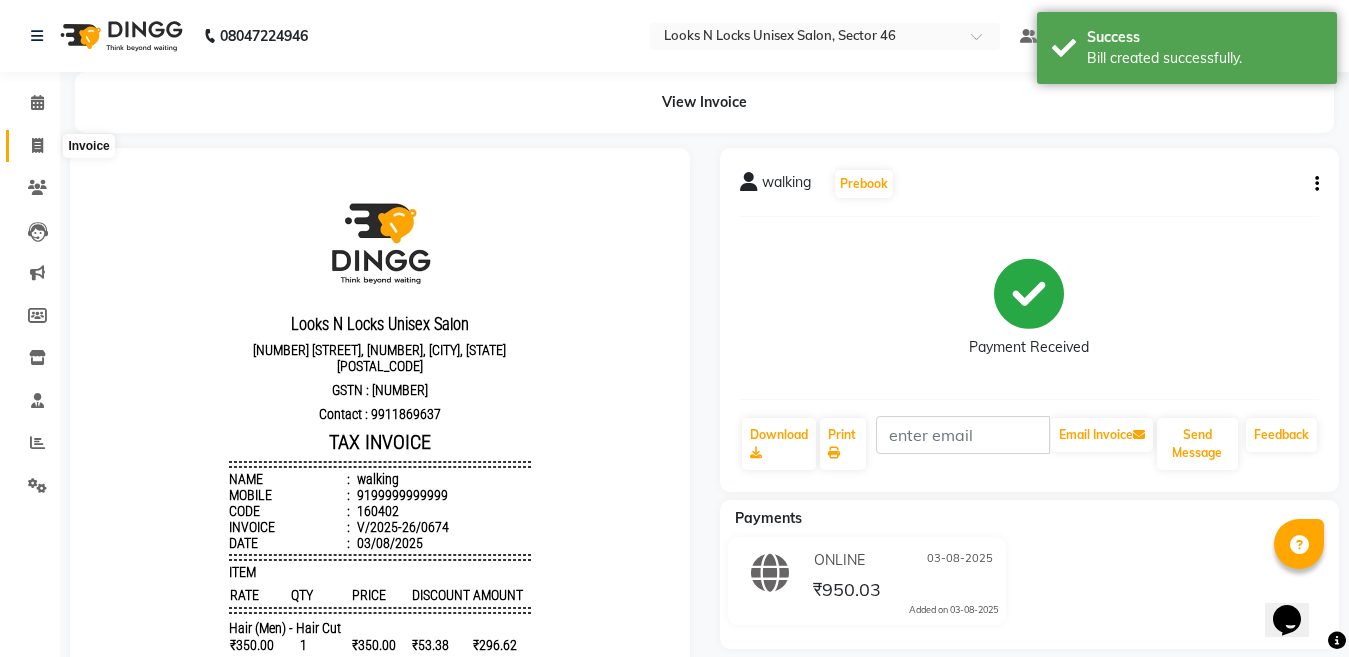 click 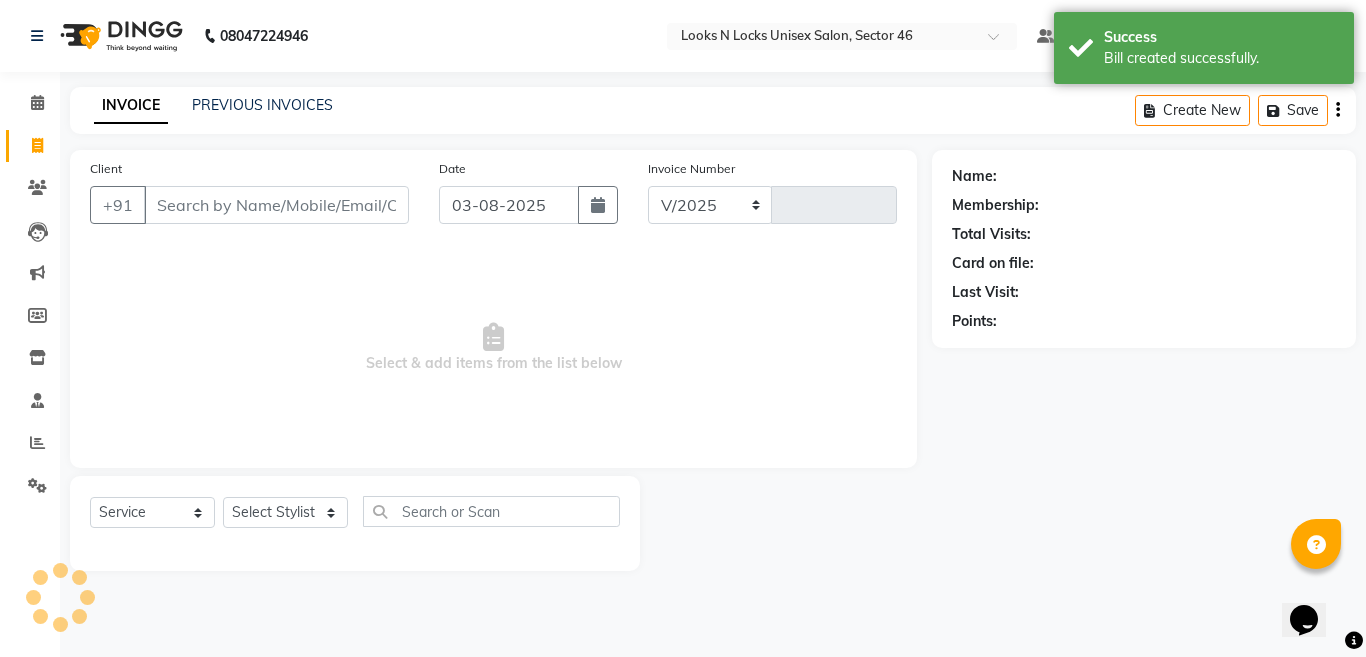 select on "3904" 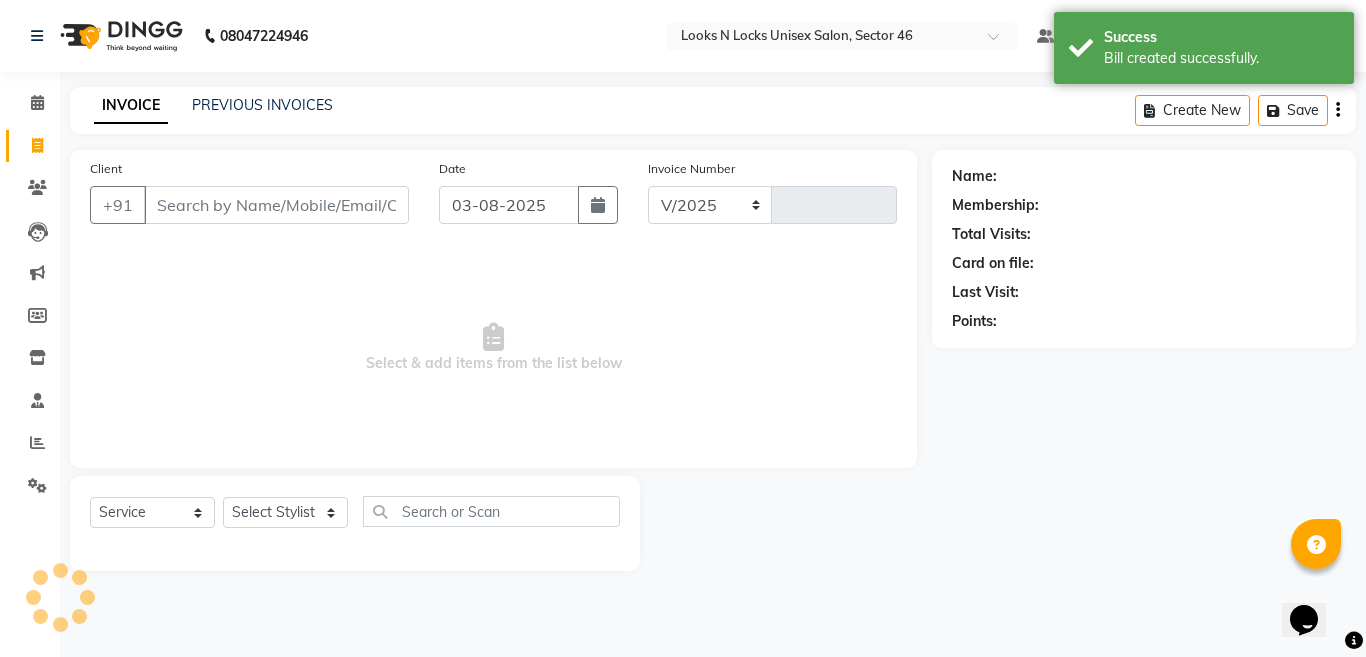 type on "0675" 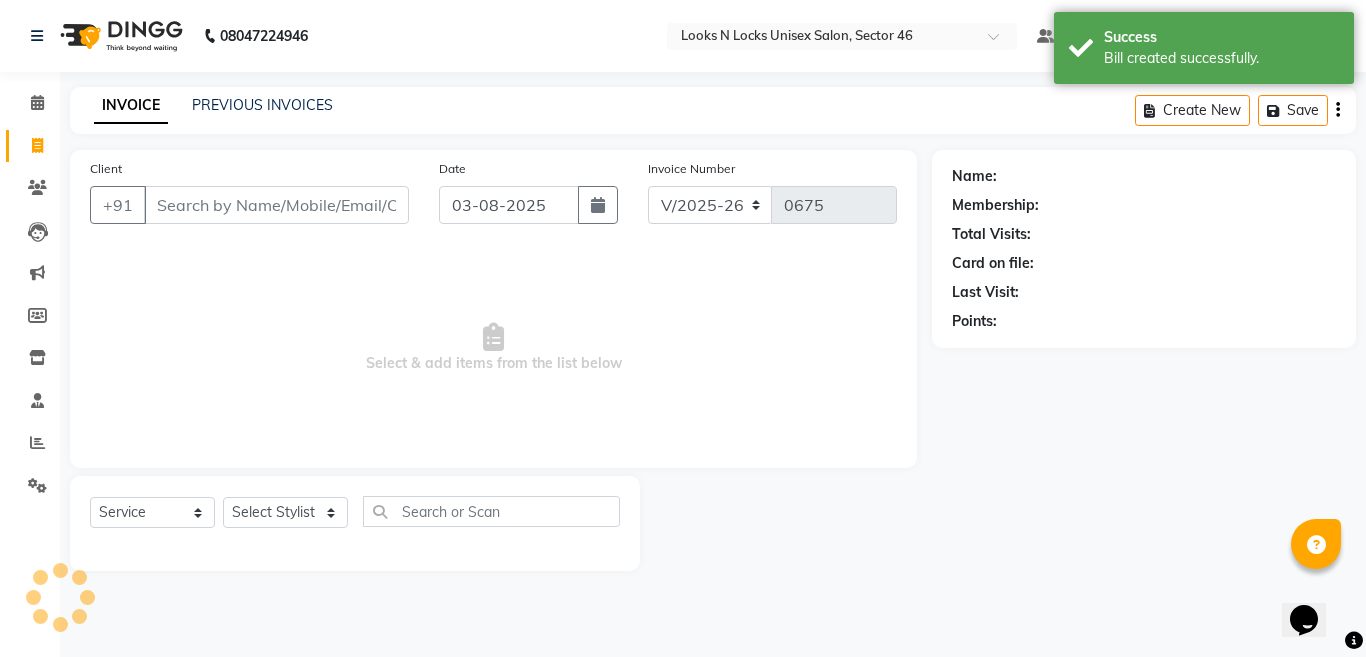 click on "Client" at bounding box center [276, 205] 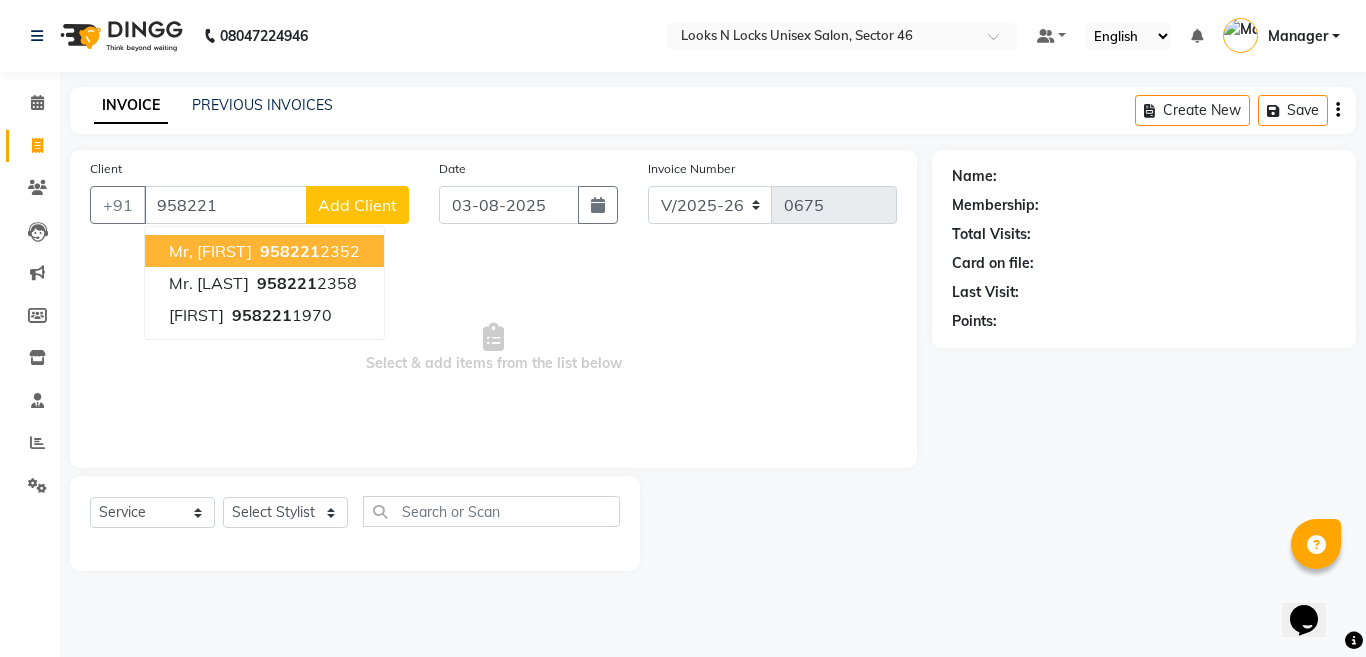 click on "958221" at bounding box center (290, 251) 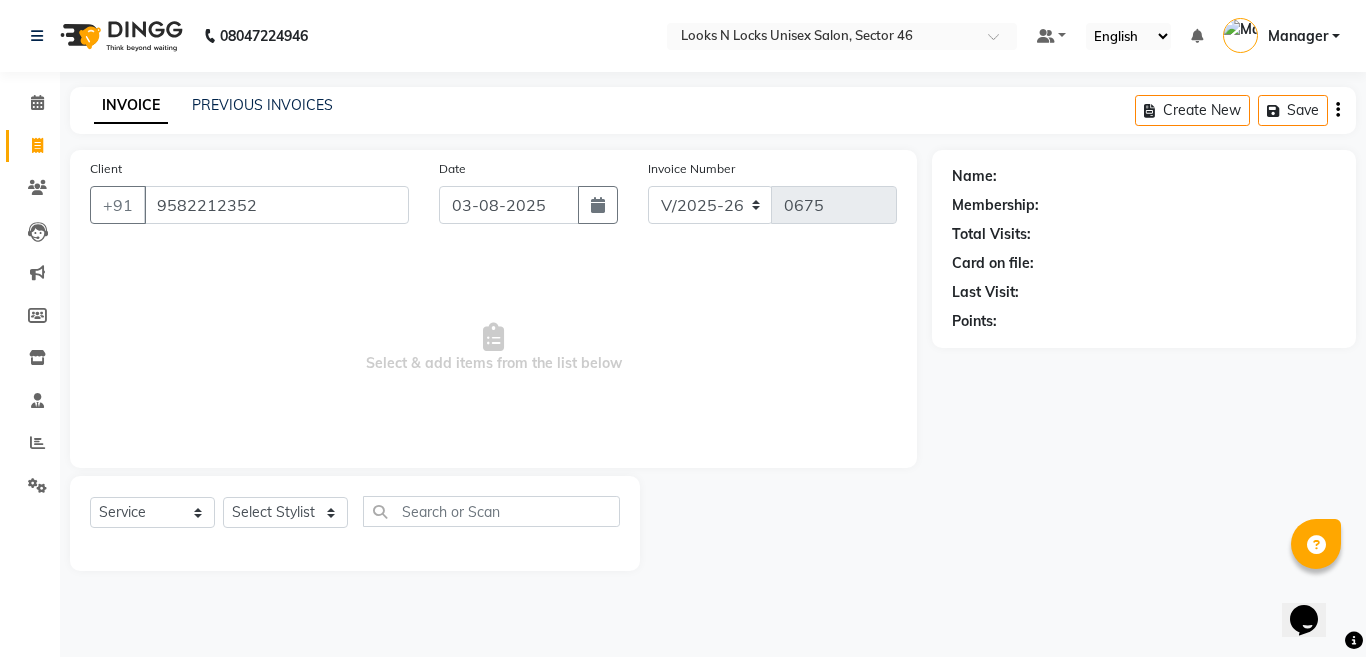 type on "9582212352" 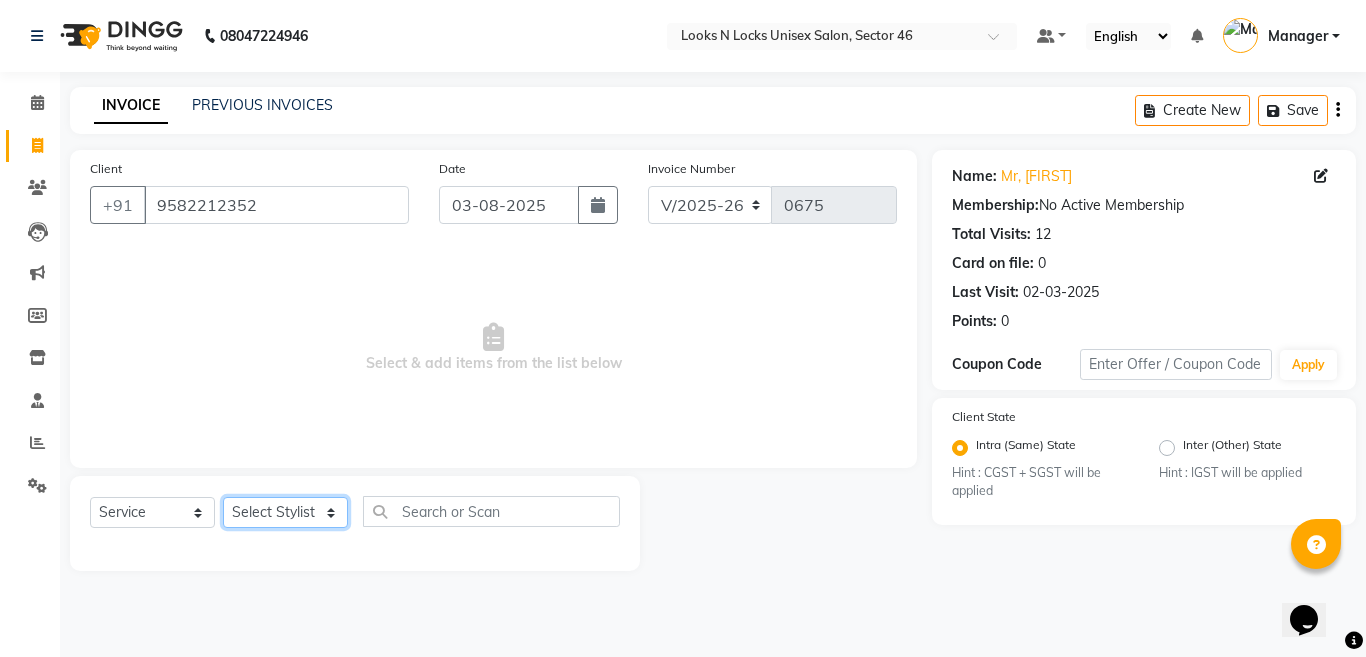 click on "Select Stylist [NAME] [NAME] [NAME] [NAME] [NAME] [NAME] [NAME] [NAME] [NAME] [NAME] [NAME] [NAME] [NAME] [NAME] [NAME] [NAME] [NAME] [NAME] [NAME] [NAME] [NAME] [NAME] [NAME]" 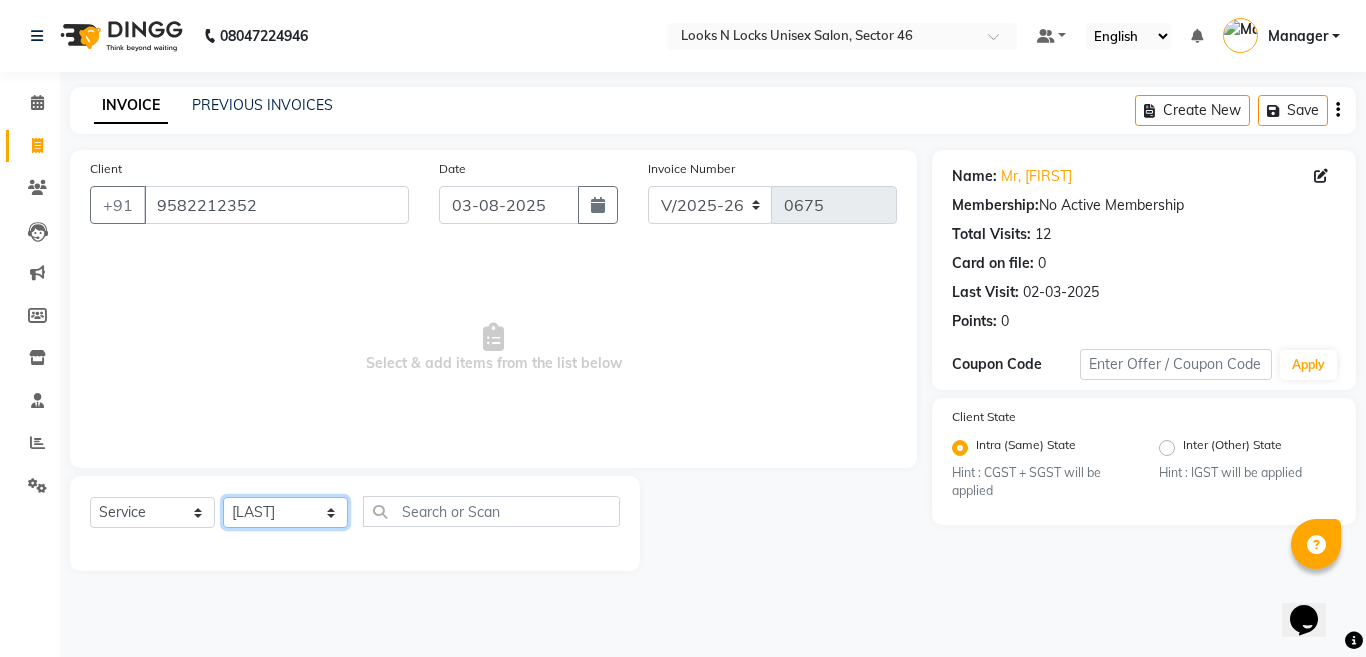 click on "Select Stylist [NAME] [NAME] [NAME] [NAME] [NAME] [NAME] [NAME] [NAME] [NAME] [NAME] [NAME] [NAME] [NAME] [NAME] [NAME] [NAME] [NAME] [NAME] [NAME] [NAME] [NAME] [NAME] [NAME]" 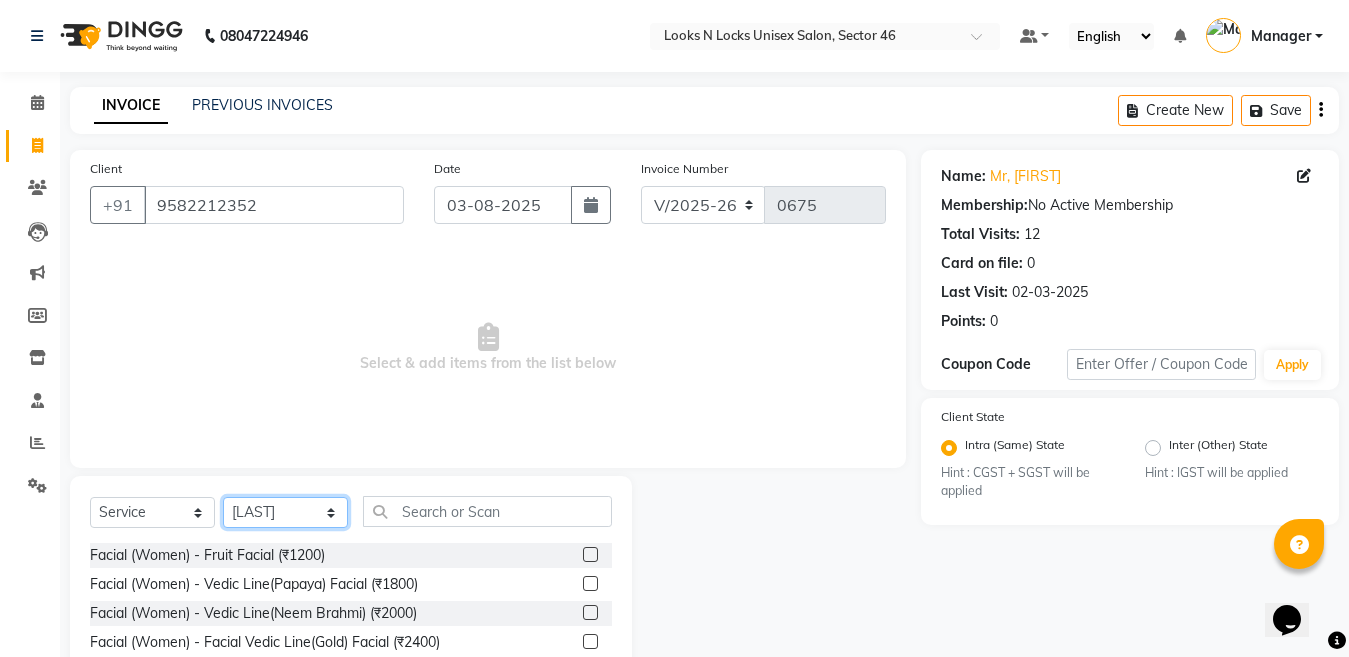 click on "Select Stylist [NAME] [NAME] [NAME] [NAME] [NAME] [NAME] [NAME] [NAME] [NAME] [NAME] [NAME] [NAME] [NAME] [NAME] [NAME] [NAME] [NAME] [NAME] [NAME] [NAME] [NAME] [NAME] [NAME]" 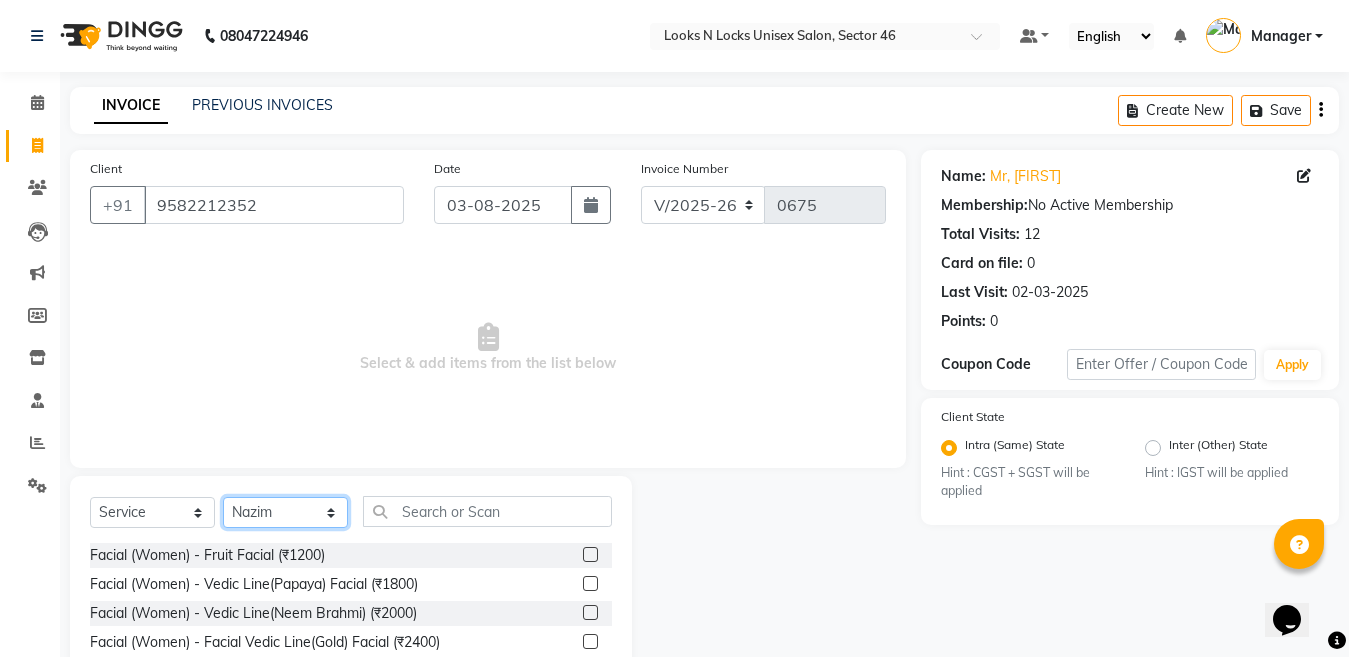 click on "Select Stylist [NAME] [NAME] [NAME] [NAME] [NAME] [NAME] [NAME] [NAME] [NAME] [NAME] [NAME] [NAME] [NAME] [NAME] [NAME] [NAME] [NAME] [NAME] [NAME] [NAME] [NAME] [NAME] [NAME]" 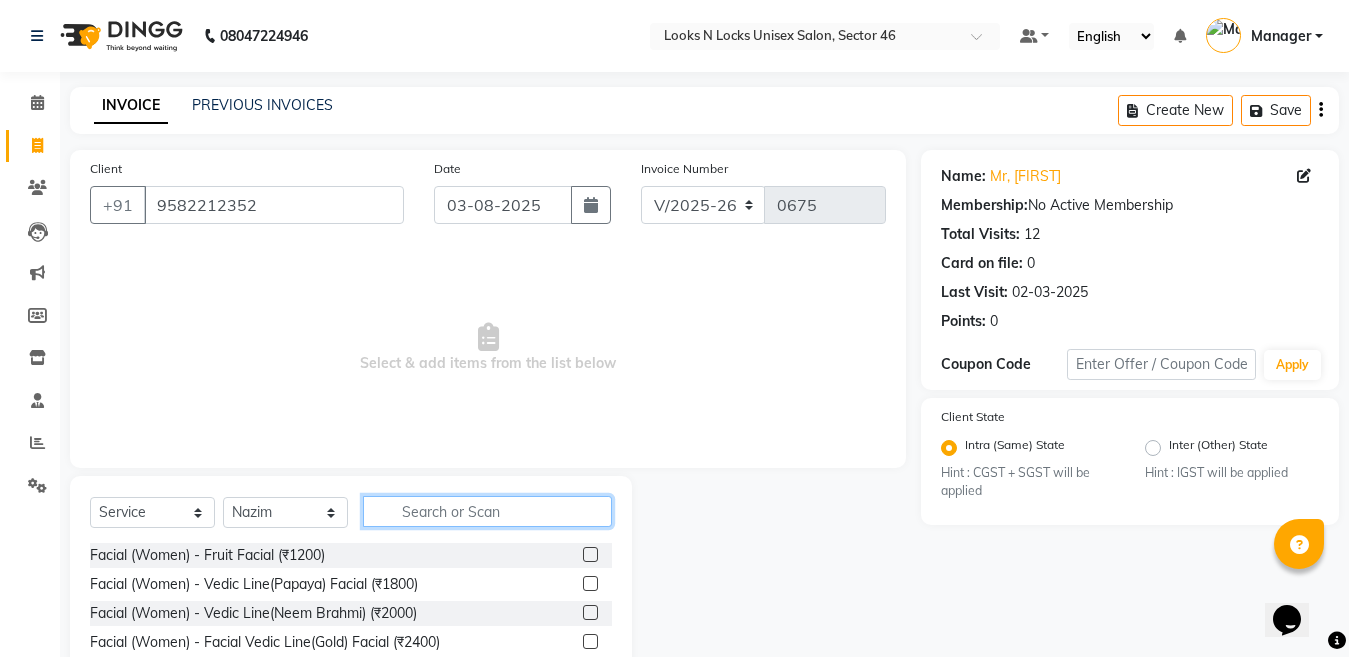 click 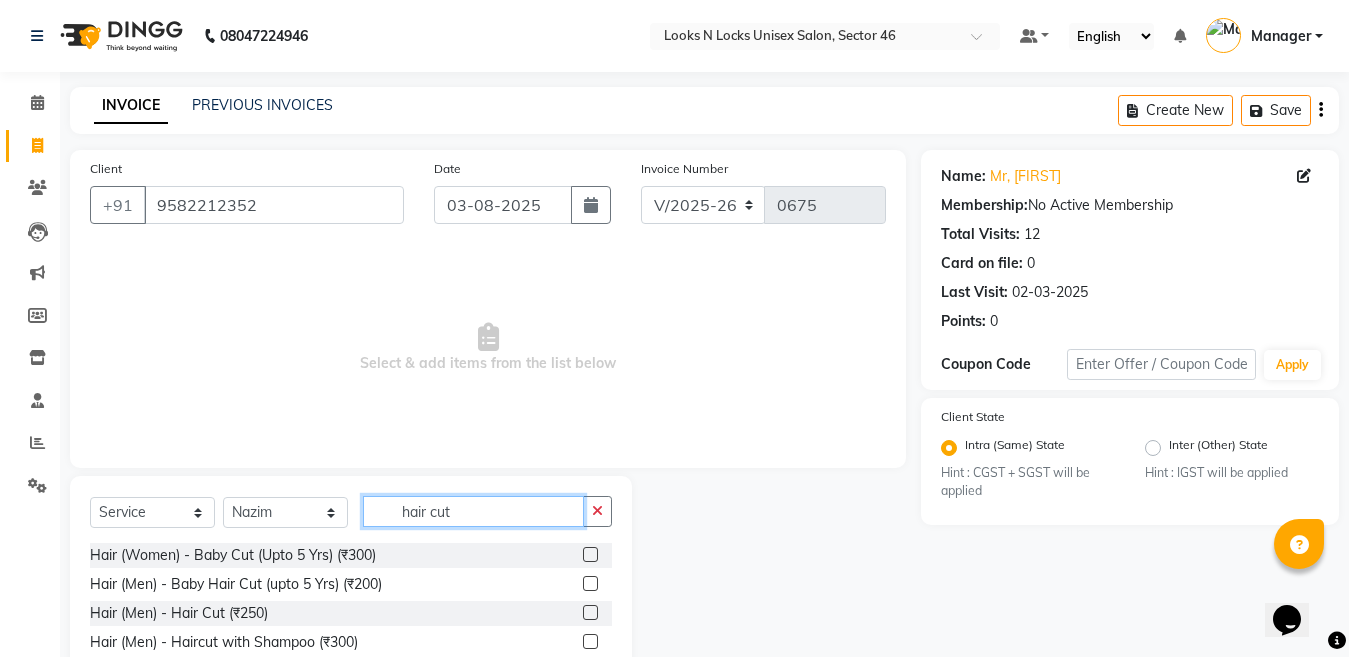 type on "hair cut" 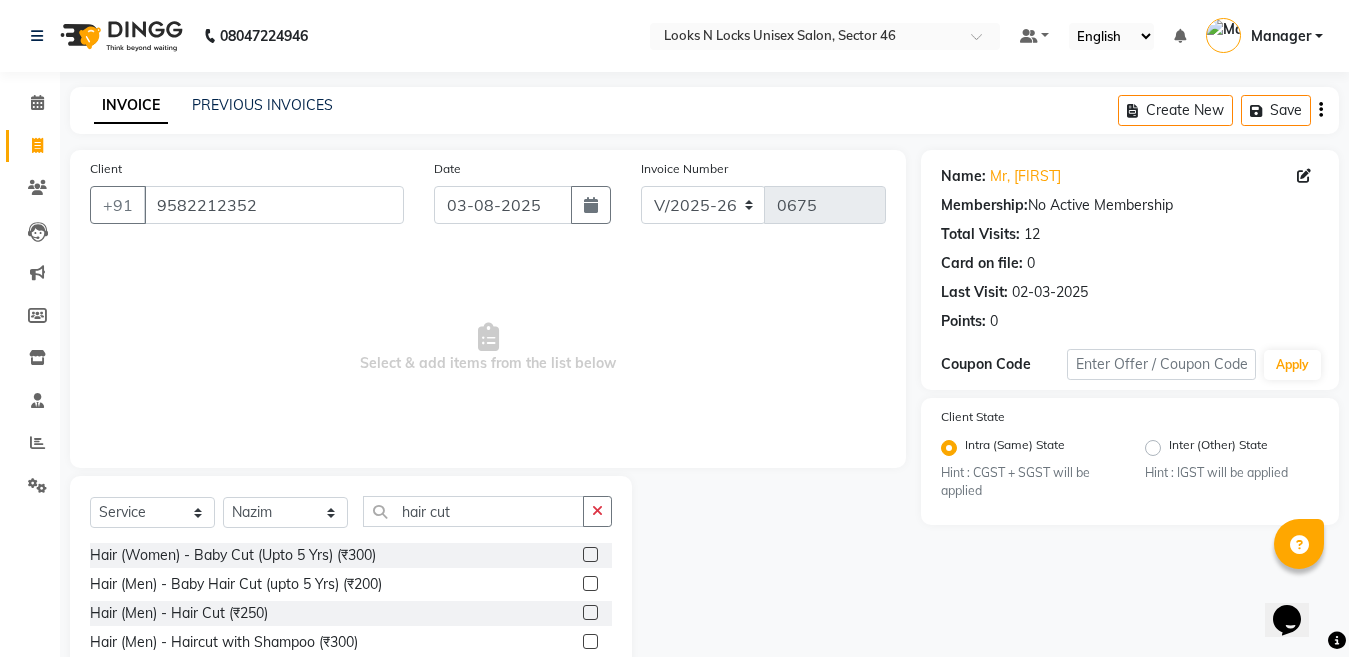click 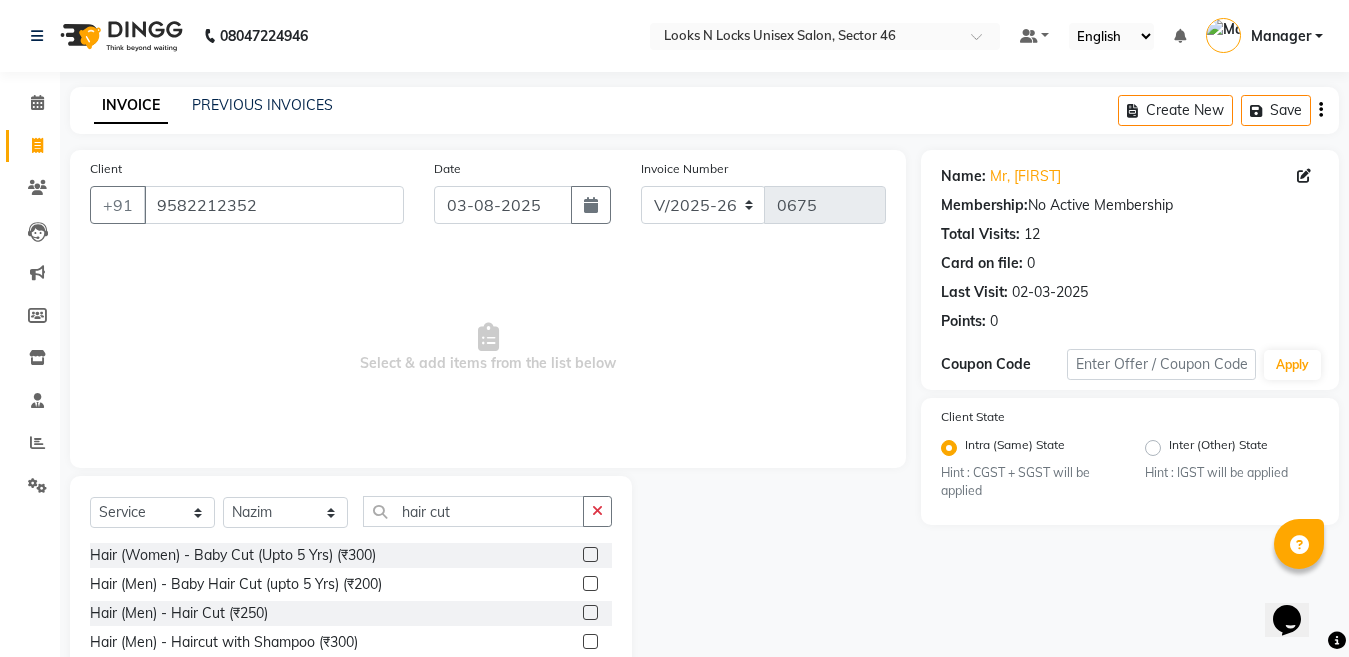 click at bounding box center [589, 613] 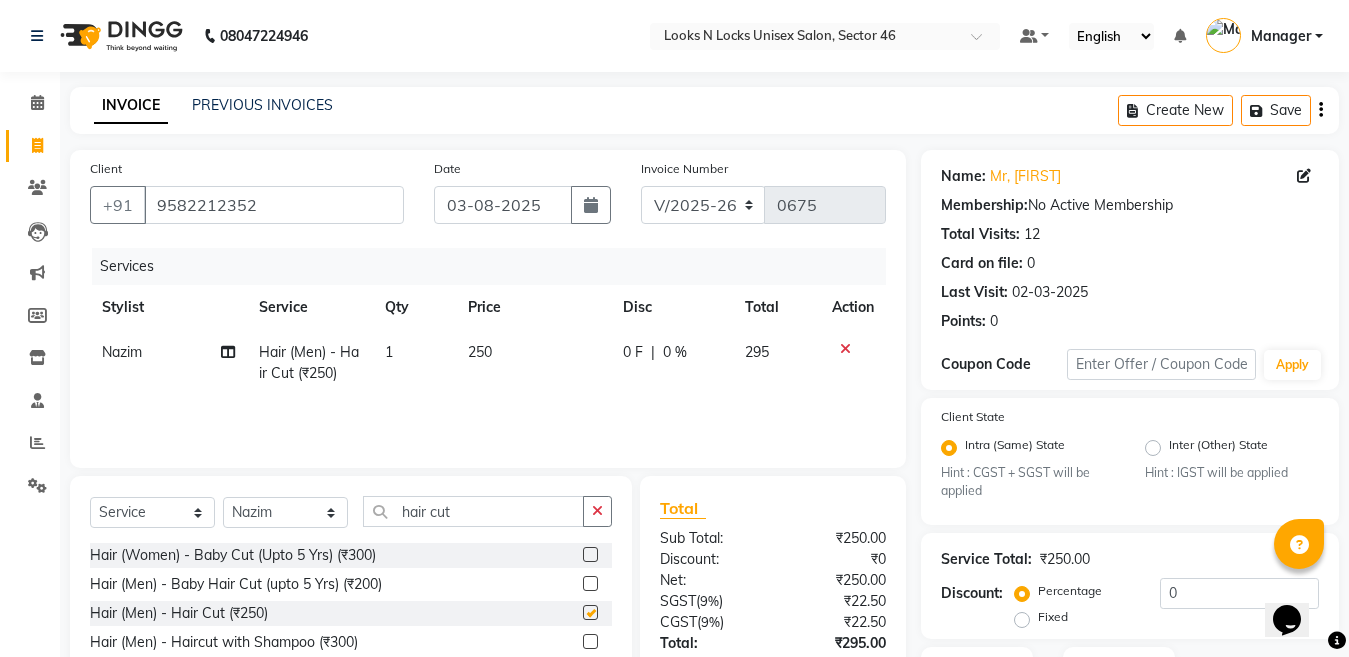 checkbox on "false" 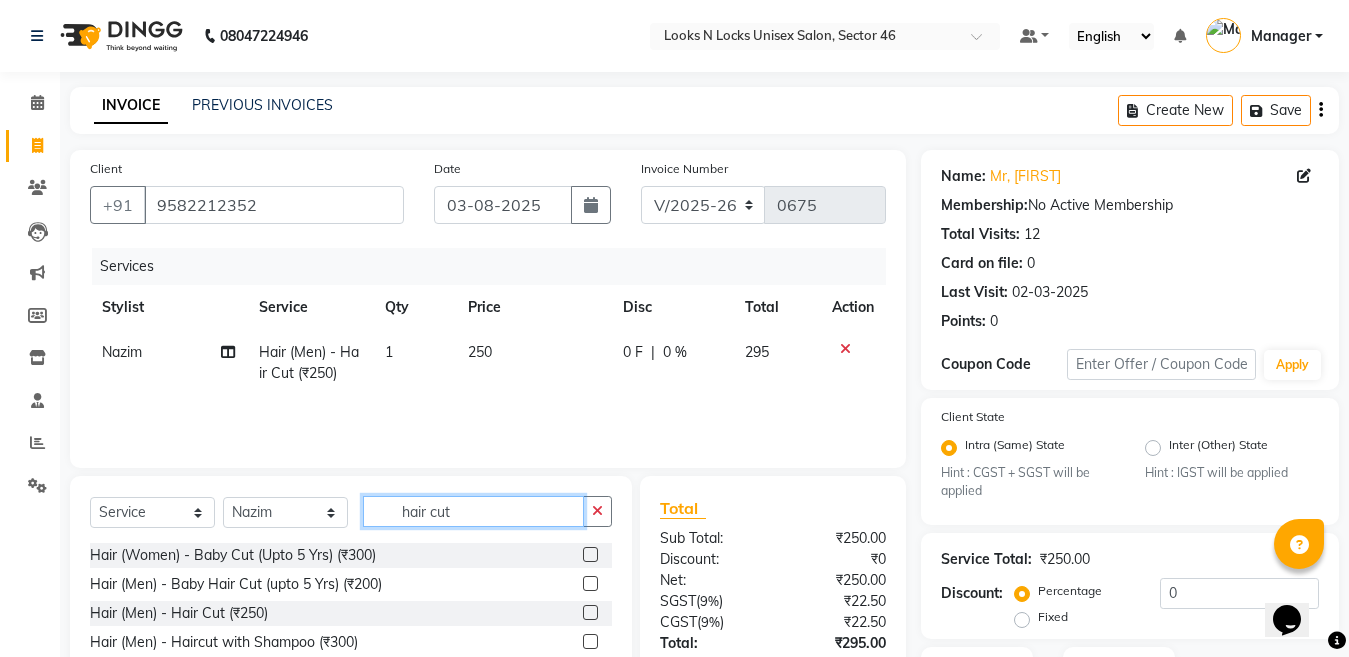click on "hair cut" 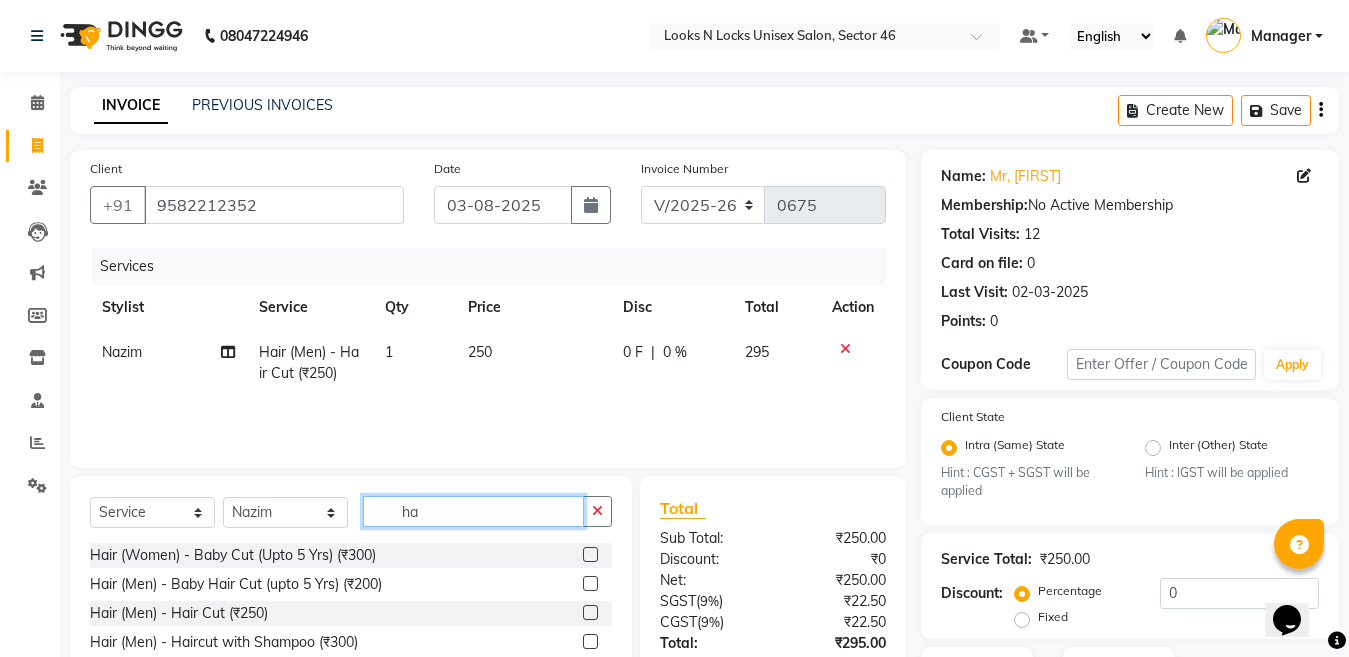 type on "h" 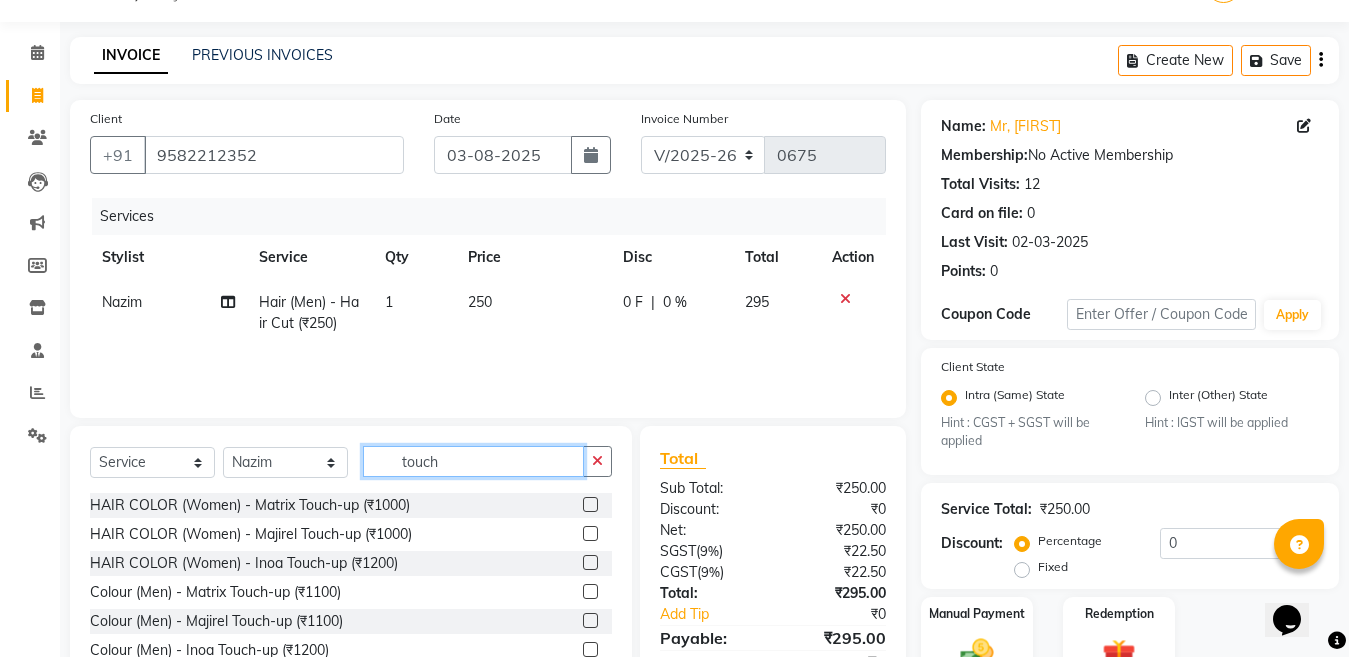 scroll, scrollTop: 153, scrollLeft: 0, axis: vertical 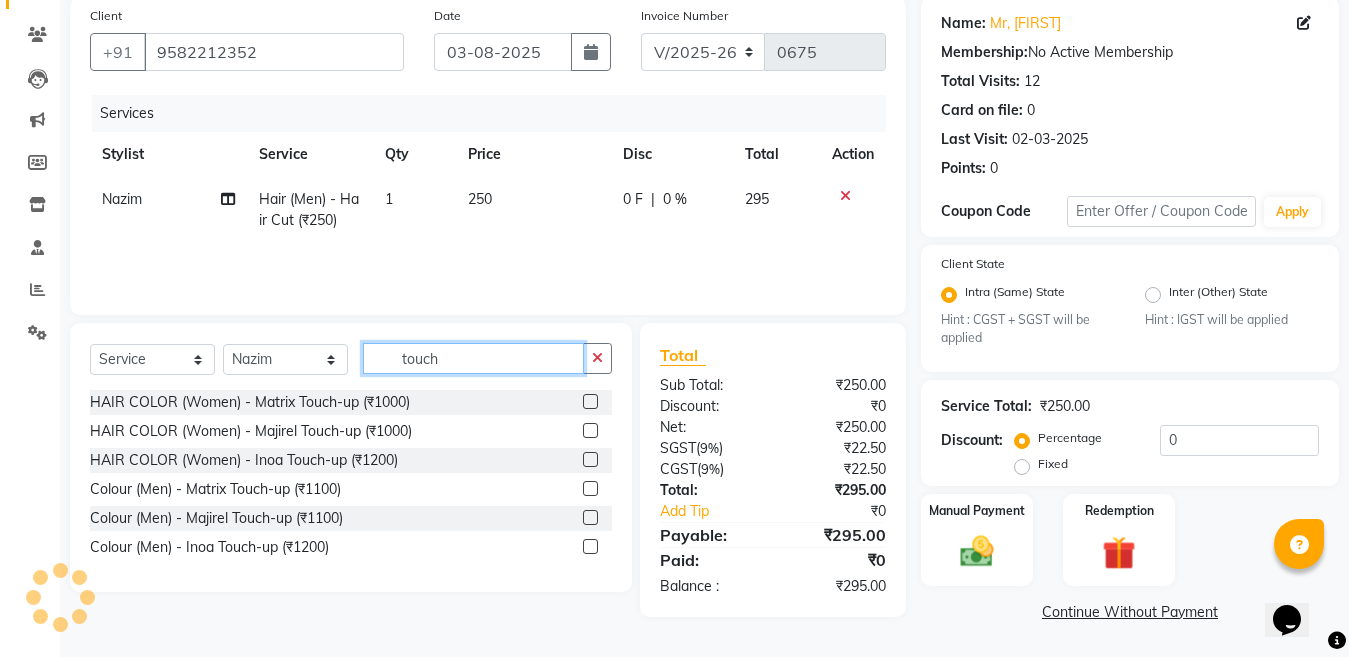 type on "touch" 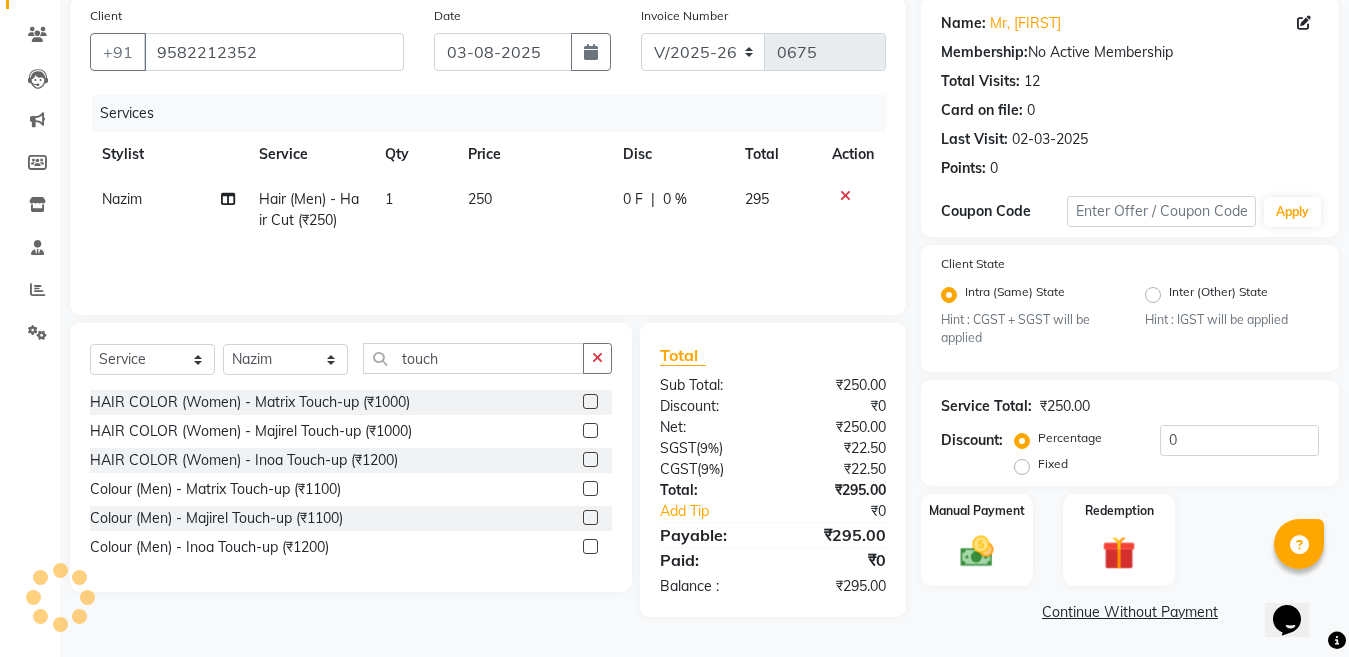 click 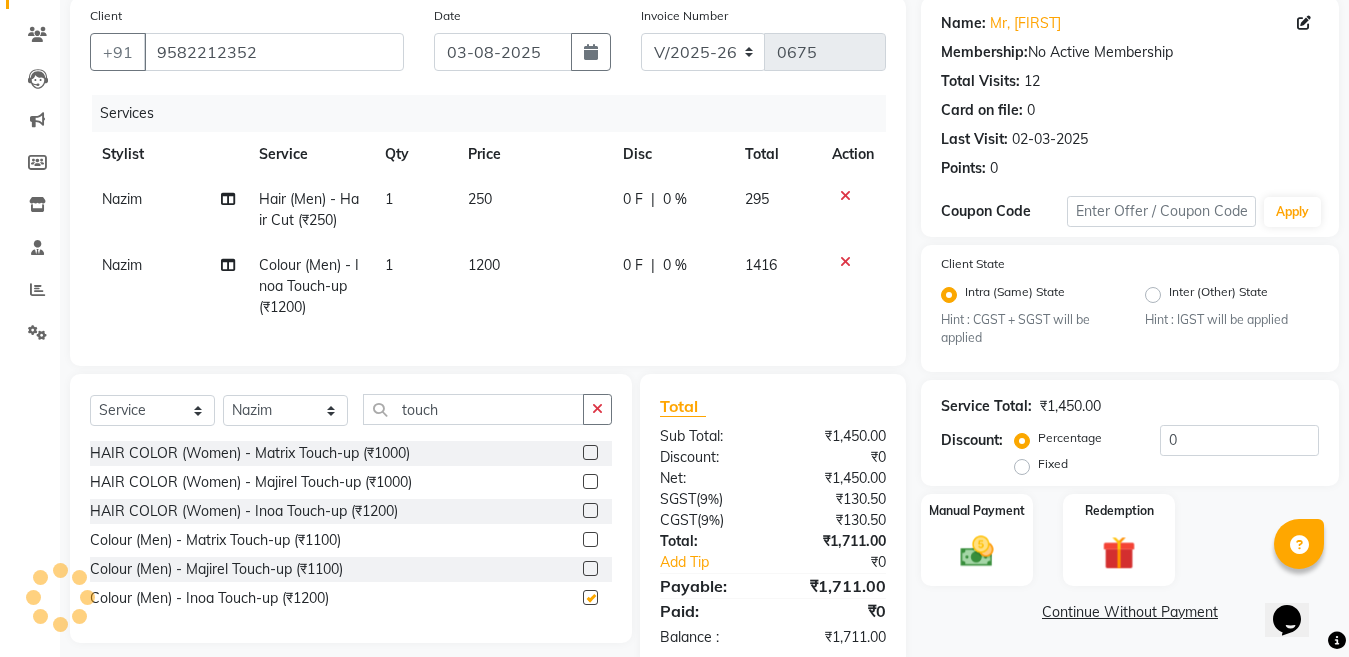 checkbox on "false" 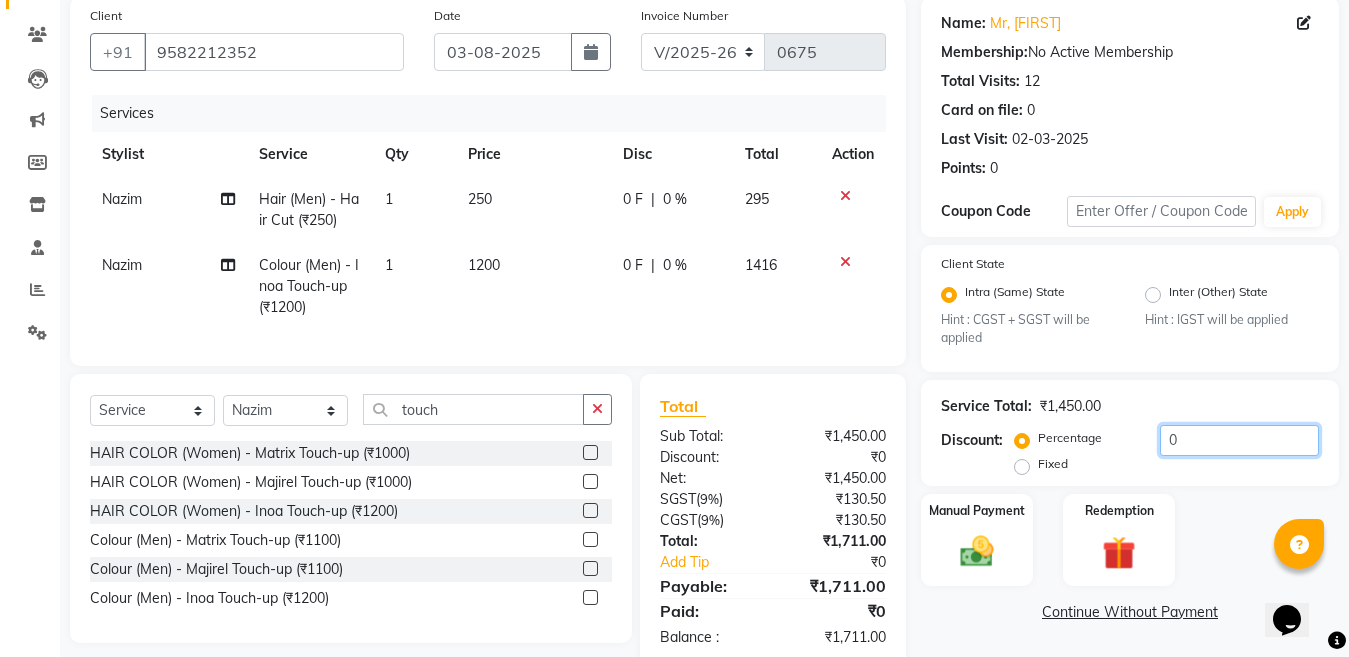 click on "0" 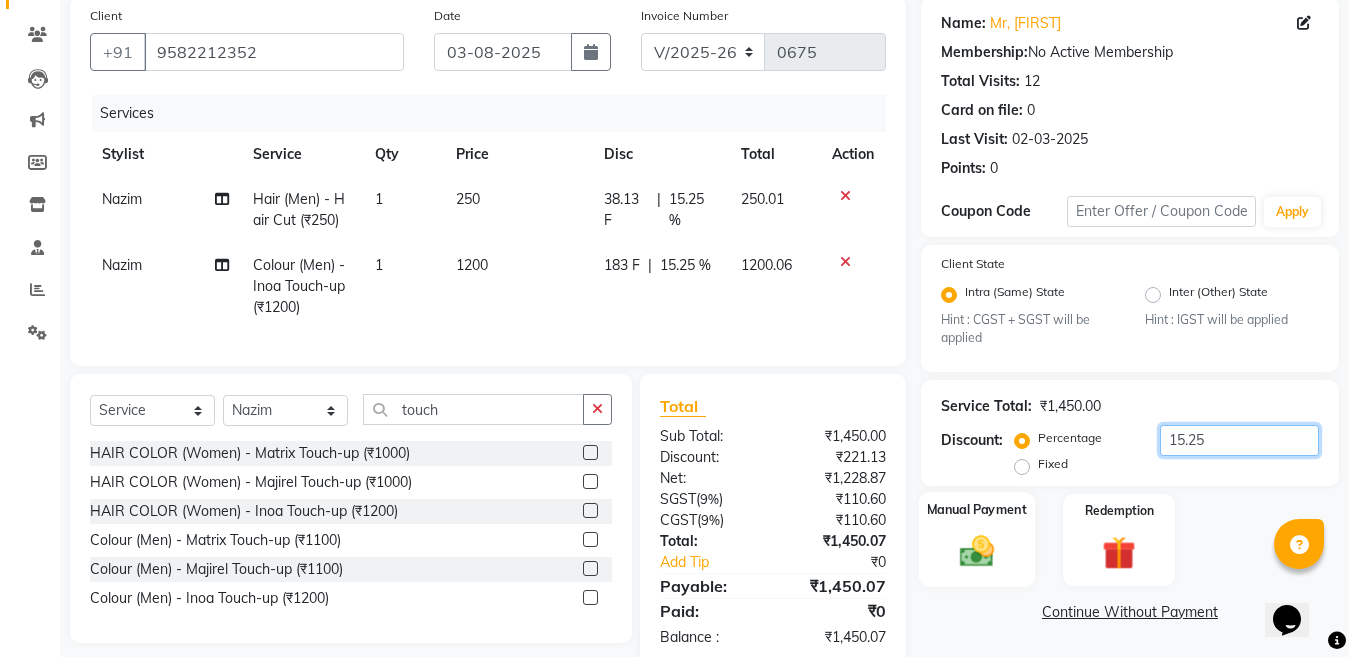 type on "15.25" 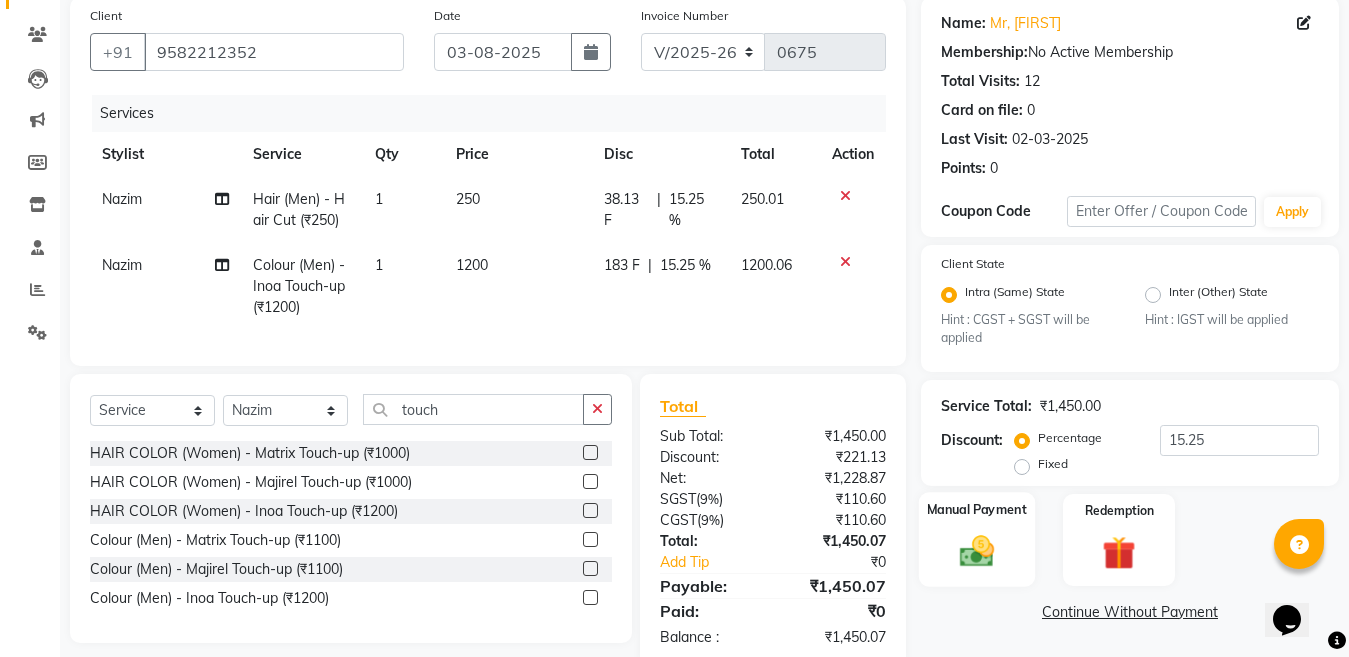 click 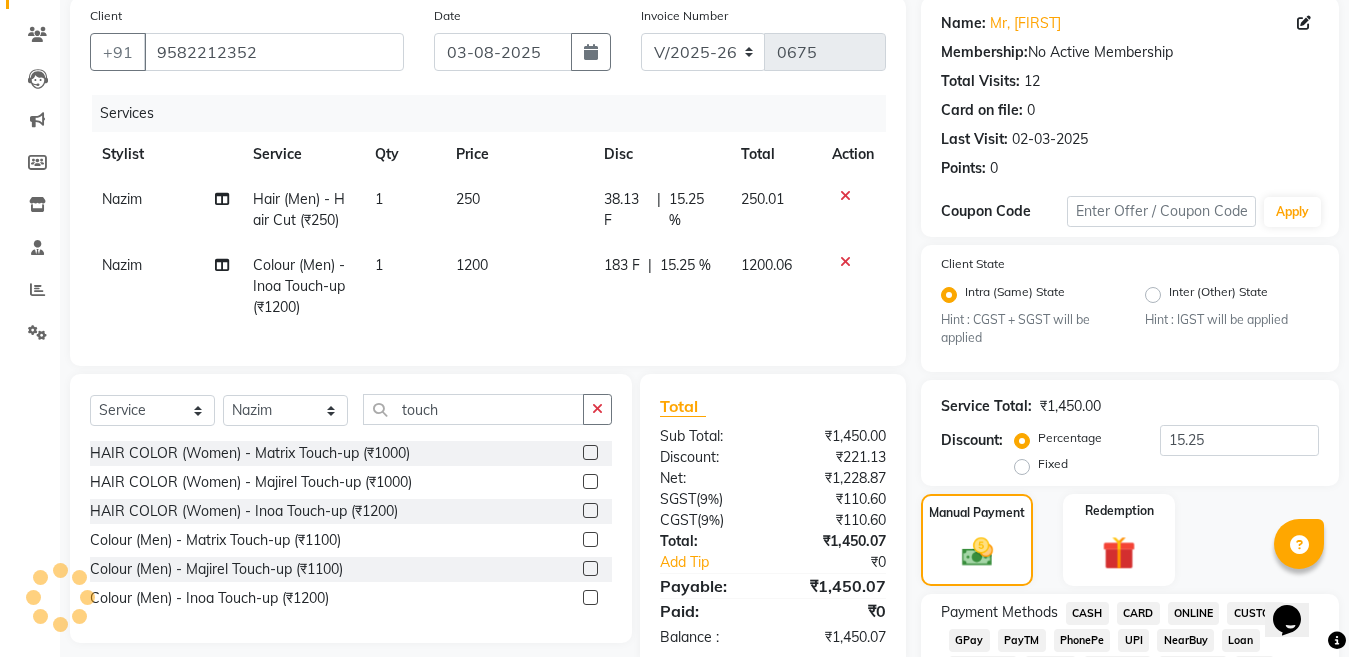 scroll, scrollTop: 253, scrollLeft: 0, axis: vertical 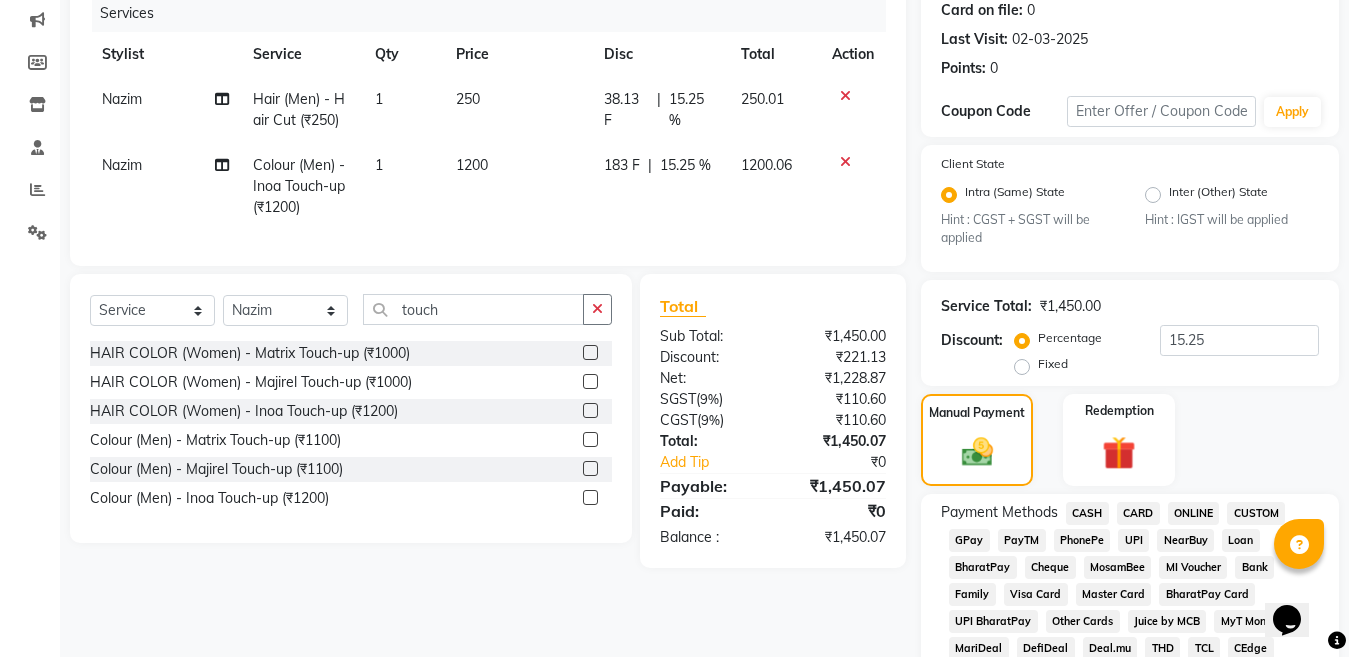 click on "Payment Methods  CASH   CARD   ONLINE   CUSTOM   GPay   PayTM   PhonePe   UPI   NearBuy   Loan   BharatPay   Cheque   MosamBee   MI Voucher   Bank   Family   Visa Card   Master Card   BharatPay Card   UPI BharatPay   Other Cards   Juice by MCB   MyT Money   MariDeal   DefiDeal   Deal.mu   THD   TCL   CEdge   Card M   UPI M   UPI Axis   UPI Union   Card (Indian Bank)   Card (DL Bank)   RS   BTC   Wellnessta   Razorpay   Complimentary   Nift   Spa Finder   Spa Week   Venmo   BFL   LoanTap   SaveIN   GMoney   ATH Movil   On Account   Chamber Gift Card   Trade   Comp   Donation   Card on File   Envision   BRAC Card   City Card   bKash   Credit Card   Debit Card   Shoutlo   LUZO   Jazz Cash   AmEx   Discover   Tabby   Online W   Room Charge   Room Charge USD   Room Charge Euro   Room Charge EGP   Room Charge GBP   Bajaj Finserv   Bad Debts   Card: IDFC   Card: IOB   Coupon   Gcash   PayMaya   Instamojo   COnline   UOnline   SOnline   SCard   Paypal   PPR   PPV   PPC   PPN   PPG   PPE   CAMP   Benefit   ATH Movil" 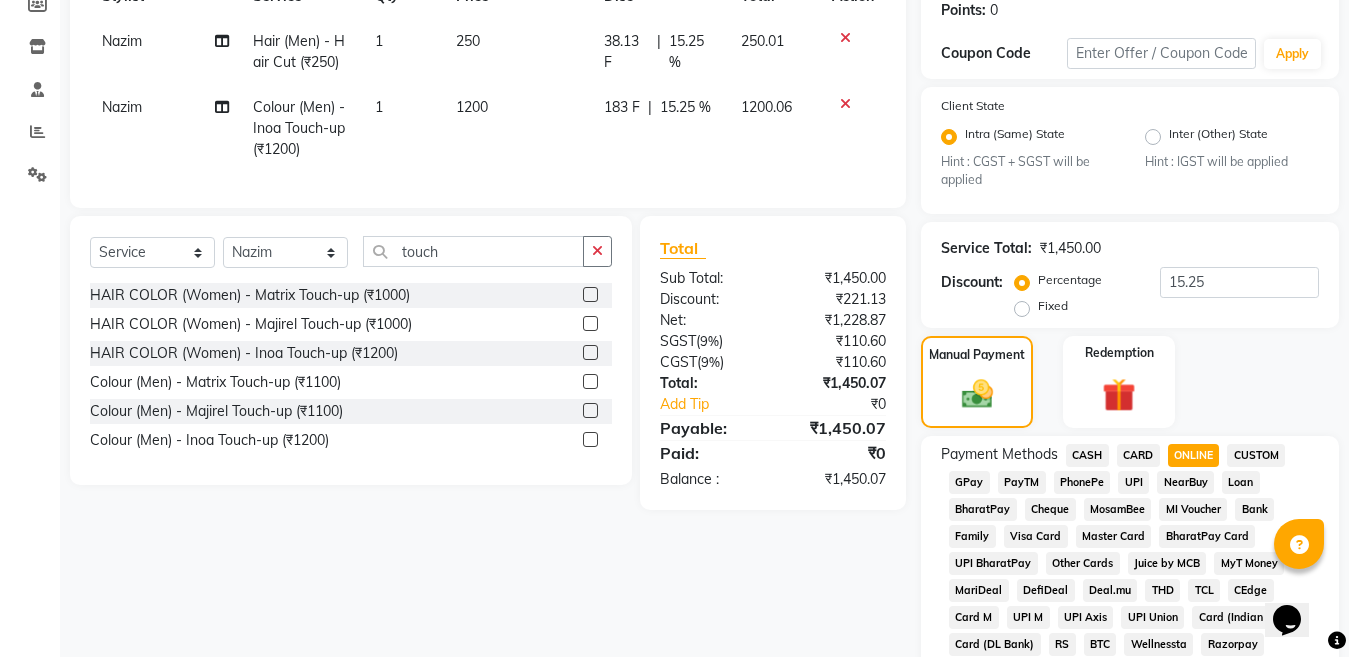 scroll, scrollTop: 1007, scrollLeft: 0, axis: vertical 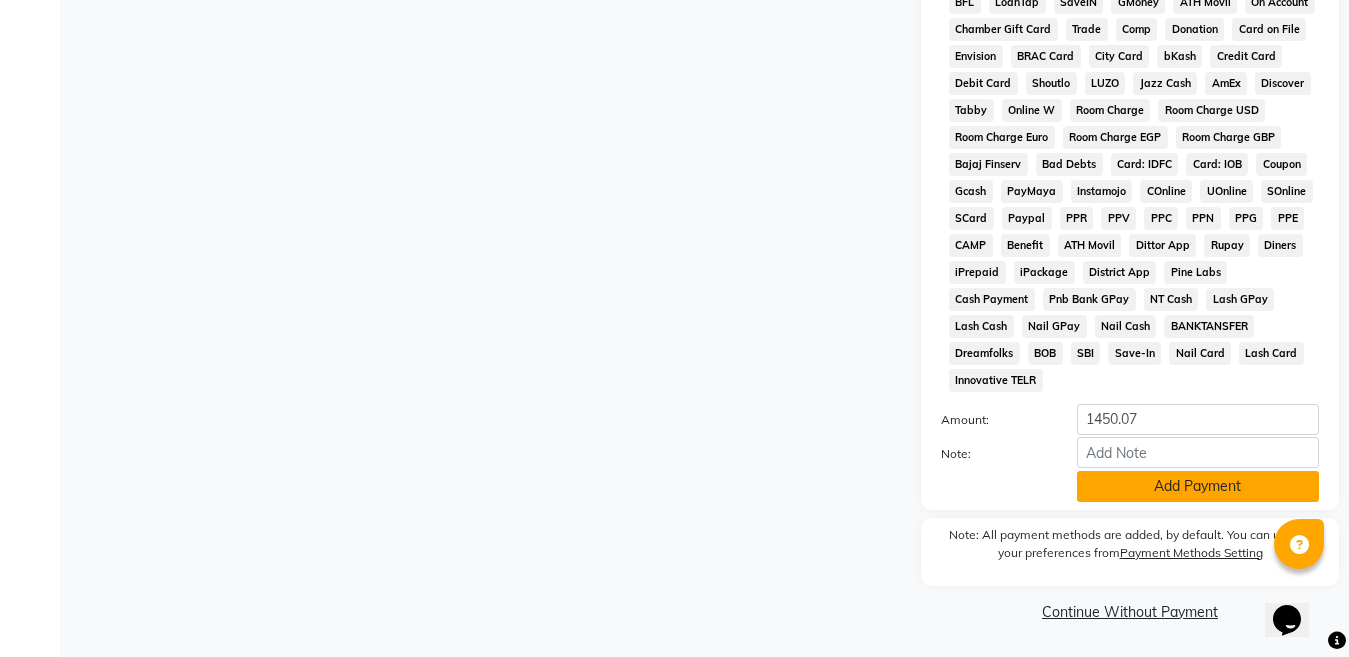 click on "Add Payment" 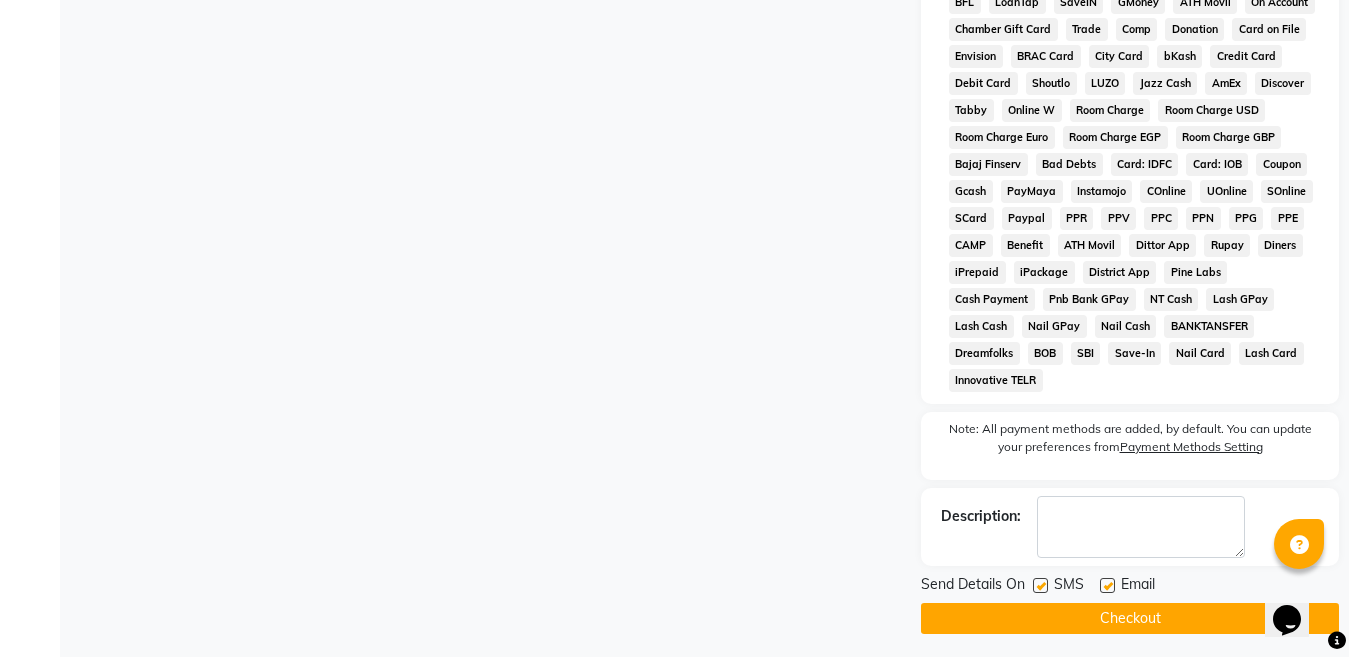 scroll, scrollTop: 1014, scrollLeft: 0, axis: vertical 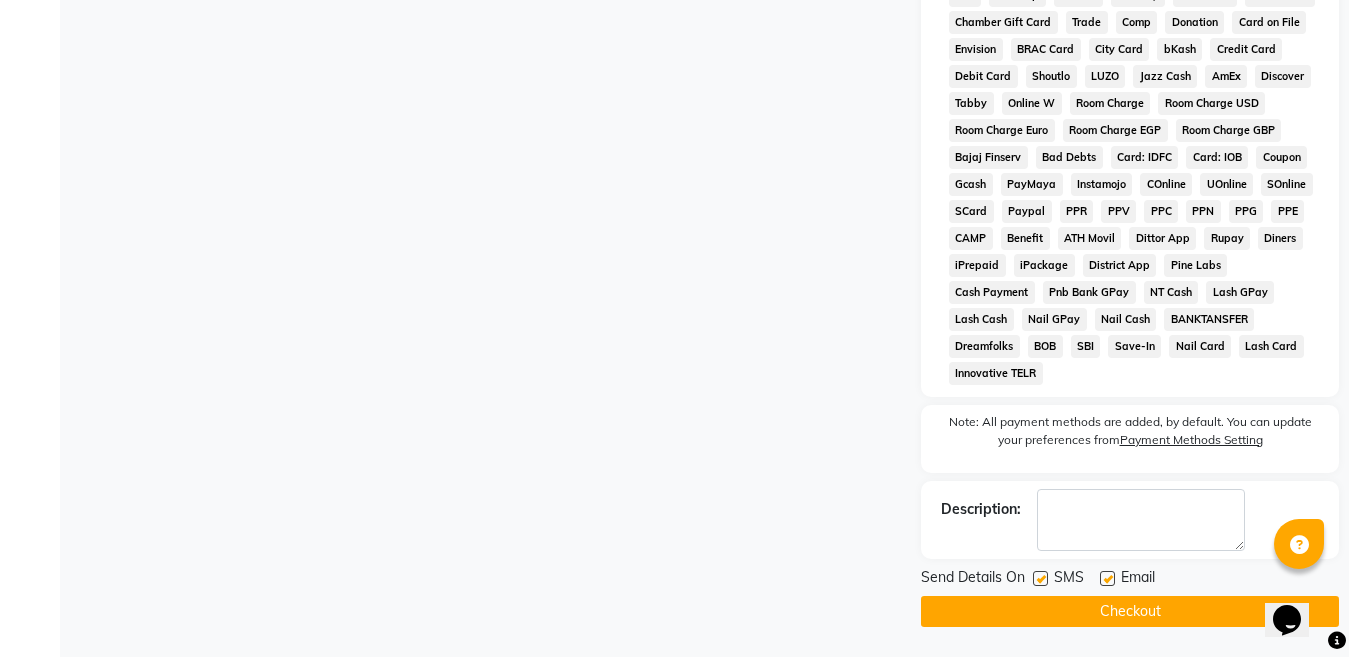 click on "Checkout" 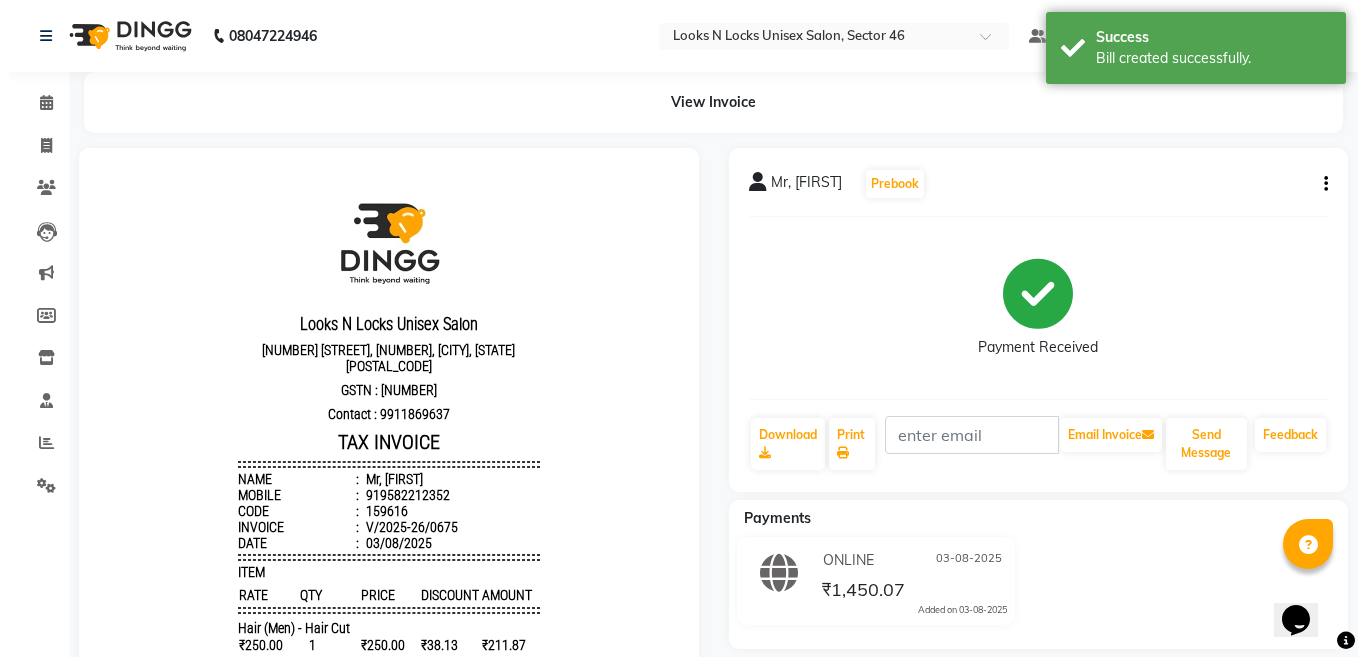 scroll, scrollTop: 0, scrollLeft: 0, axis: both 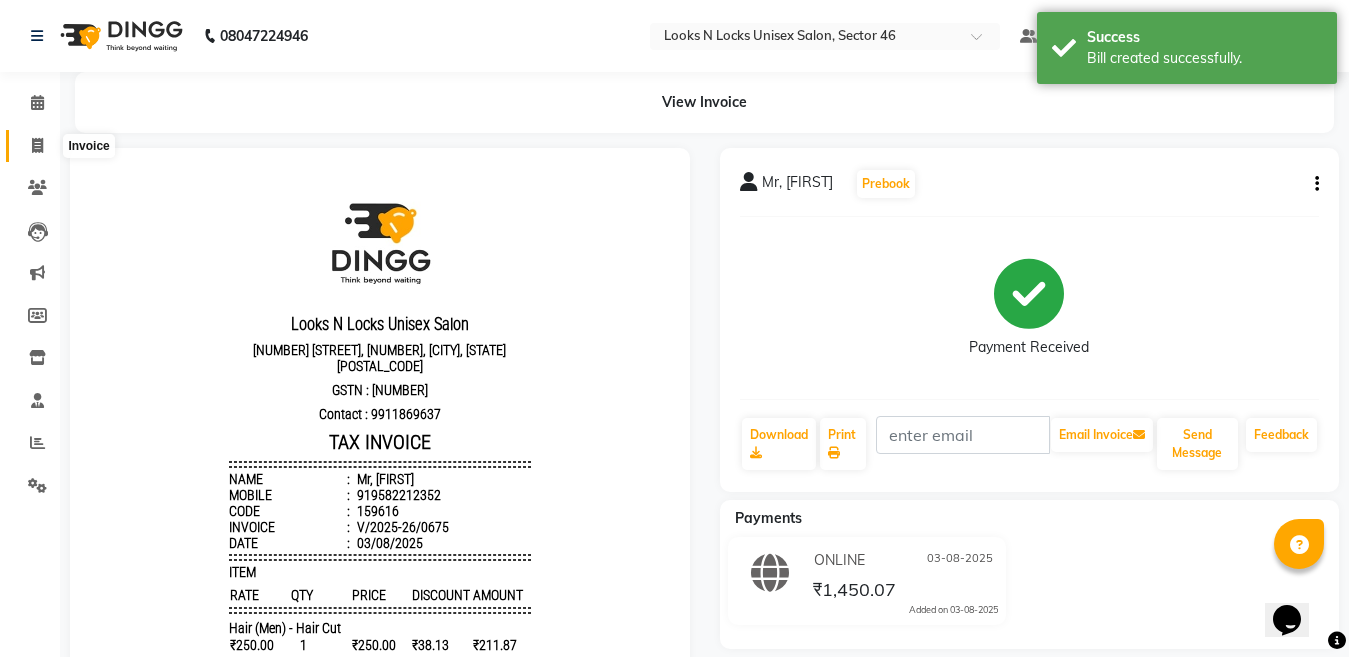 click 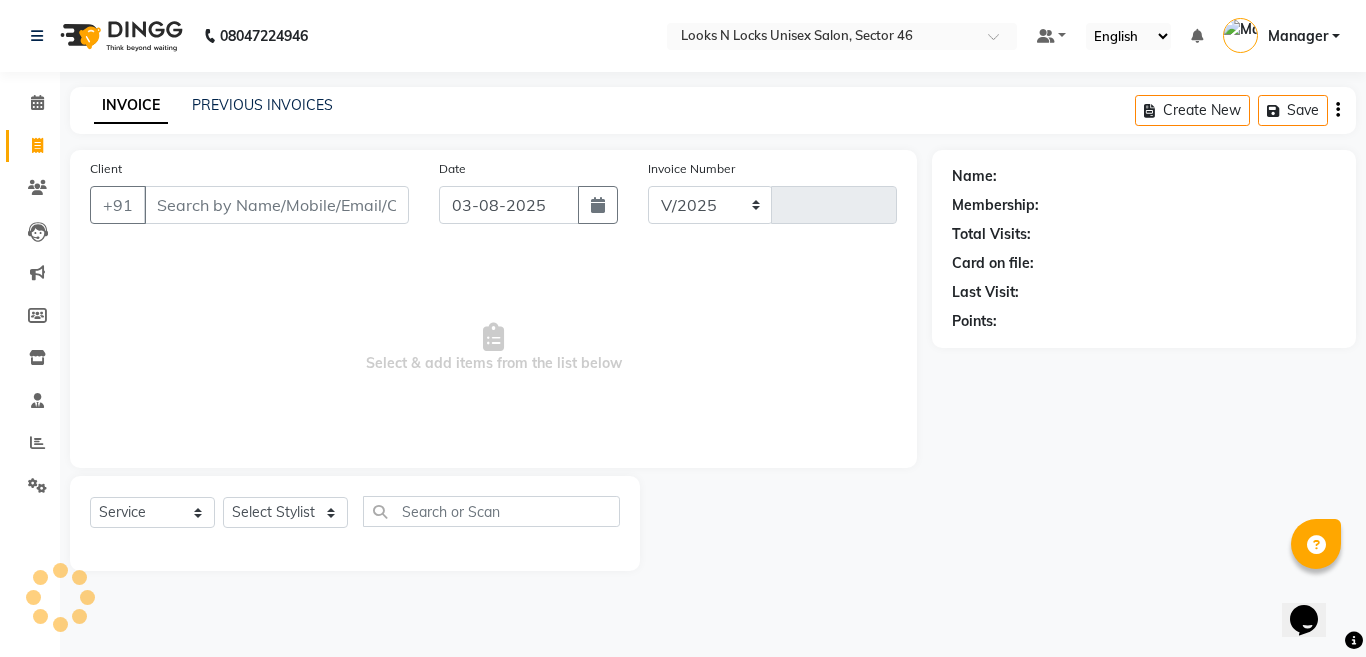 select on "3904" 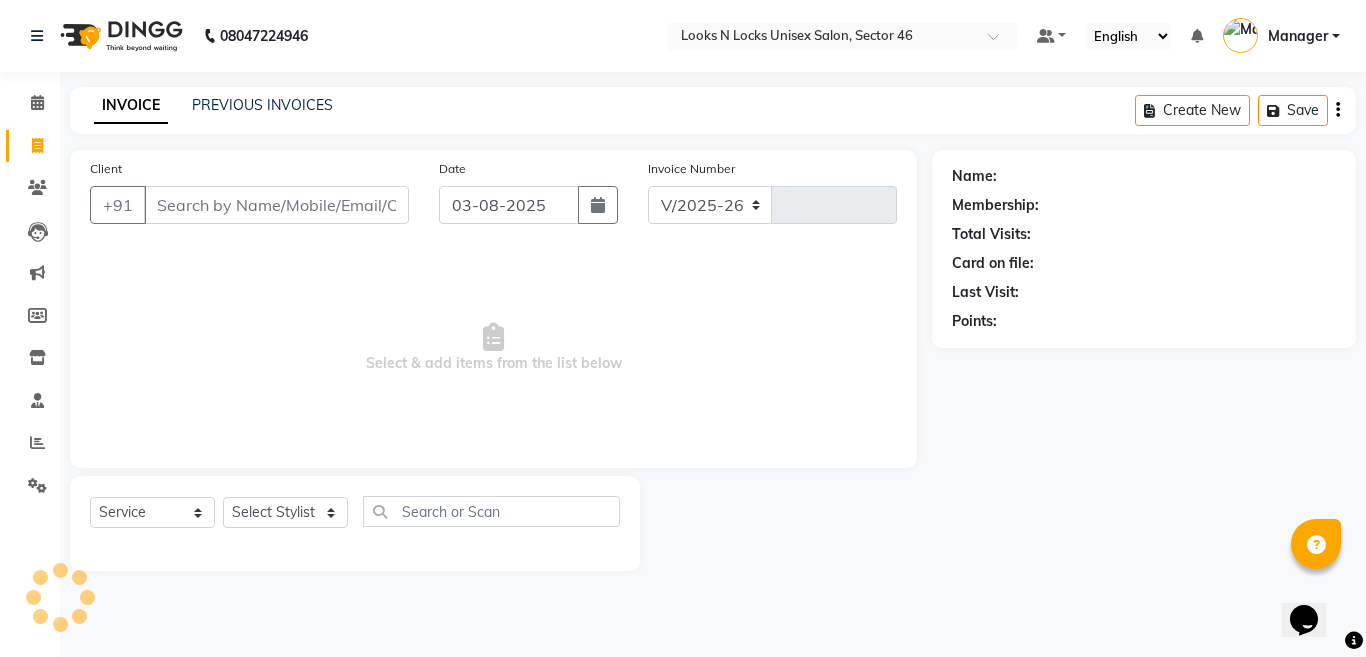 type on "0676" 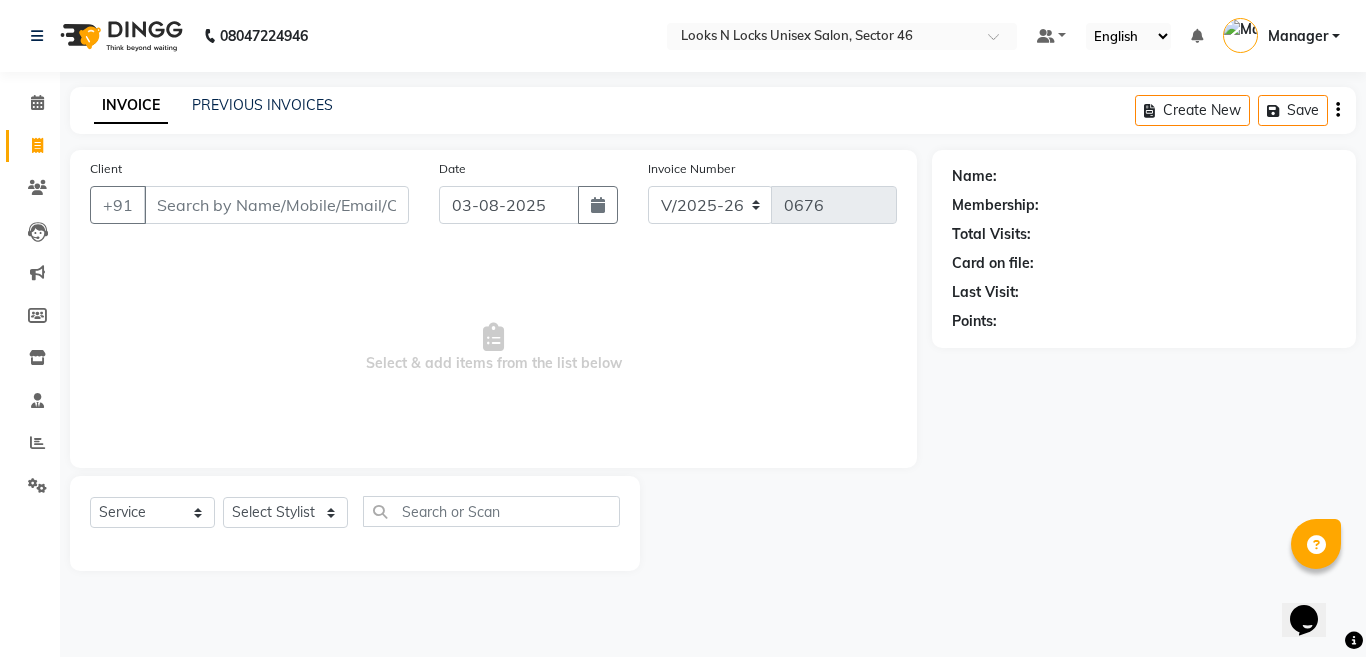 click on "Client" at bounding box center [276, 205] 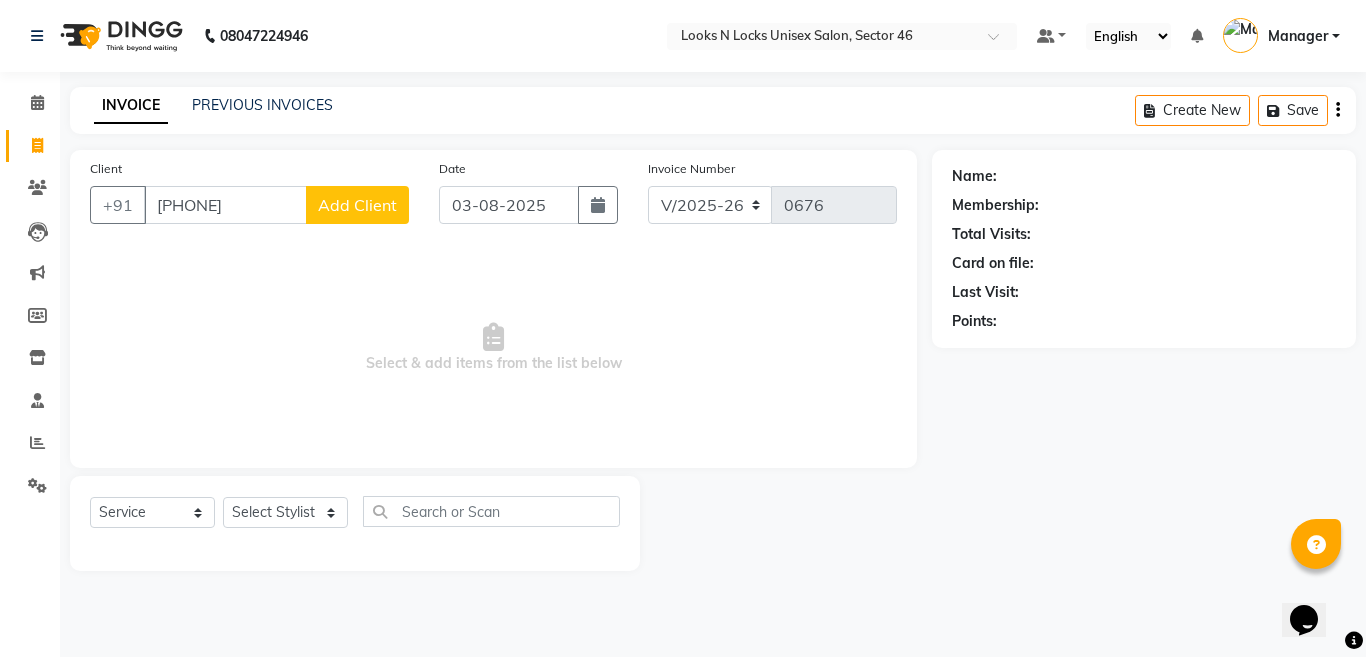 type on "[PHONE]" 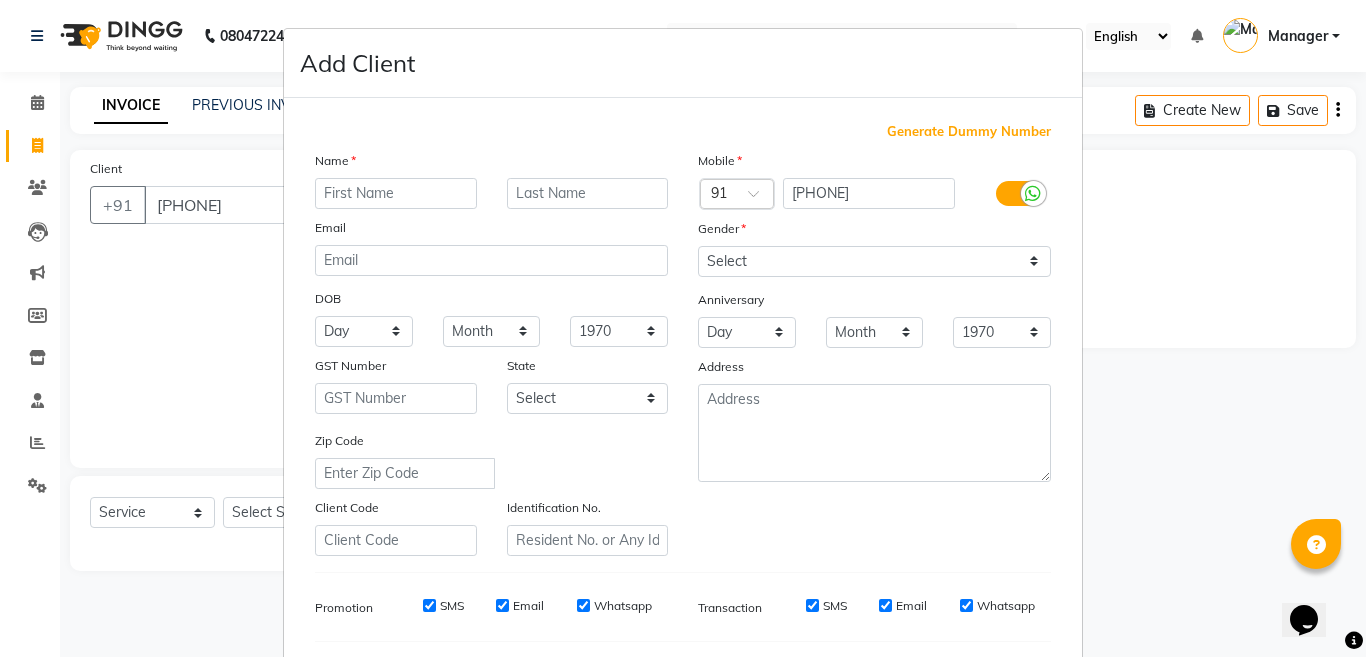 click at bounding box center [396, 193] 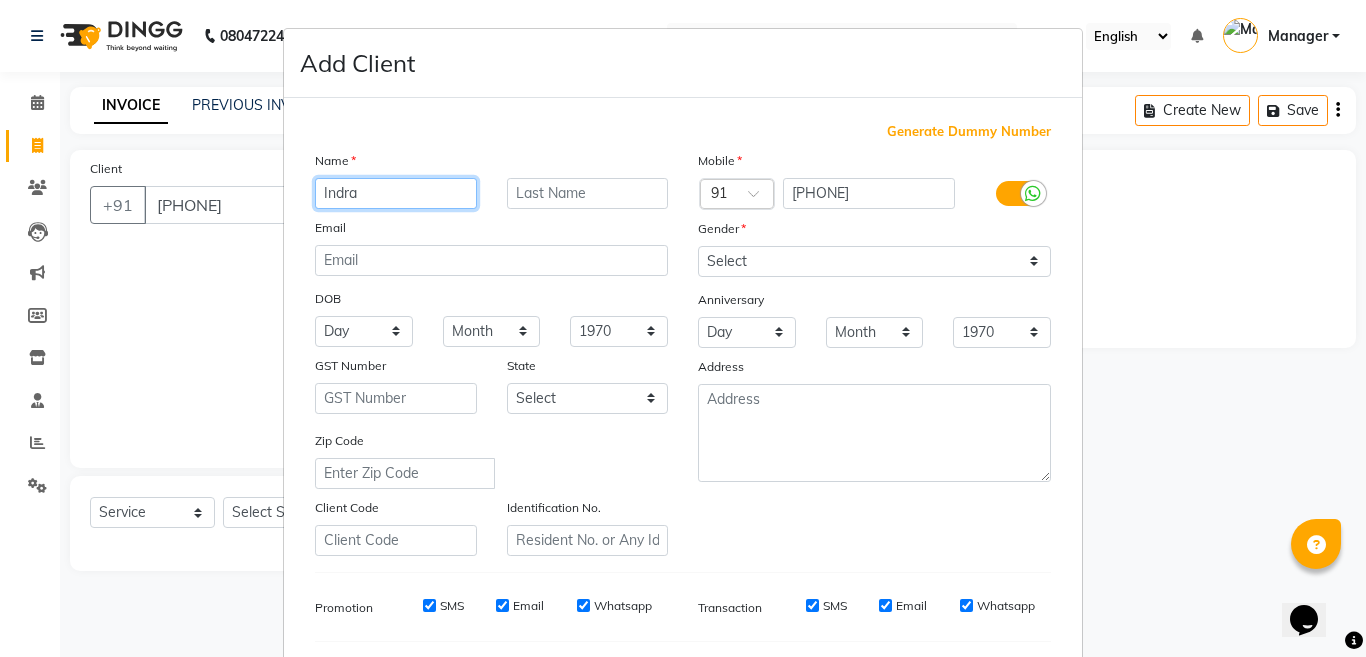 type on "Indra" 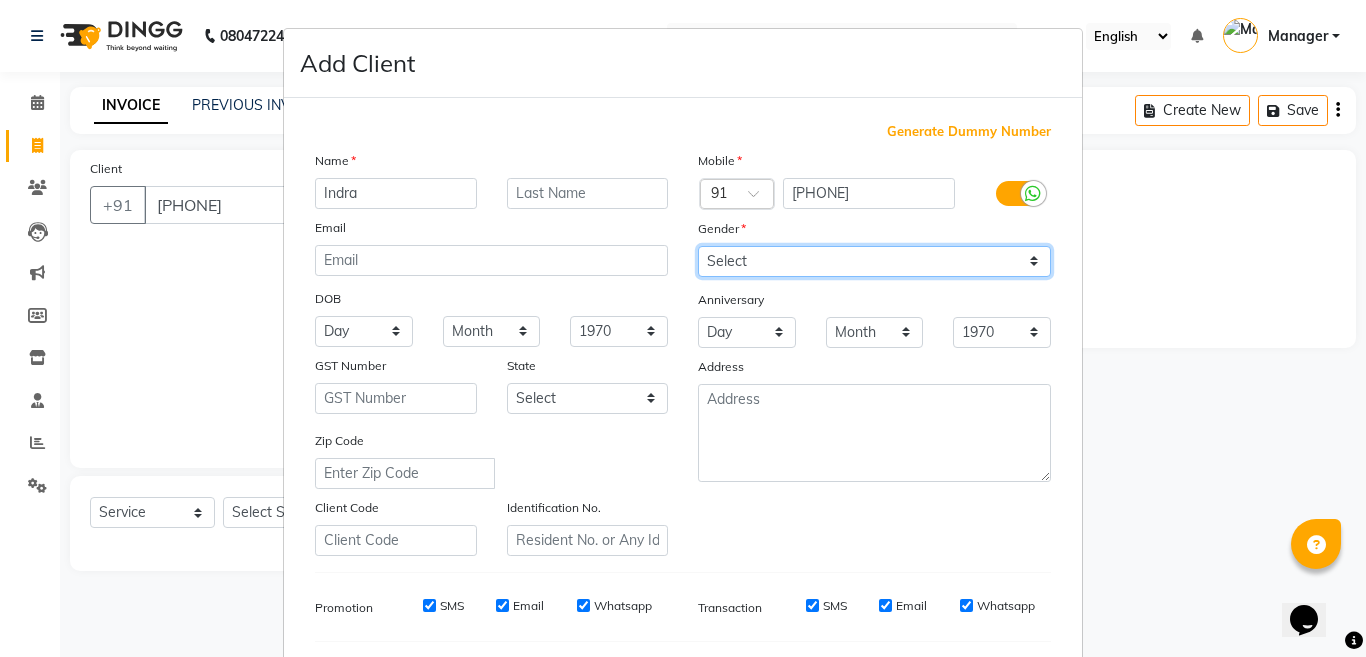 click on "Select Male Female Other Prefer Not To Say" at bounding box center (874, 261) 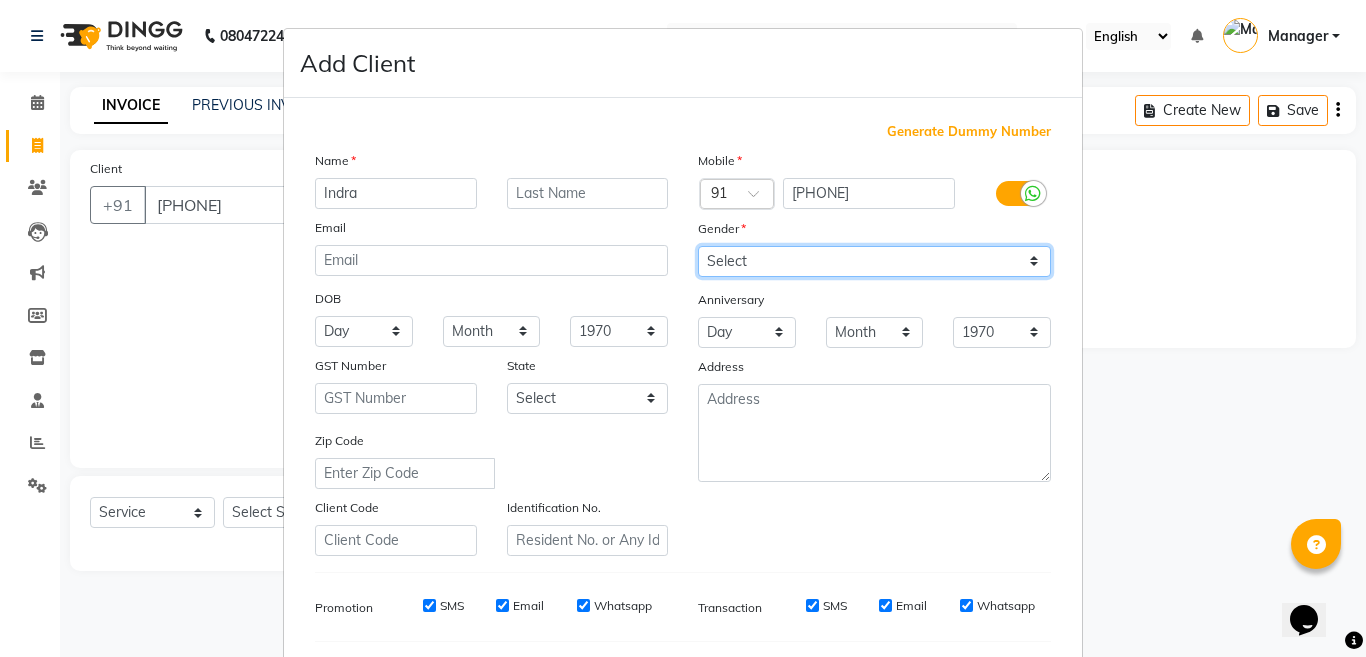 select on "female" 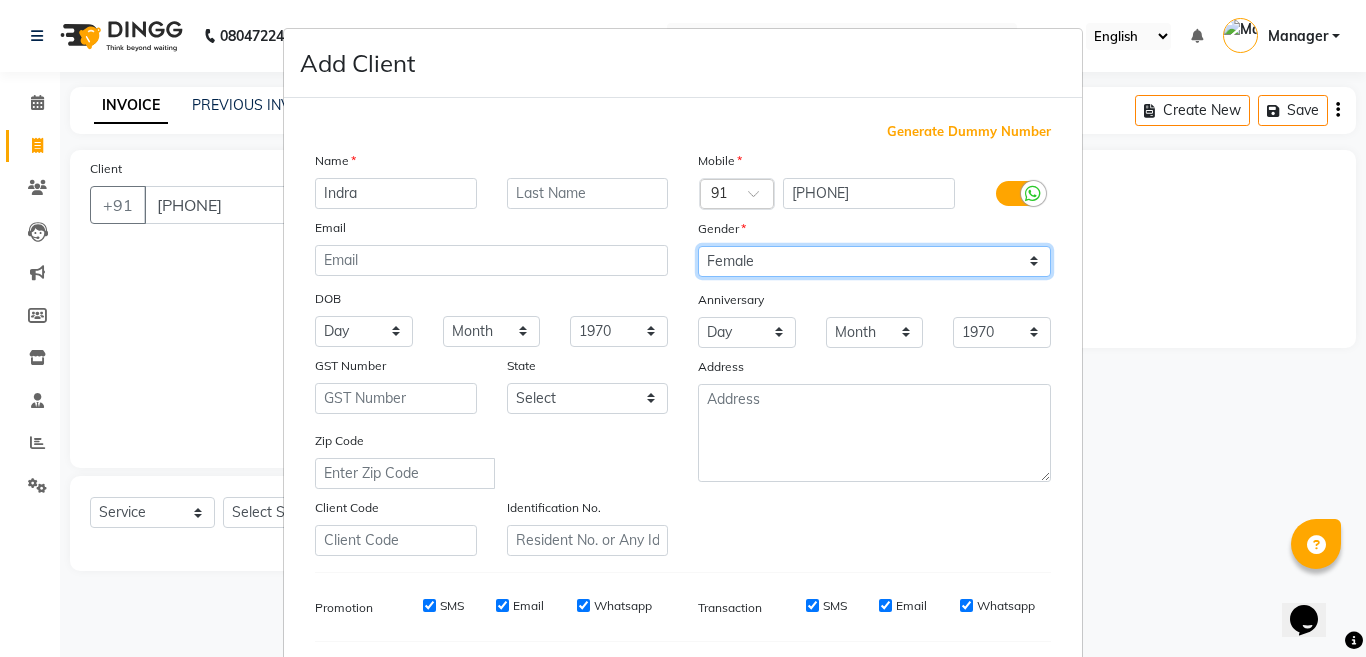click on "Select Male Female Other Prefer Not To Say" at bounding box center (874, 261) 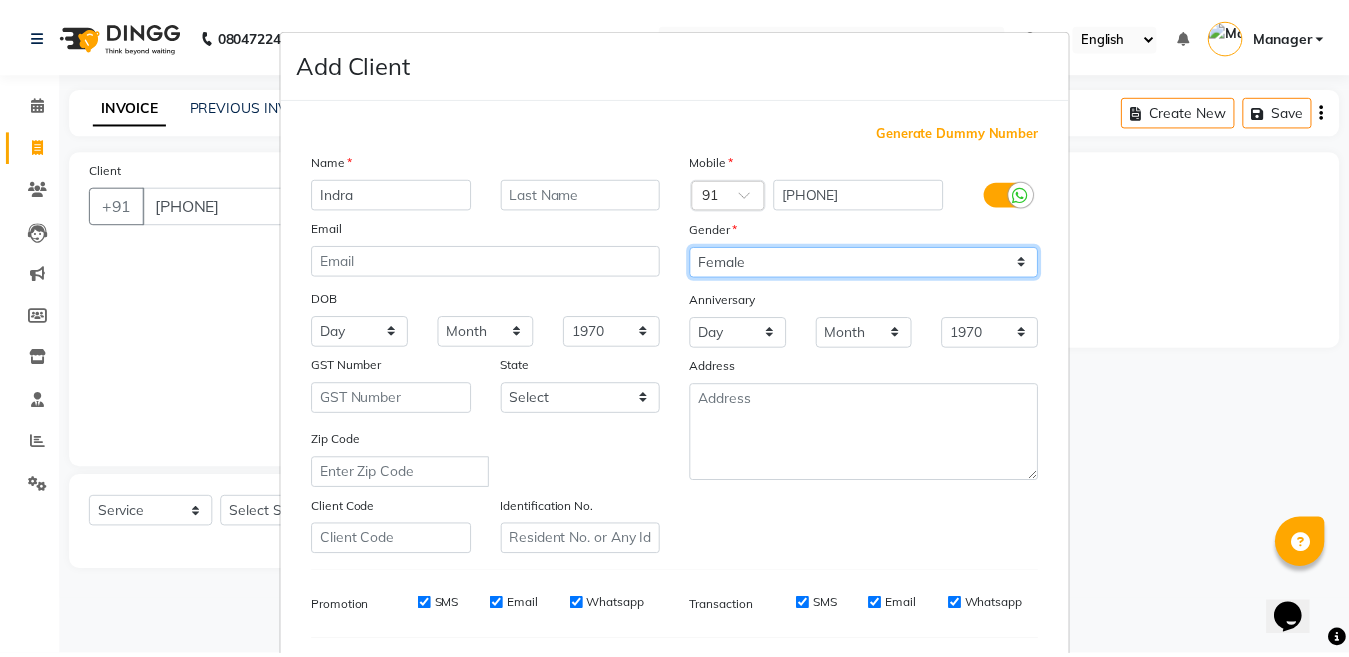 scroll, scrollTop: 266, scrollLeft: 0, axis: vertical 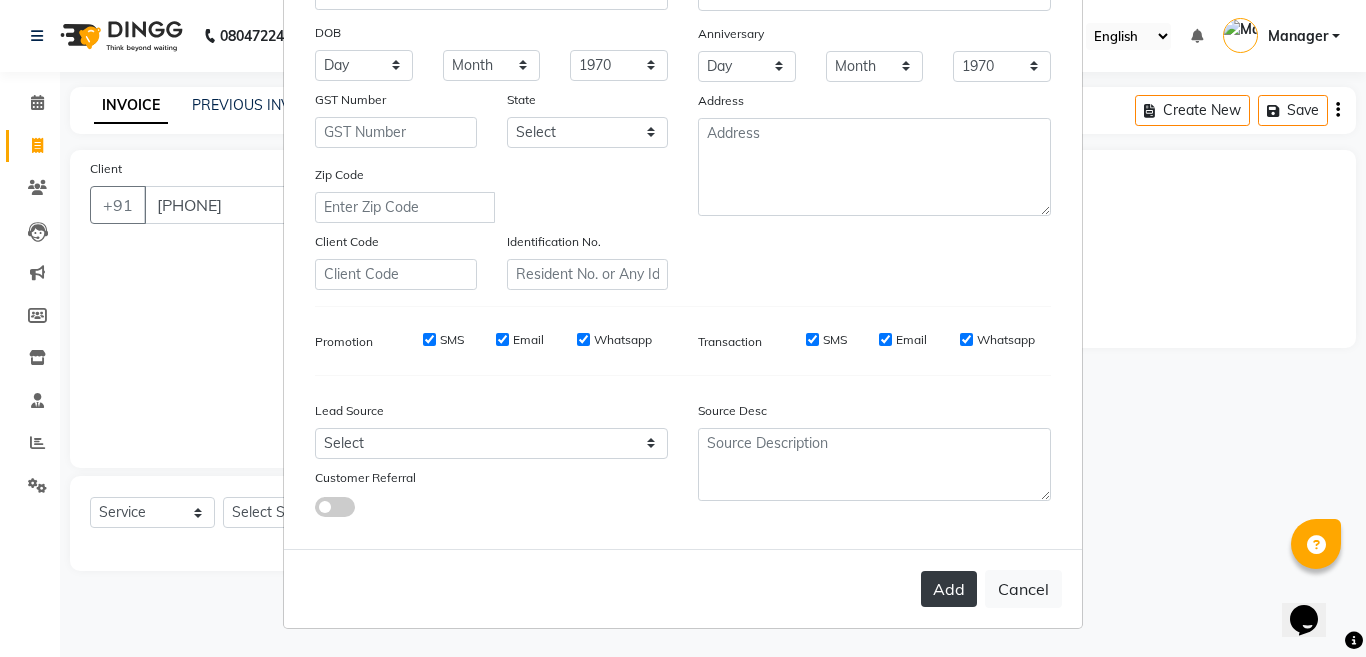 click on "Add" at bounding box center (949, 589) 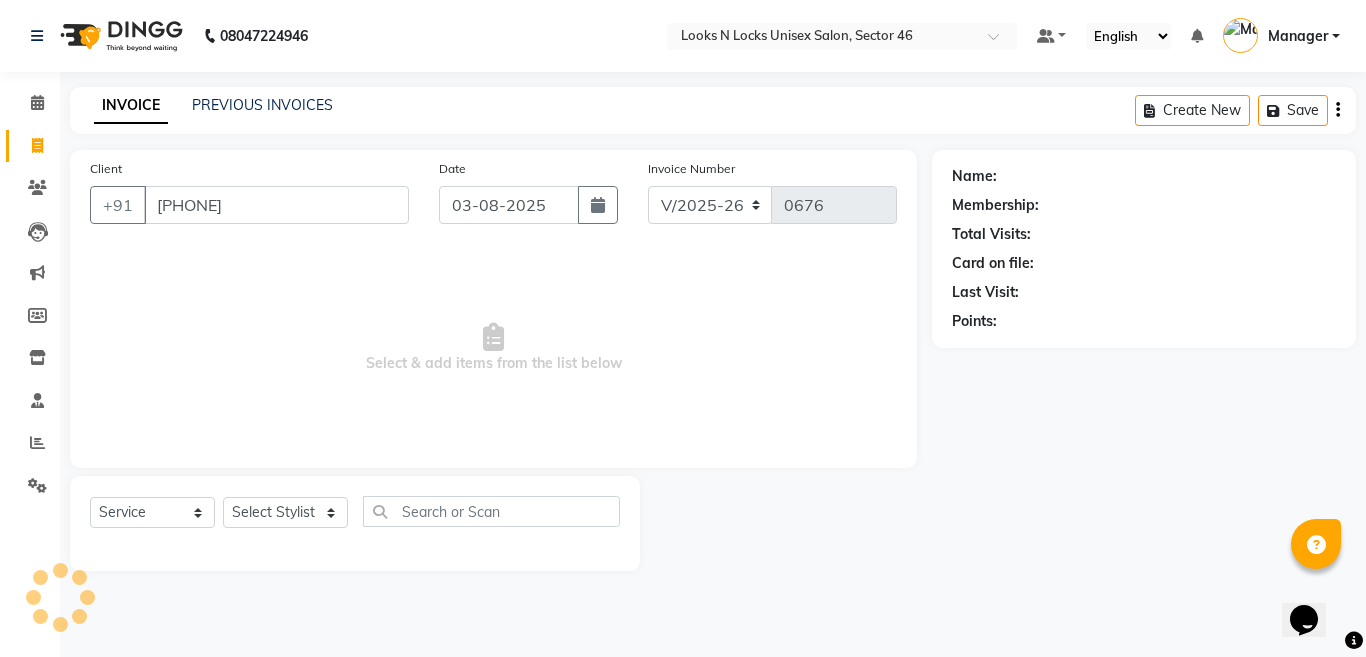 click on "Add Client Generate Dummy Number Name Email DOB Day 01 02 03 04 05 06 07 08 09 10 11 12 13 14 15 16 17 18 19 20 21 22 23 24 25 26 27 28 29 30 31 Month January February March April May June July August September October November December 1940 1941 1942 1943 1944 1945 1946 1947 1948 1949 1950 1951 1952 1953 1954 1955 1956 1957 1958 1959 1960 1961 1962 1963 1964 1965 1966 1967 1968 1969 1970 1971 1972 1973 1974 1975 1976 1977 1978 1979 1980 1981 1982 1983 1984 1985 1986 1987 1988 1989 1990 1991 1992 1993 1994 1995 1996 1997 1998 1999 2000 2001 2002 2003 2004 2005 2006 2007 2008 2009 2010 2011 2012 2013 2014 2015 2016 2017 2018 2019 2020 2021 2022 2023 2024 GST Number State Select Andaman and Nicobar Islands Andhra Pradesh Arunachal Pradesh Assam Bihar Chandigarh Chhattisgarh Dadra and Nagar Haveli Daman and Diu Delhi Goa Gujarat Haryana Himachal Pradesh Jammu and Kashmir Jharkhand Karnataka Kerala Lakshadweep Madhya Pradesh Maharashtra Manipur Meghalaya Mizoram Nagaland Odisha Pondicherry Punjab Rajasthan Sikkim" at bounding box center [683, 328] 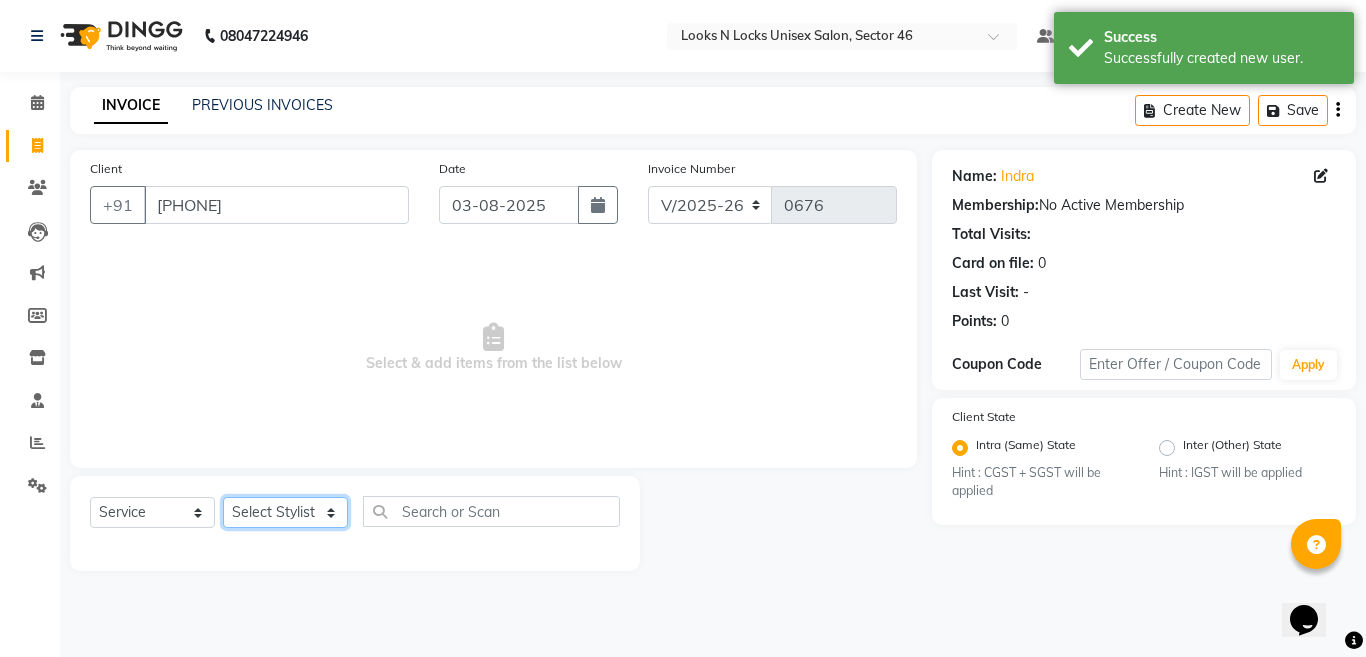 drag, startPoint x: 244, startPoint y: 511, endPoint x: 291, endPoint y: 522, distance: 48.270073 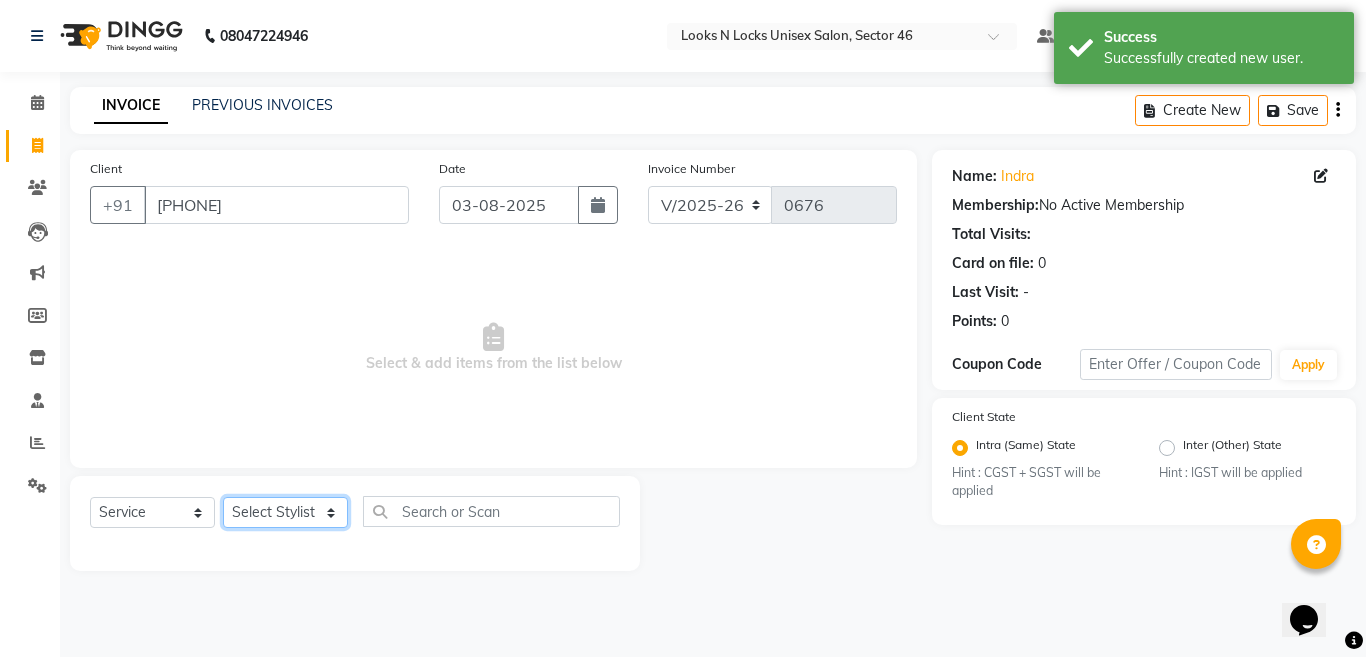 select on "83641" 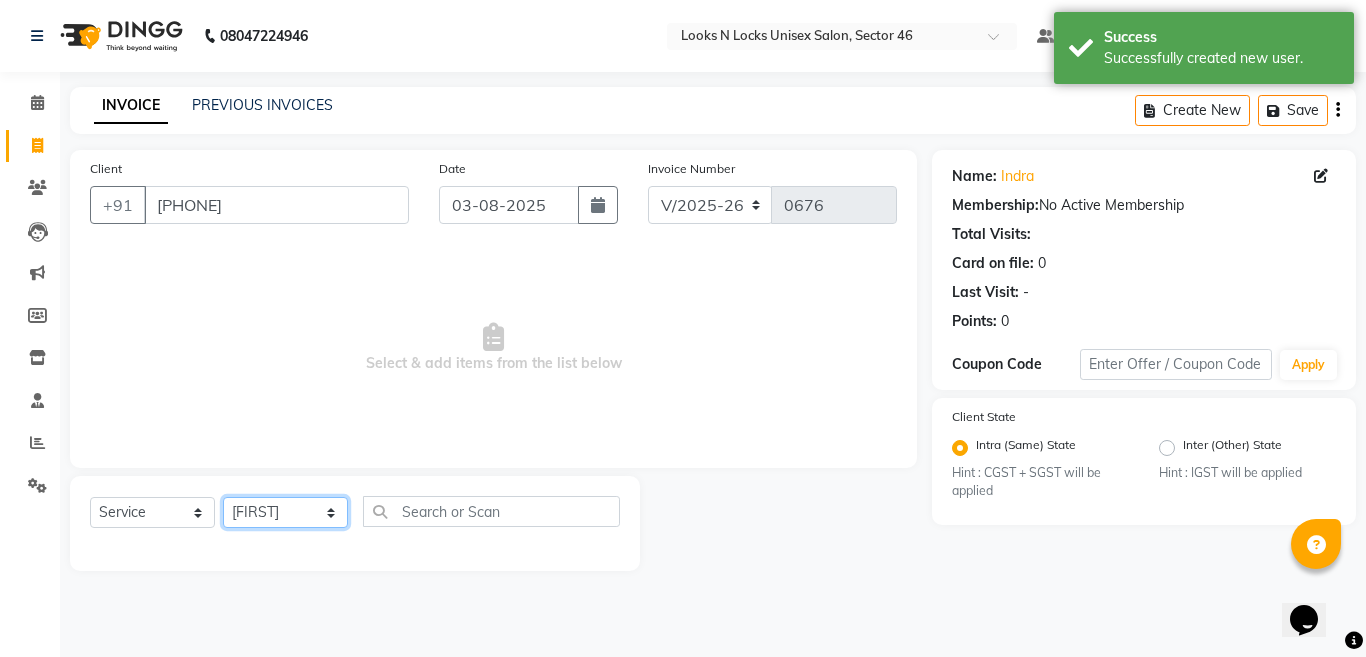 click on "Select Stylist [NAME] [NAME] [NAME] [NAME] [NAME] [NAME] [NAME] [NAME] [NAME] [NAME] [NAME] [NAME] [NAME] [NAME] [NAME] [NAME] [NAME] [NAME] [NAME] [NAME] [NAME] [NAME] [NAME]" 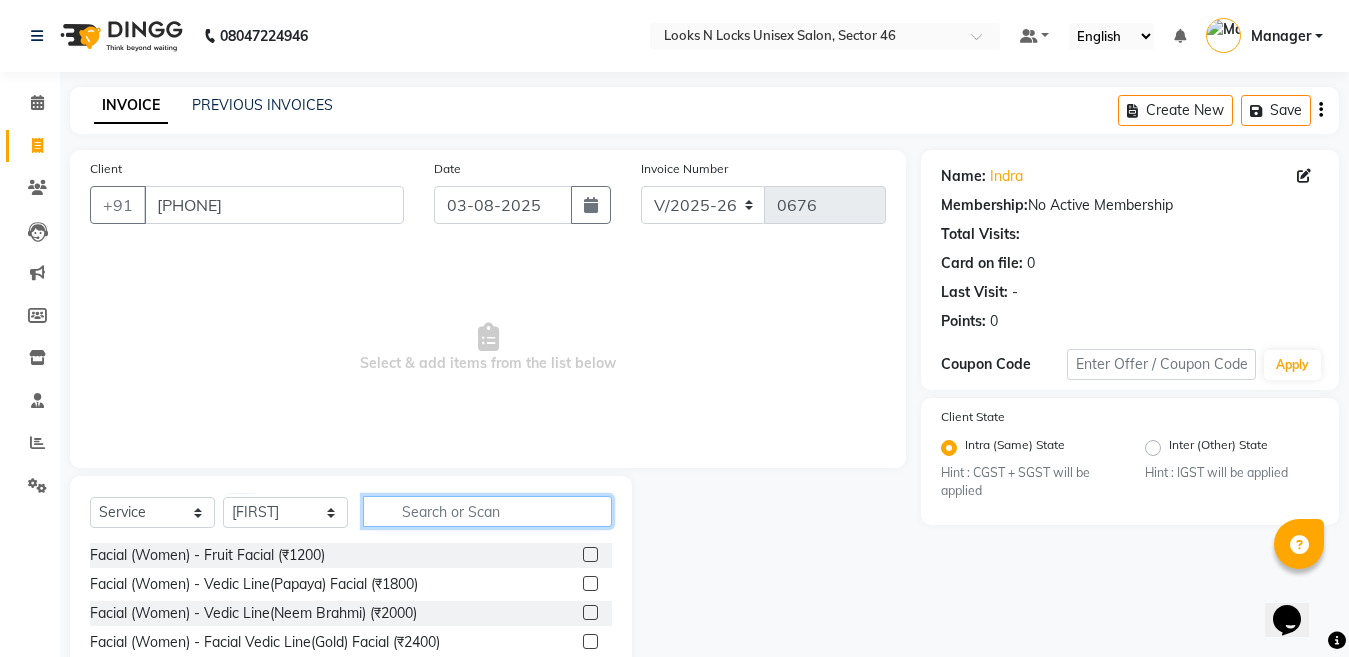 click 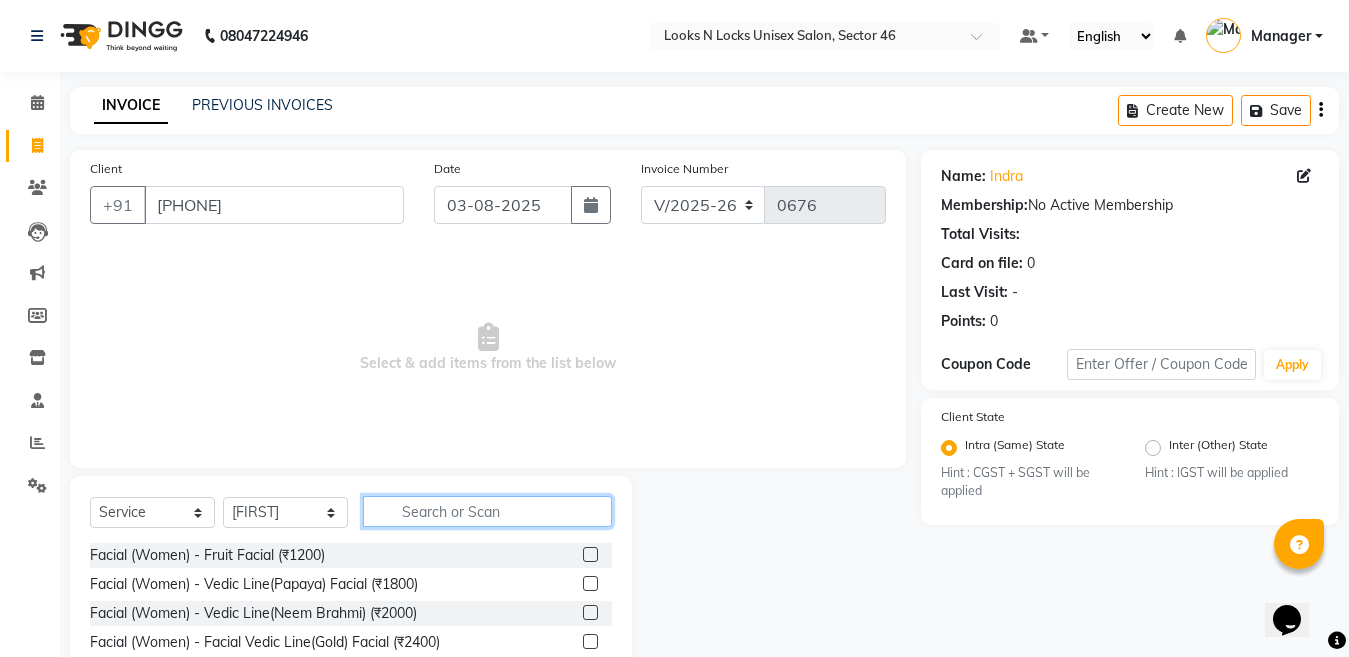 click 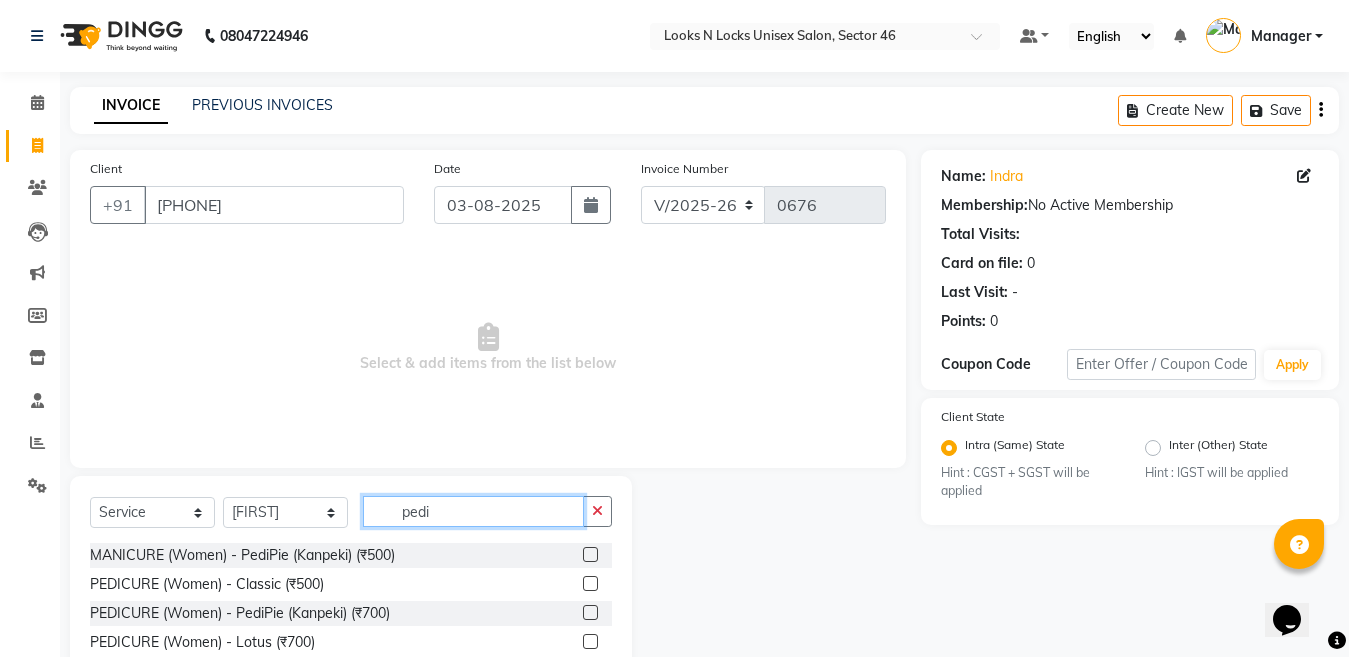 type on "pedi" 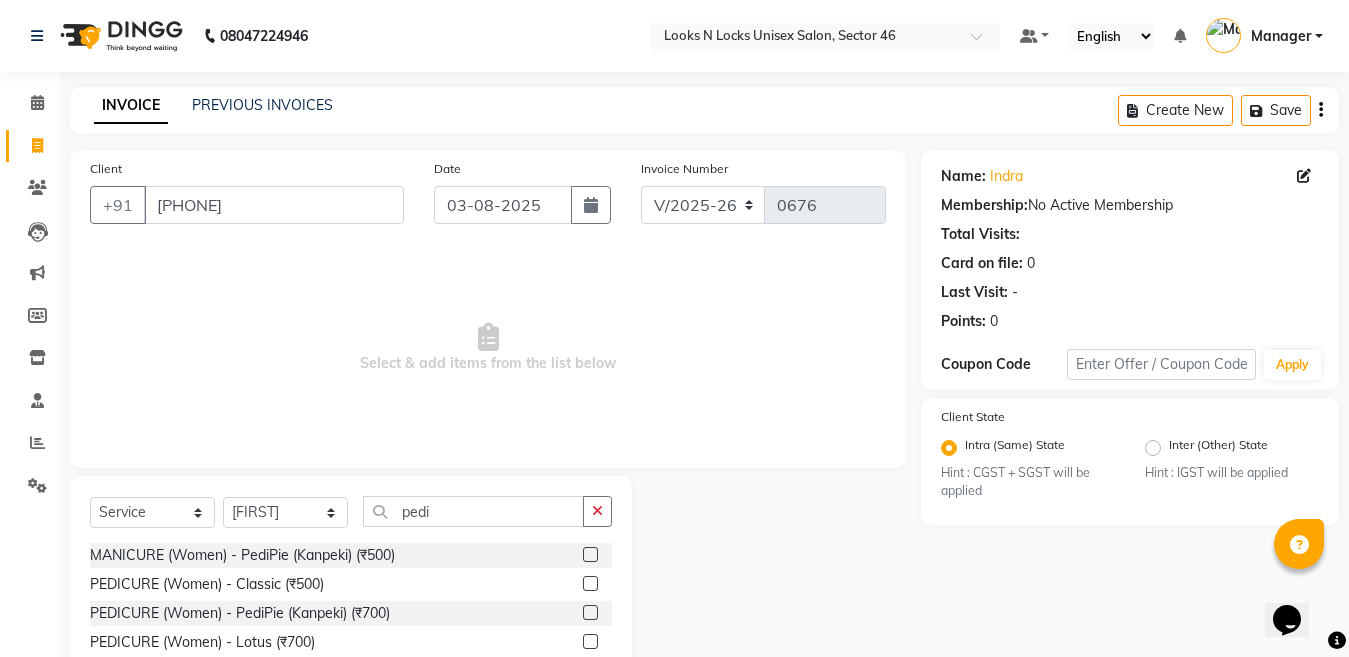 click 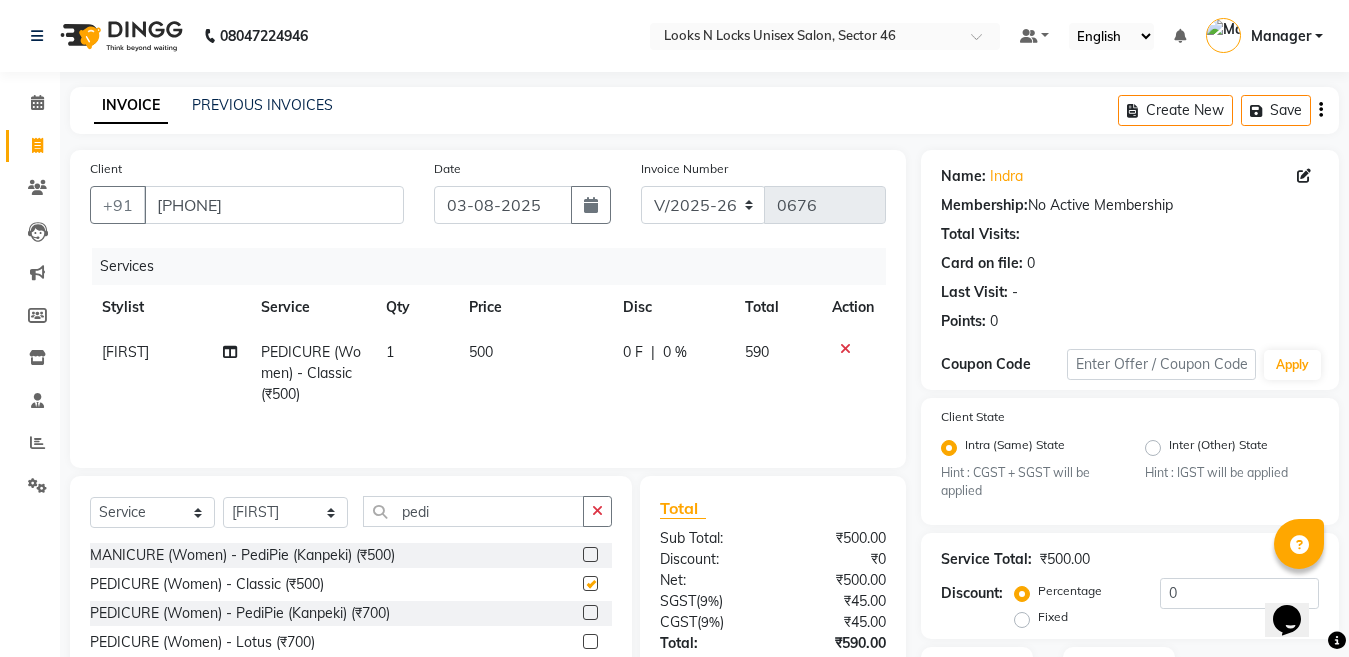 checkbox on "false" 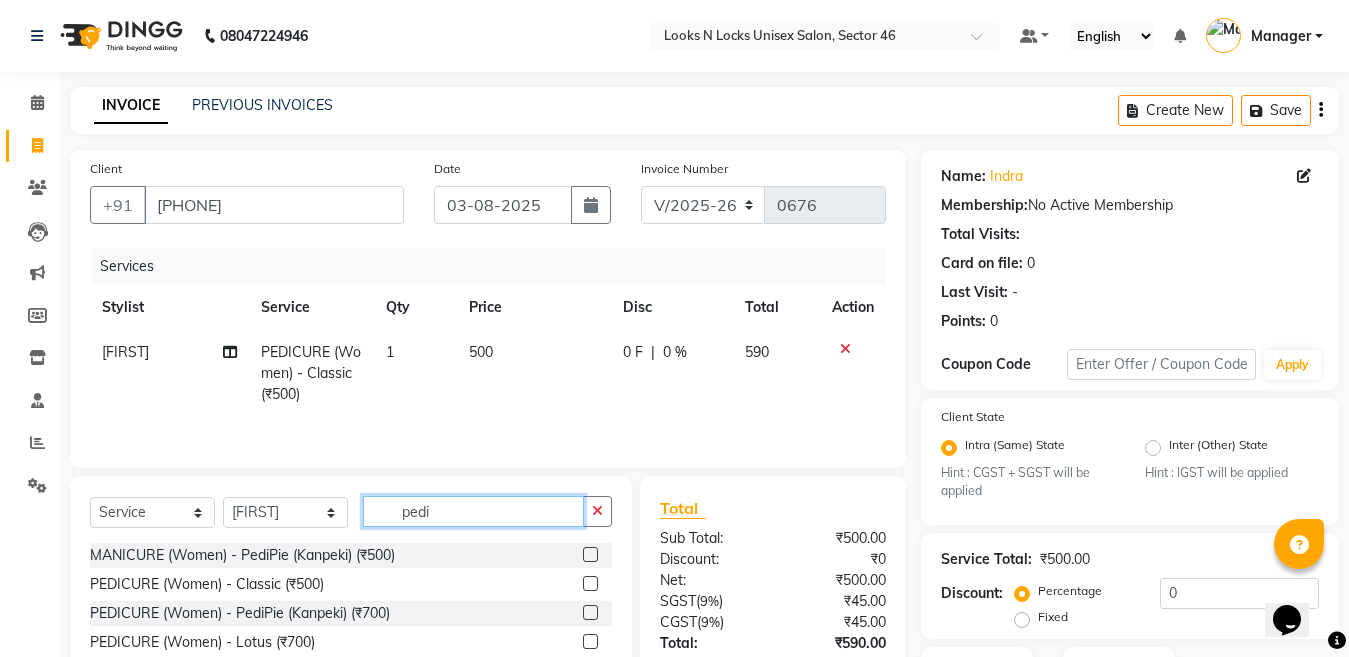 click on "pedi" 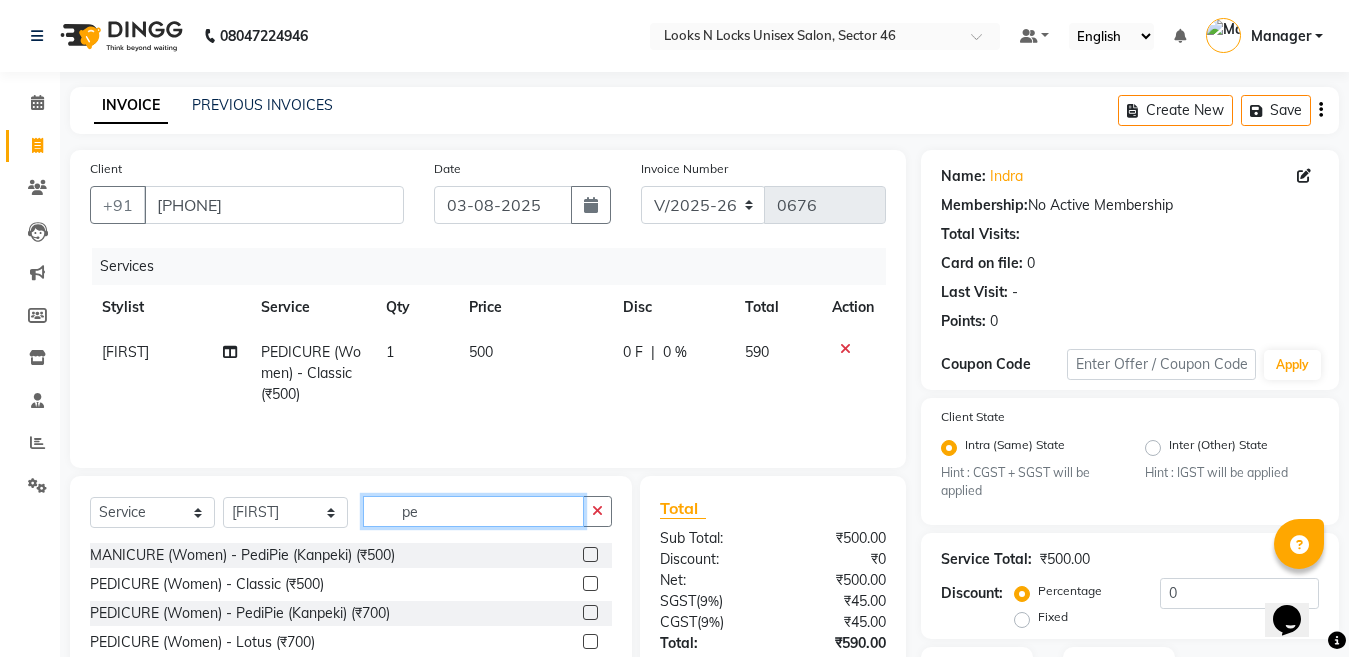 type on "p" 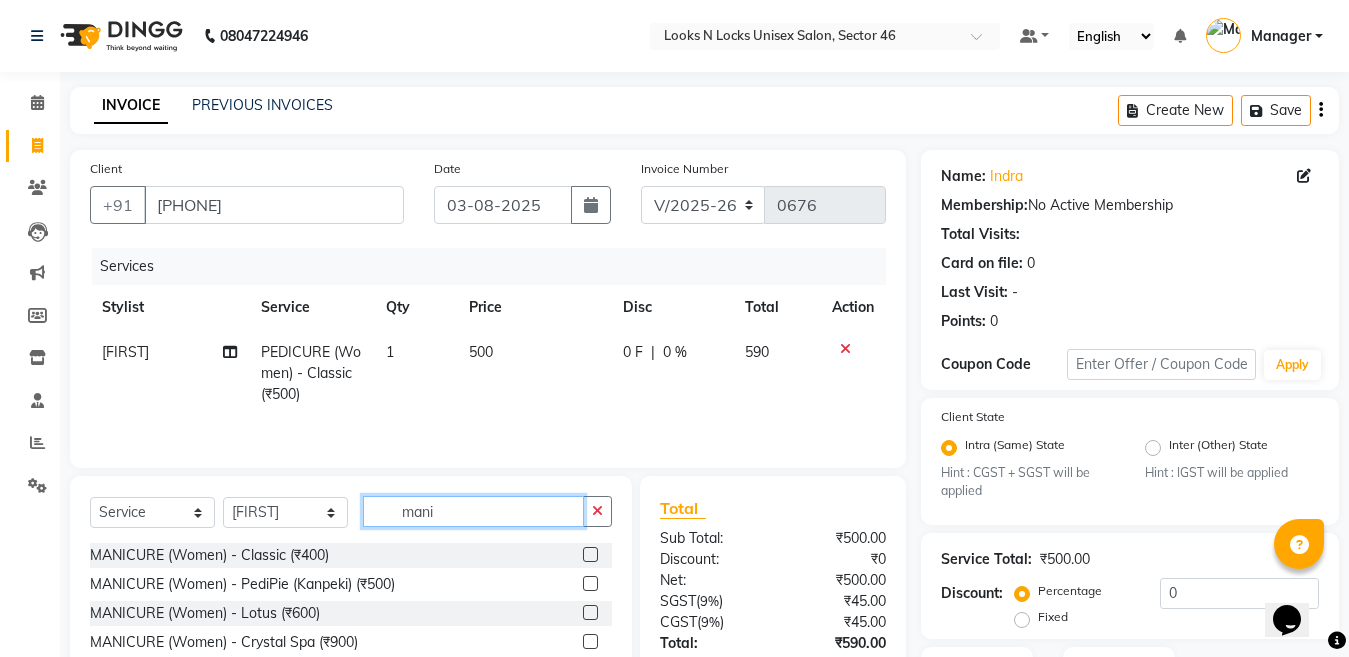 type on "mani" 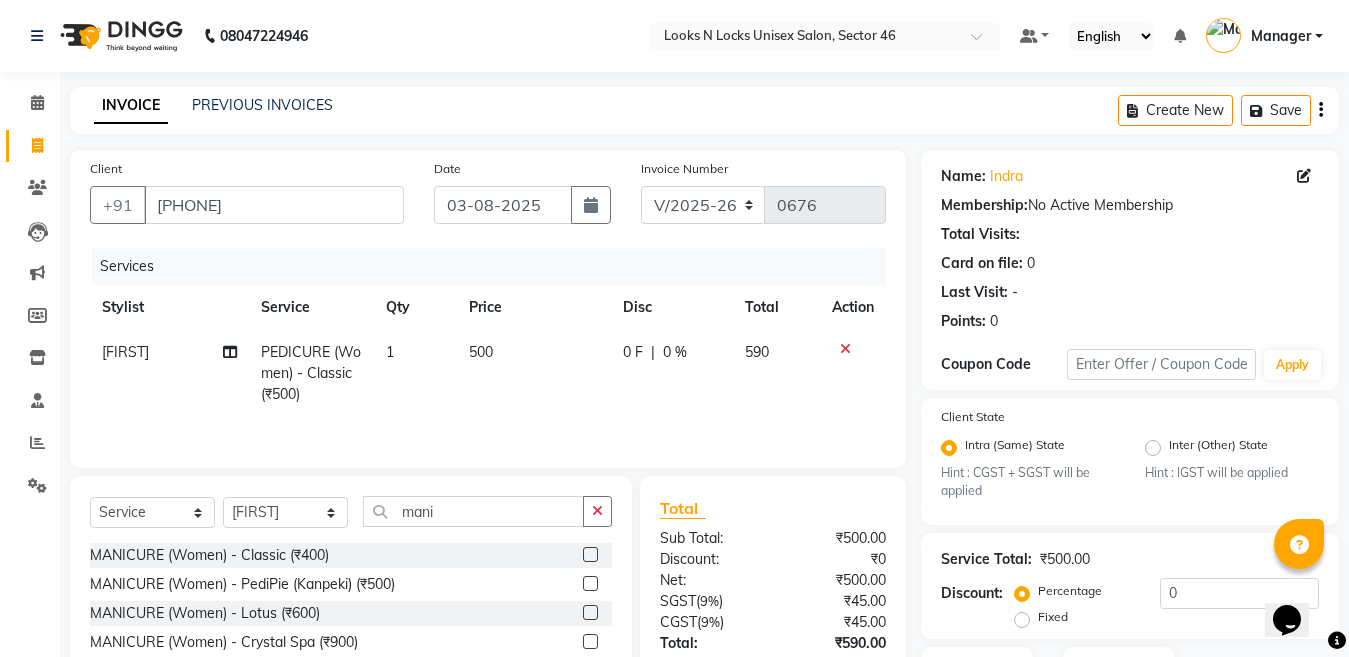 click 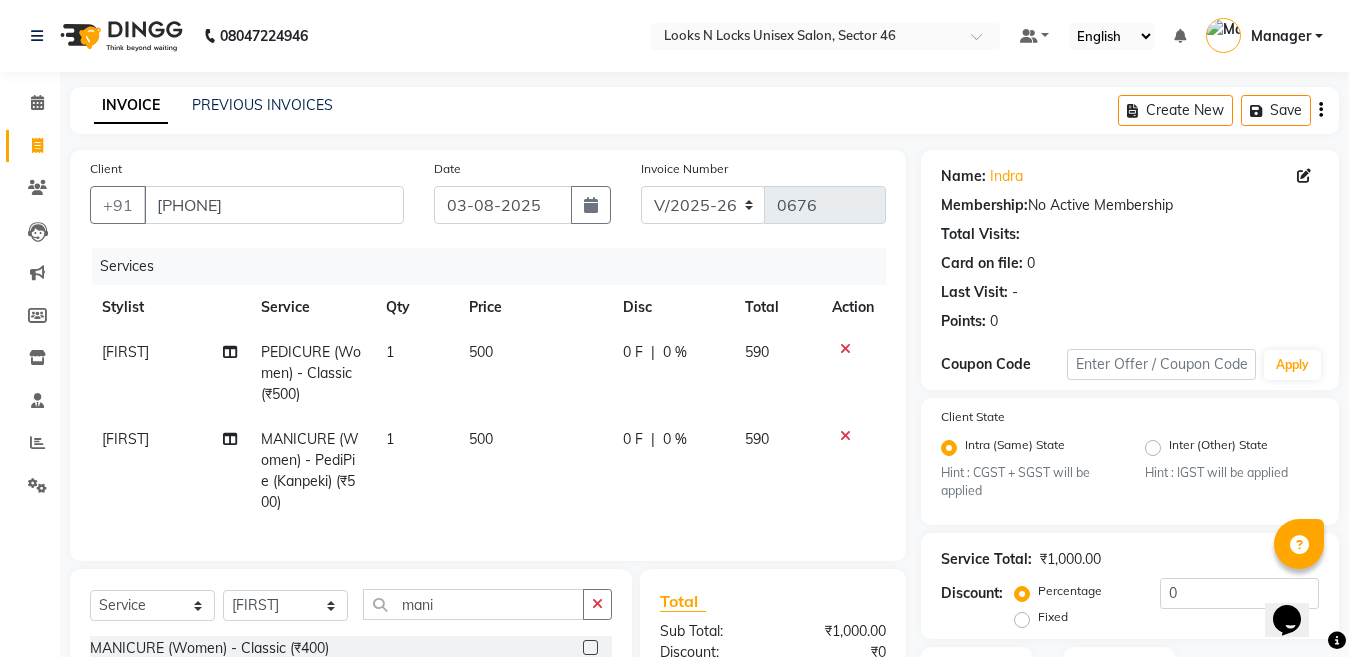 checkbox on "false" 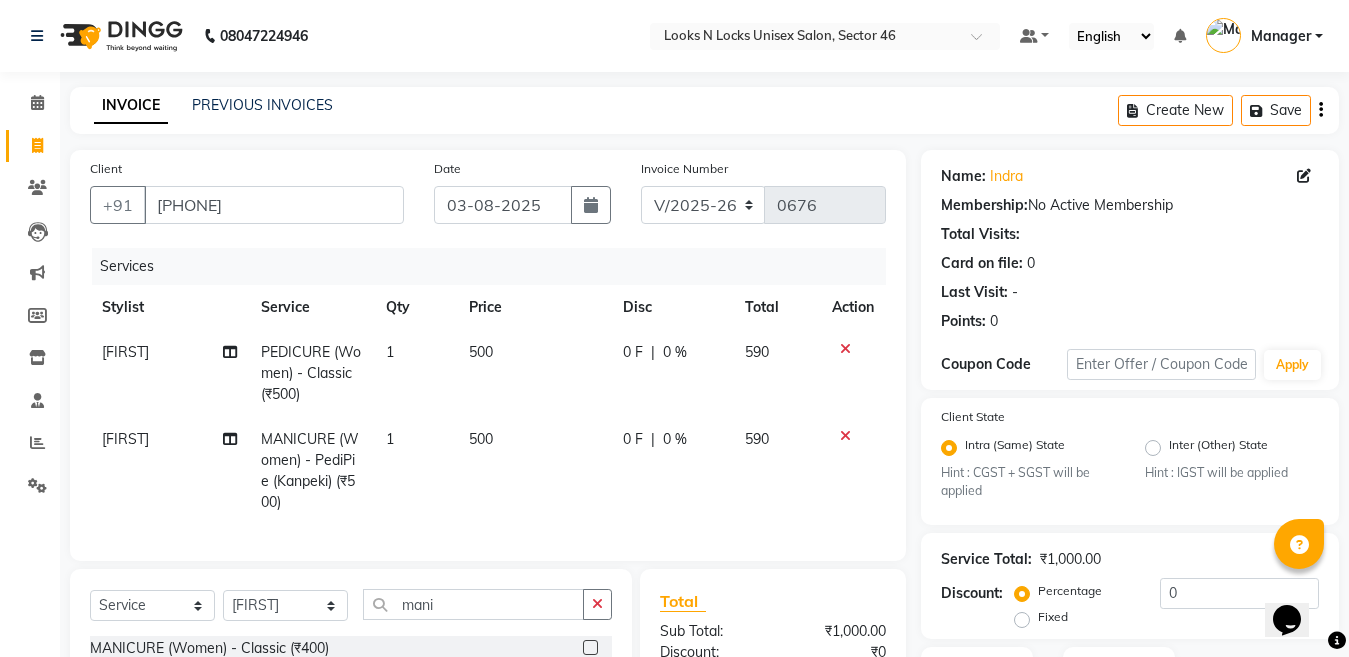 scroll, scrollTop: 254, scrollLeft: 0, axis: vertical 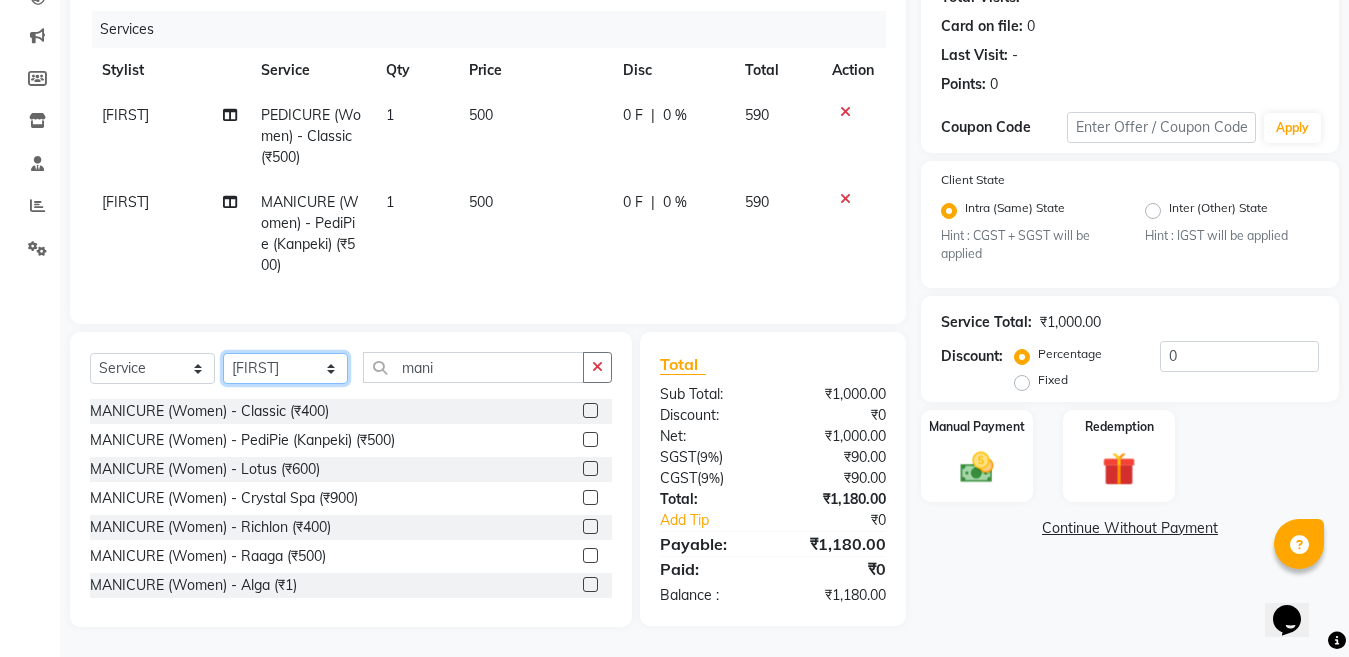 click on "Select Stylist [NAME] [NAME] [NAME] [NAME] [NAME] [NAME] [NAME] [NAME] [NAME] [NAME] [NAME] [NAME] [NAME] [NAME] [NAME] [NAME] [NAME] [NAME] [NAME] [NAME] [NAME] [NAME] [NAME]" 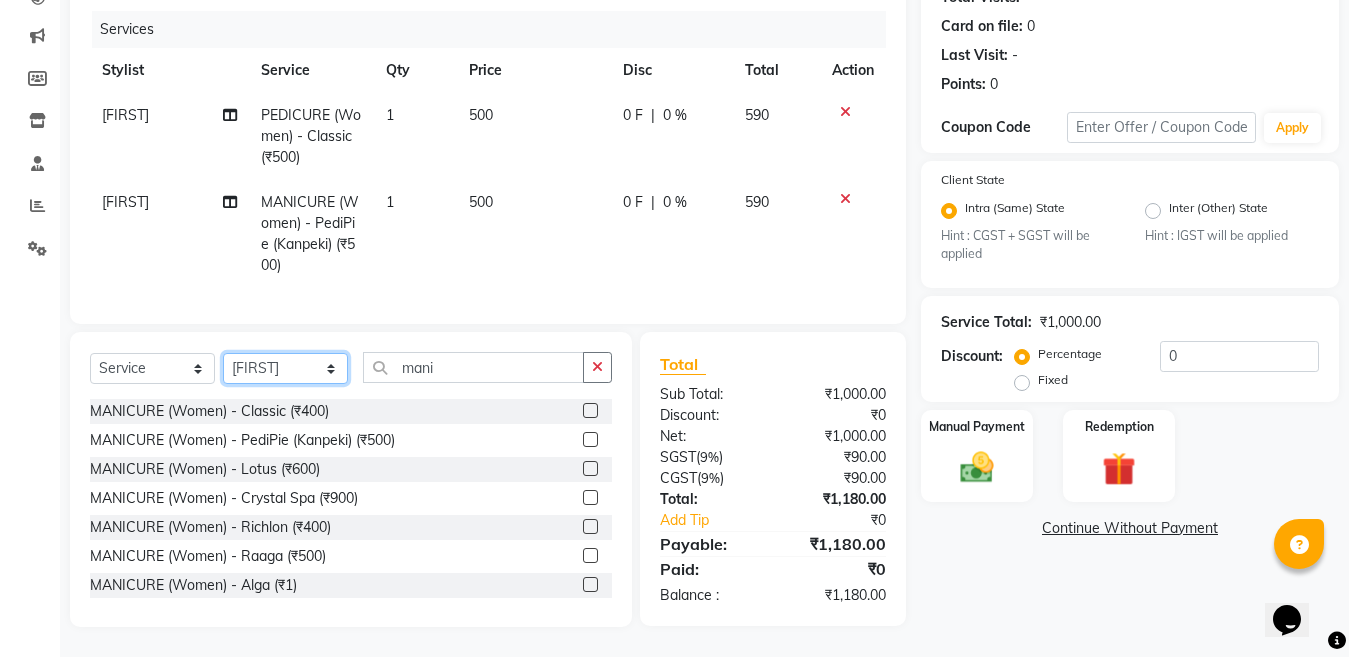 select on "44650" 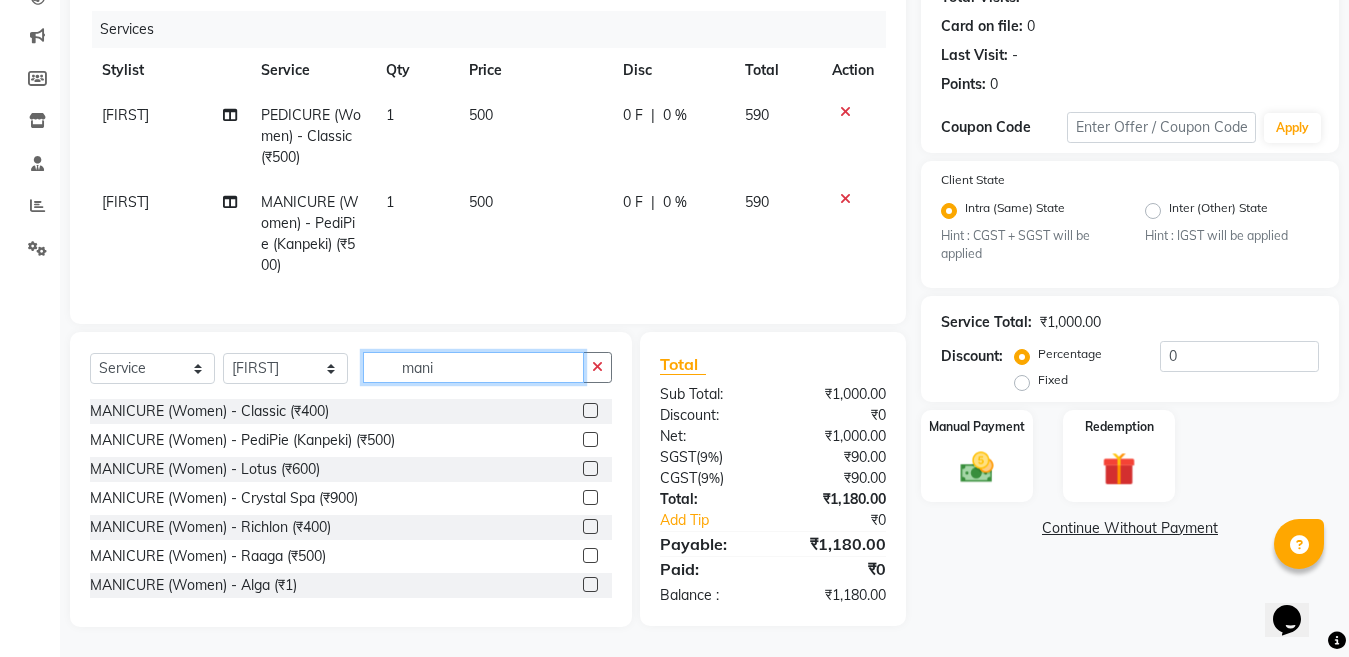 click on "mani" 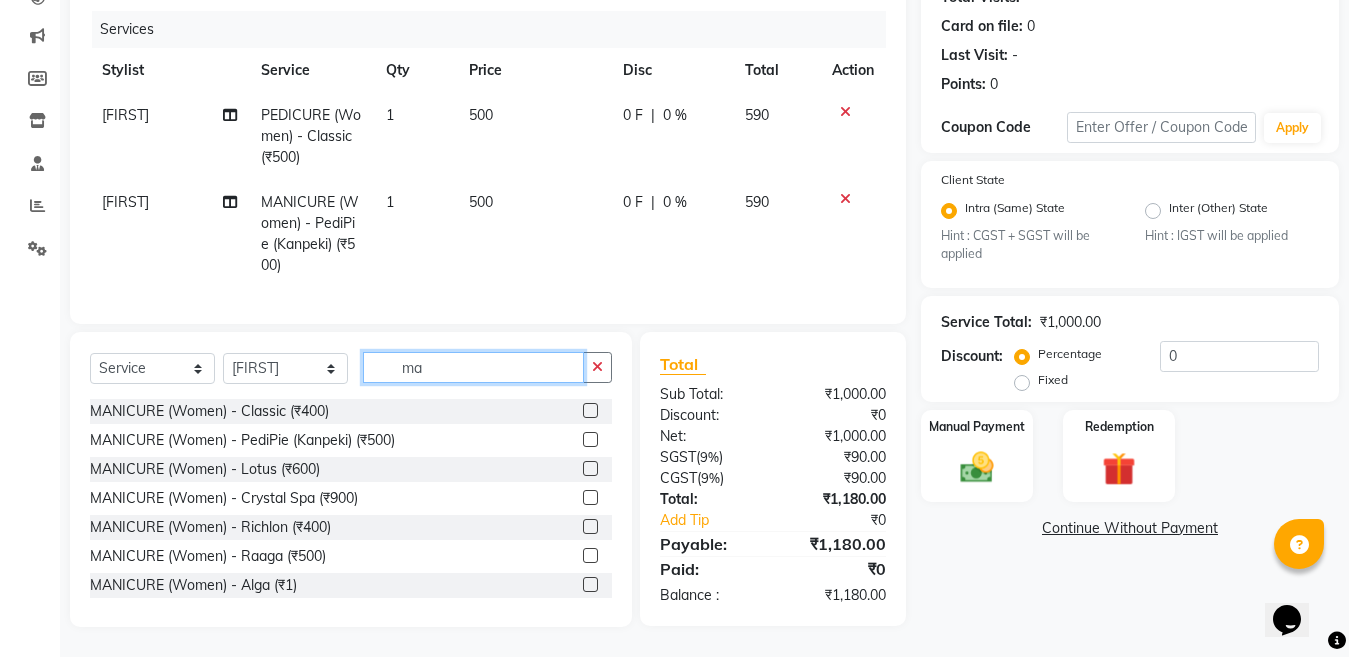 type on "m" 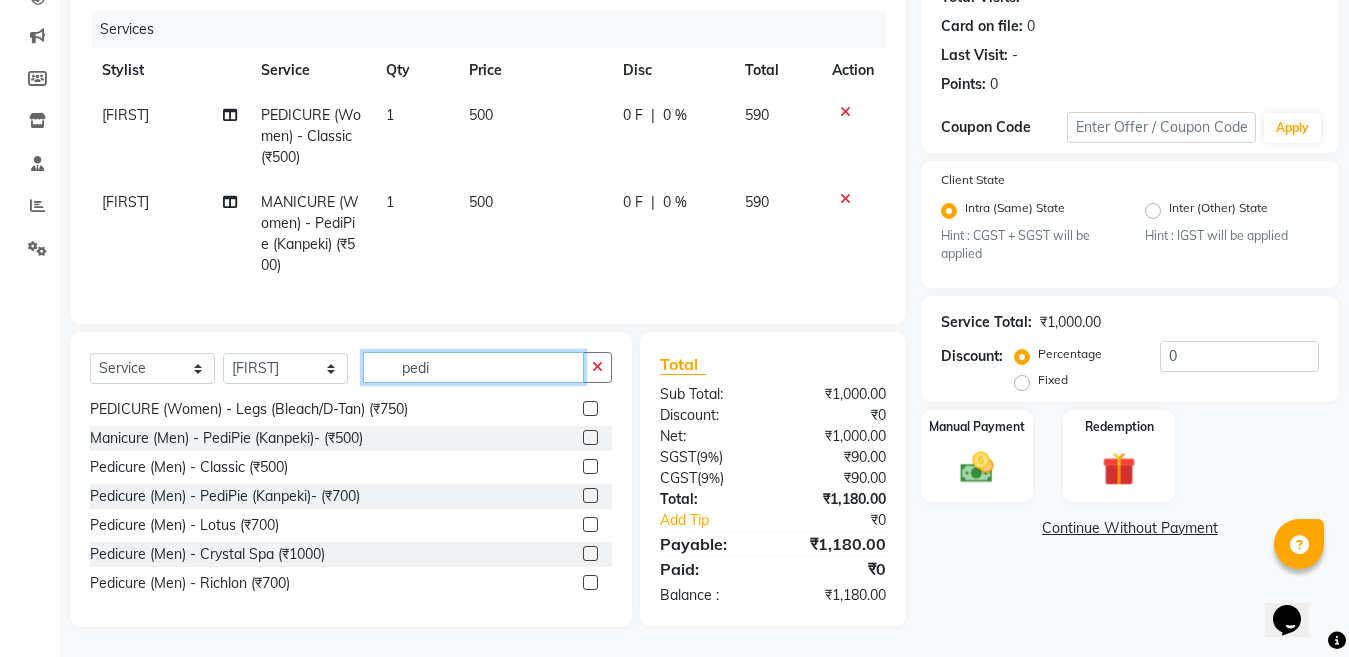 scroll, scrollTop: 400, scrollLeft: 0, axis: vertical 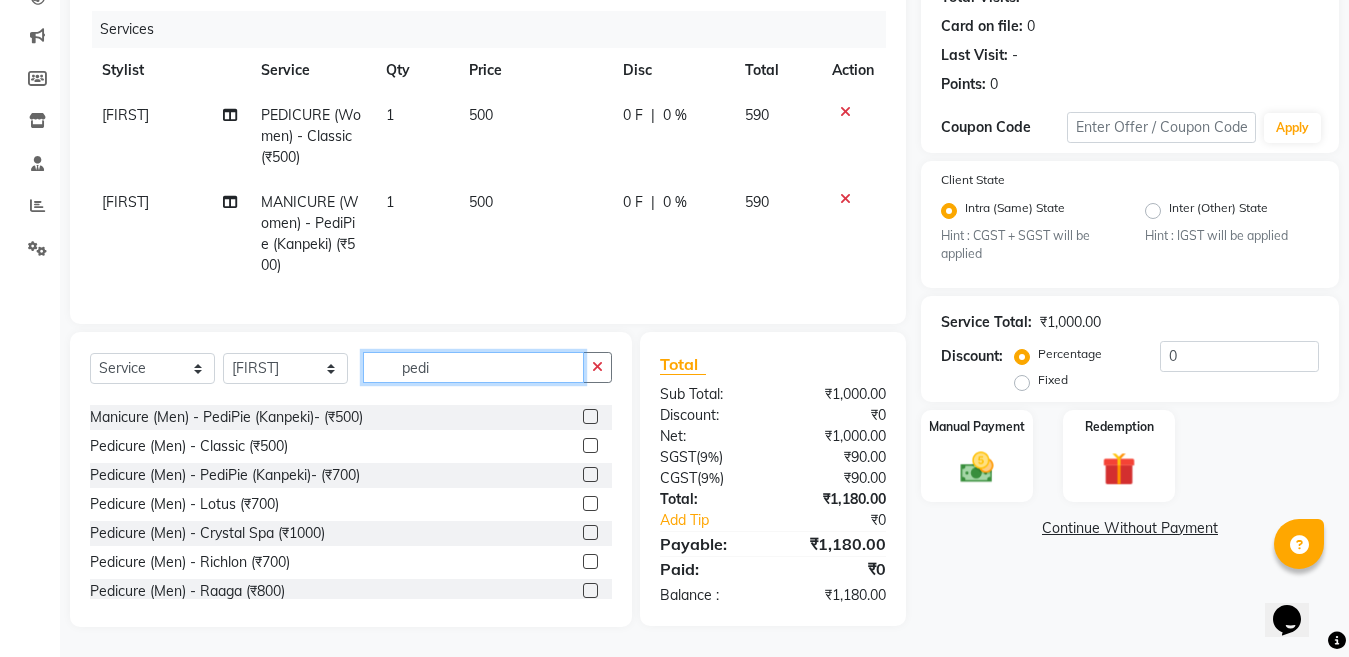 type on "pedi" 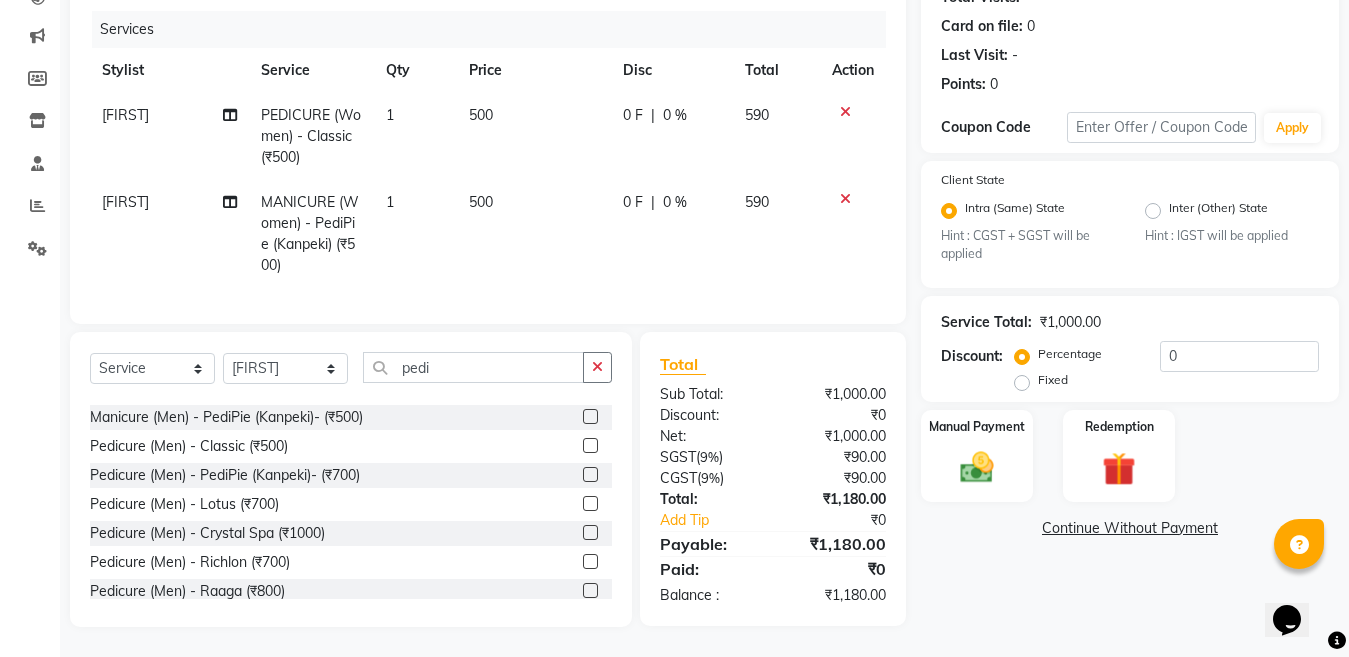 click 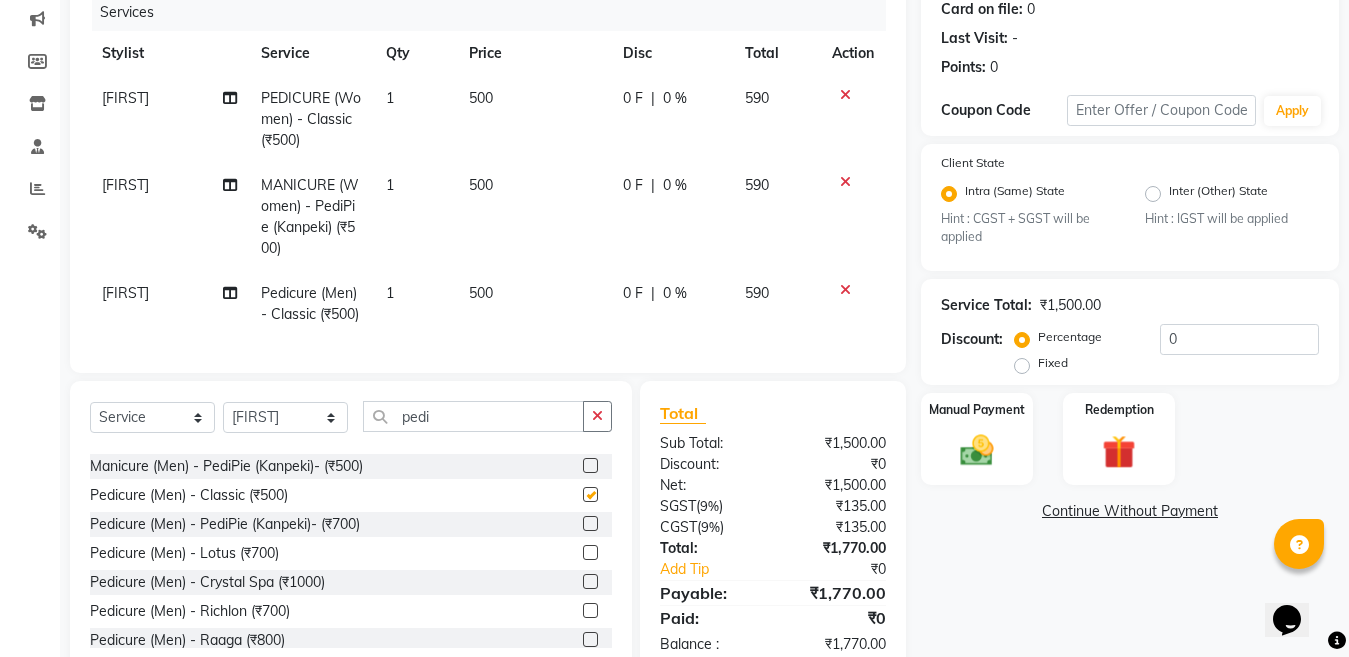 checkbox on "false" 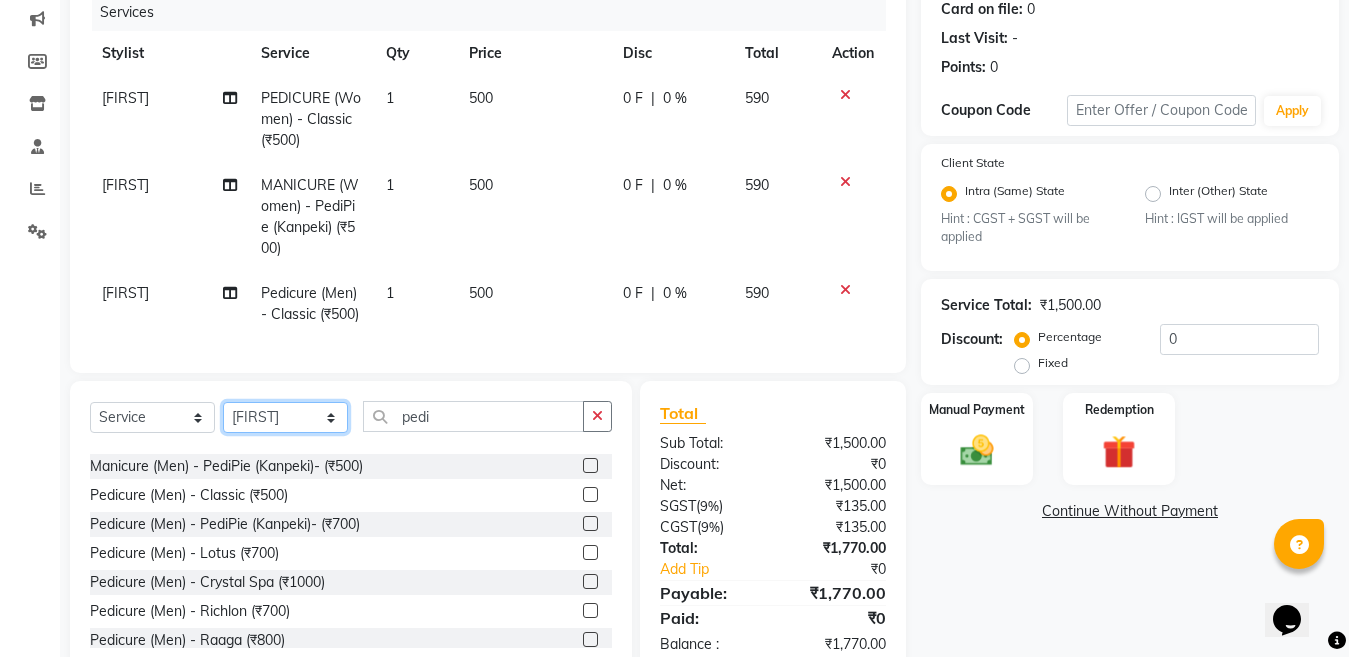 click on "Select Stylist [NAME] [NAME] [NAME] [NAME] [NAME] [NAME] [NAME] [NAME] [NAME] [NAME] [NAME] [NAME] [NAME] [NAME] [NAME] [NAME] [NAME] [NAME] [NAME] [NAME] [NAME] [NAME] [NAME]" 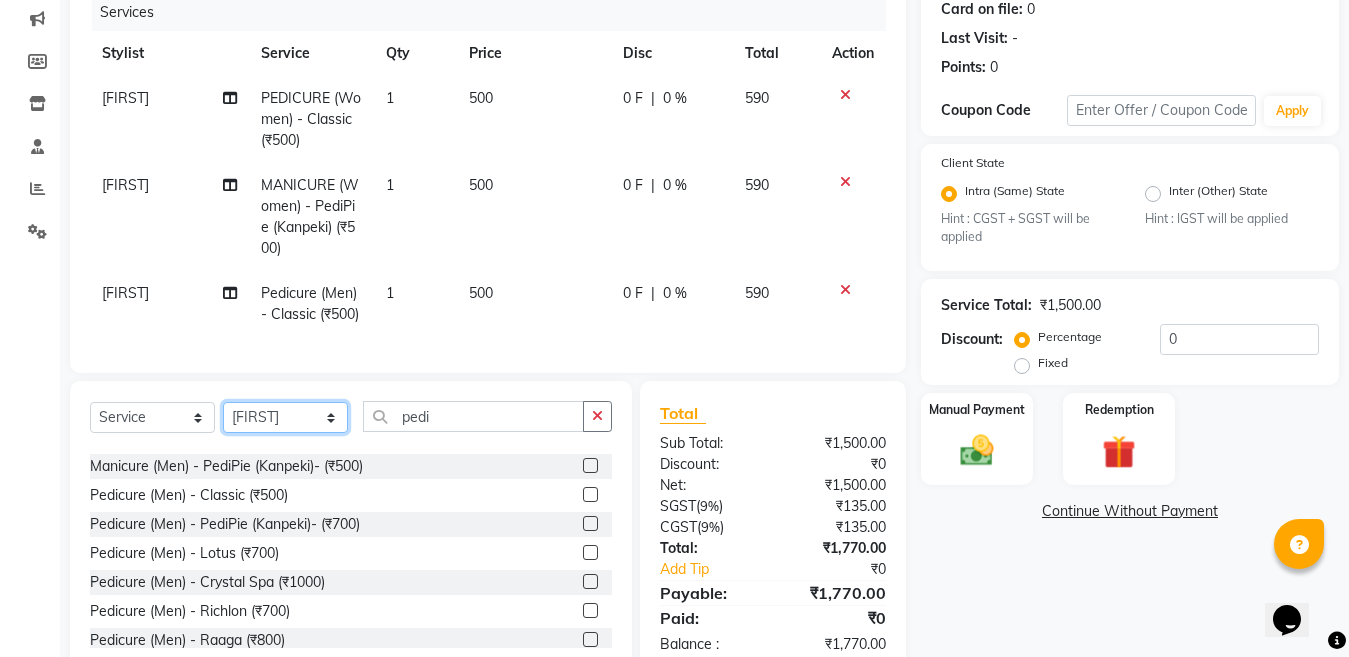 select on "[NUMBER]" 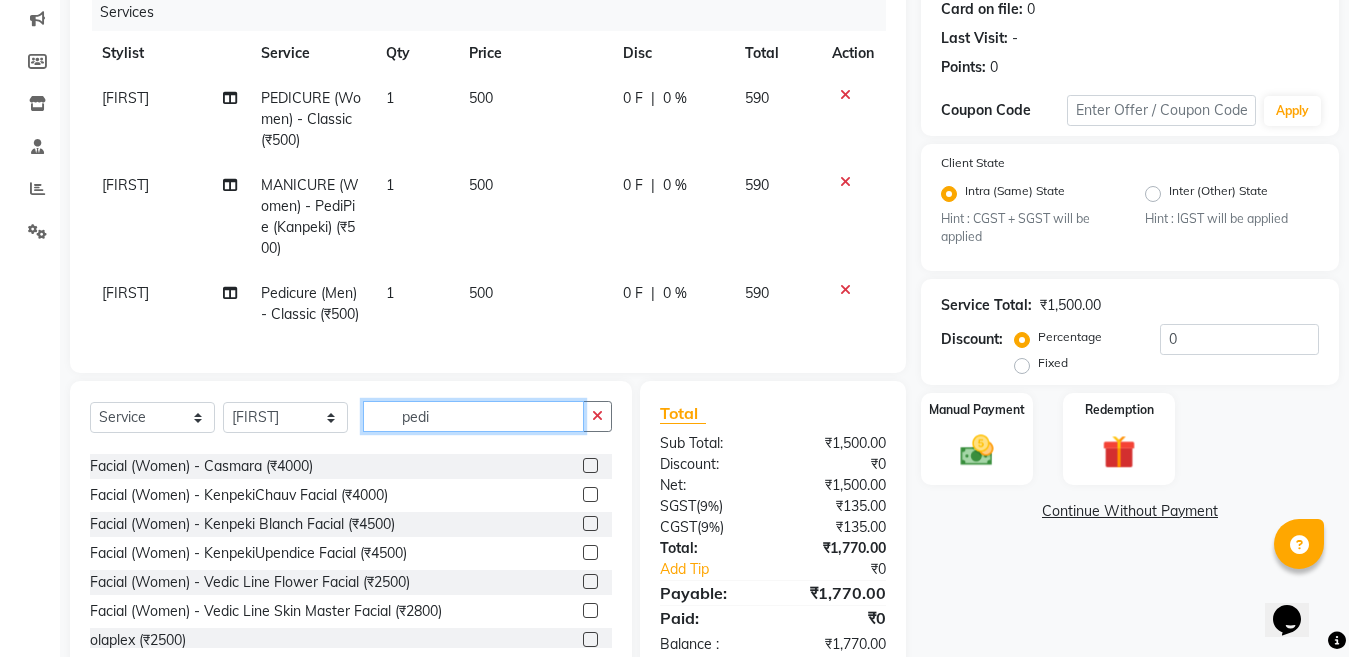 click on "pedi" 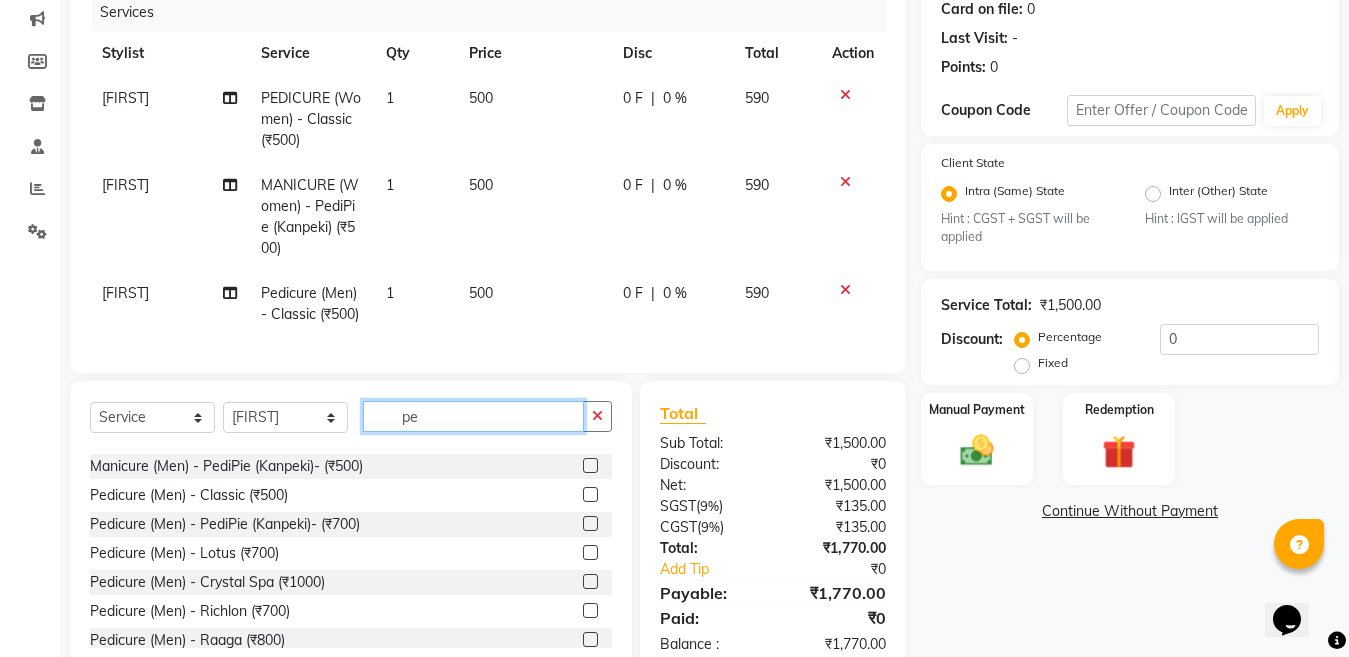 type on "p" 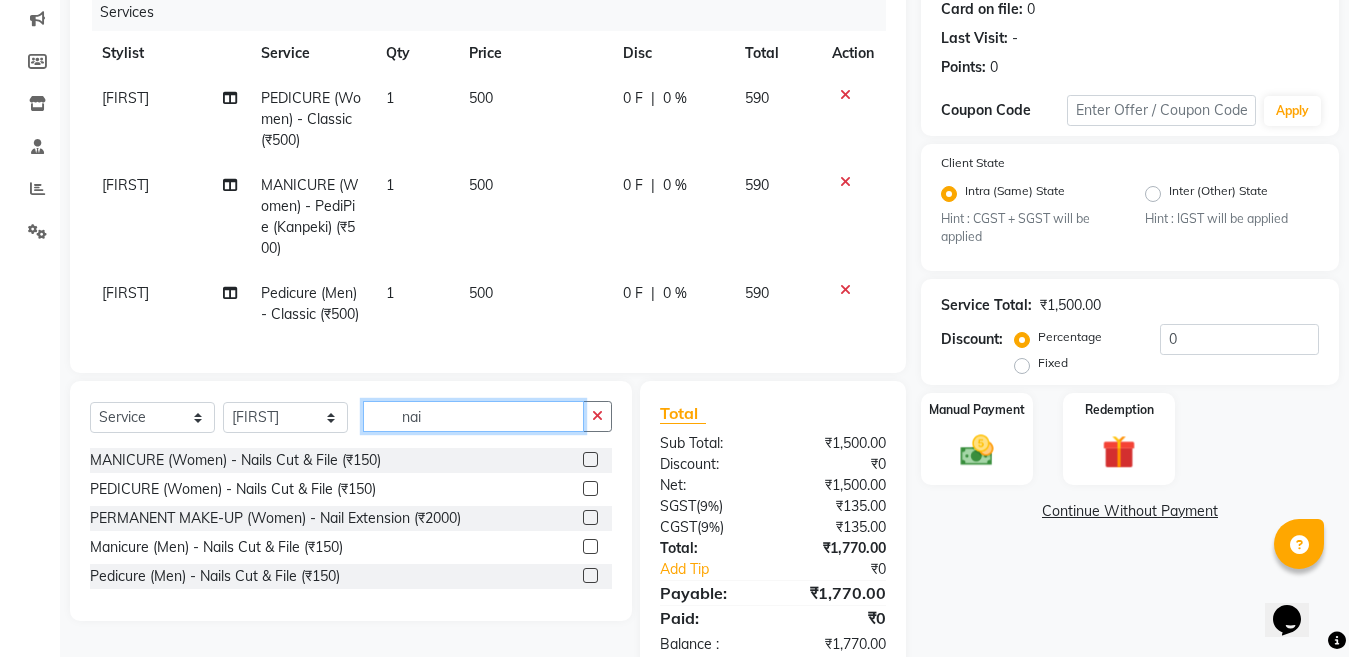 scroll, scrollTop: 0, scrollLeft: 0, axis: both 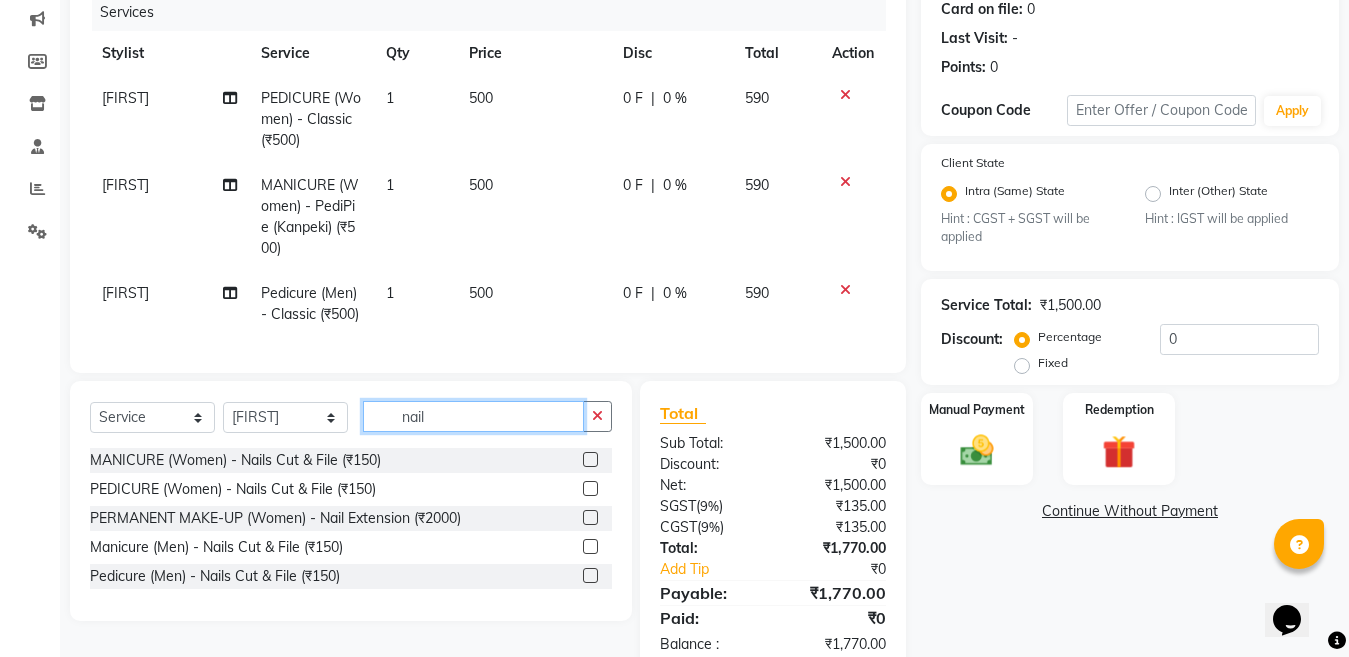 type on "nail" 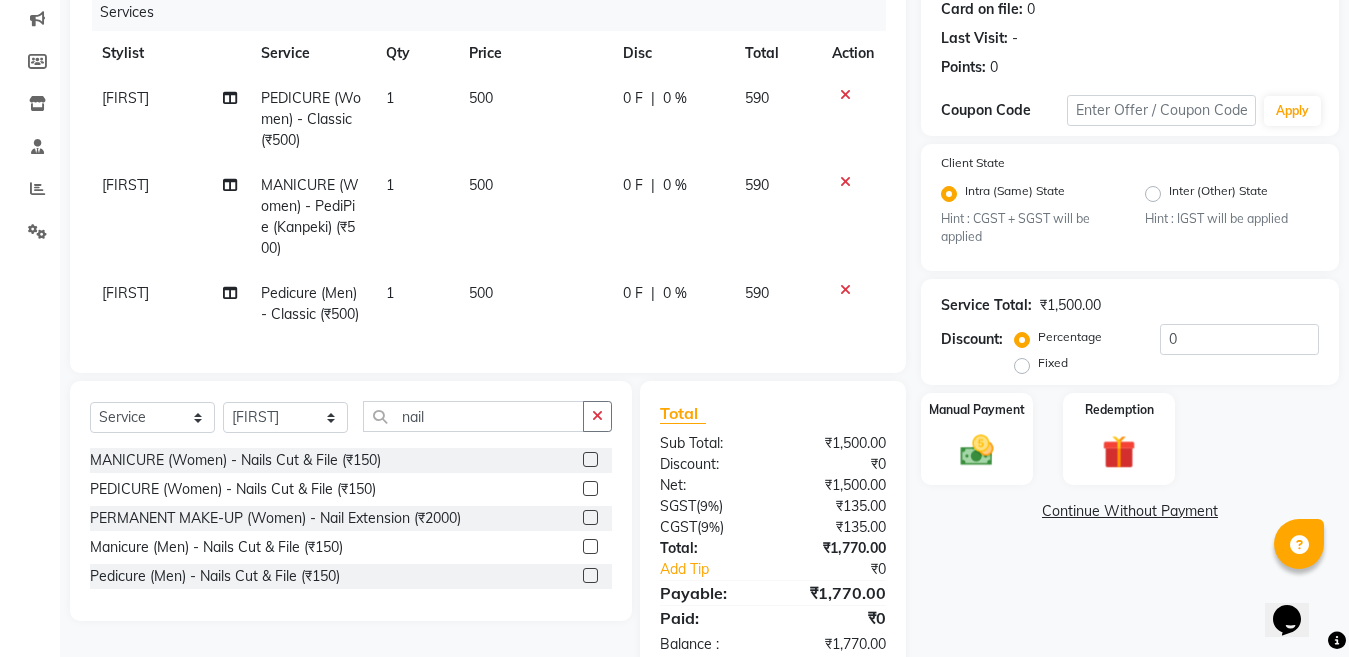 click 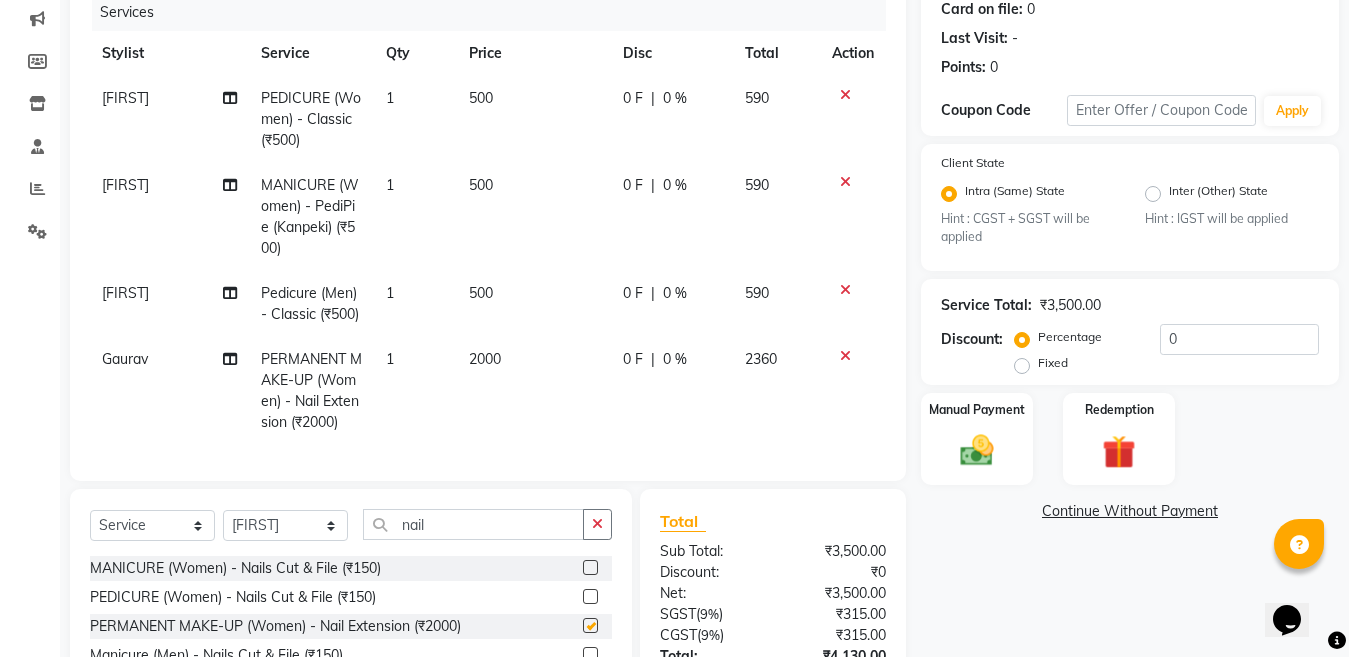 checkbox on "false" 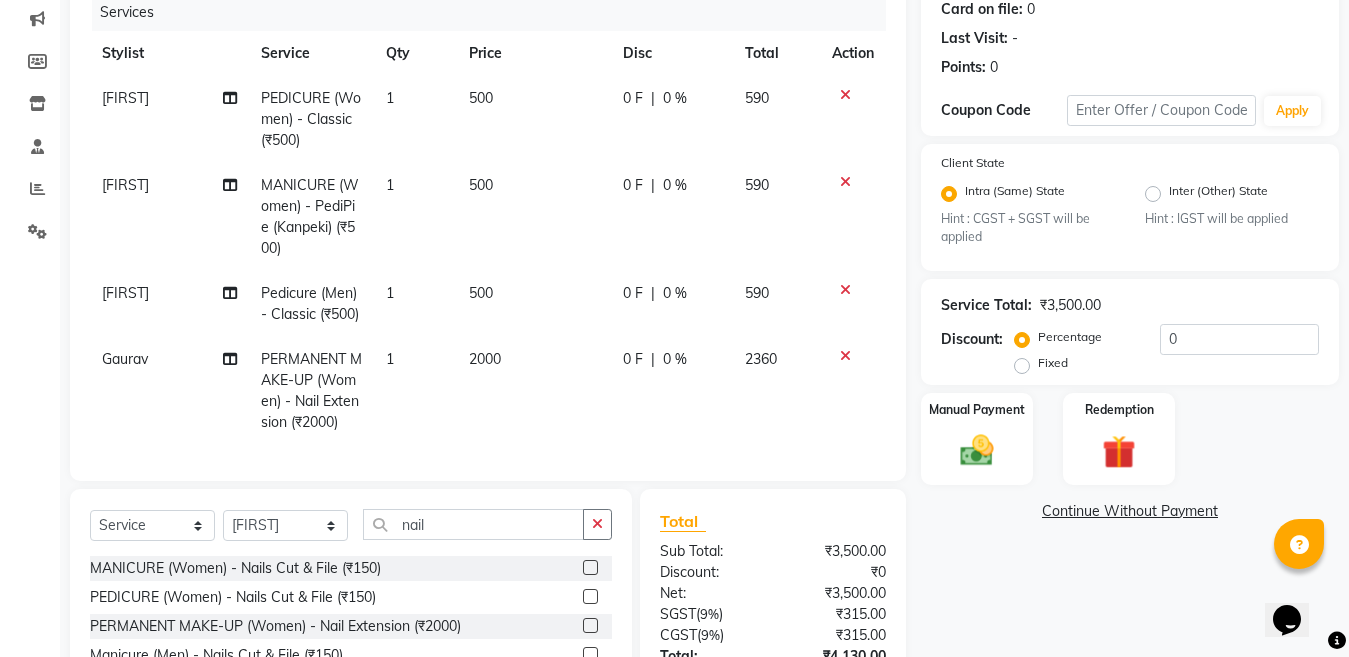 click on "2000" 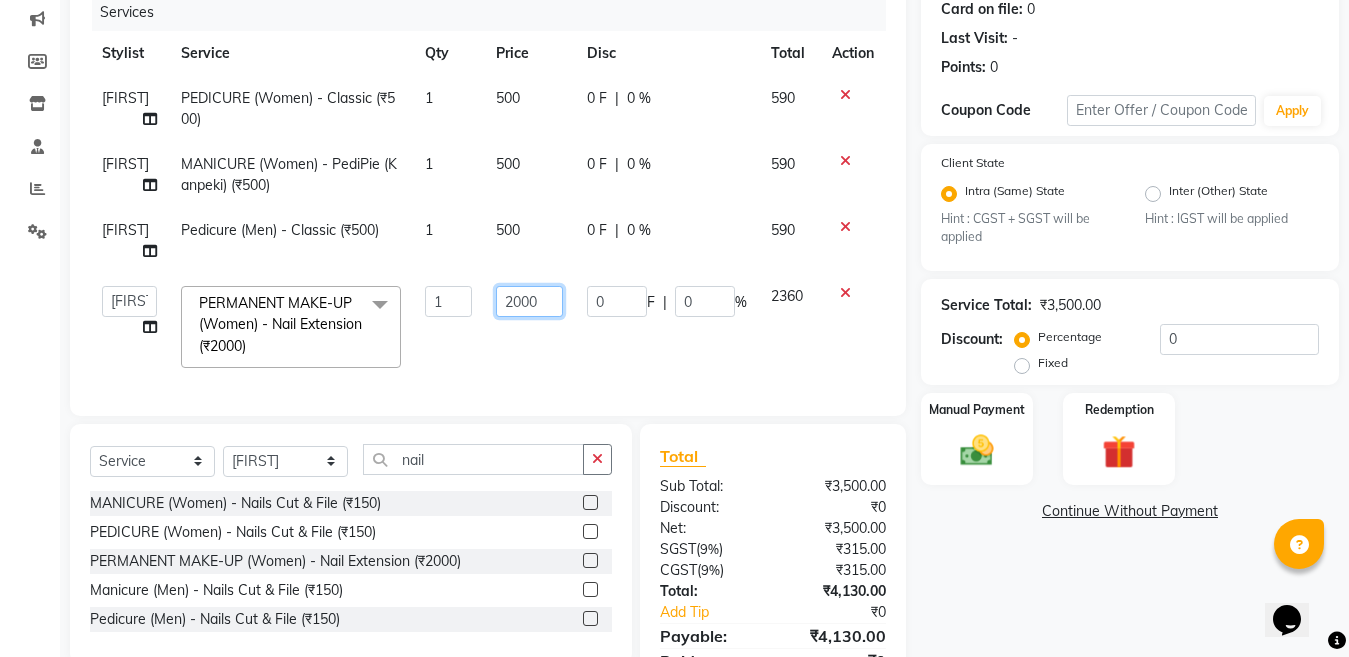 click on "2000" 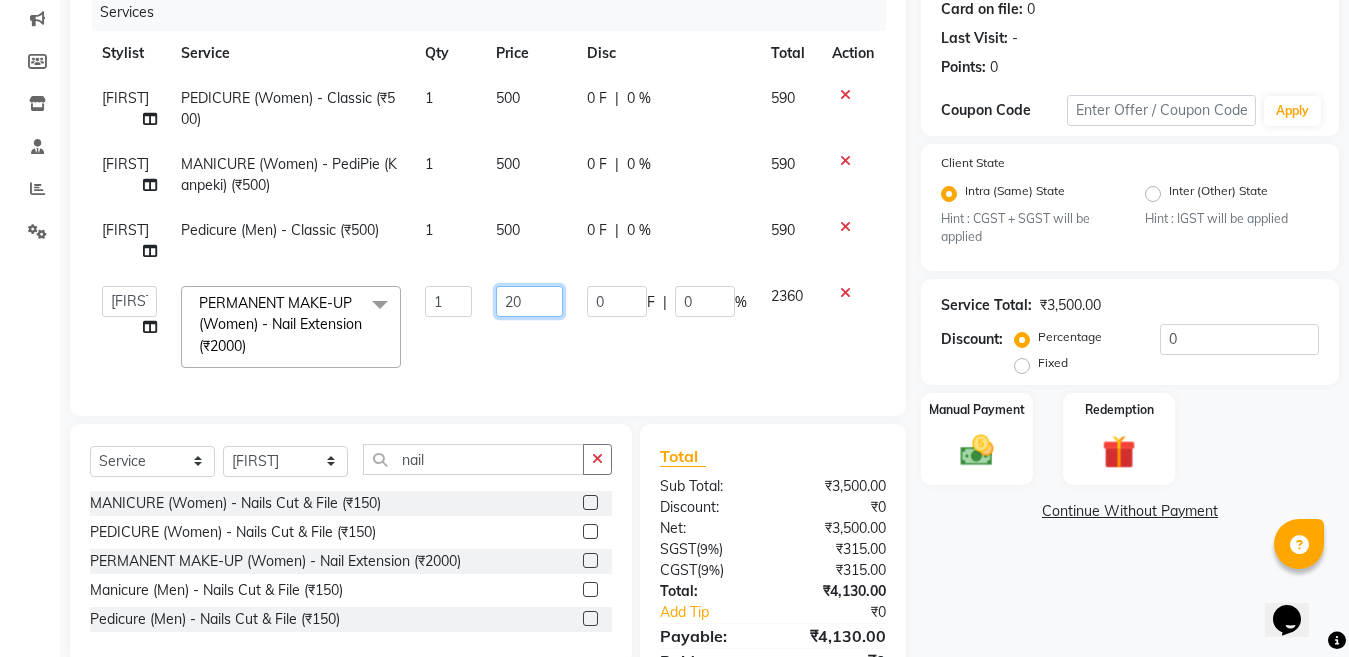 type on "2" 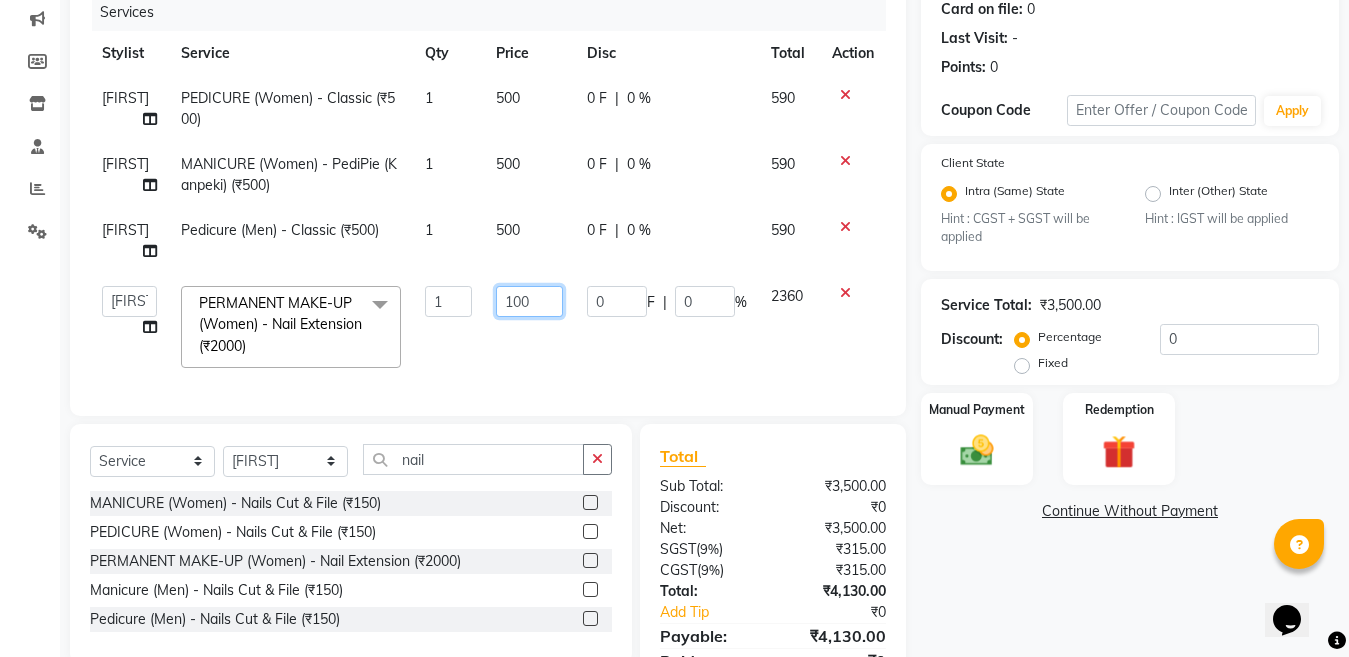 type on "1000" 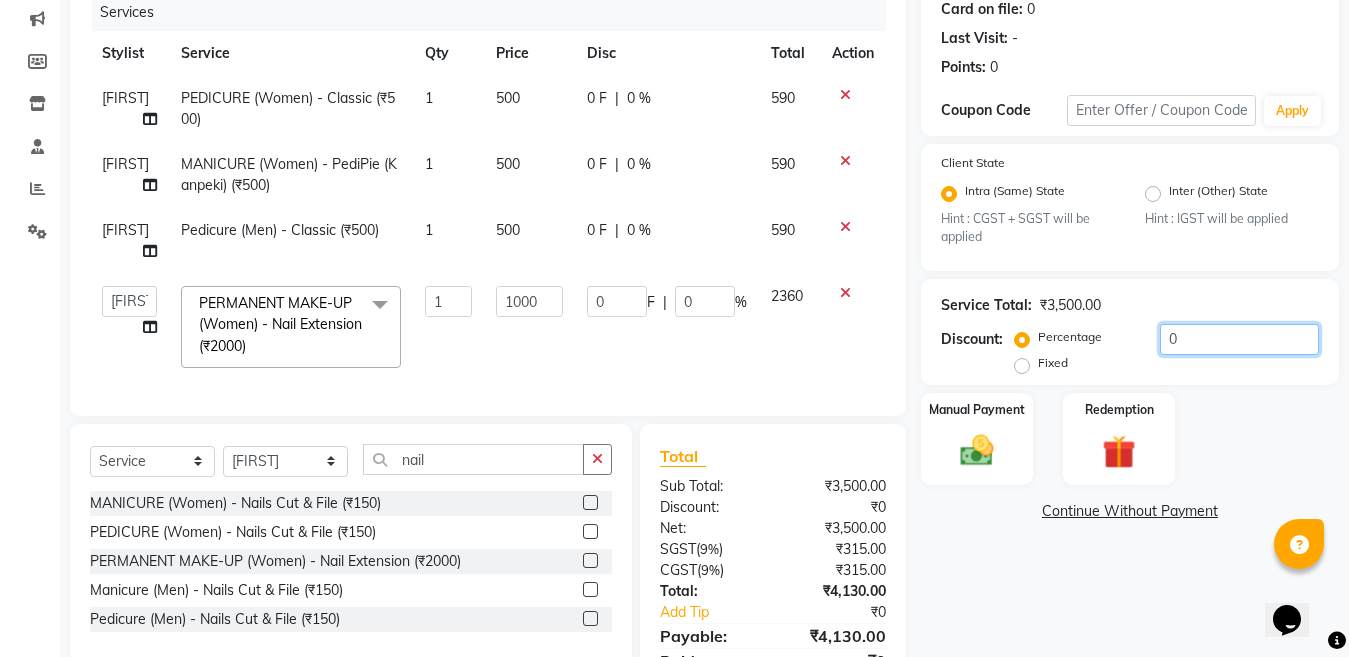 click on "0" 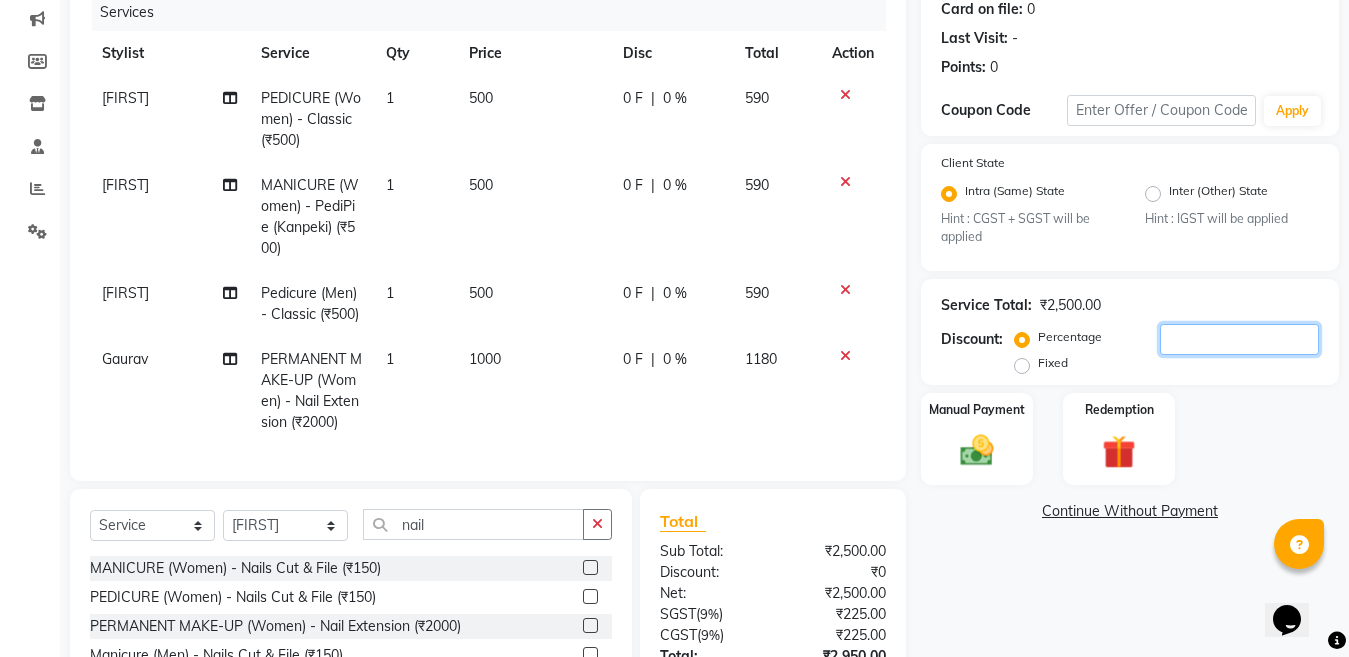 scroll, scrollTop: 427, scrollLeft: 0, axis: vertical 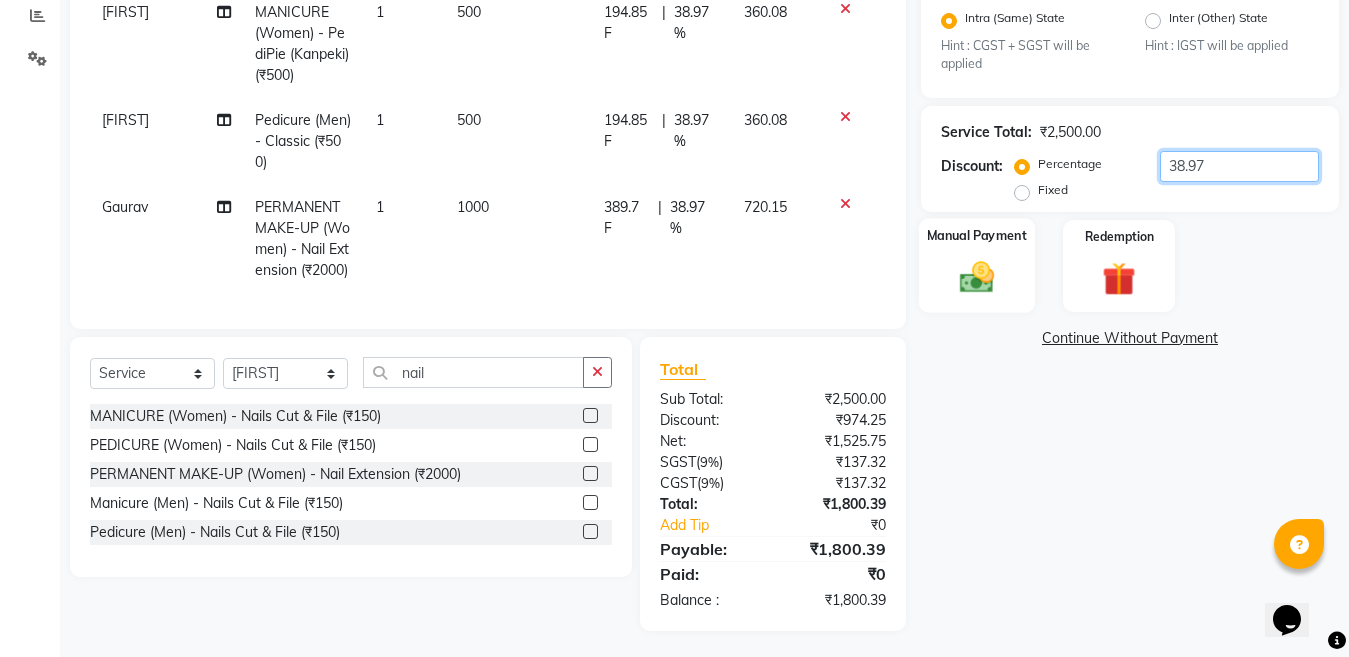 type on "38.97" 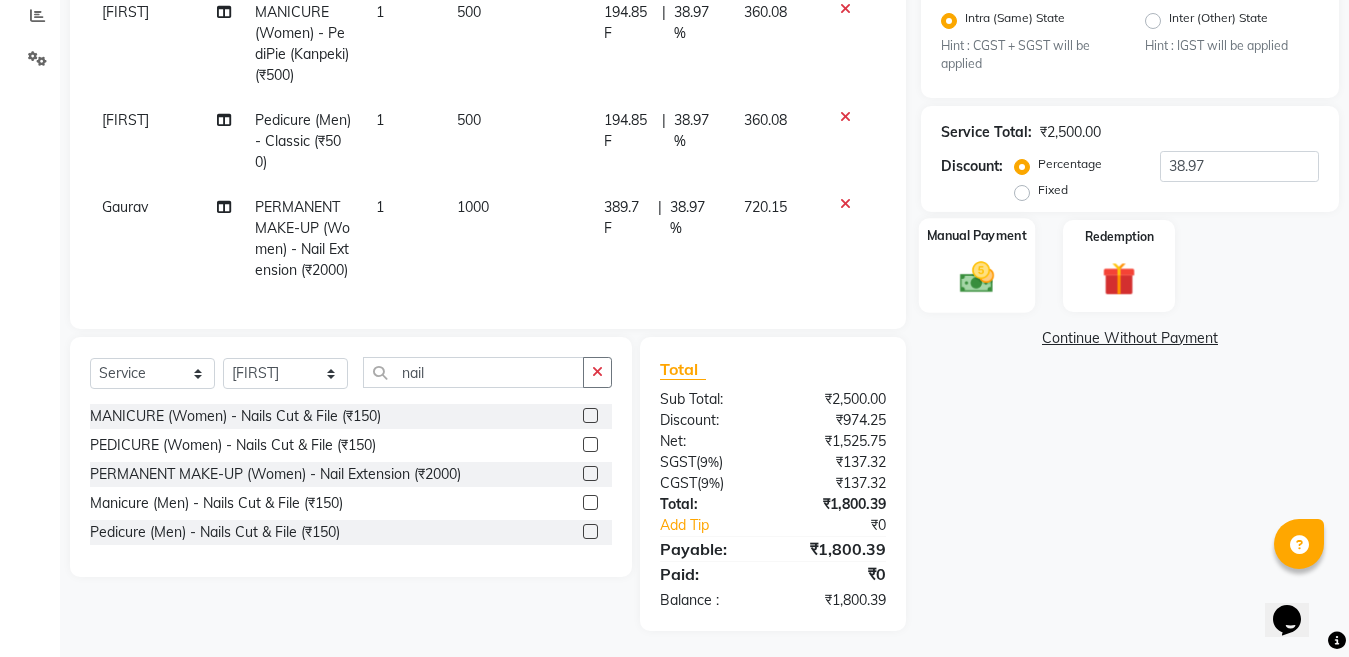 click 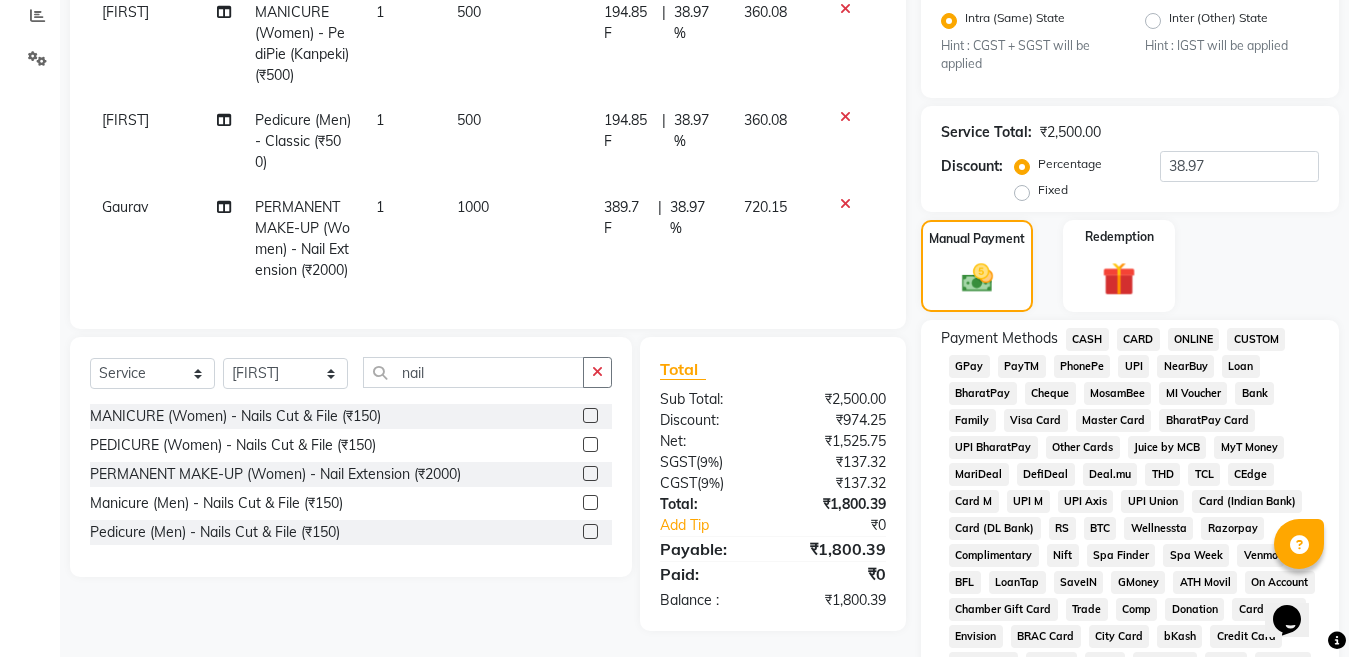 click on "ONLINE" 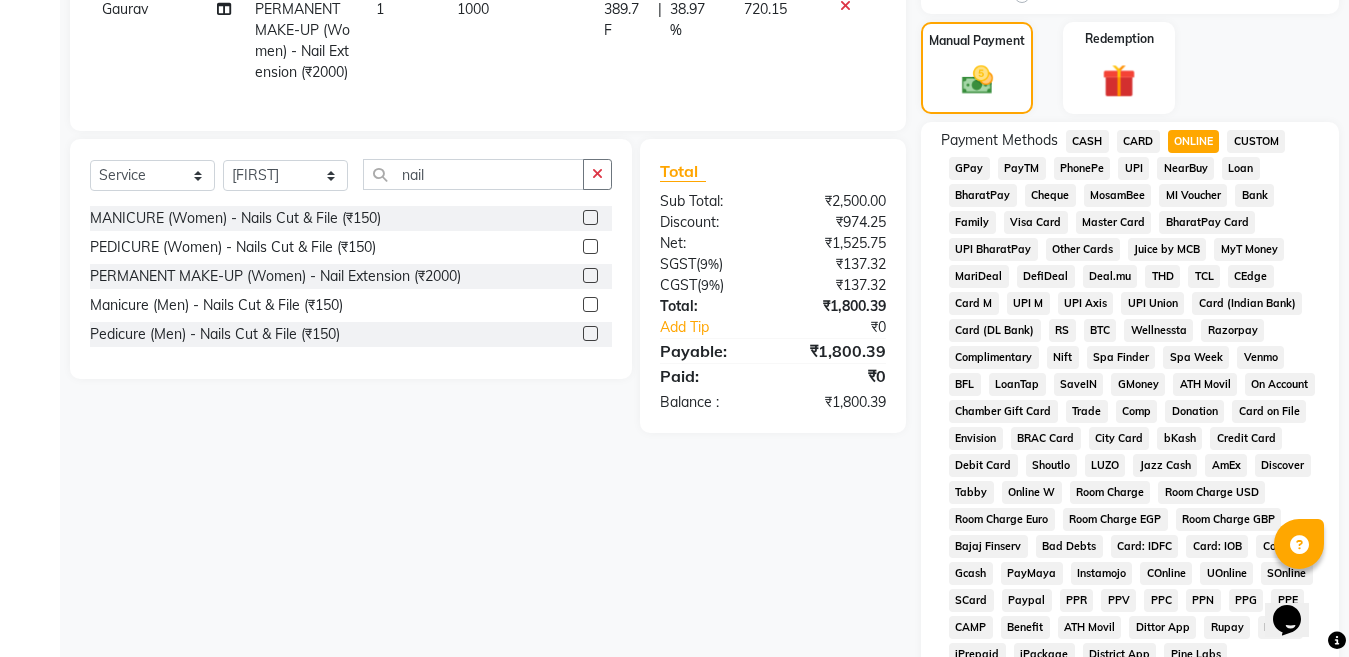 scroll, scrollTop: 1007, scrollLeft: 0, axis: vertical 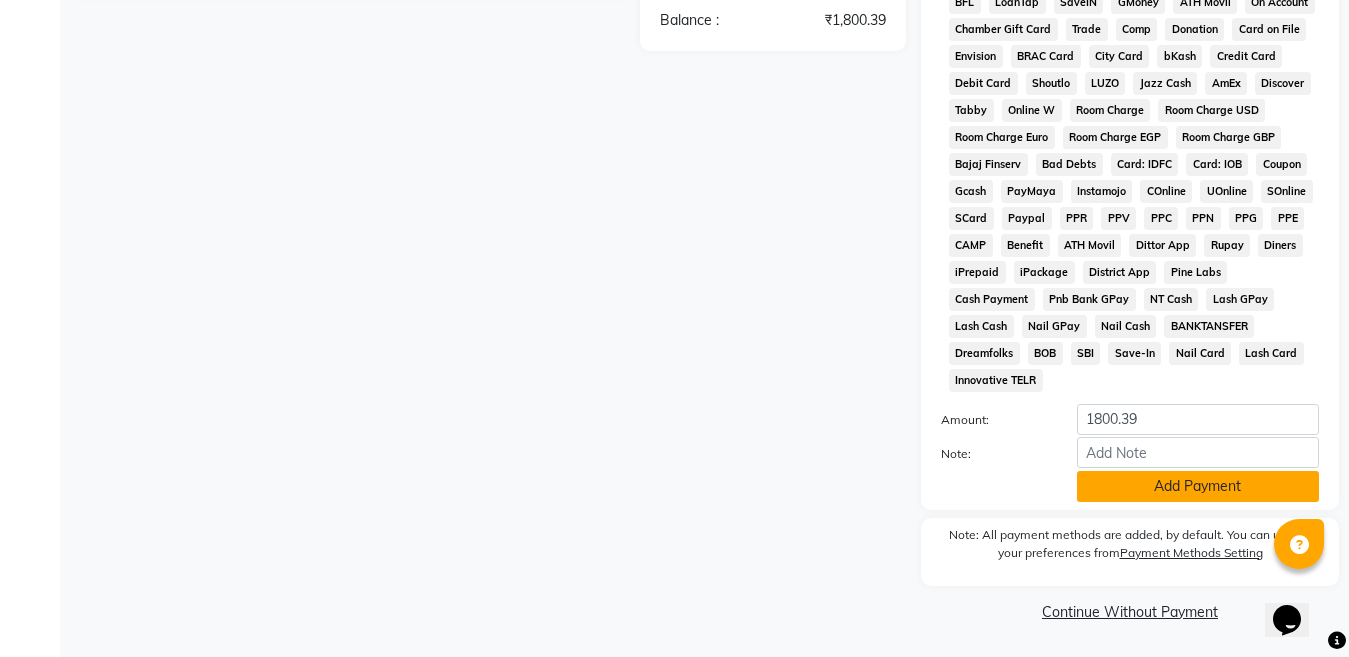 click on "Add Payment" 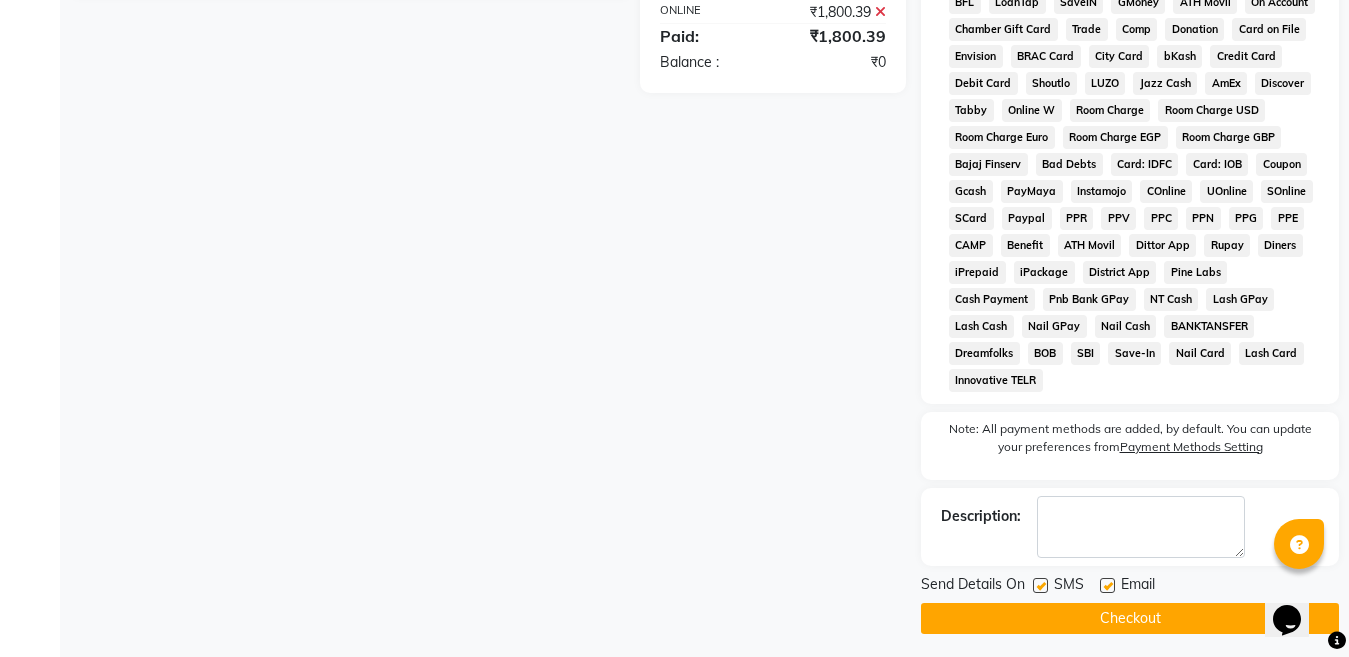 scroll, scrollTop: 1014, scrollLeft: 0, axis: vertical 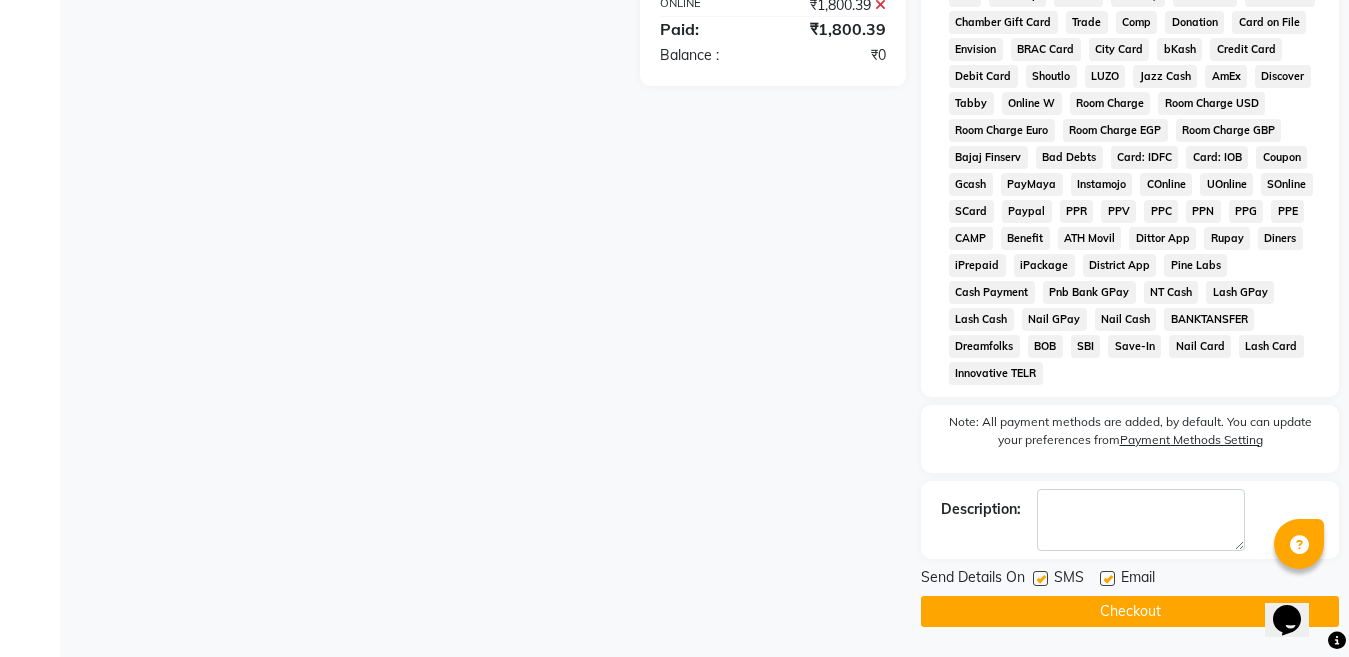 type 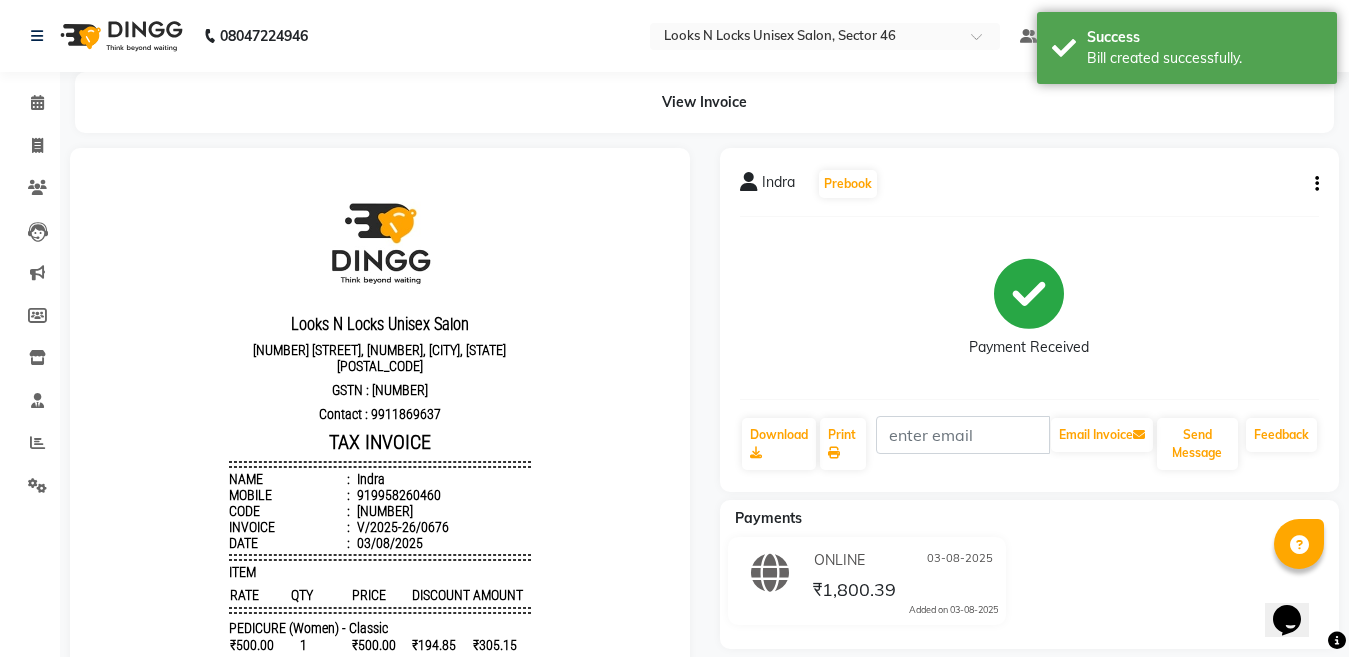 scroll, scrollTop: 0, scrollLeft: 0, axis: both 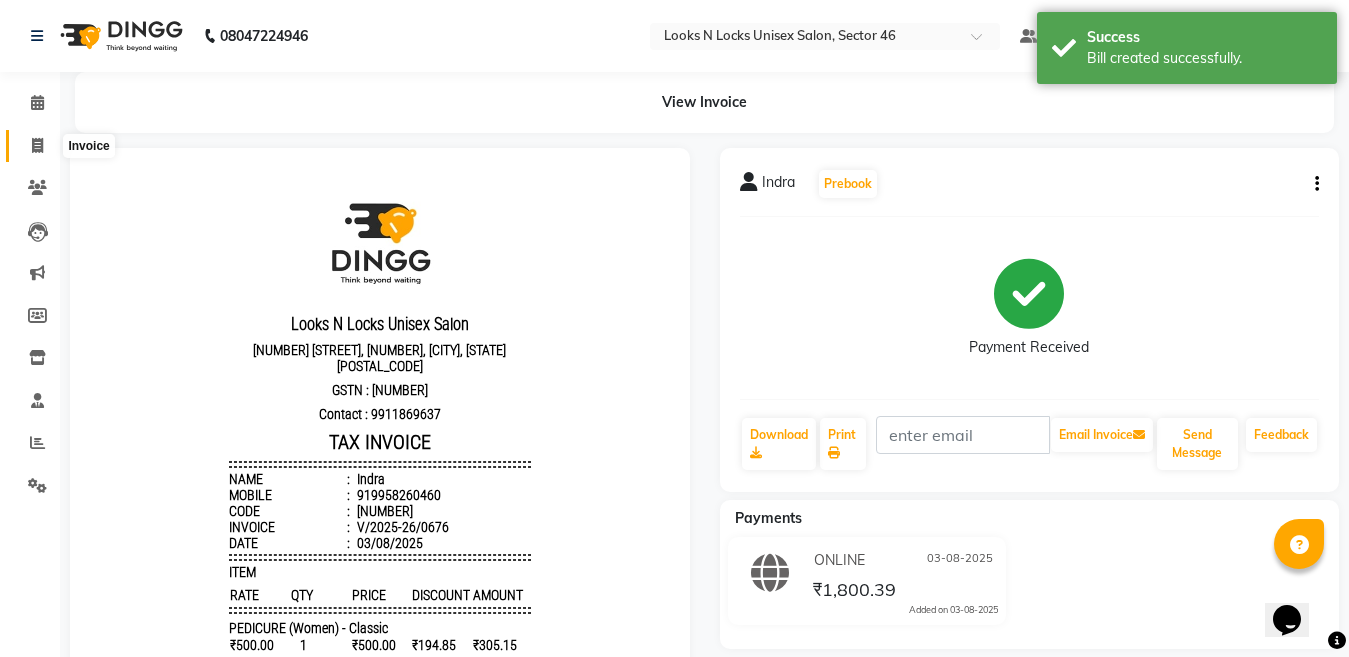 click 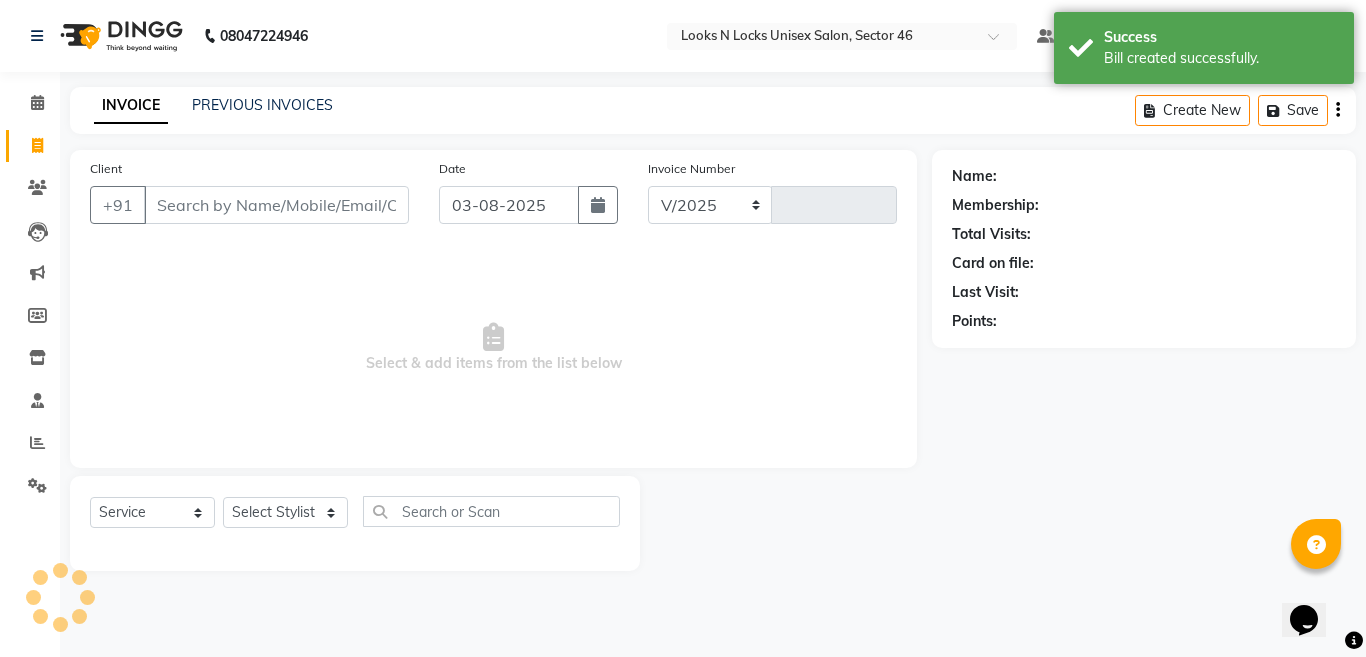 select on "3904" 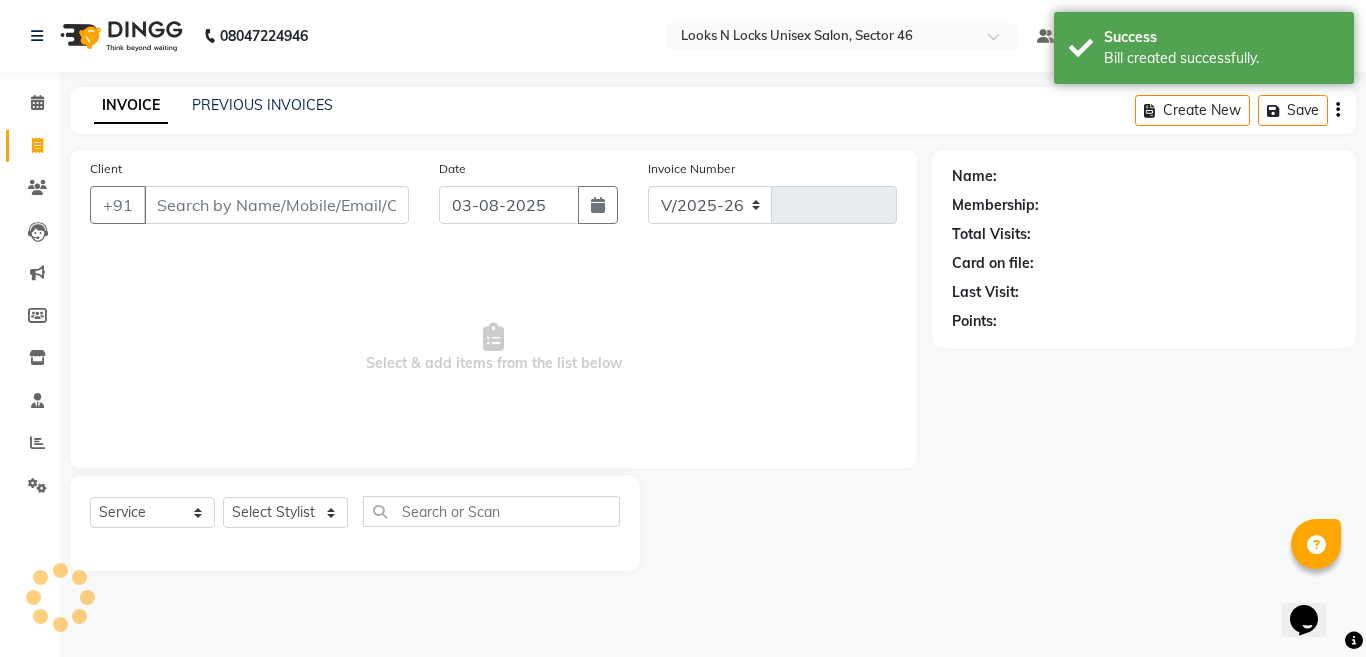 type on "0677" 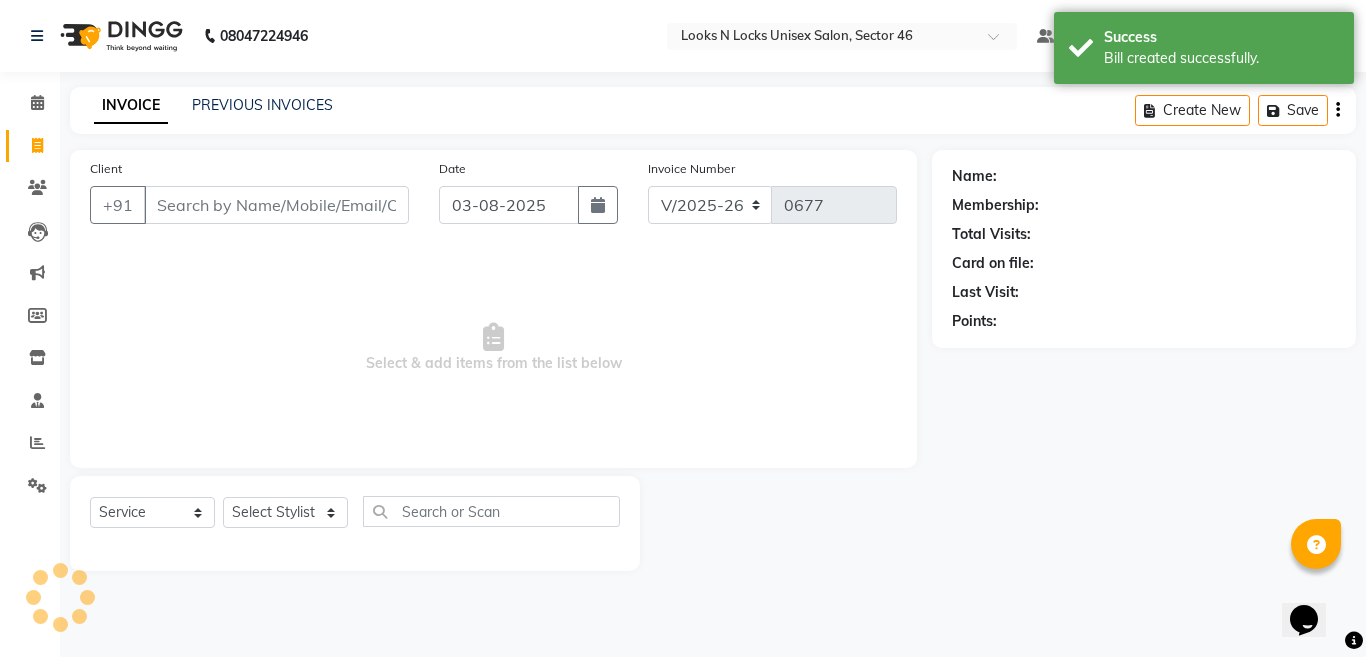 click on "Client" at bounding box center (276, 205) 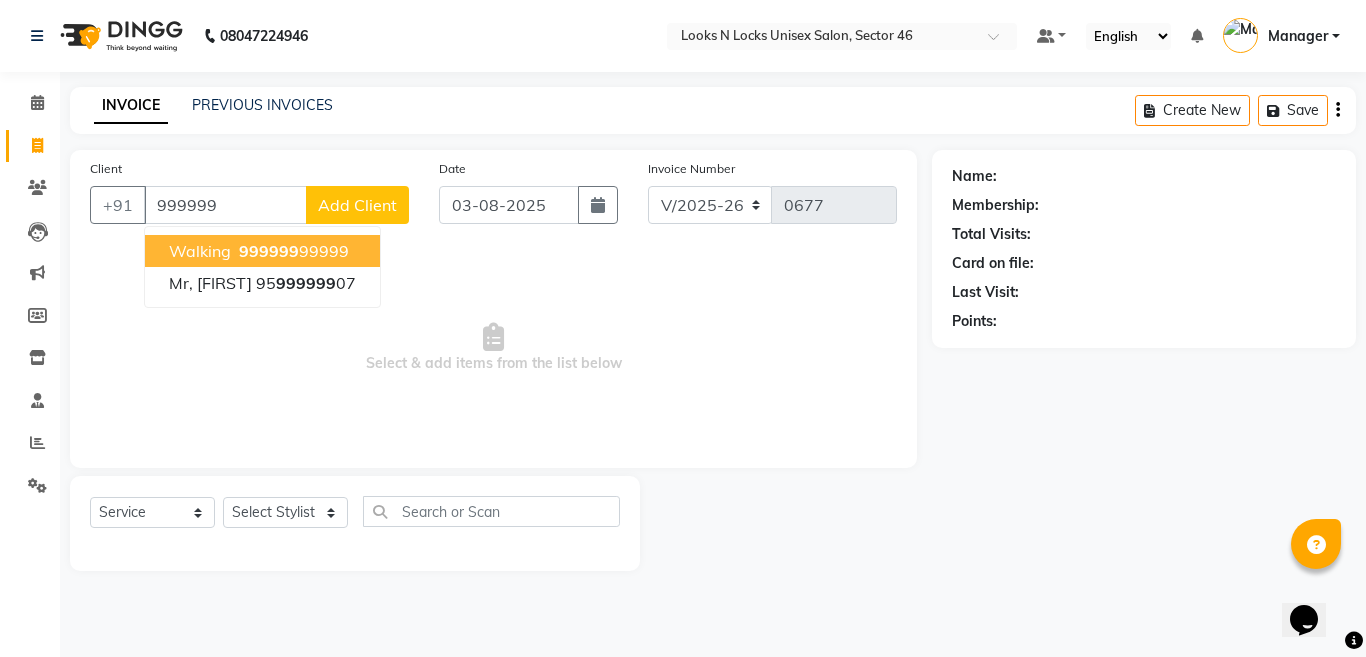 click on "999999" at bounding box center [269, 251] 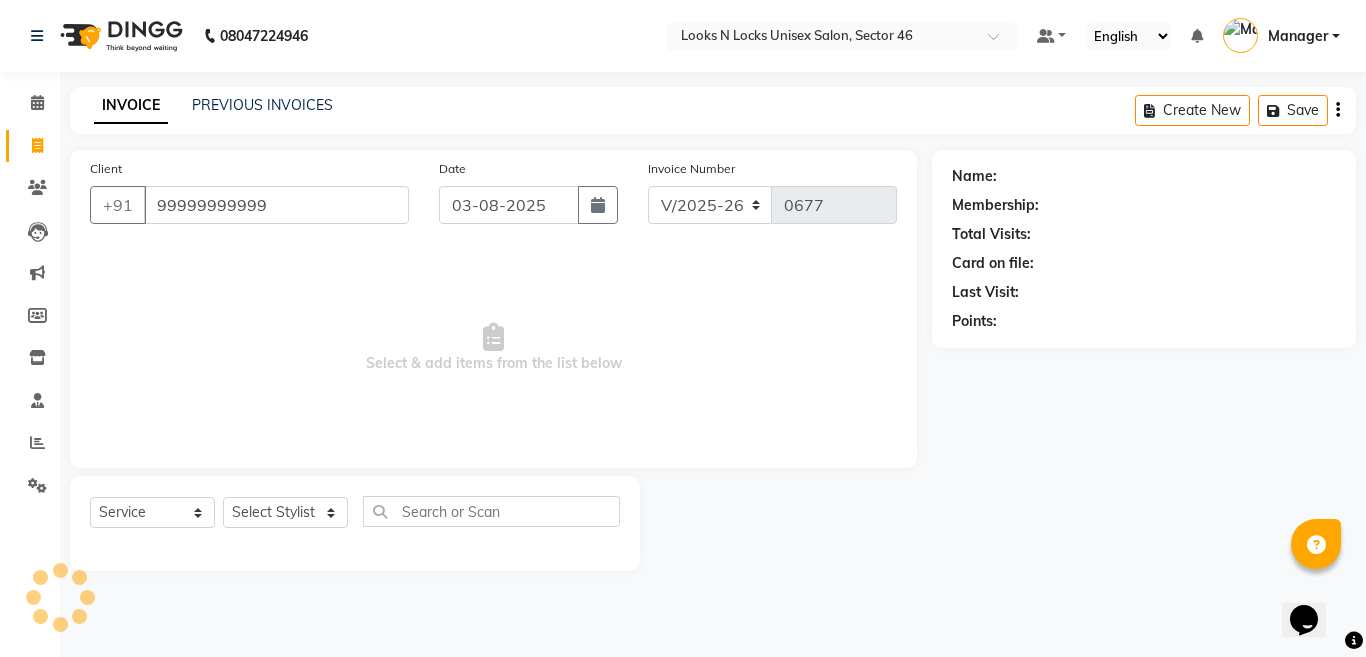 type on "99999999999" 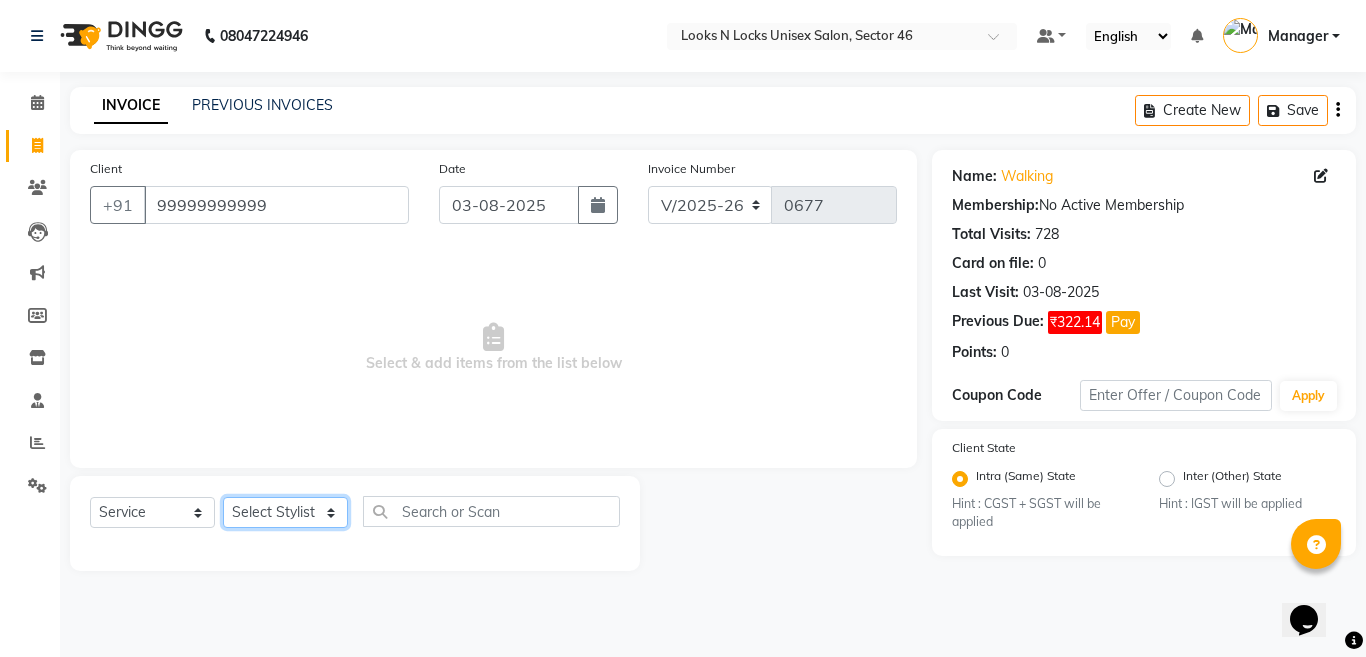 click on "Select Stylist [NAME] [NAME] [NAME] [NAME] [NAME] [NAME] [NAME] [NAME] [NAME] [NAME] [NAME] [NAME] [NAME] [NAME] [NAME] [NAME] [NAME] [NAME] [NAME] [NAME] [NAME] [NAME] [NAME]" 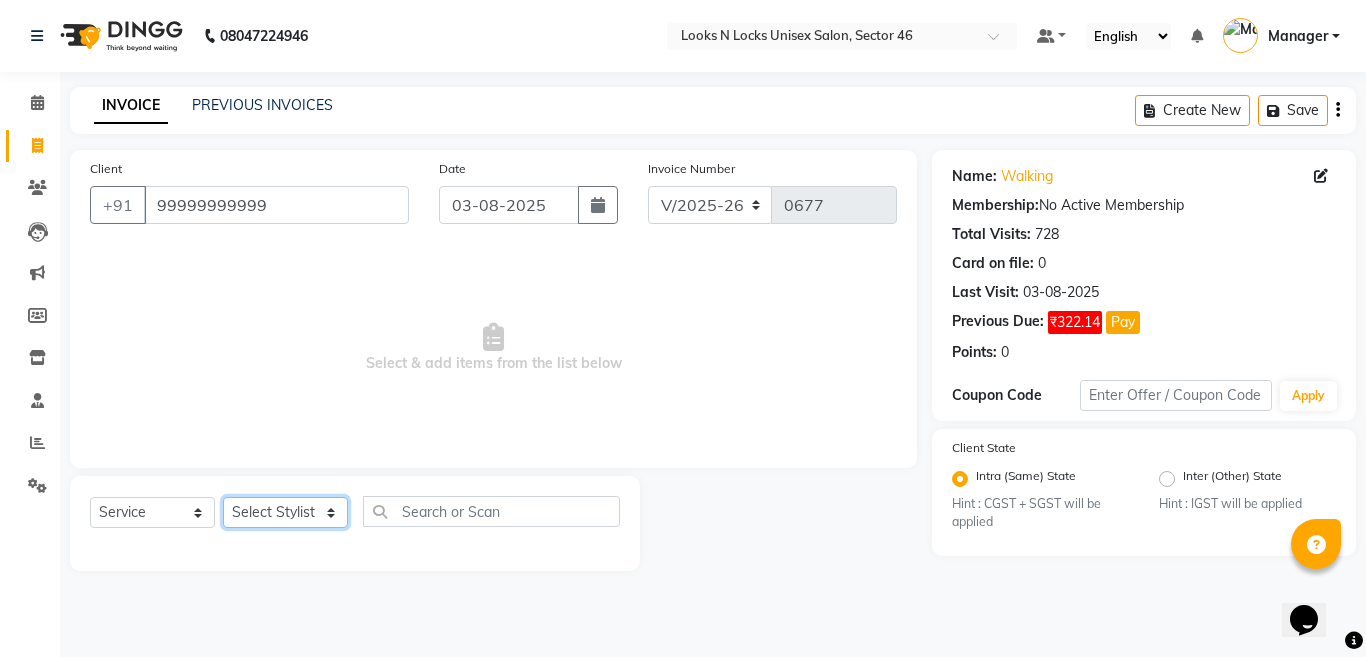 select on "70289" 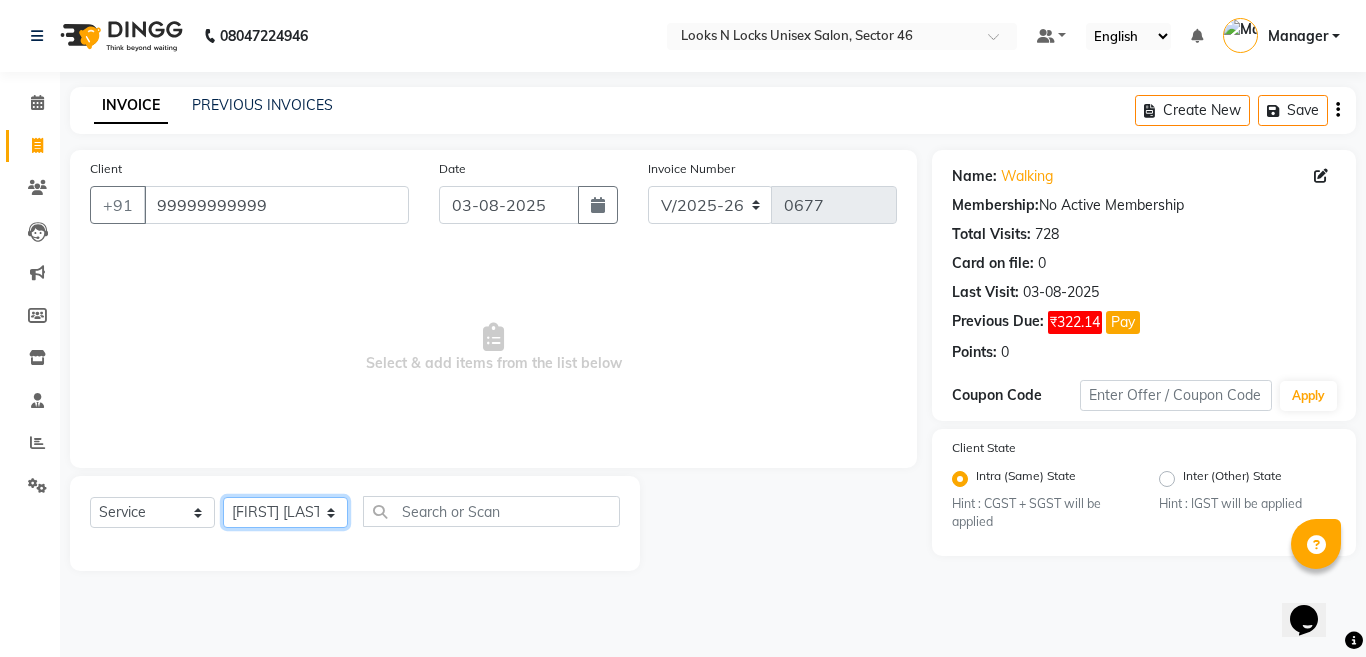 click on "Select Stylist [NAME] [NAME] [NAME] [NAME] [NAME] [NAME] [NAME] [NAME] [NAME] [NAME] [NAME] [NAME] [NAME] [NAME] [NAME] [NAME] [NAME] [NAME] [NAME] [NAME] [NAME] [NAME] [NAME]" 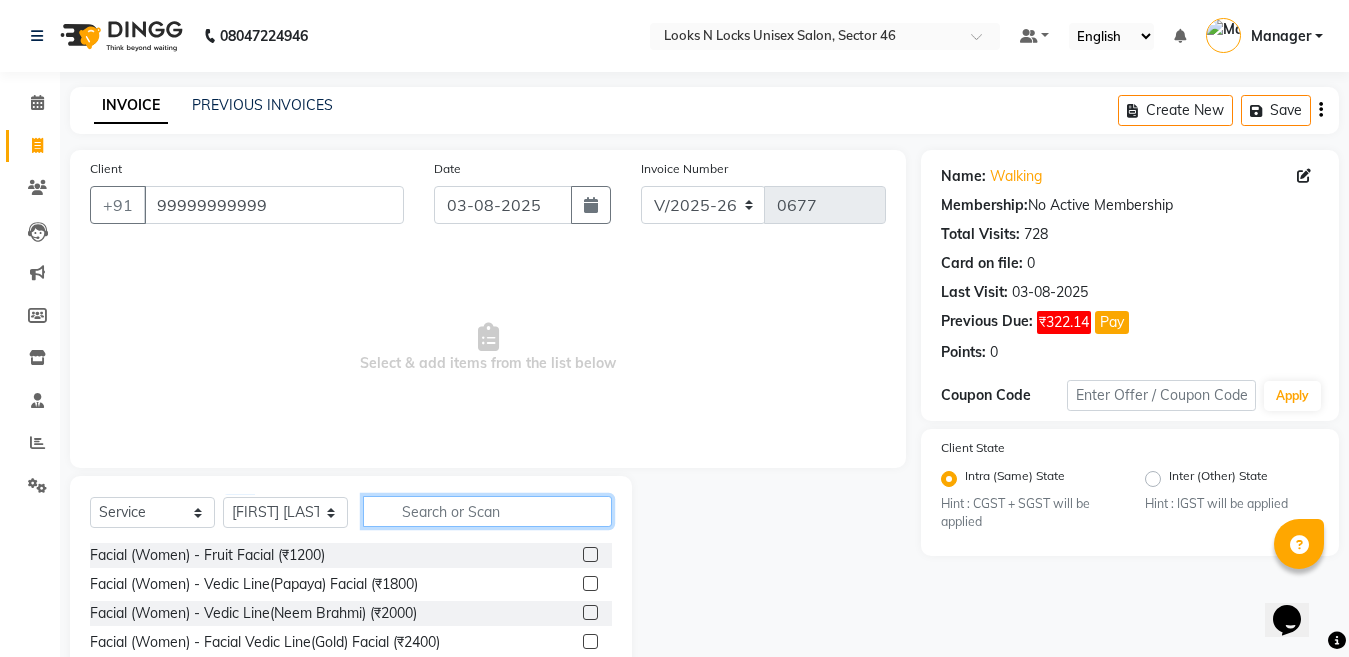 click 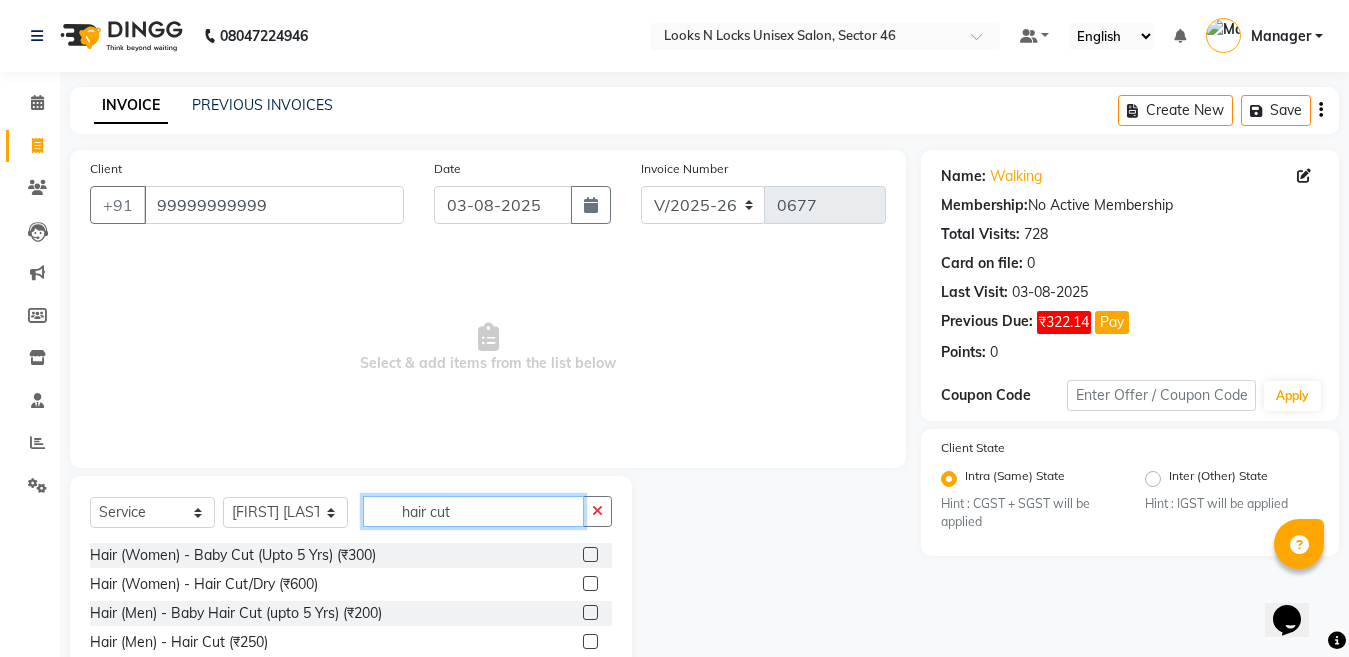 type on "hair cut" 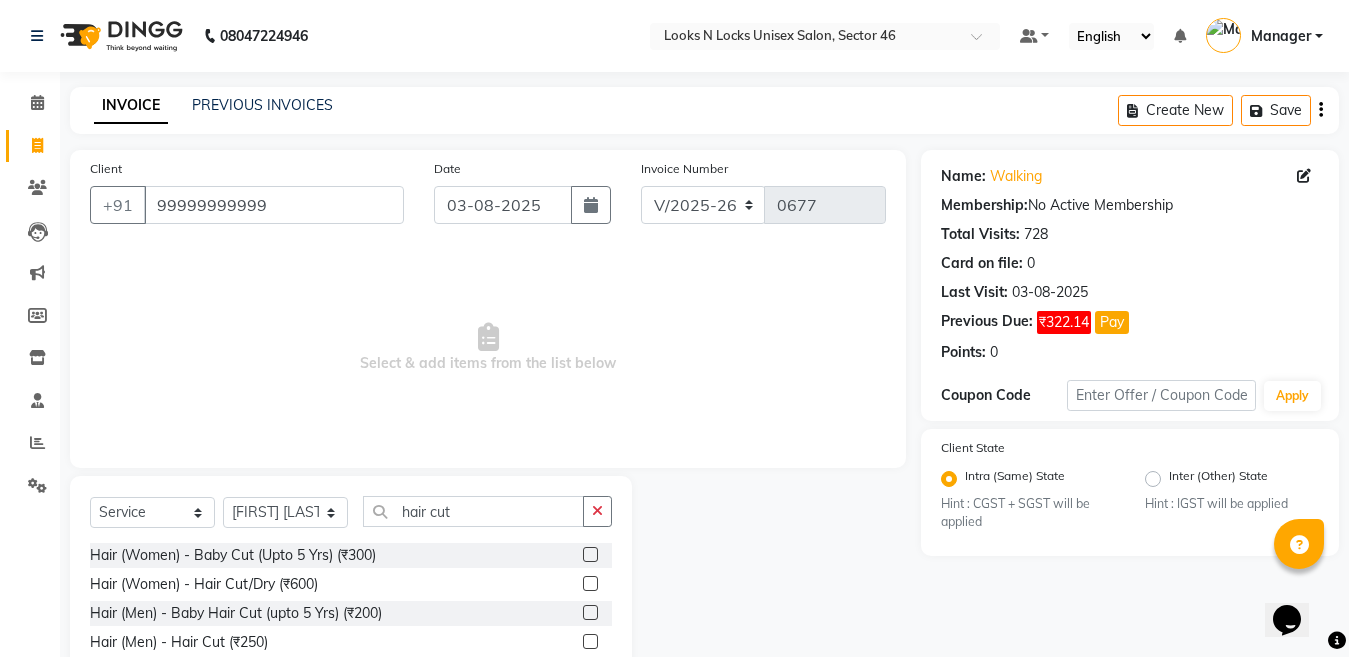 click 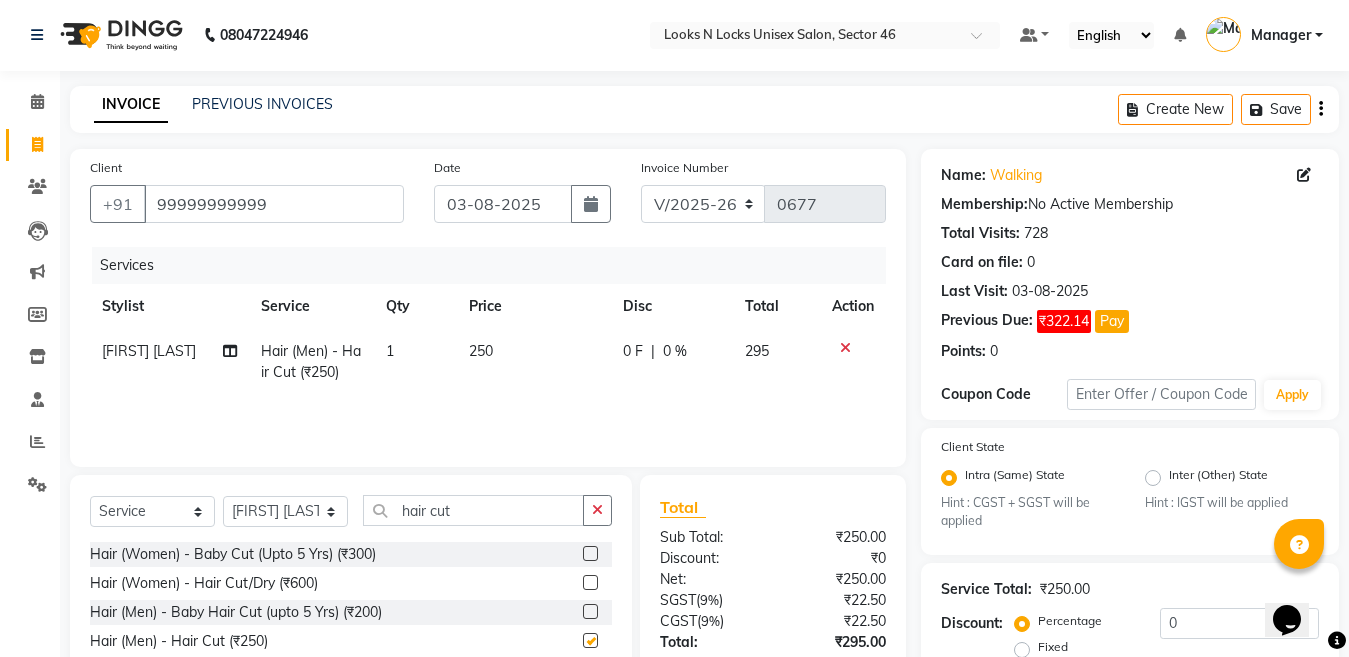 checkbox on "false" 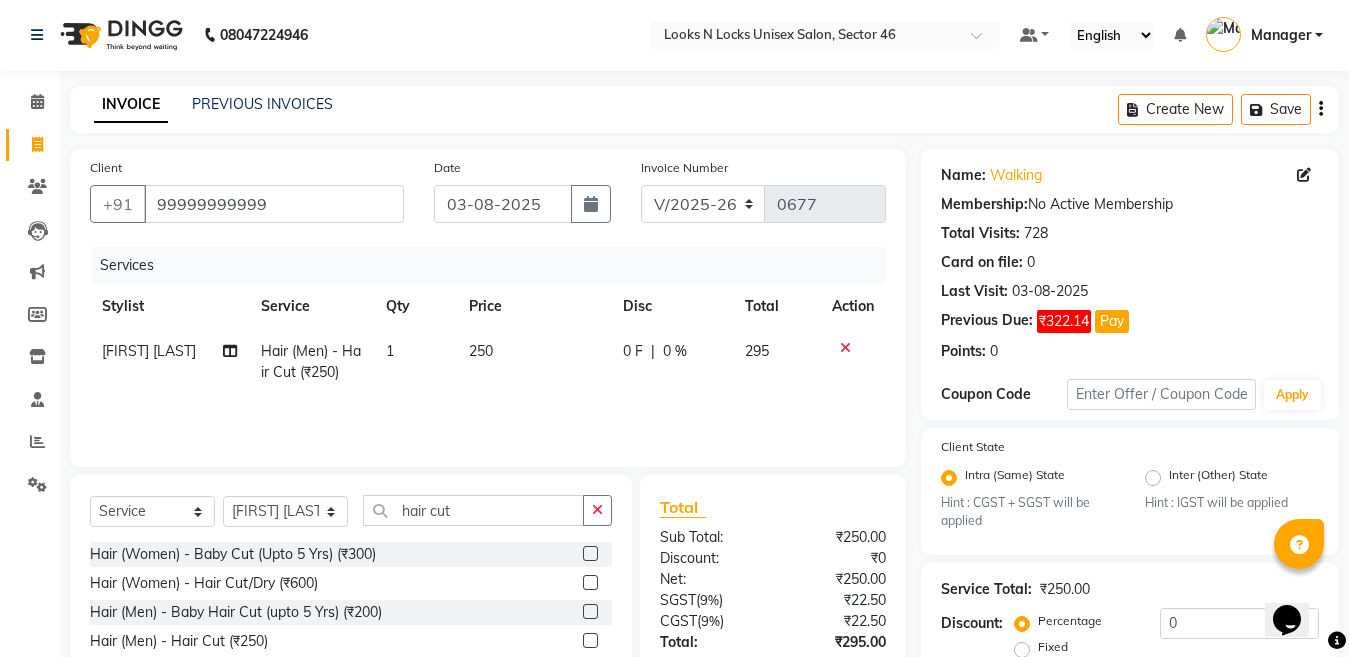scroll, scrollTop: 184, scrollLeft: 0, axis: vertical 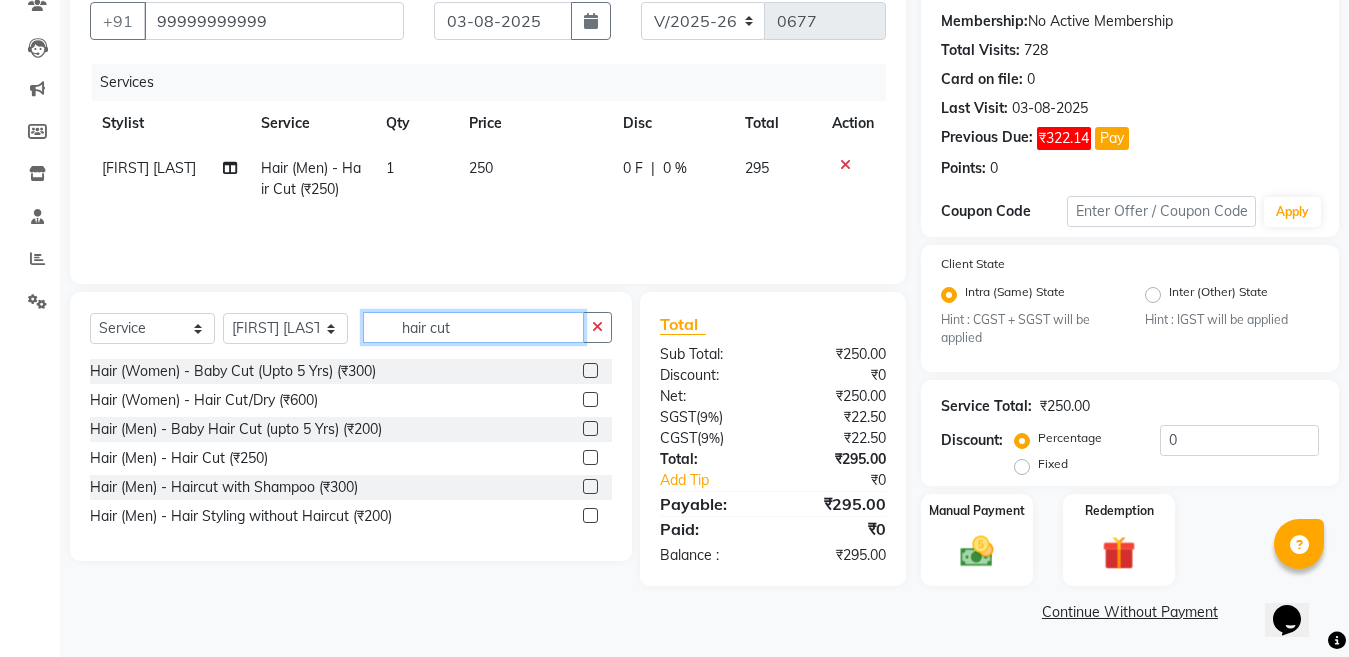 click on "hair cut" 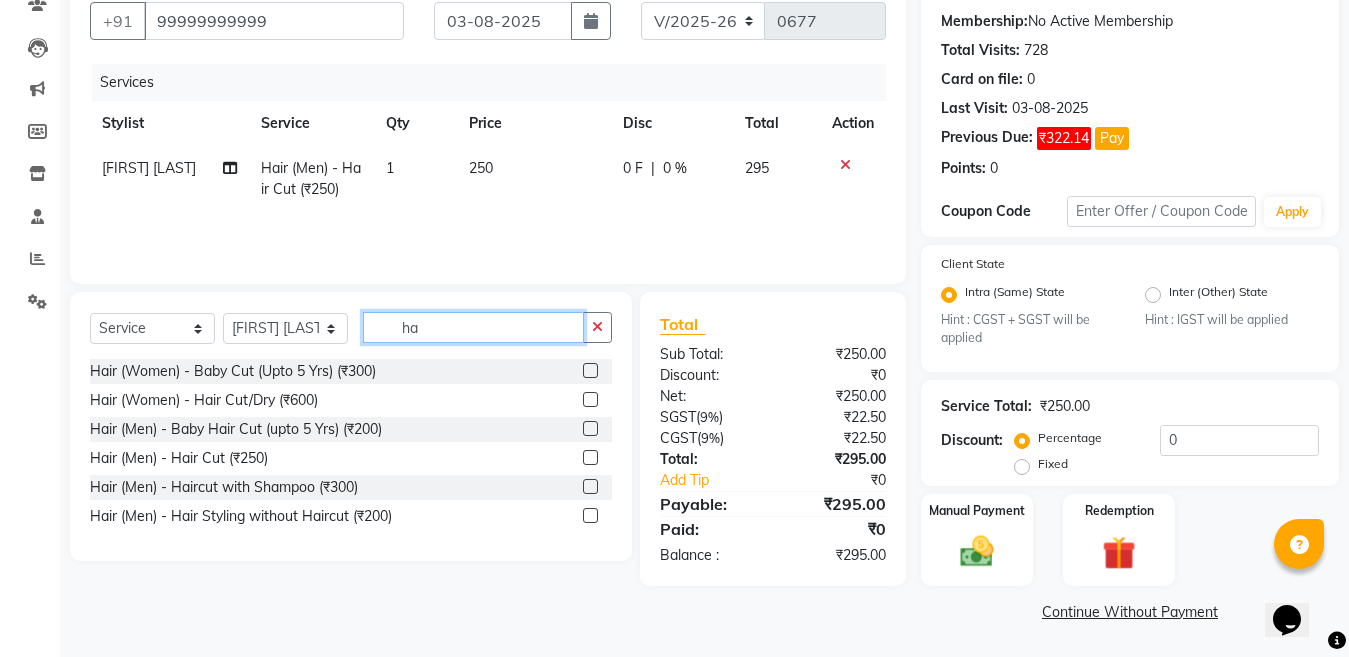 type on "h" 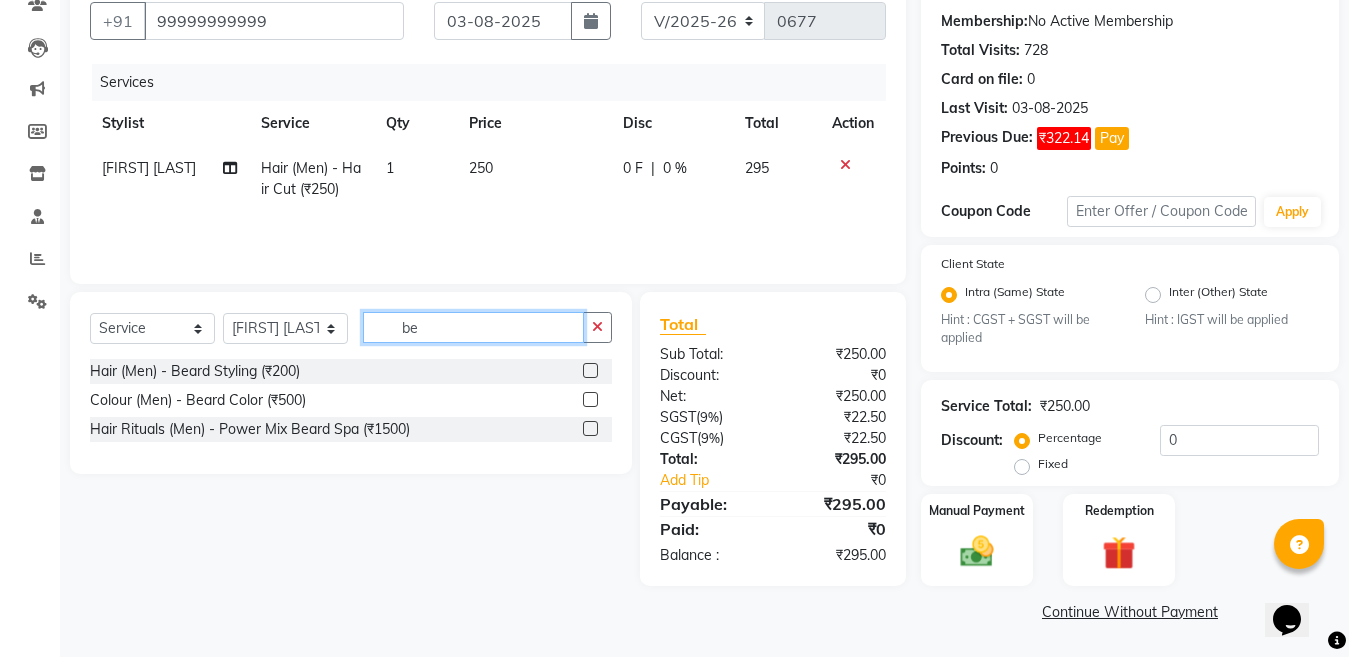 type on "be" 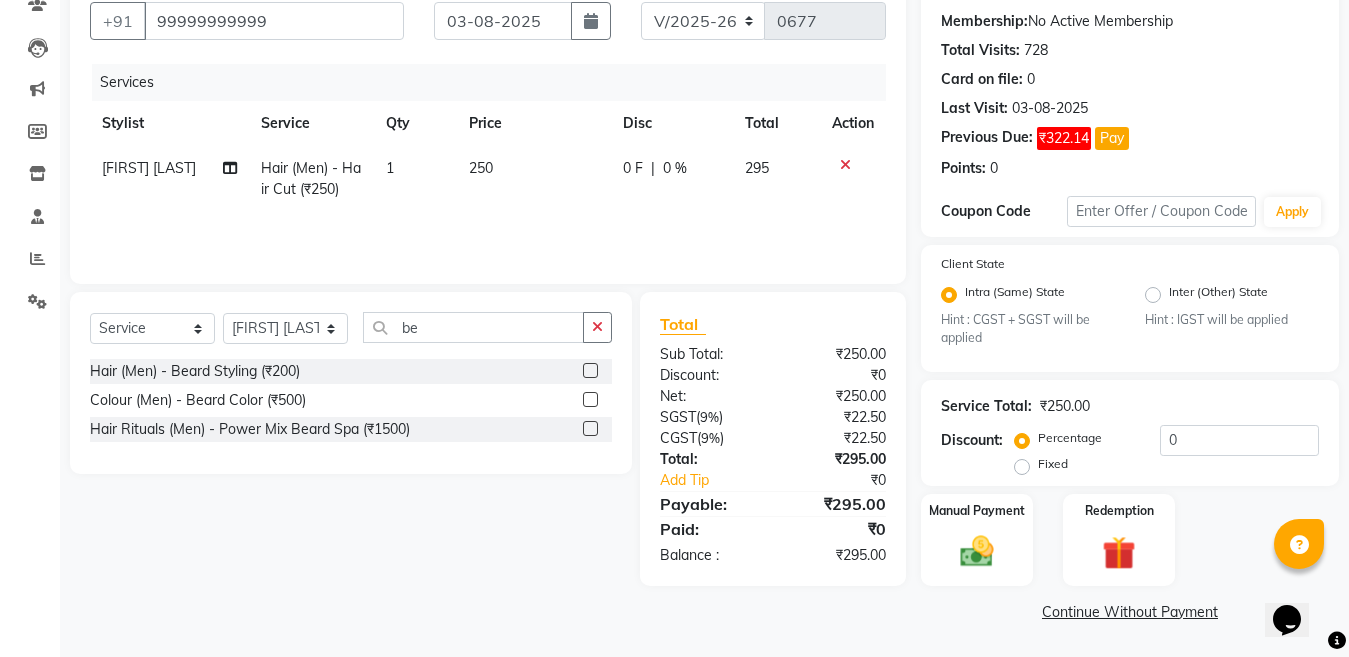 click 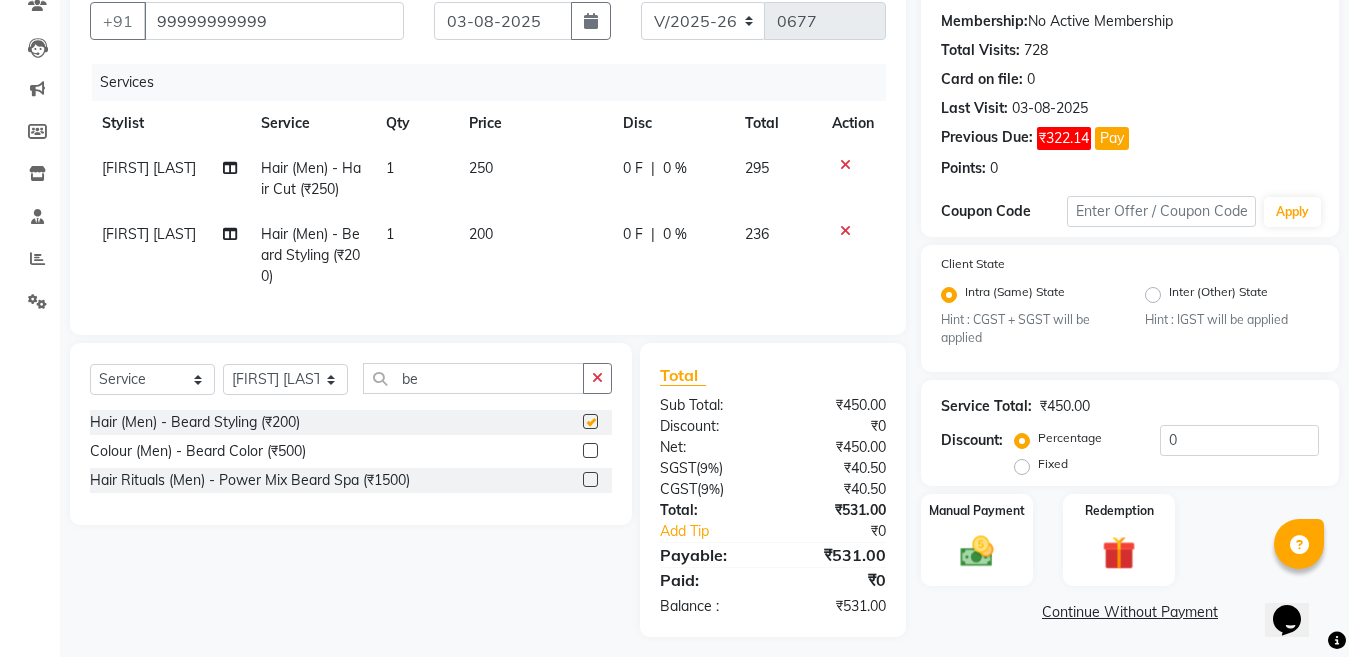 checkbox on "false" 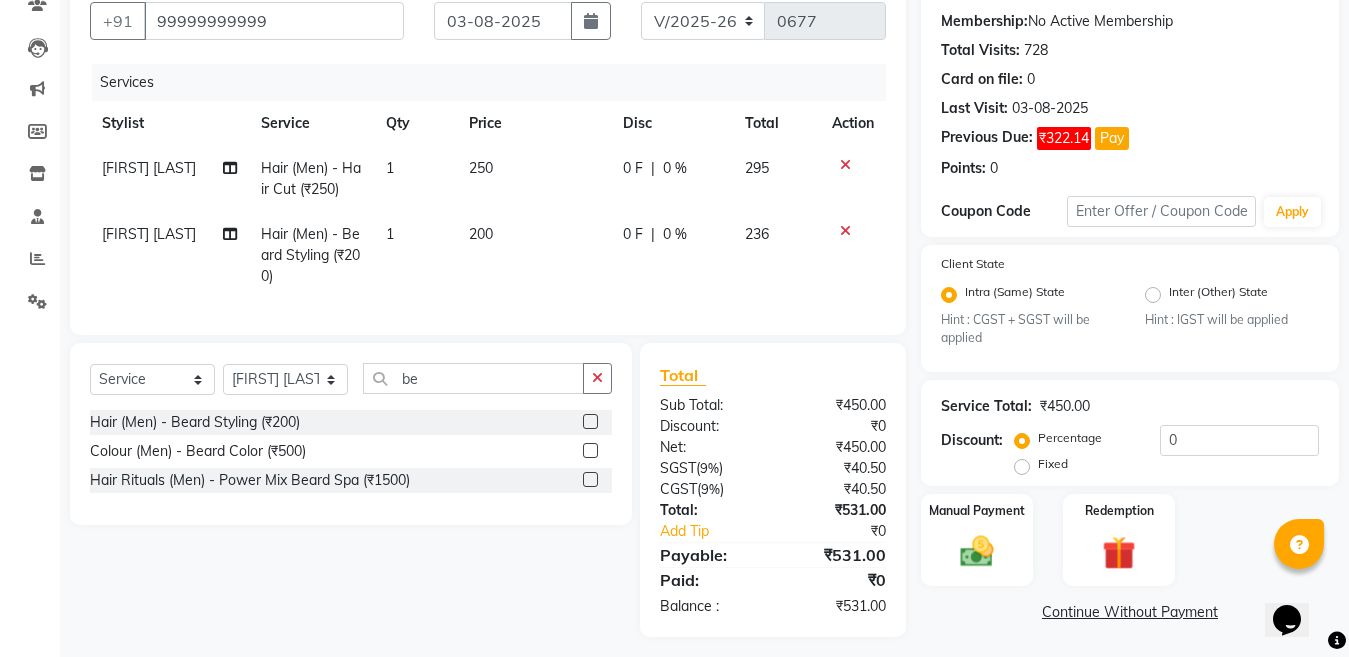 scroll, scrollTop: 211, scrollLeft: 0, axis: vertical 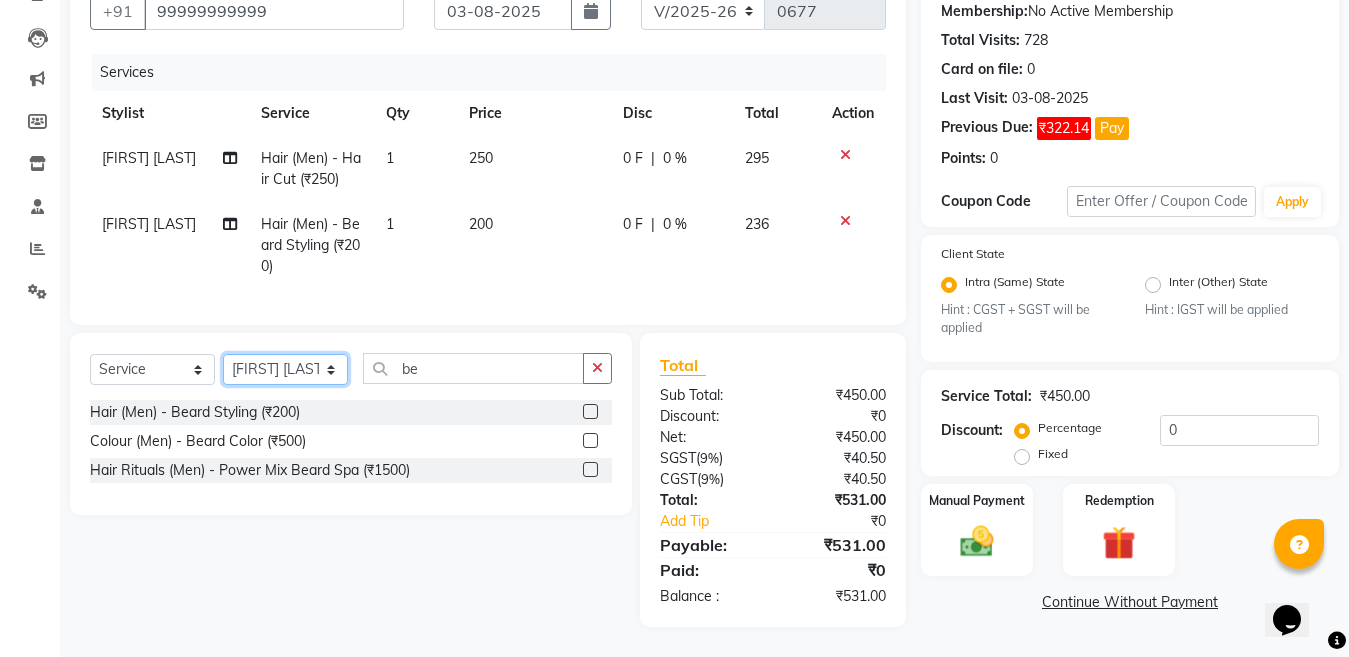 click on "Select Stylist [NAME] [NAME] [NAME] [NAME] [NAME] [NAME] [NAME] [NAME] [NAME] [NAME] [NAME] [NAME] [NAME] [NAME] [NAME] [NAME] [NAME] [NAME] [NAME] [NAME] [NAME] [NAME] [NAME]" 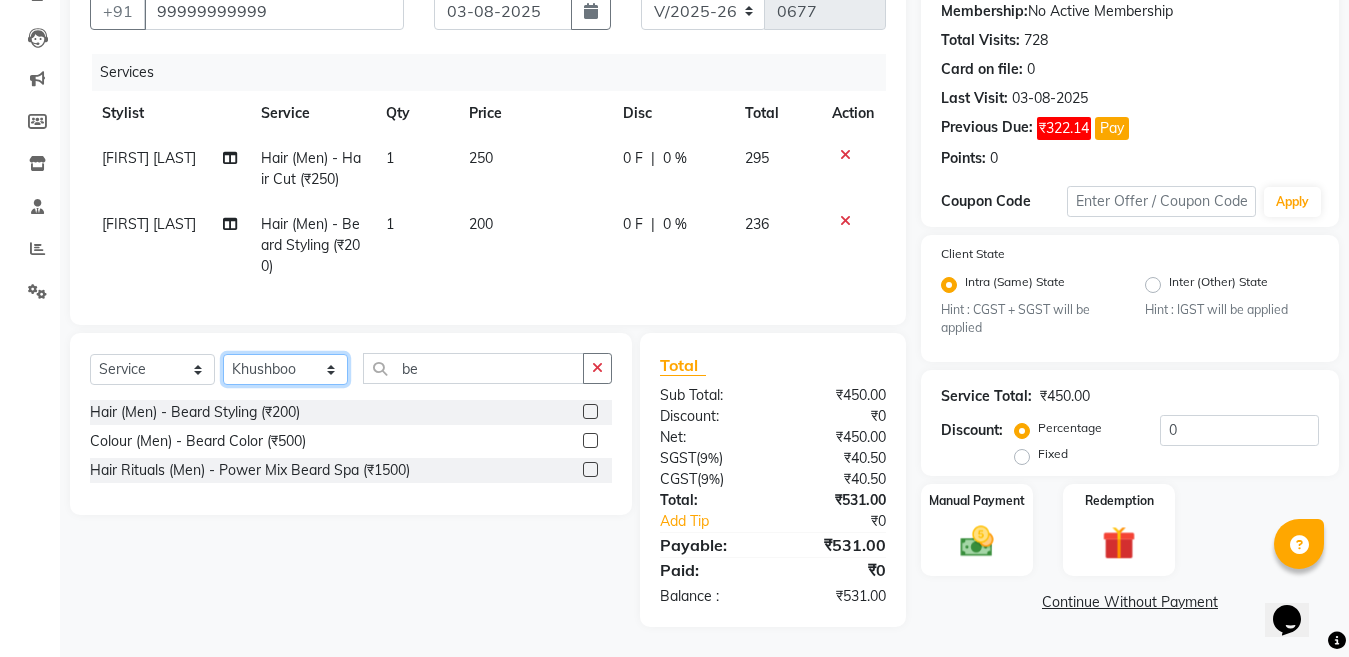 click on "Select Stylist [NAME] [NAME] [NAME] [NAME] [NAME] [NAME] [NAME] [NAME] [NAME] [NAME] [NAME] [NAME] [NAME] [NAME] [NAME] [NAME] [NAME] [NAME] [NAME] [NAME] [NAME] [NAME] [NAME]" 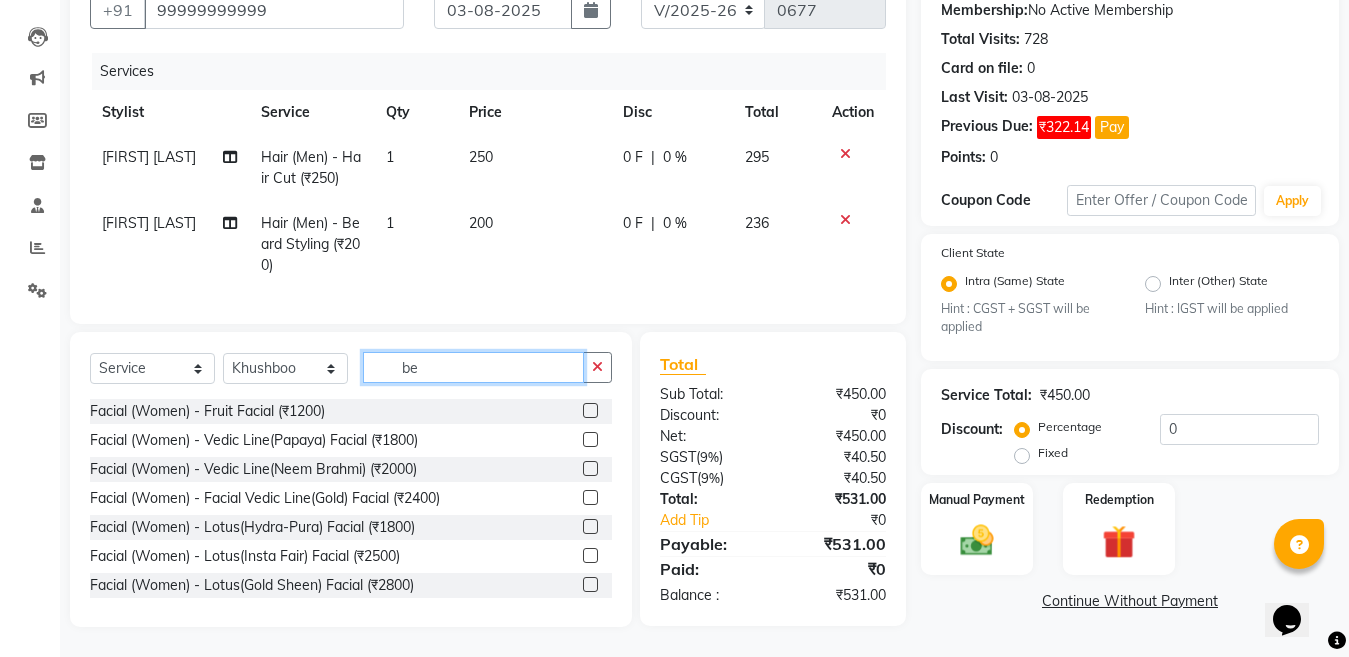 click on "be" 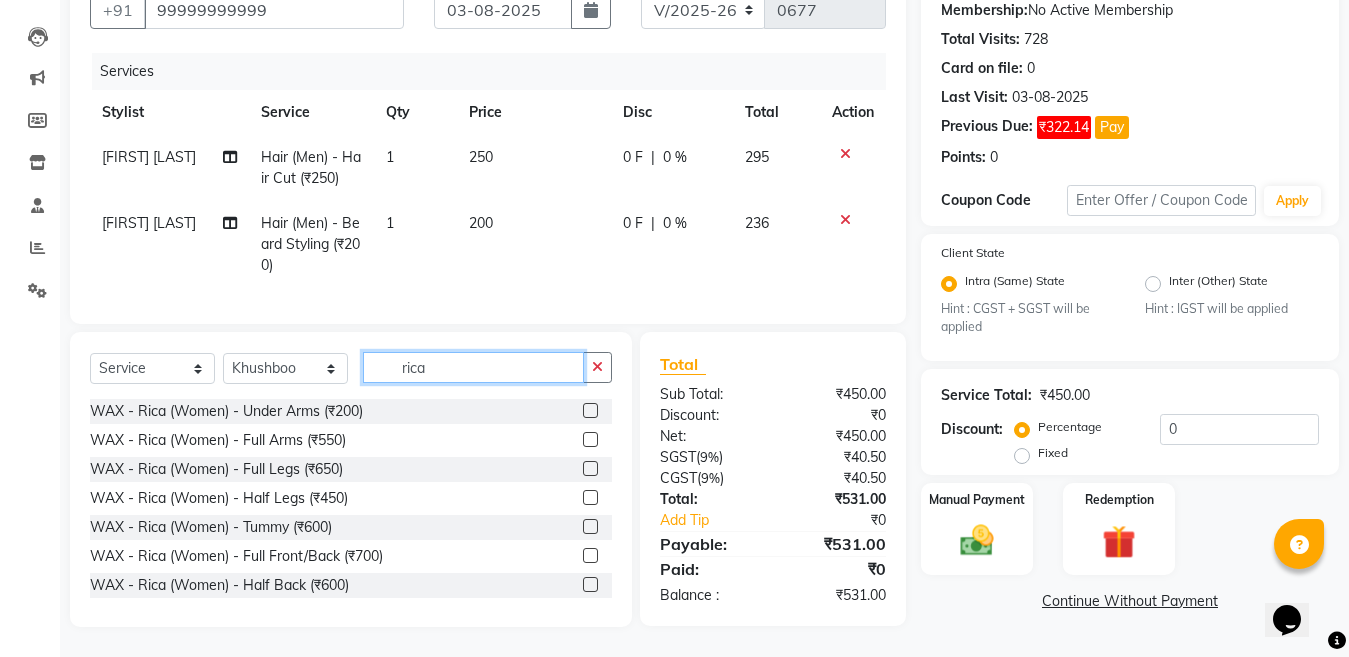 type on "rica" 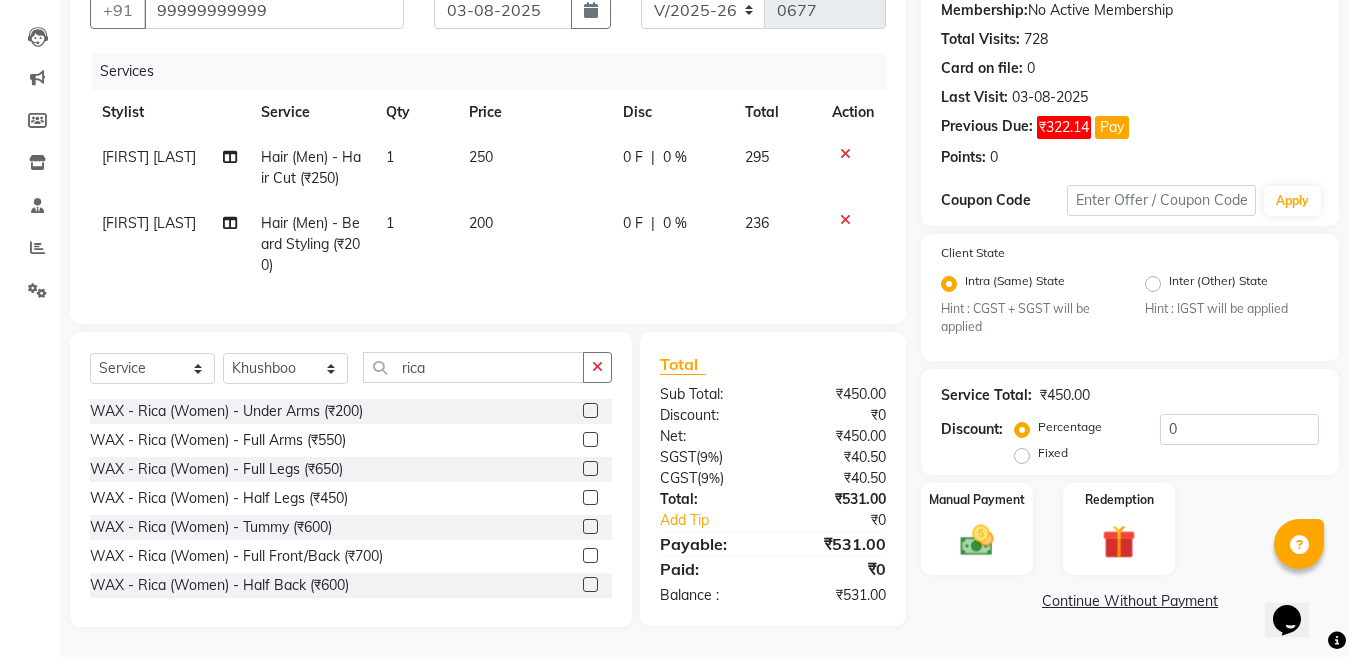 click 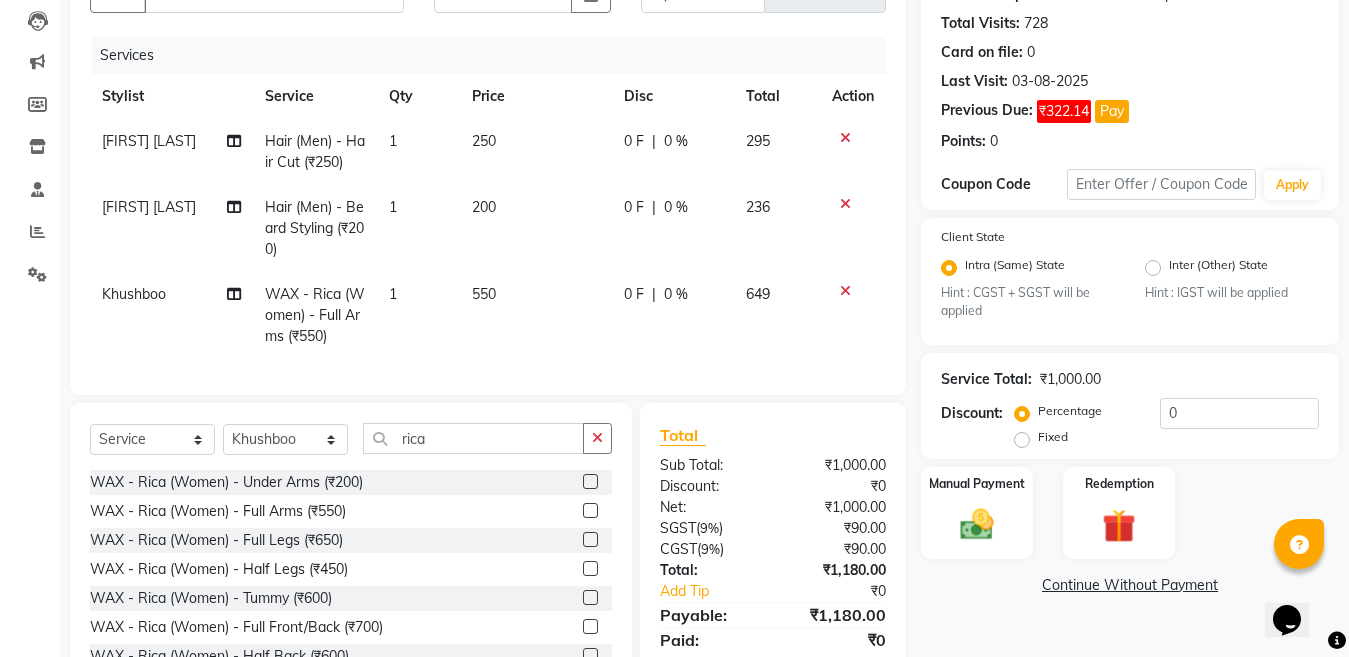 checkbox on "false" 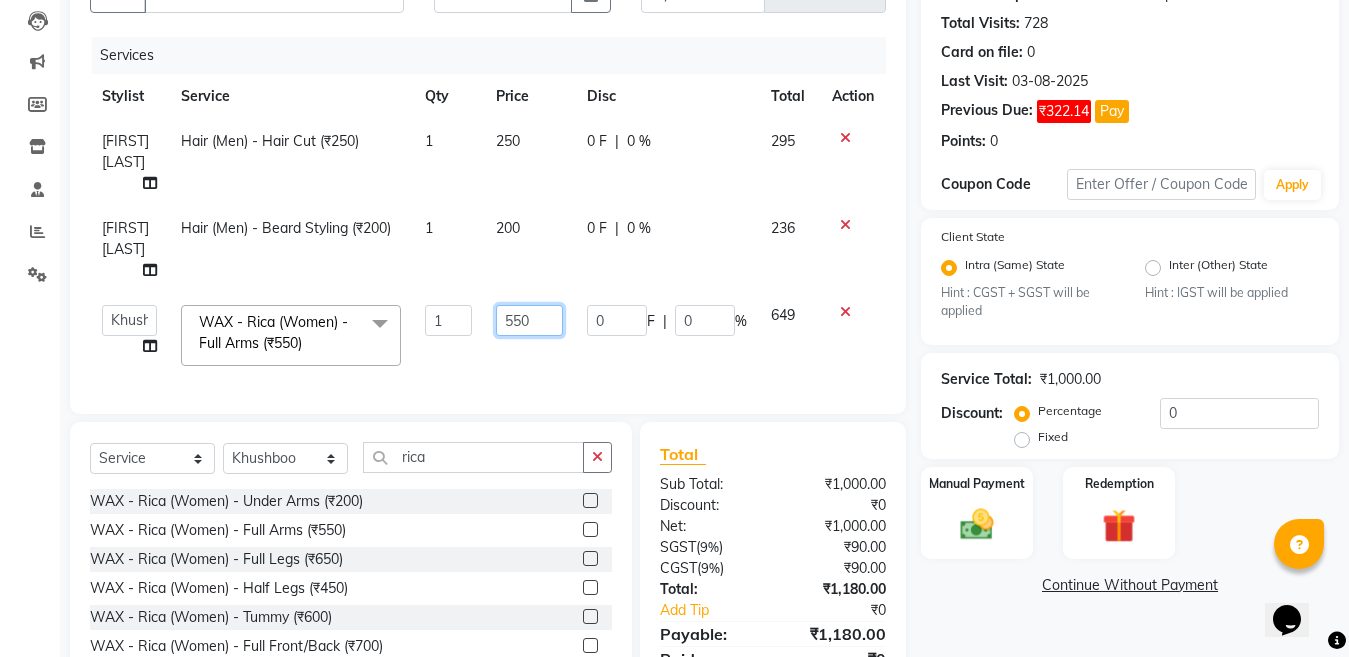 click on "550" 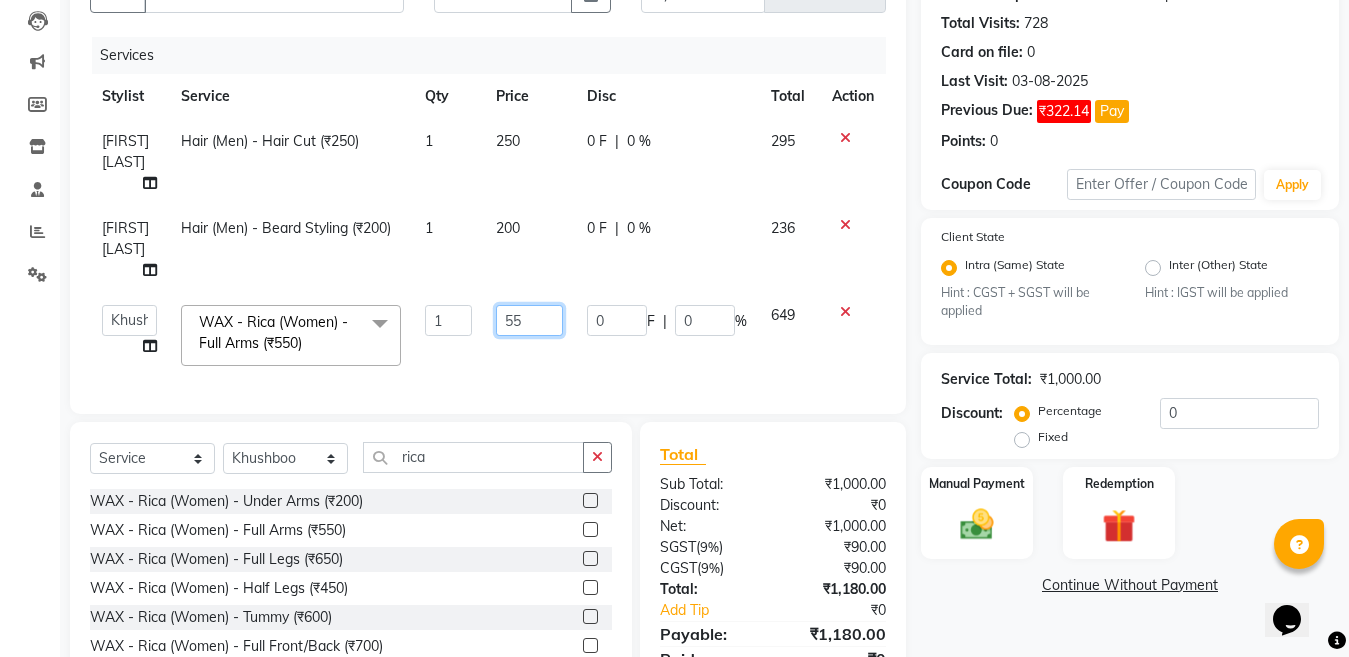 type on "5" 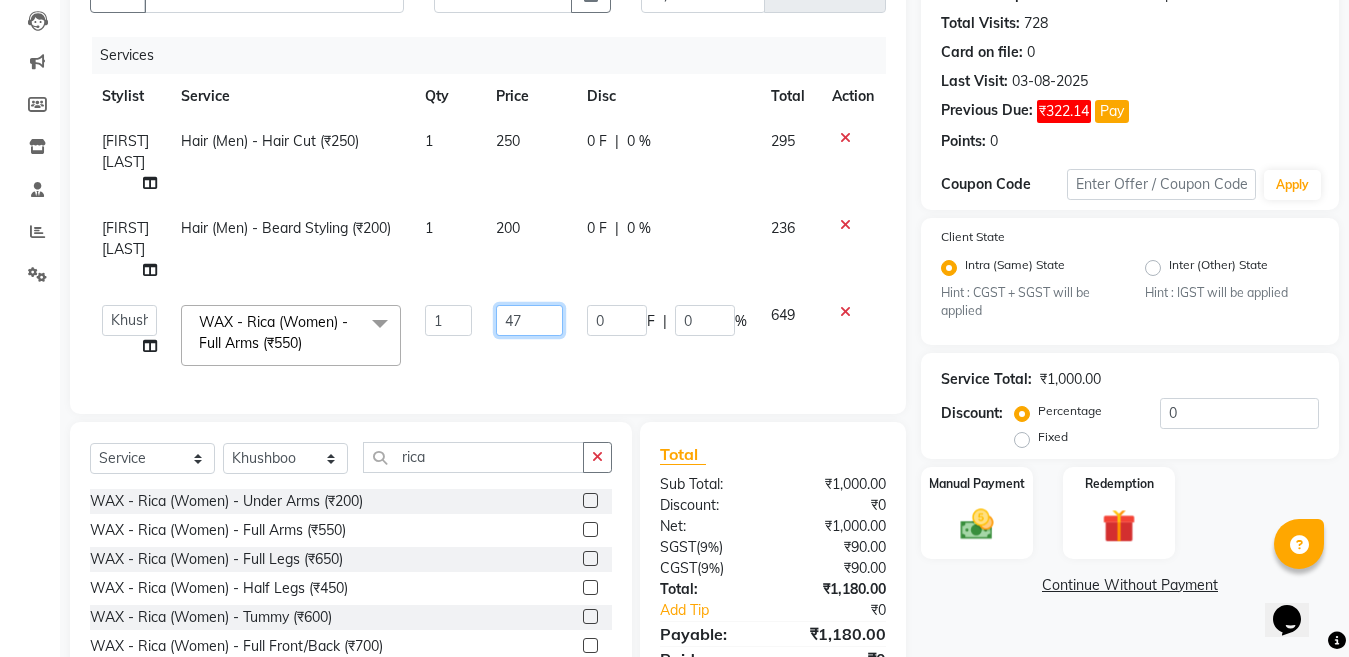 type on "470" 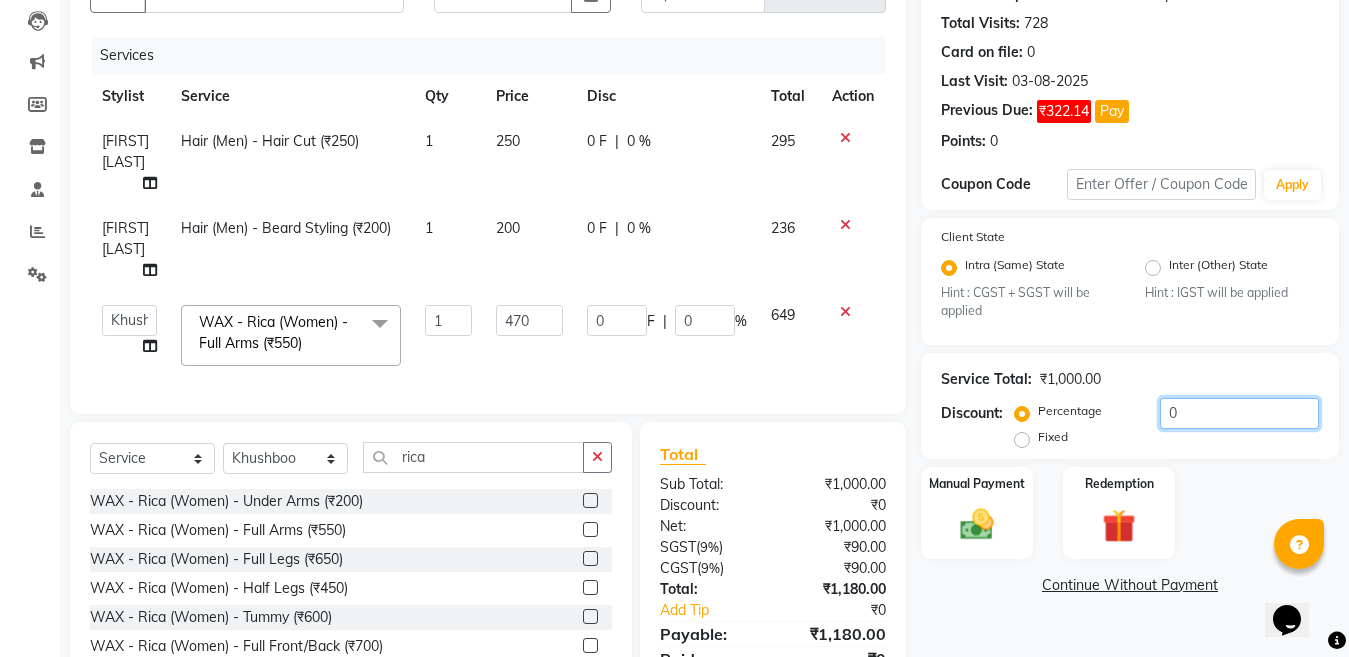 click on "0" 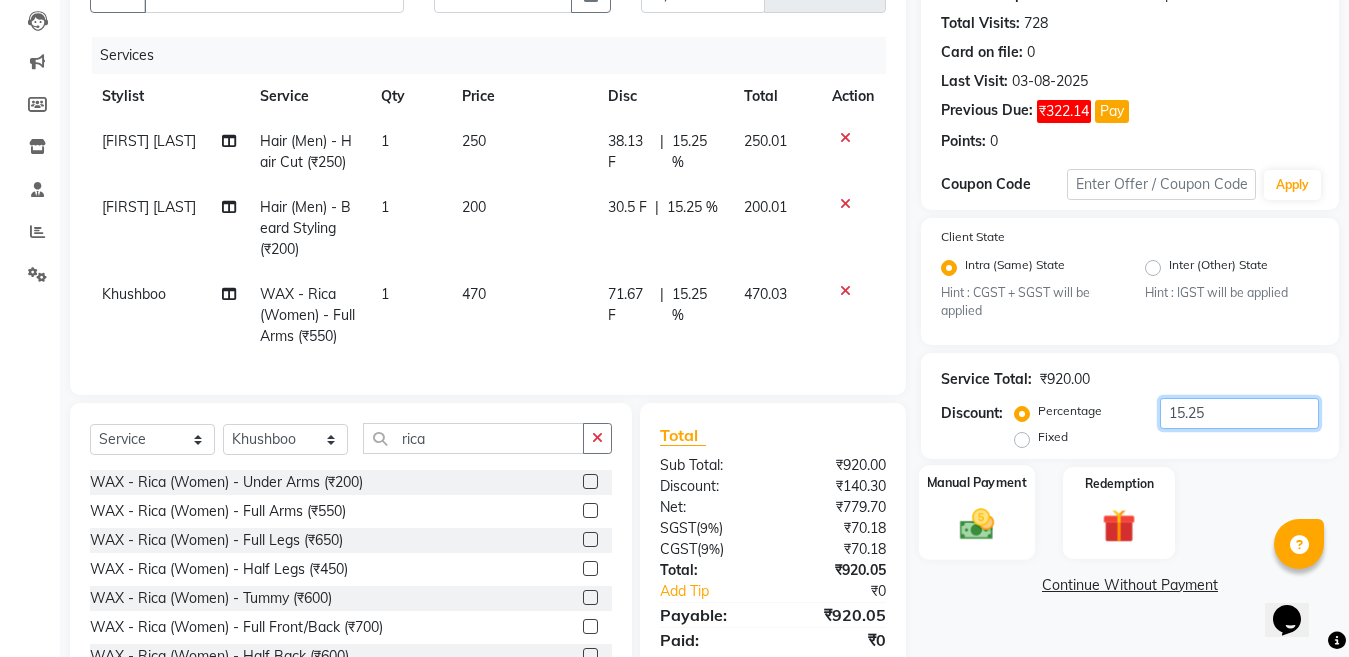 type on "15.25" 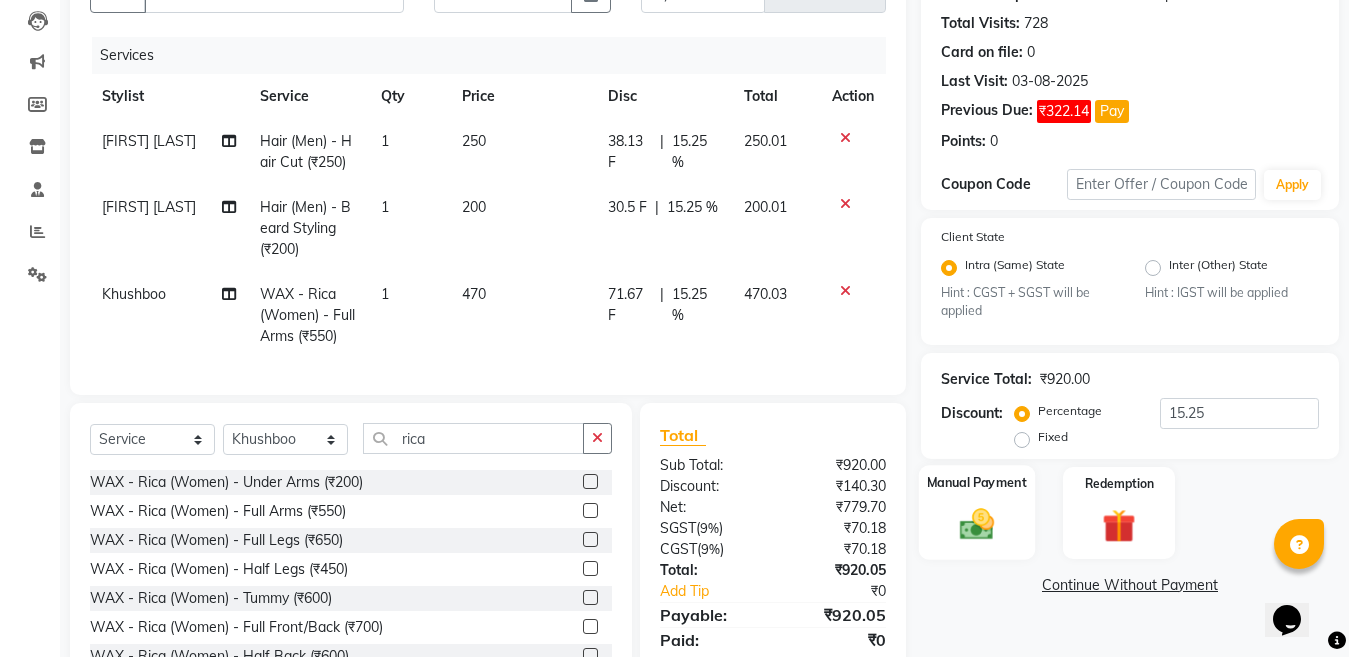 click 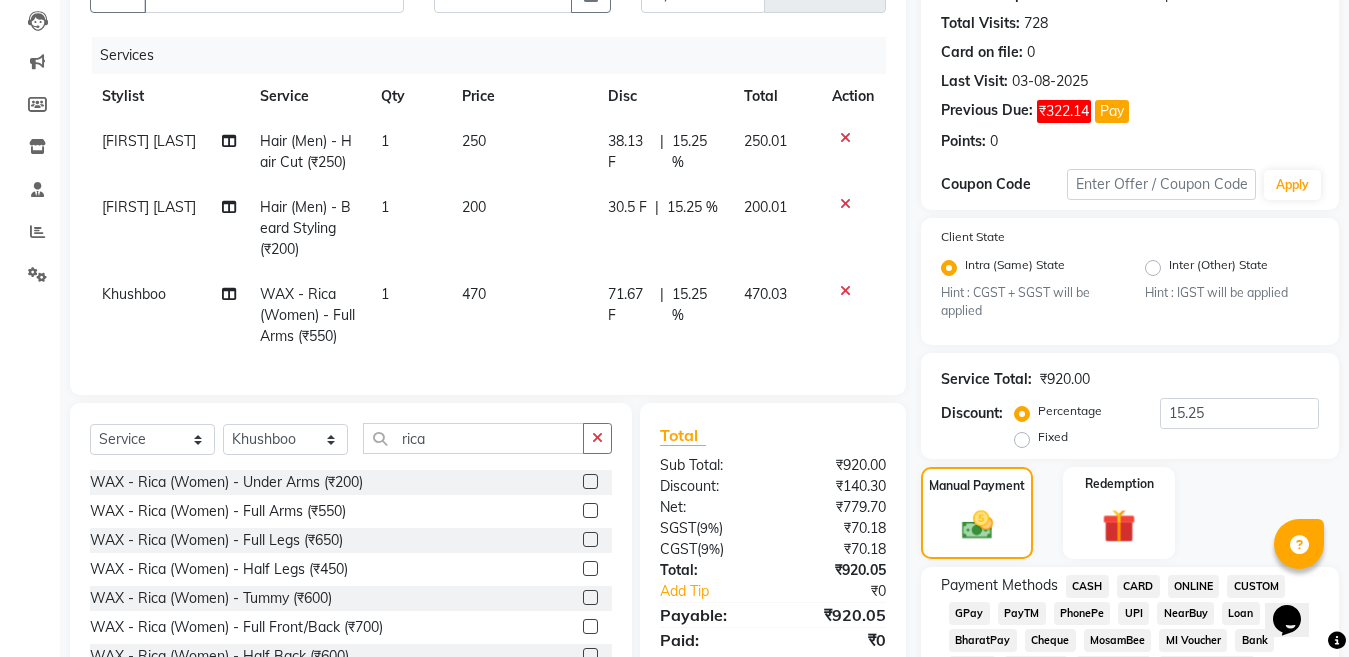 scroll, scrollTop: 411, scrollLeft: 0, axis: vertical 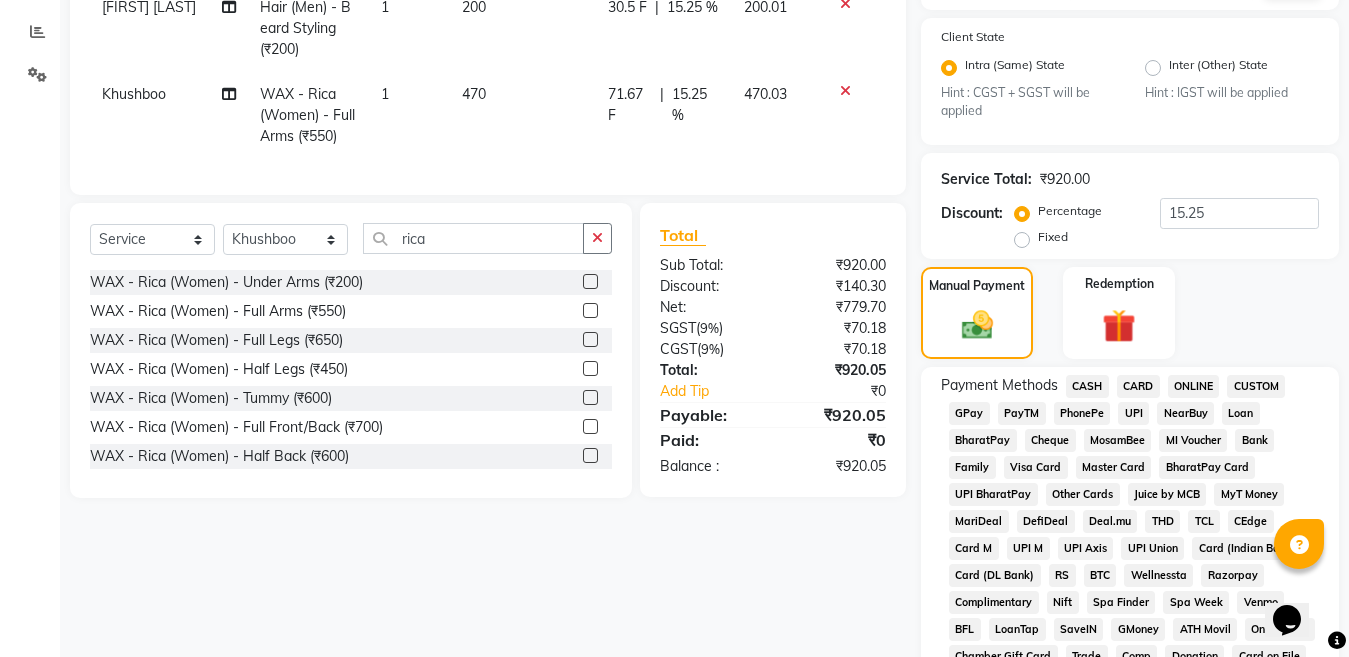 click on "ONLINE" 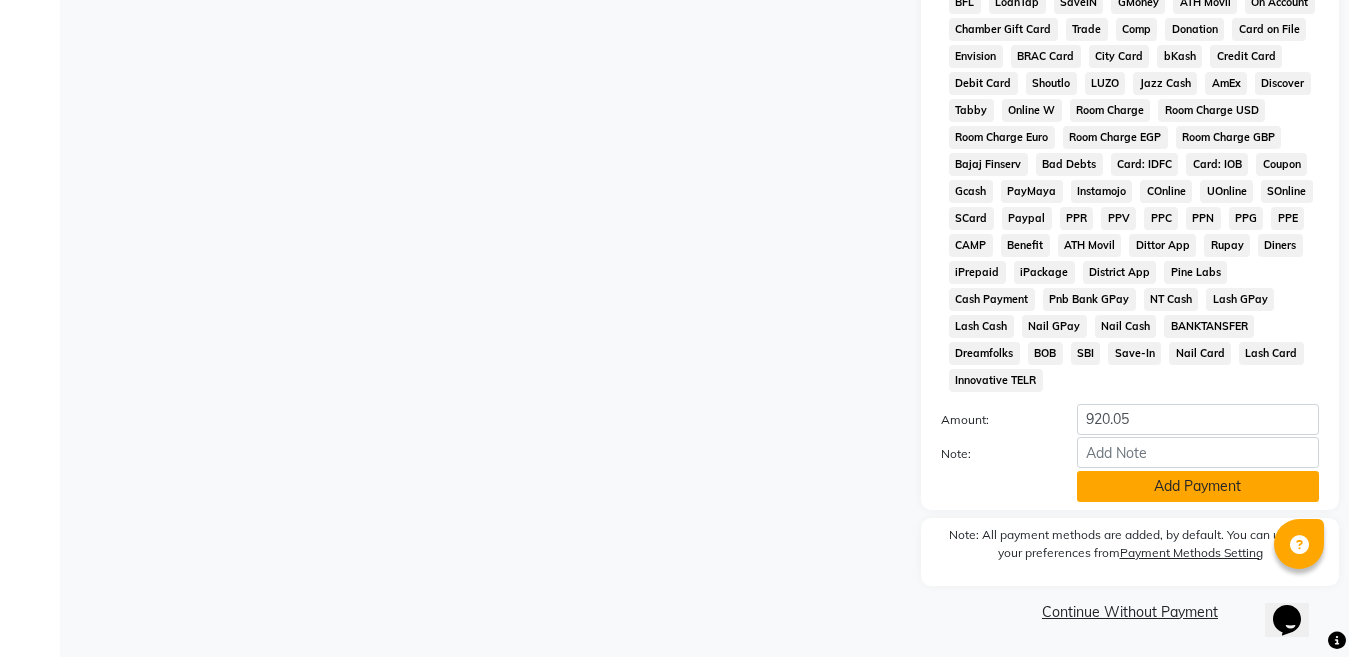 click on "Add Payment" 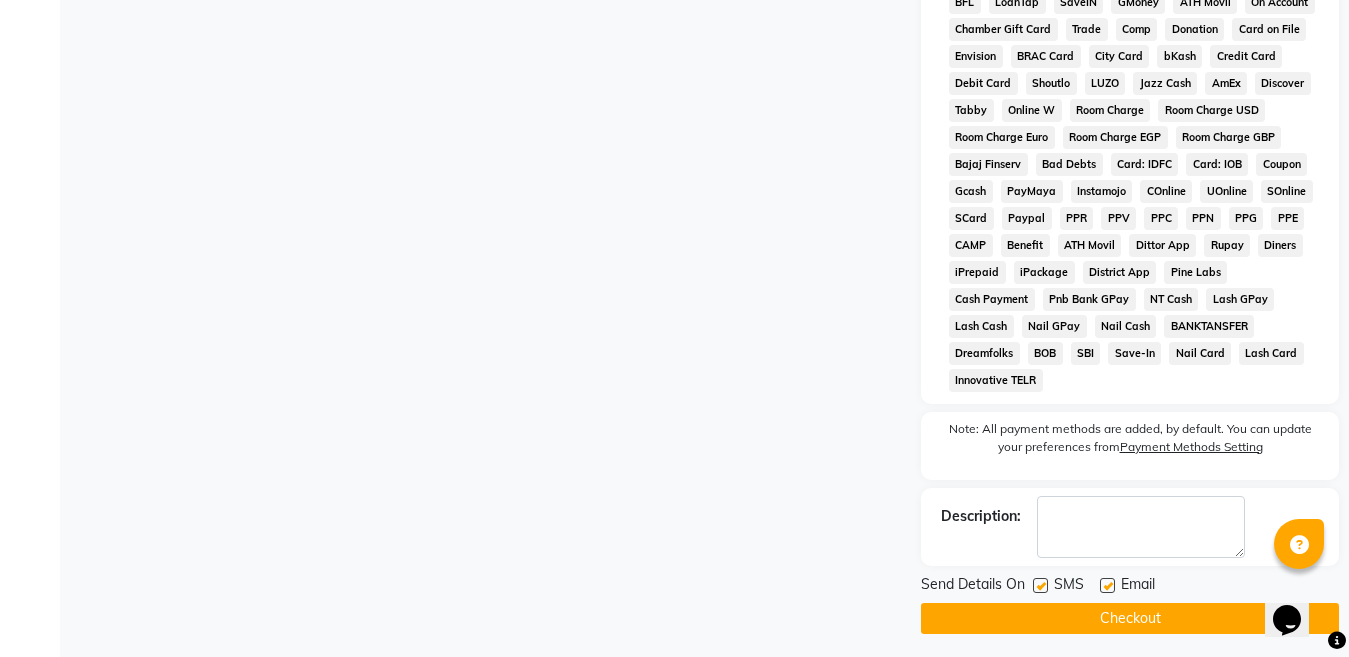 scroll, scrollTop: 1045, scrollLeft: 0, axis: vertical 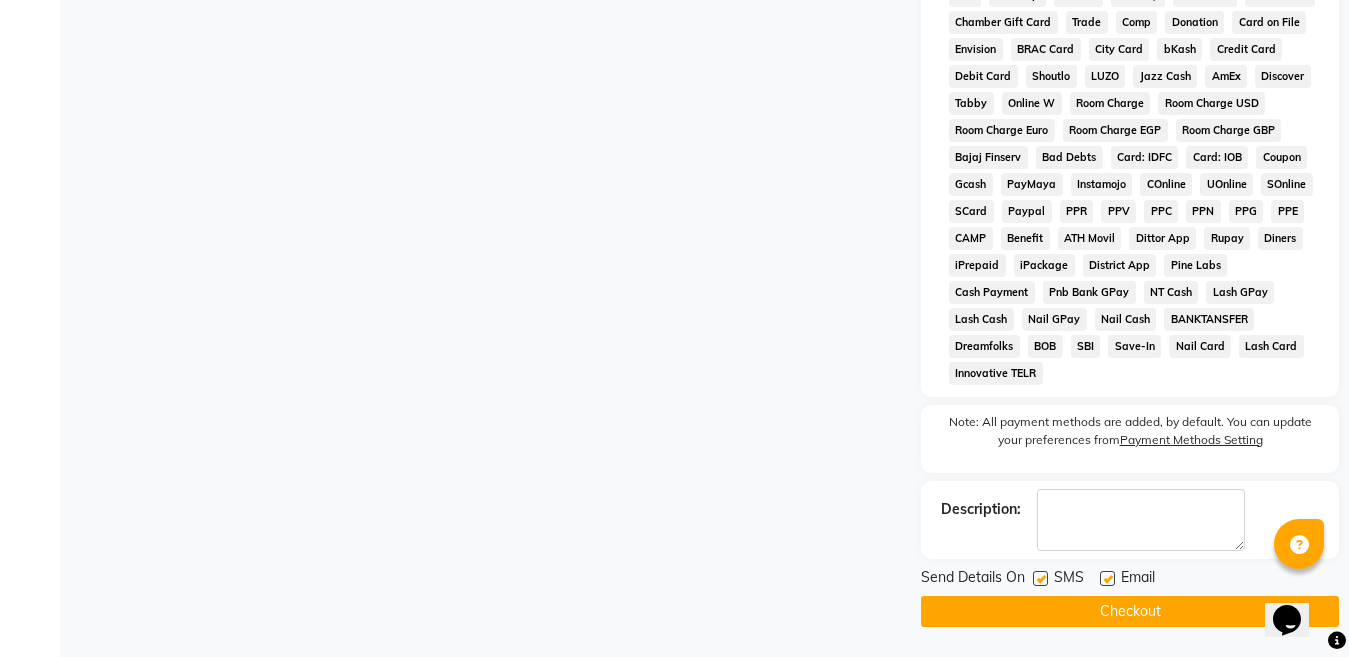 click on "Checkout" 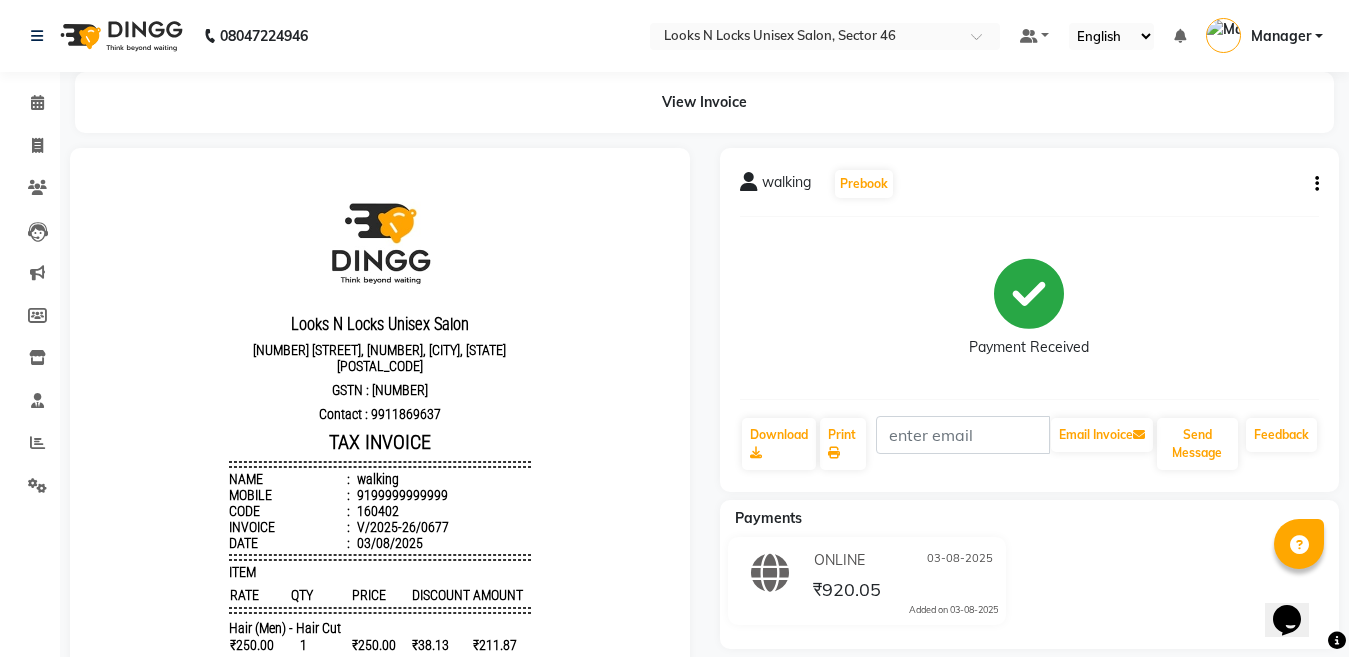 scroll, scrollTop: 359, scrollLeft: 0, axis: vertical 